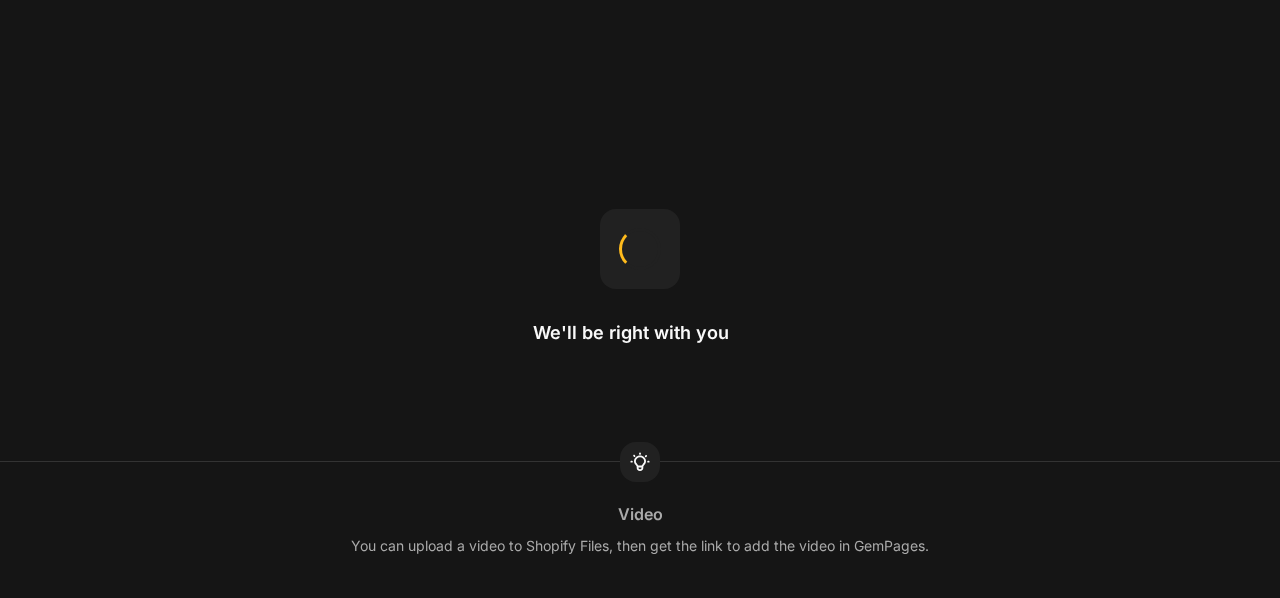 scroll, scrollTop: 0, scrollLeft: 0, axis: both 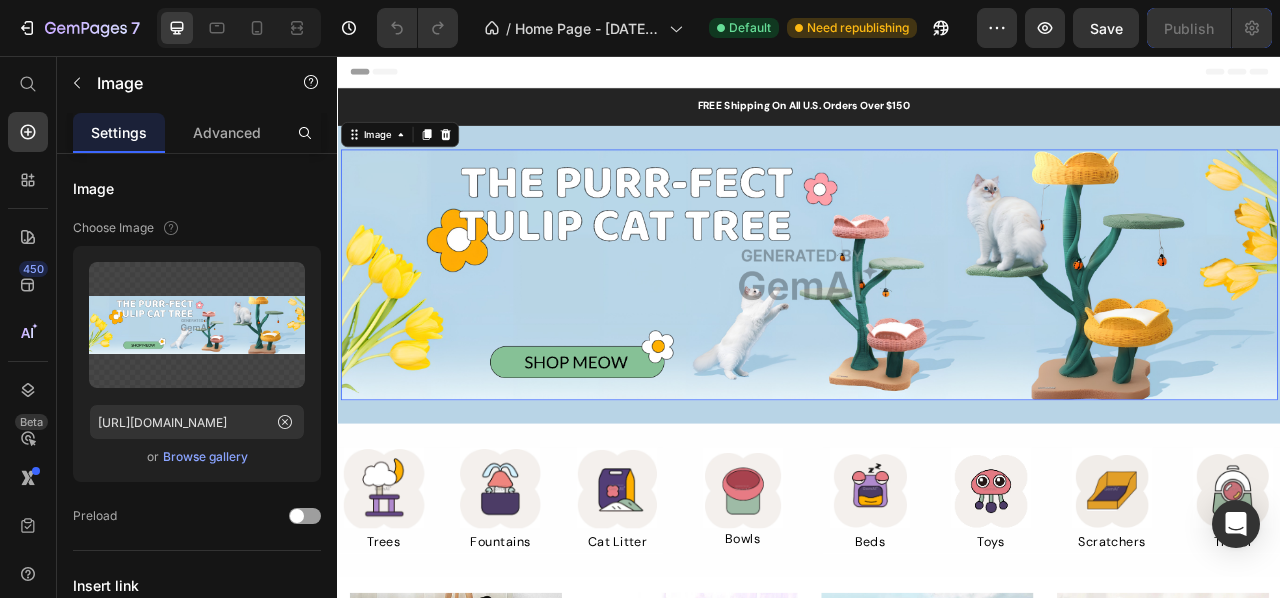 click at bounding box center (937, 335) 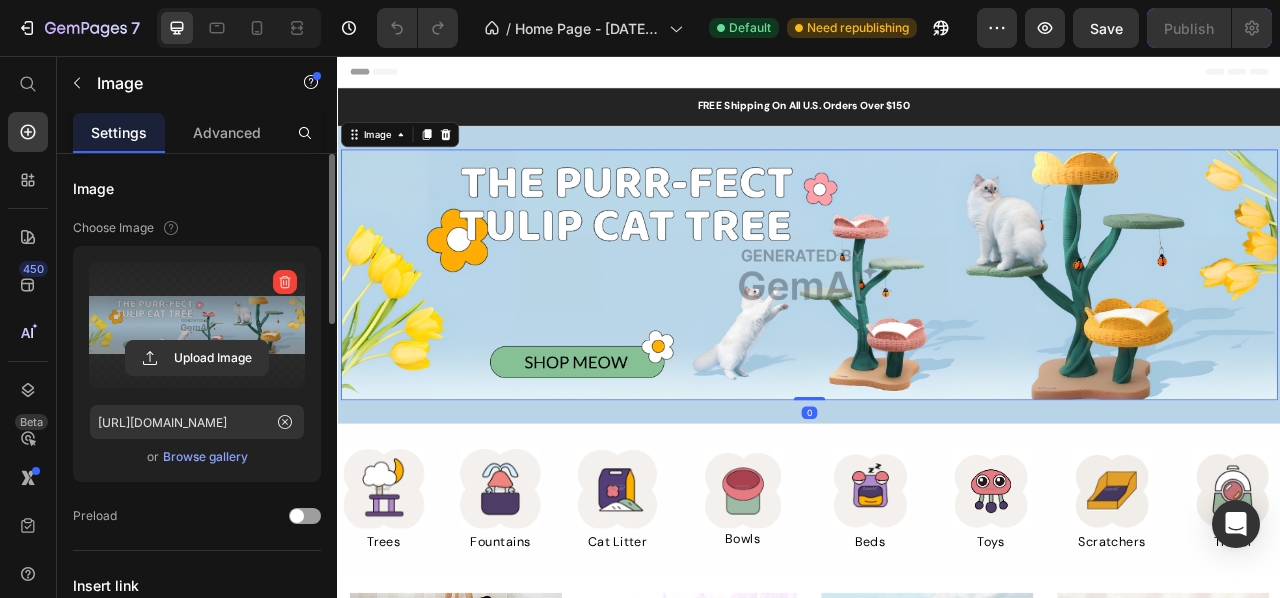 click at bounding box center (197, 325) 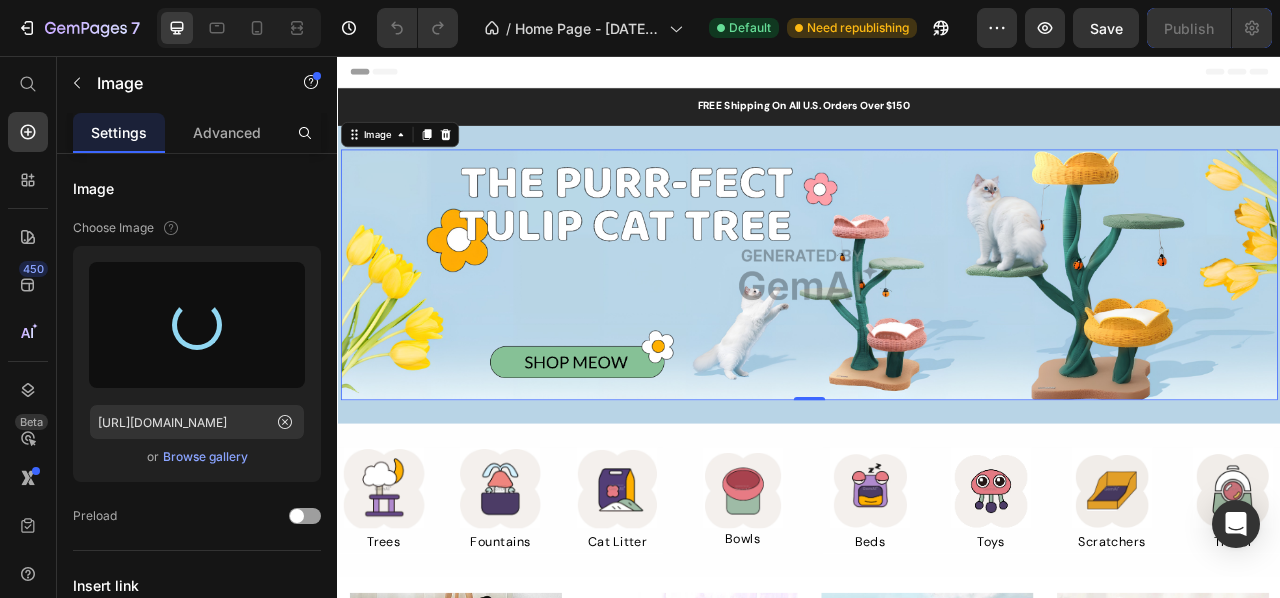 type on "[URL][DOMAIN_NAME]" 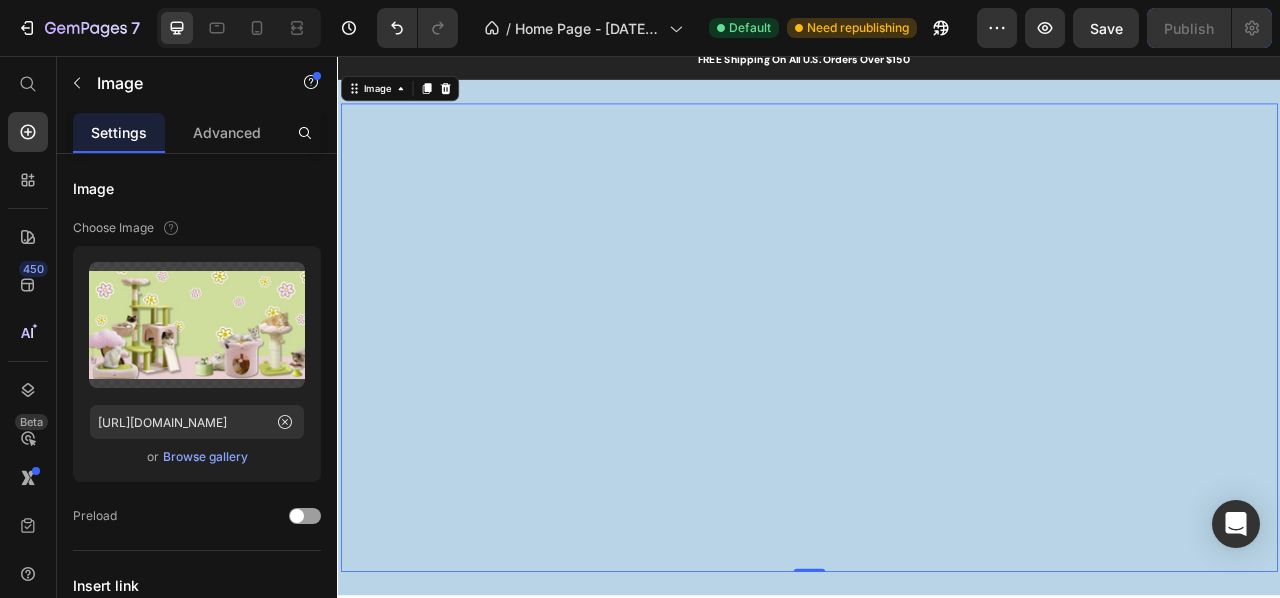 scroll, scrollTop: 102, scrollLeft: 0, axis: vertical 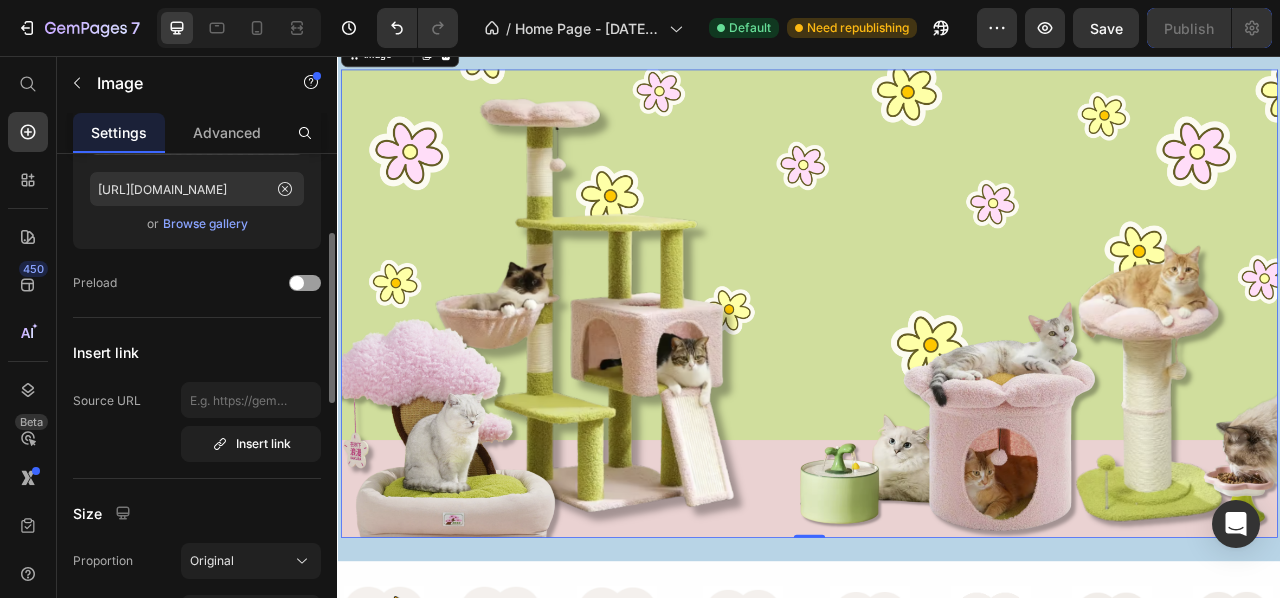 click on "Insert link" at bounding box center (197, 352) 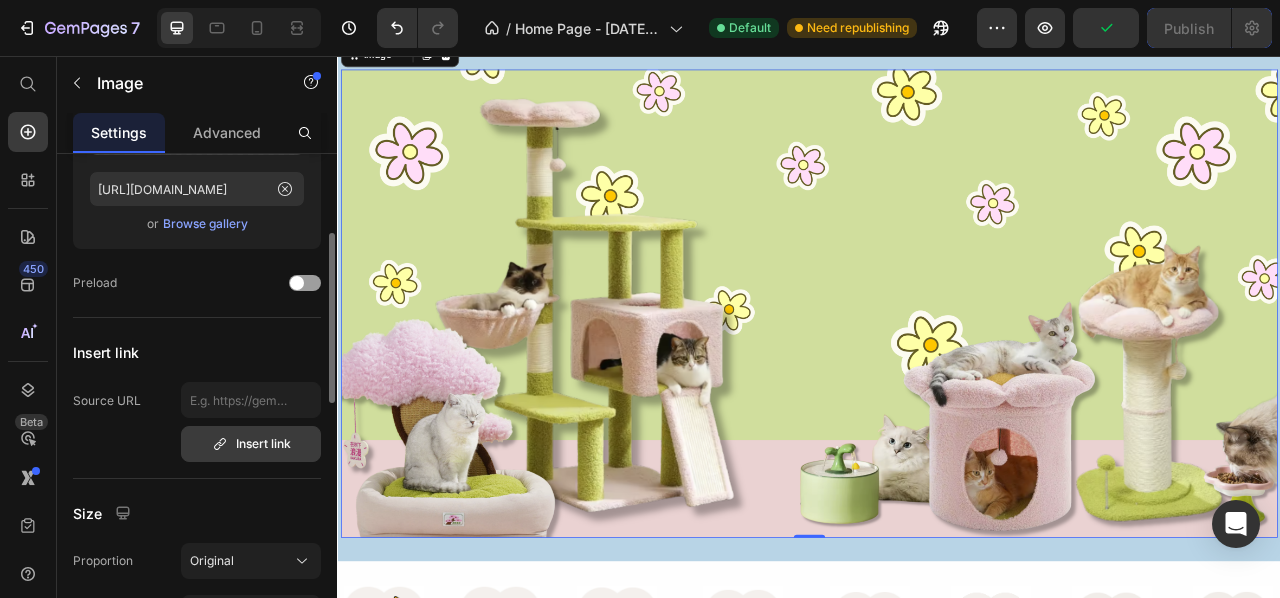 click on "Insert link" at bounding box center (251, 444) 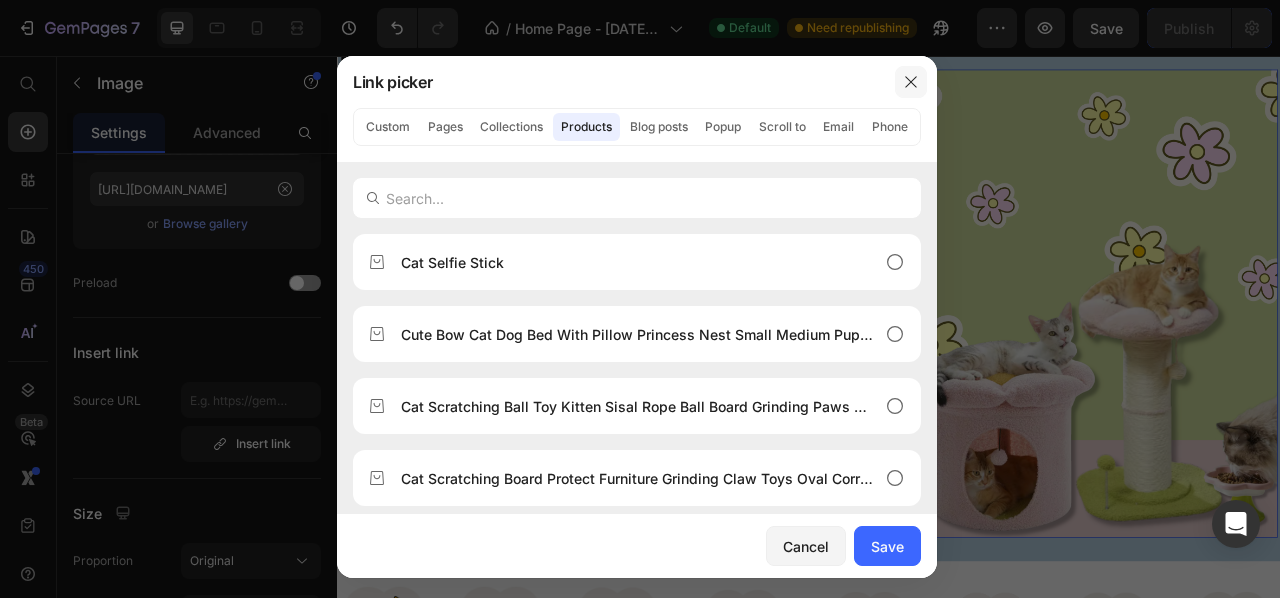 click 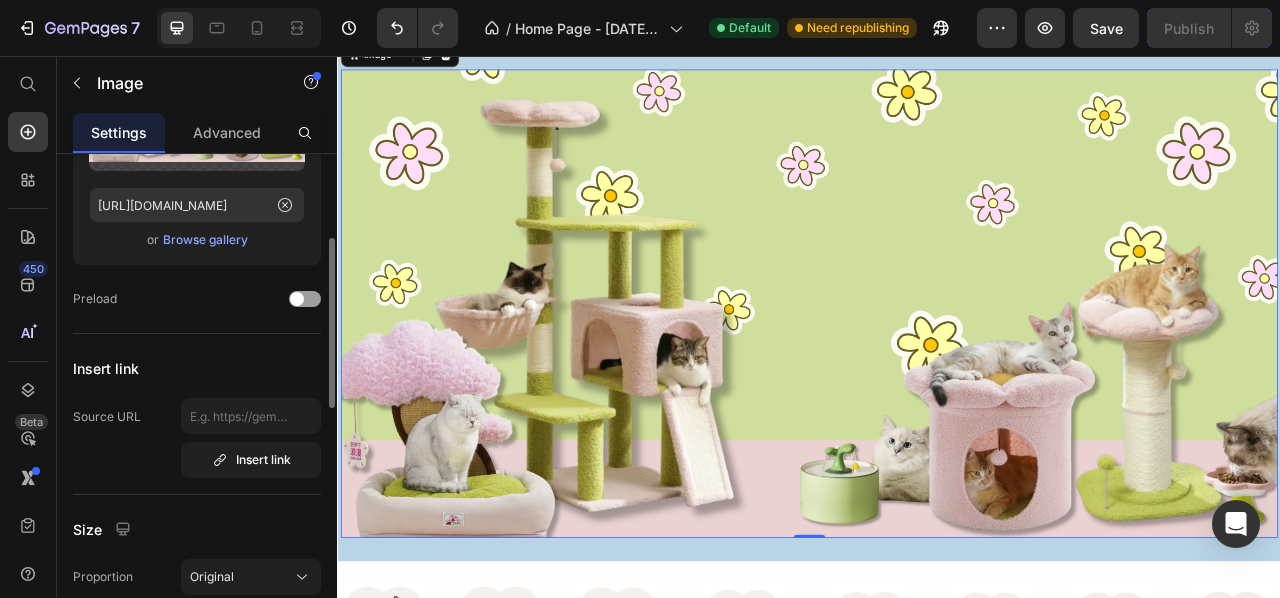 scroll, scrollTop: 225, scrollLeft: 0, axis: vertical 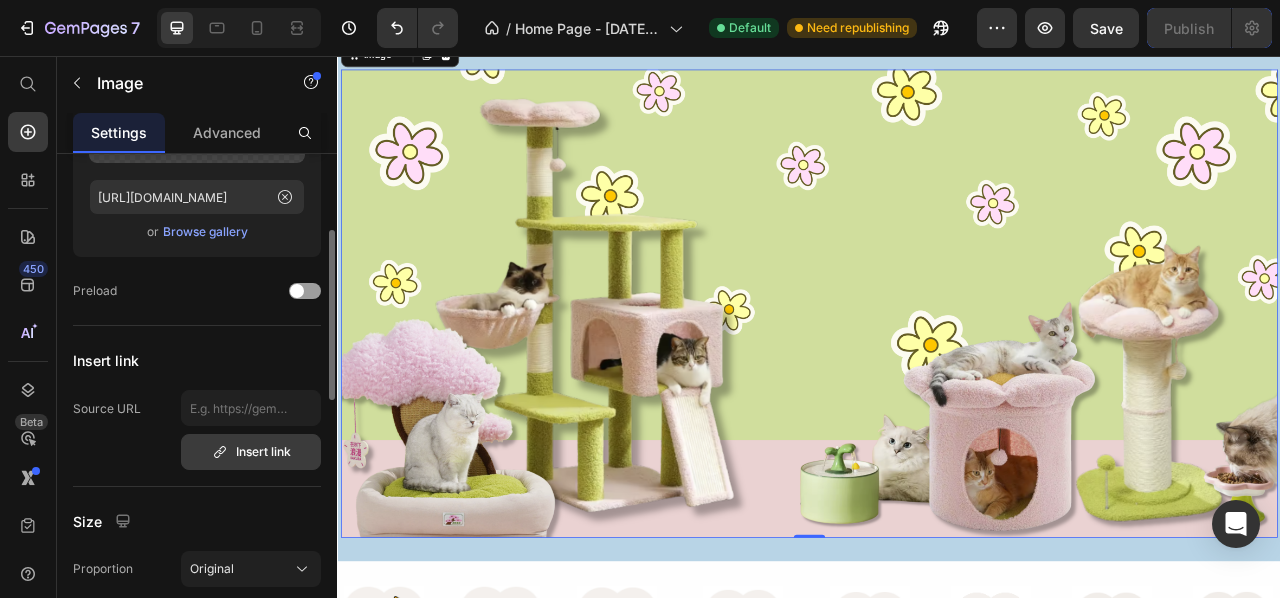 click on "Insert link" at bounding box center (251, 452) 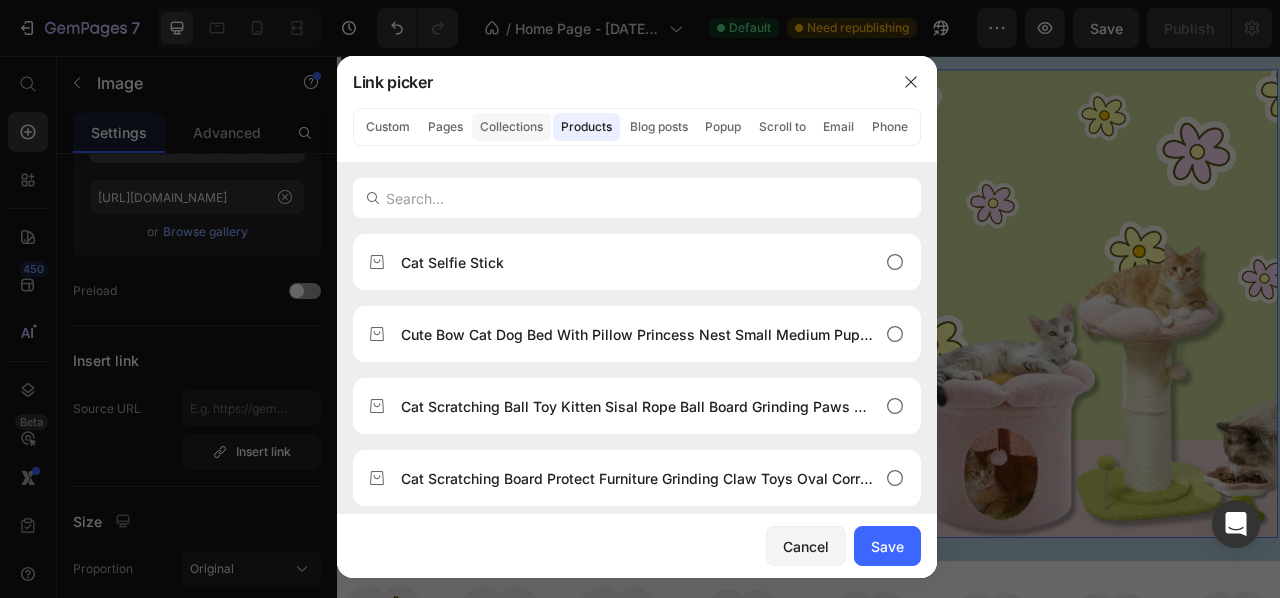 click on "Collections" 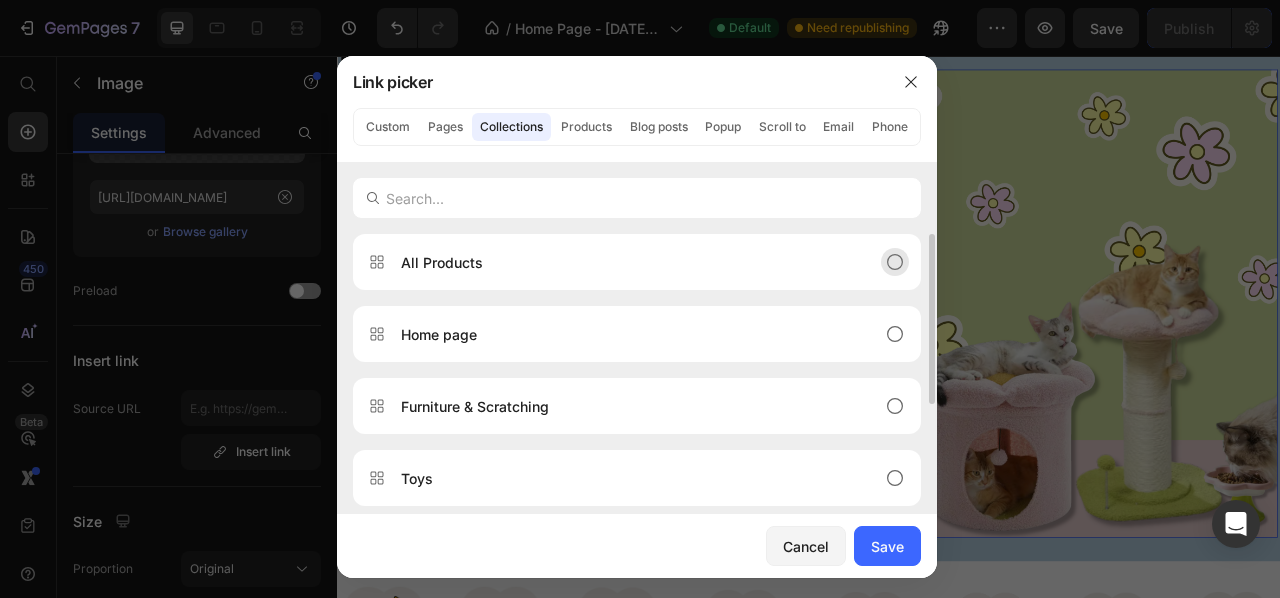 click on "All Products" at bounding box center [637, 262] 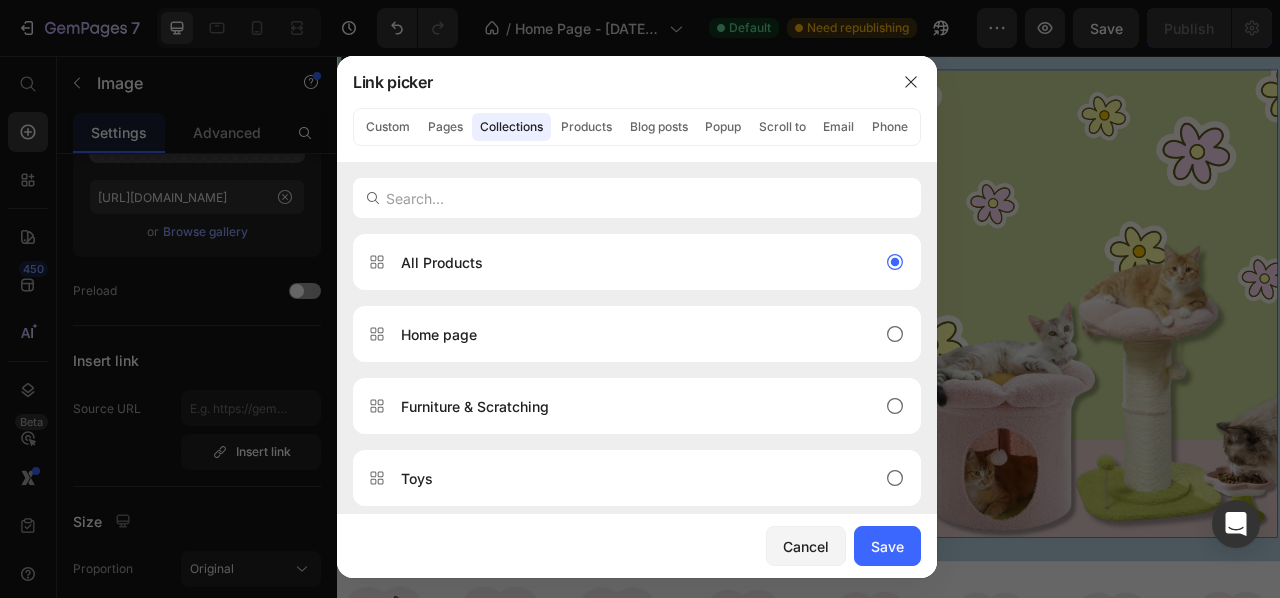 click on "Cancel Save" at bounding box center (637, 546) 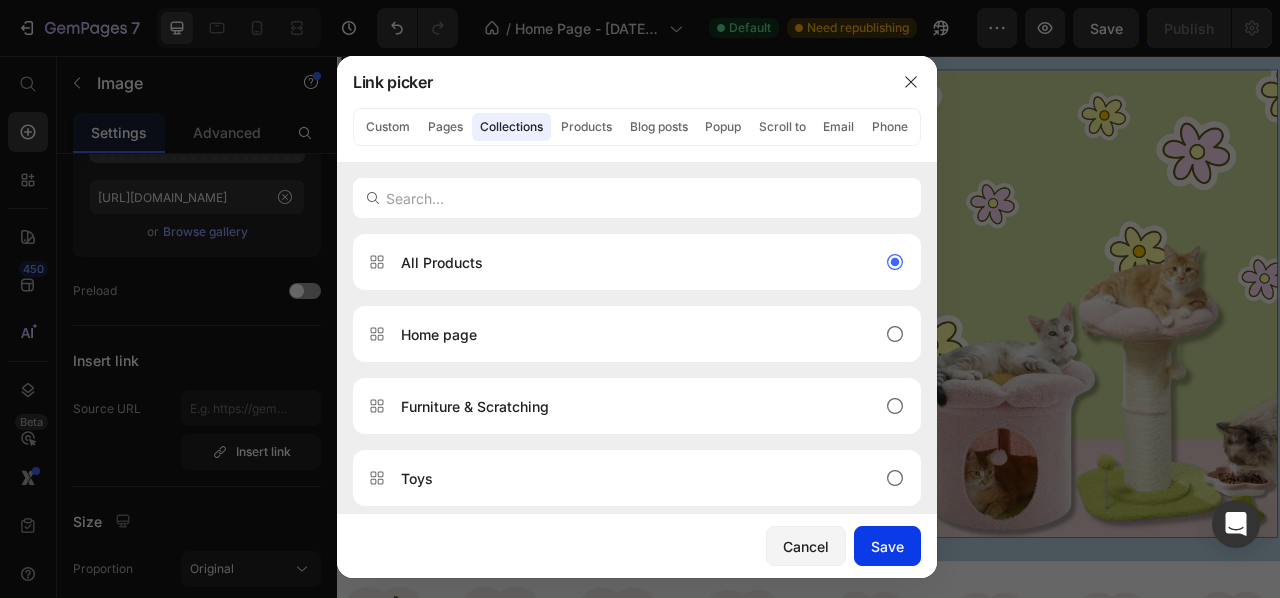 click on "Save" at bounding box center (887, 546) 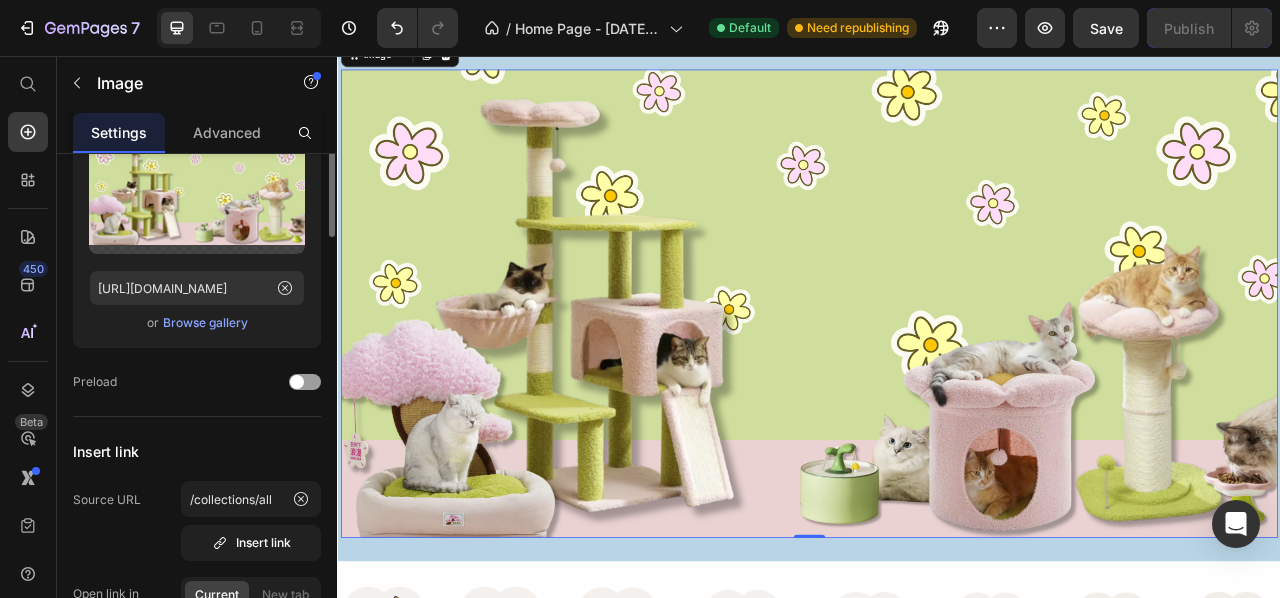 scroll, scrollTop: 26, scrollLeft: 0, axis: vertical 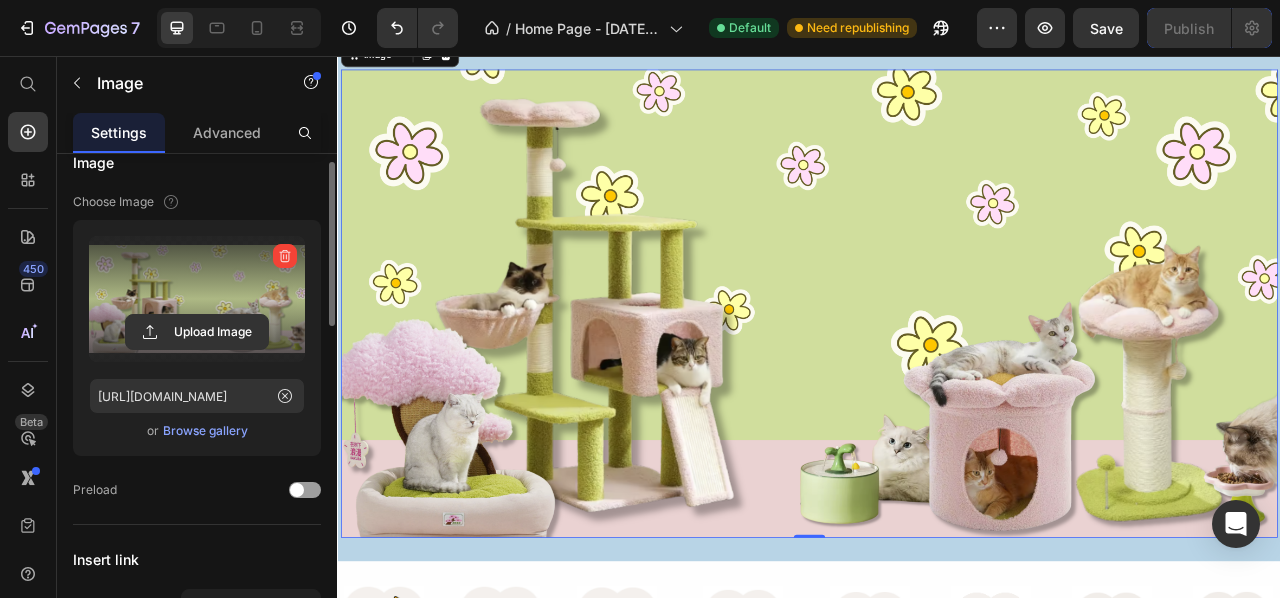 click at bounding box center [197, 299] 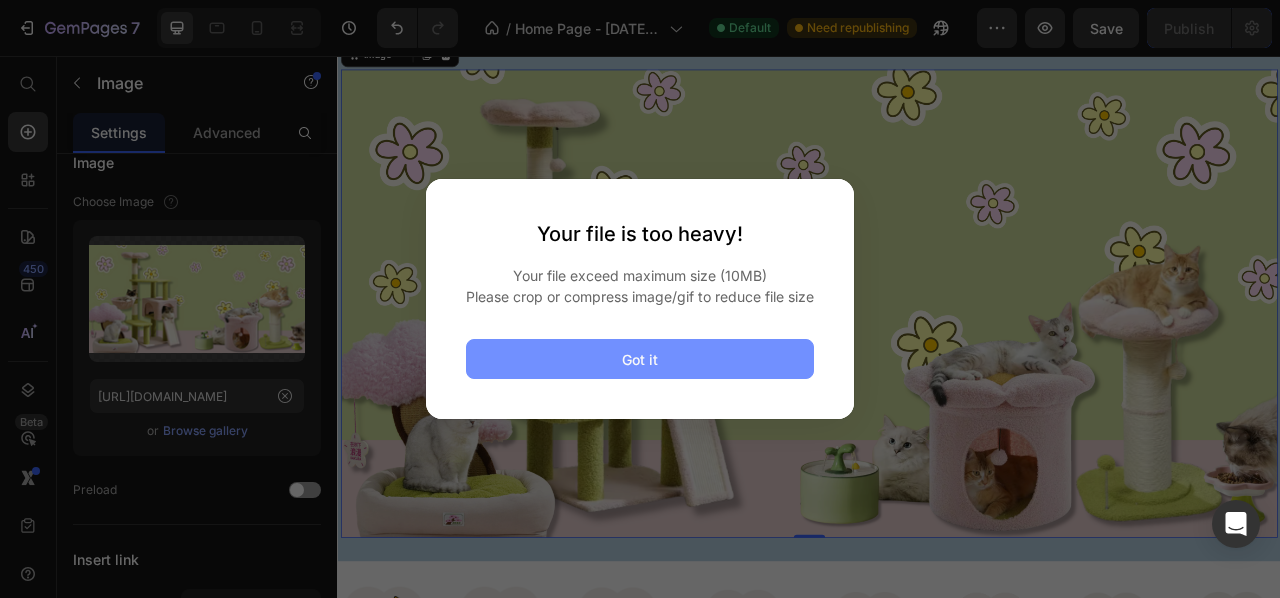 click on "Got it" at bounding box center [640, 359] 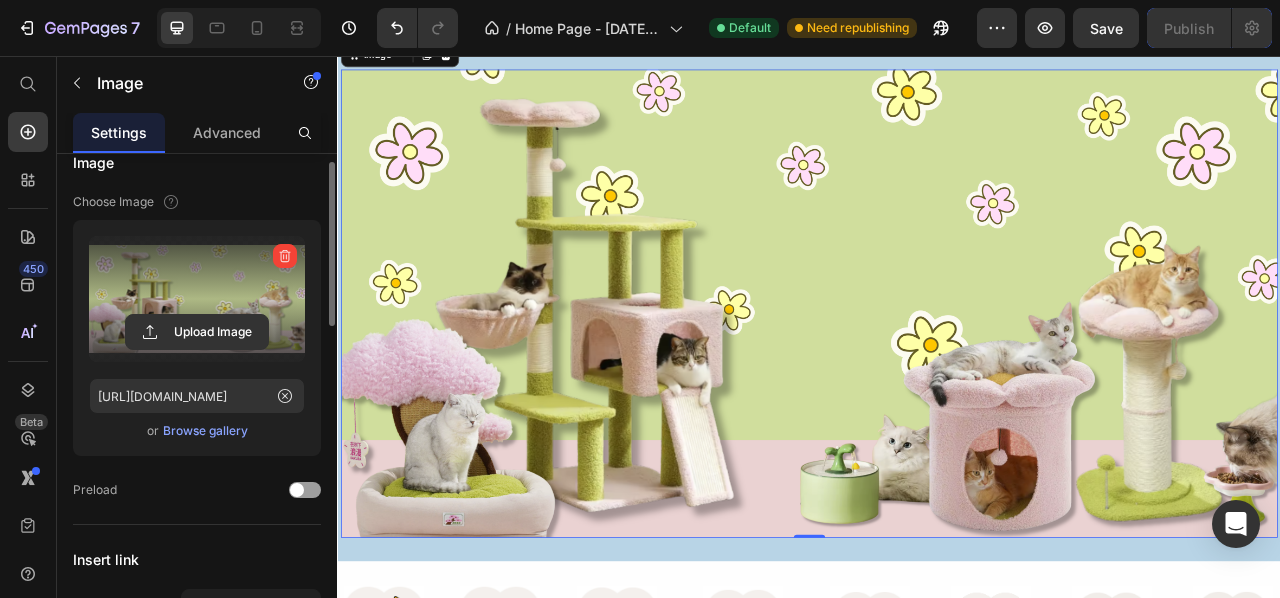 click at bounding box center [197, 299] 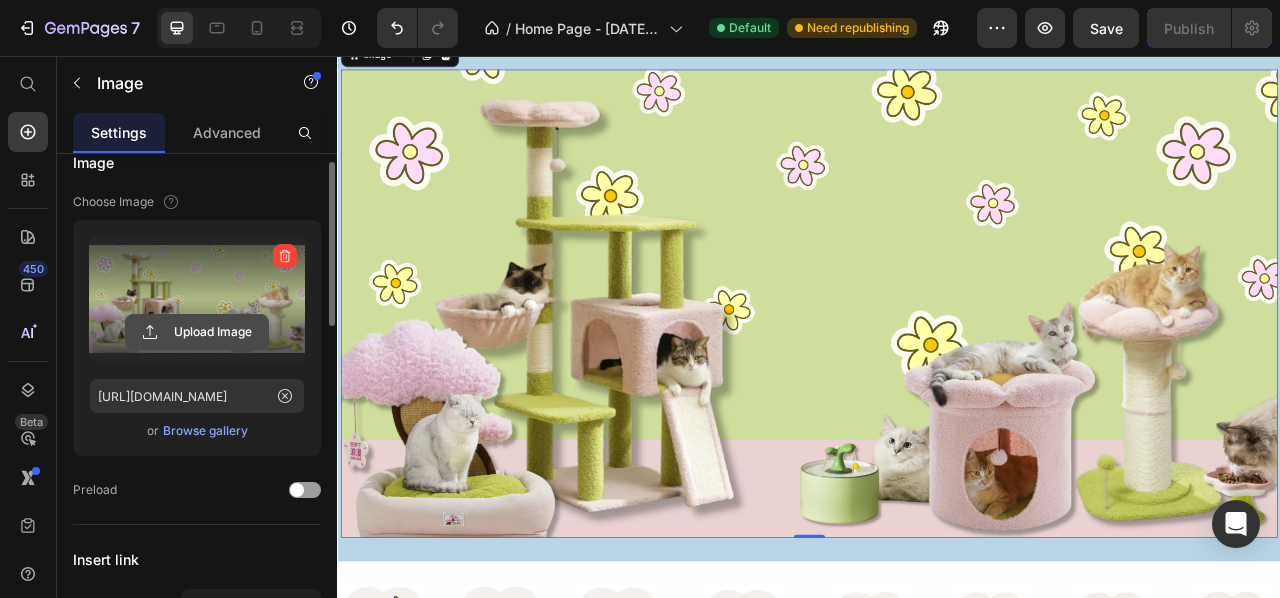 click 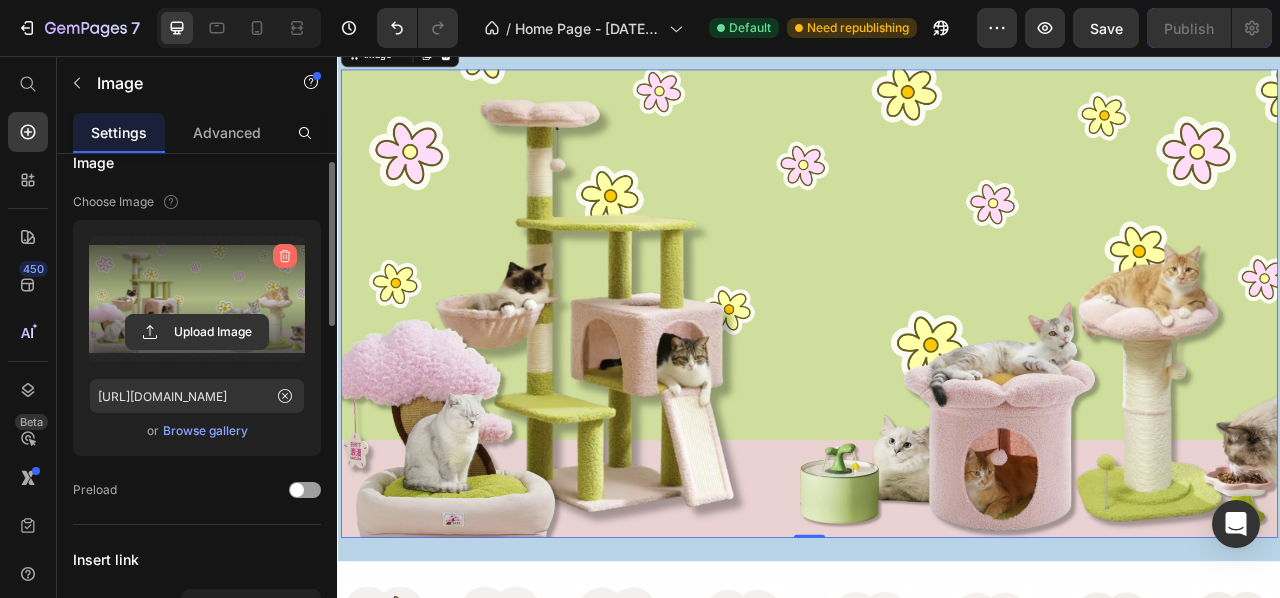 click 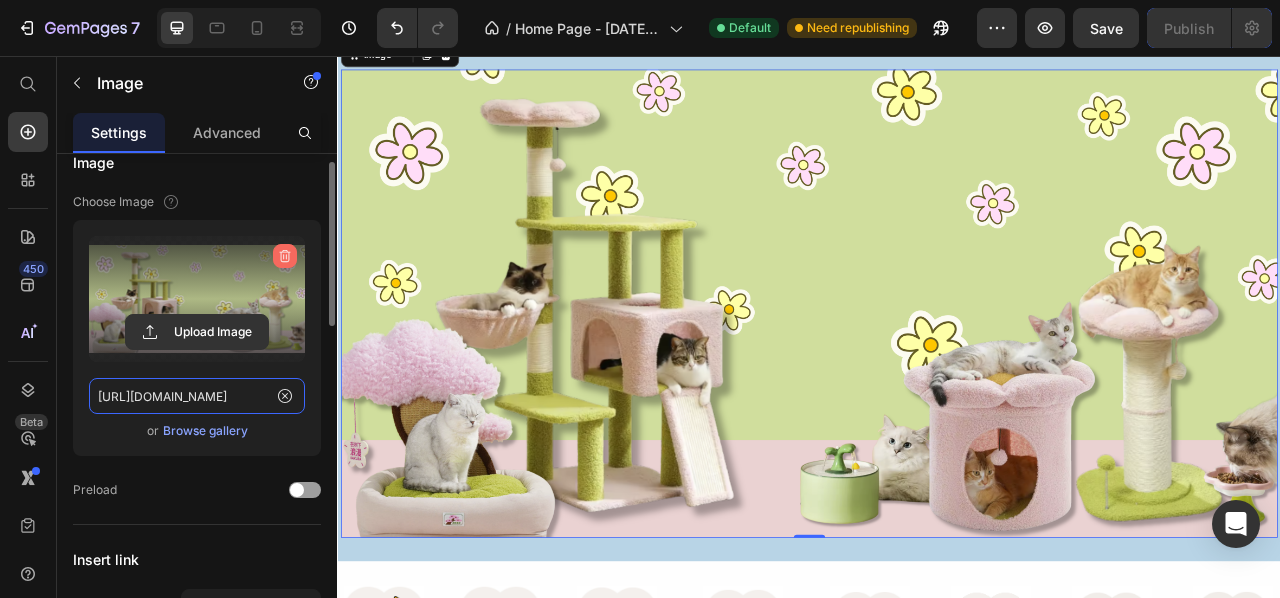 type 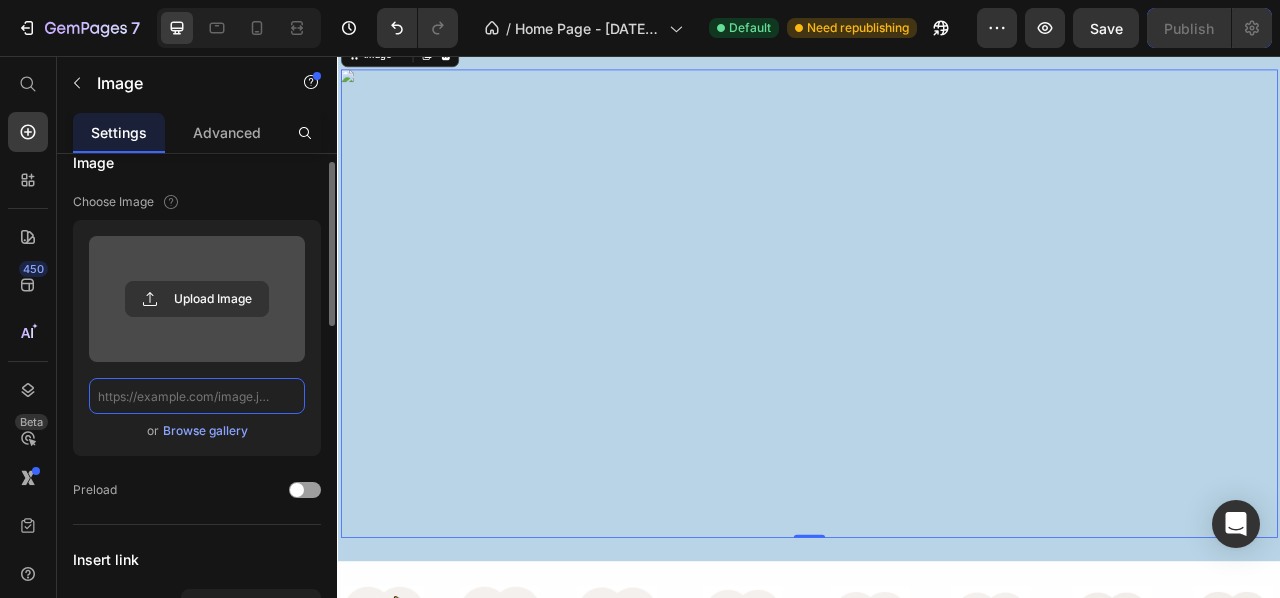 scroll, scrollTop: 0, scrollLeft: 0, axis: both 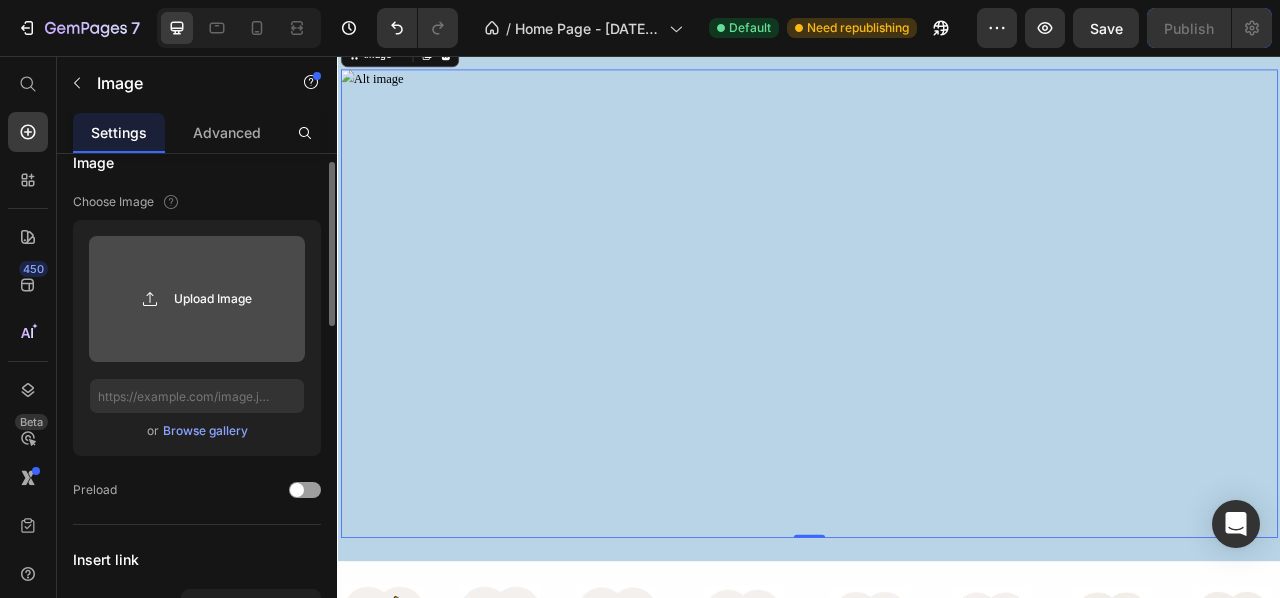click 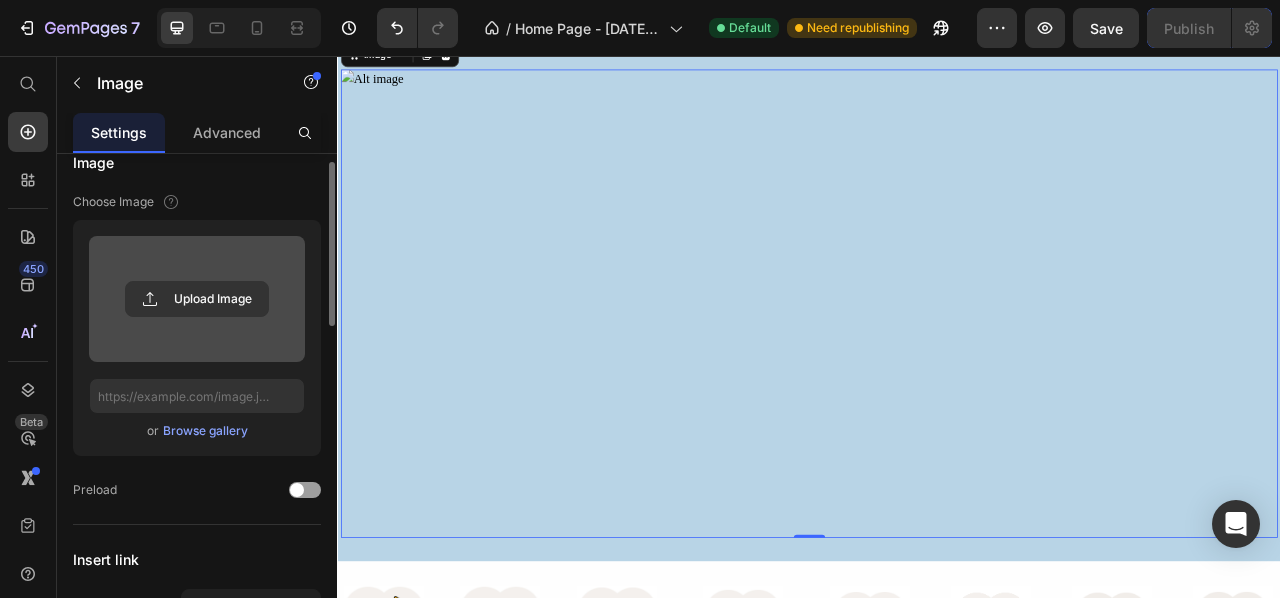 click at bounding box center (197, 299) 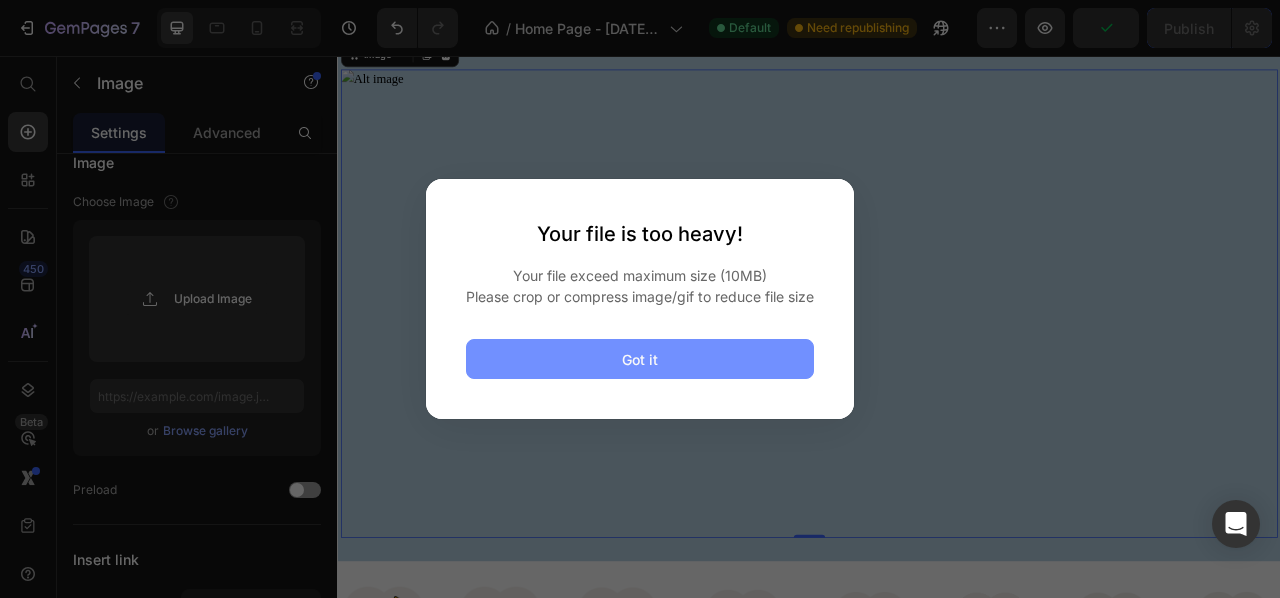 click on "Got it" at bounding box center [640, 359] 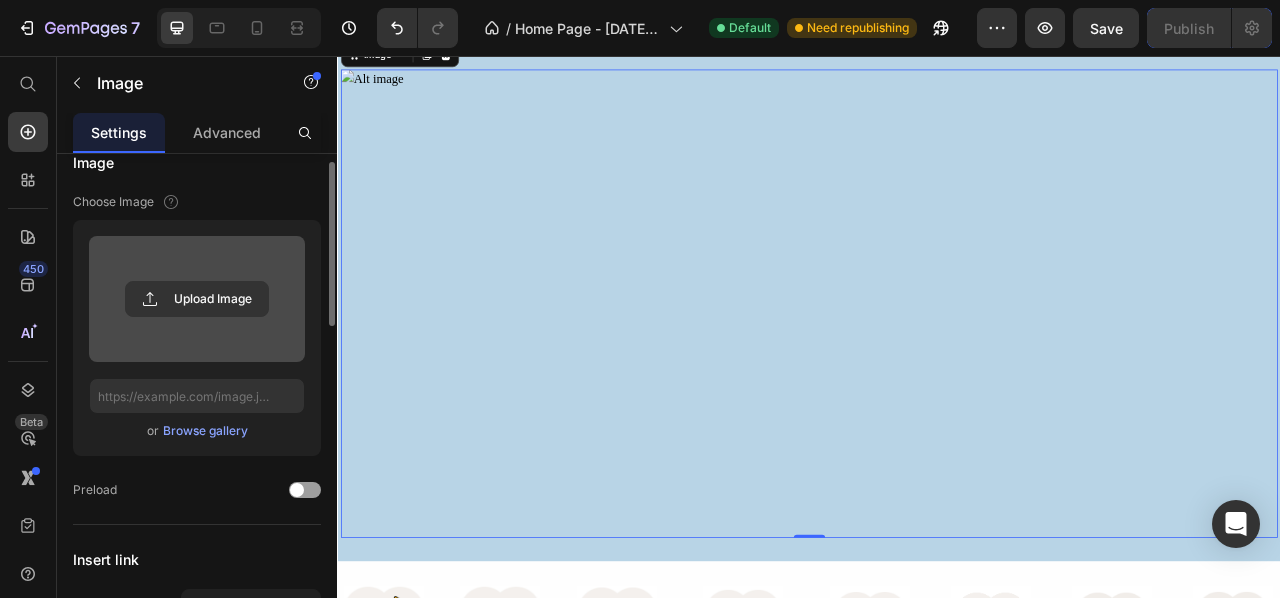 click at bounding box center [197, 299] 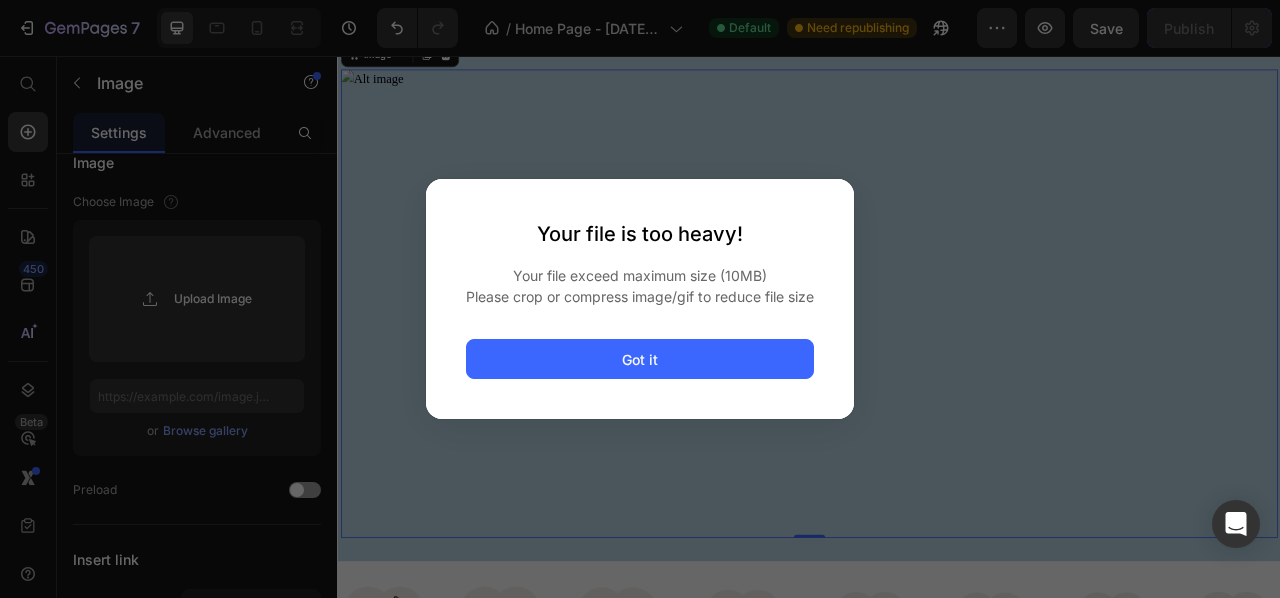 click on "Your file is too heavy! Your file exceed maximum size (10MB) Please crop or compress image/gif to reduce file size Got it" 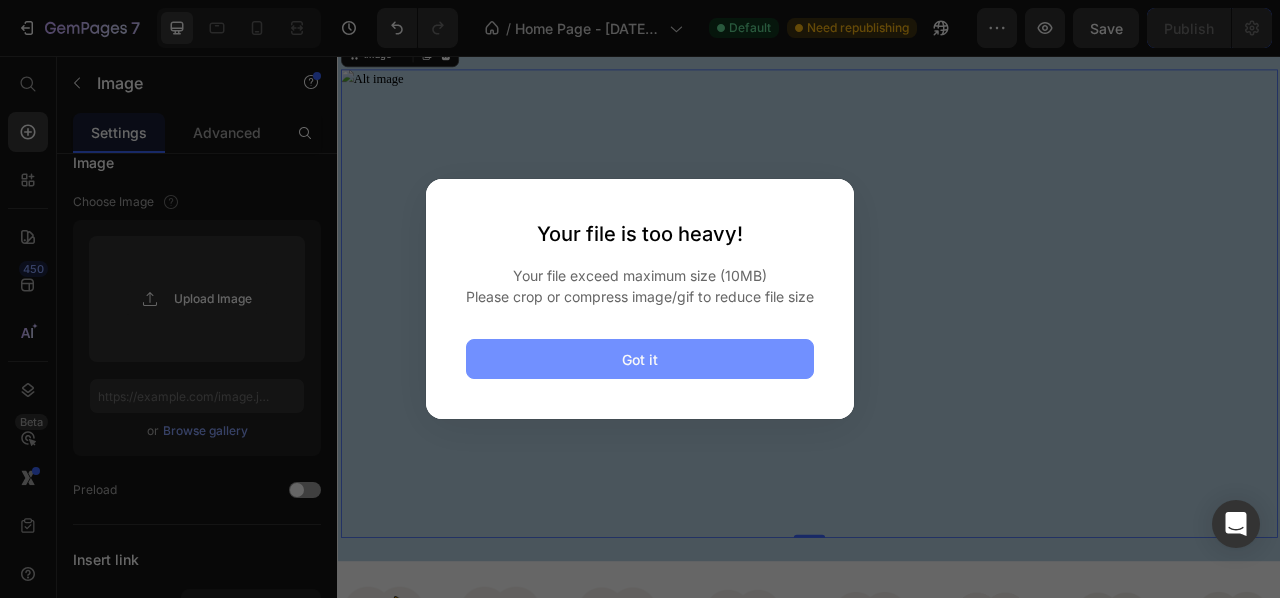 click on "Got it" at bounding box center [640, 359] 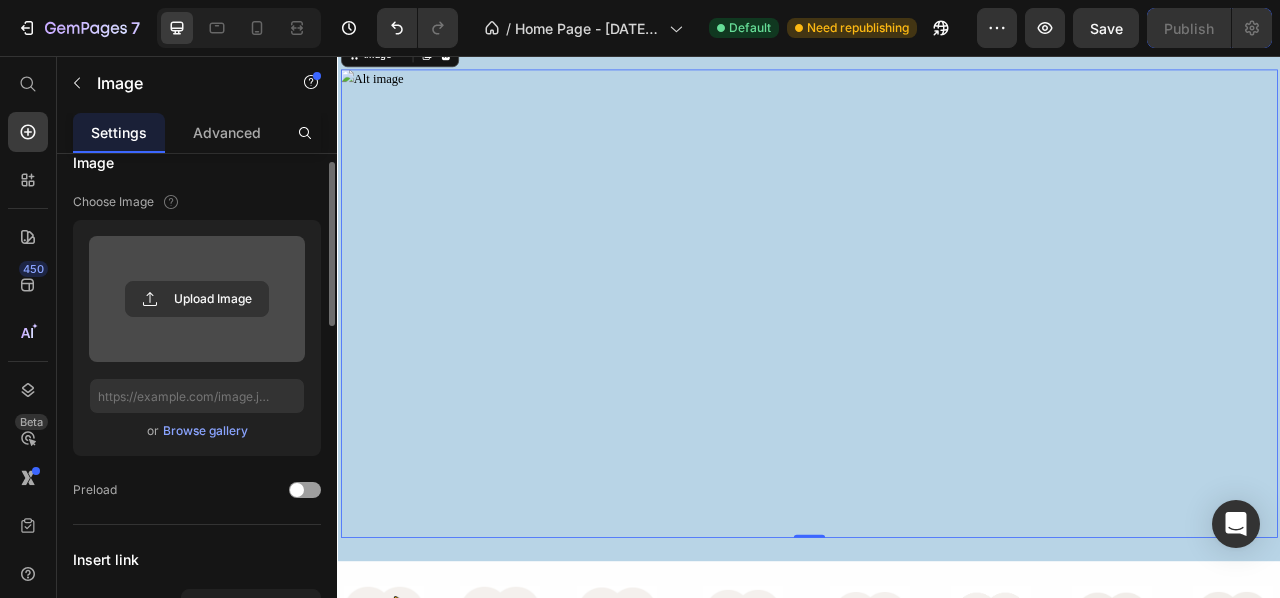 click at bounding box center (197, 299) 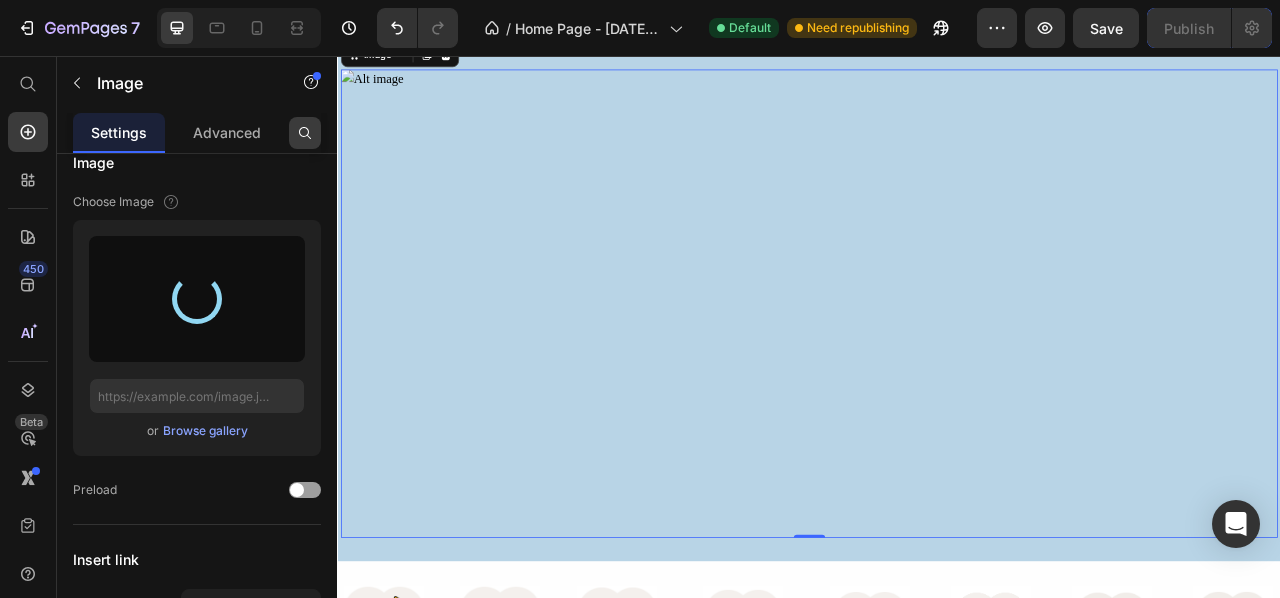 type on "[URL][DOMAIN_NAME]" 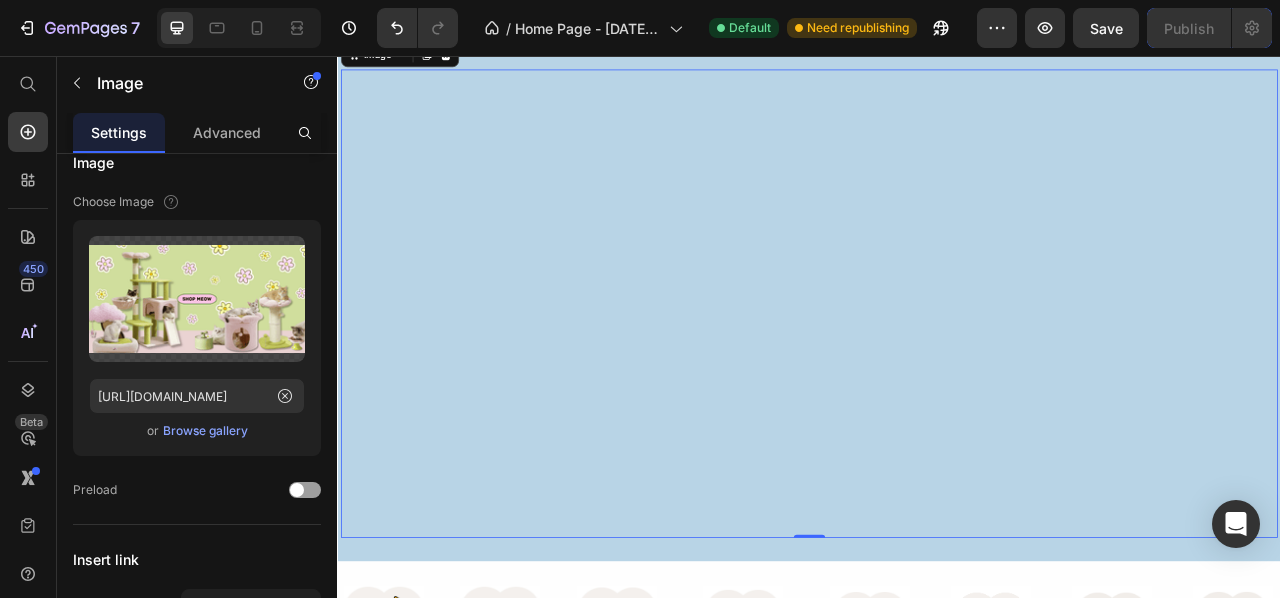 scroll, scrollTop: 0, scrollLeft: 0, axis: both 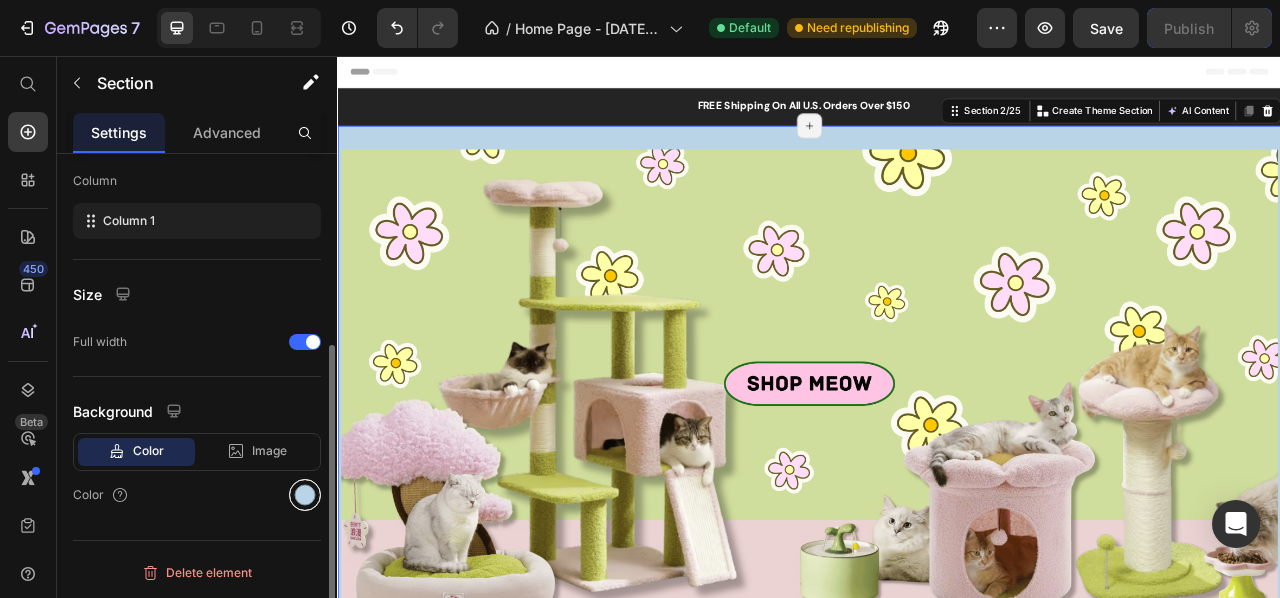 click at bounding box center [305, 495] 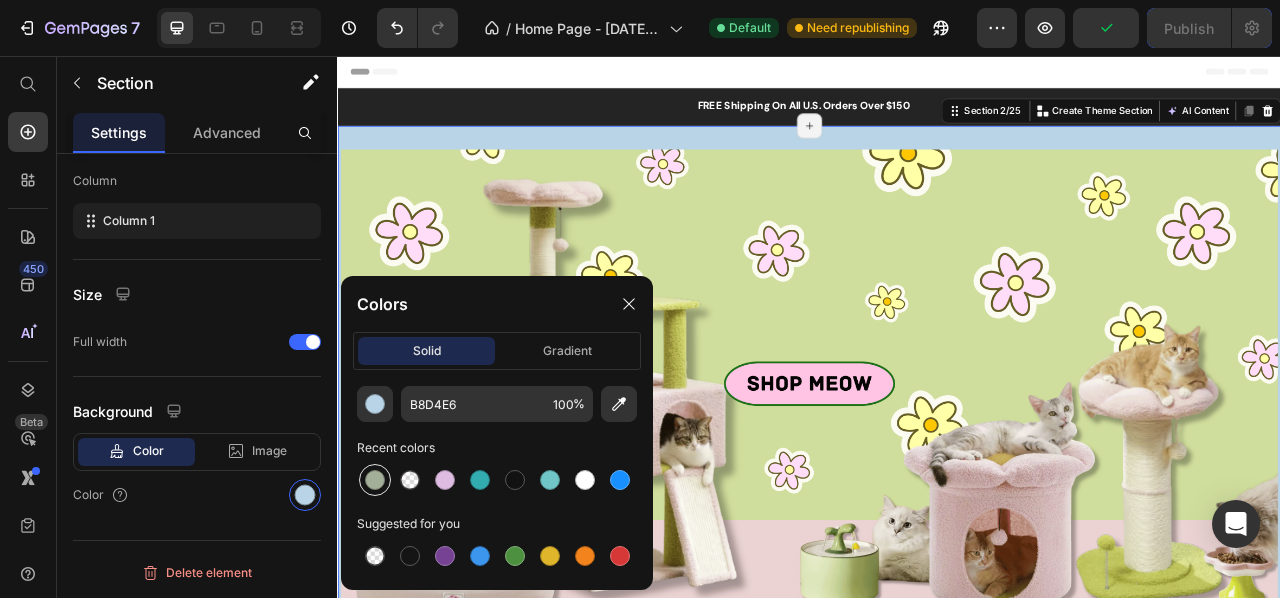 click at bounding box center (375, 480) 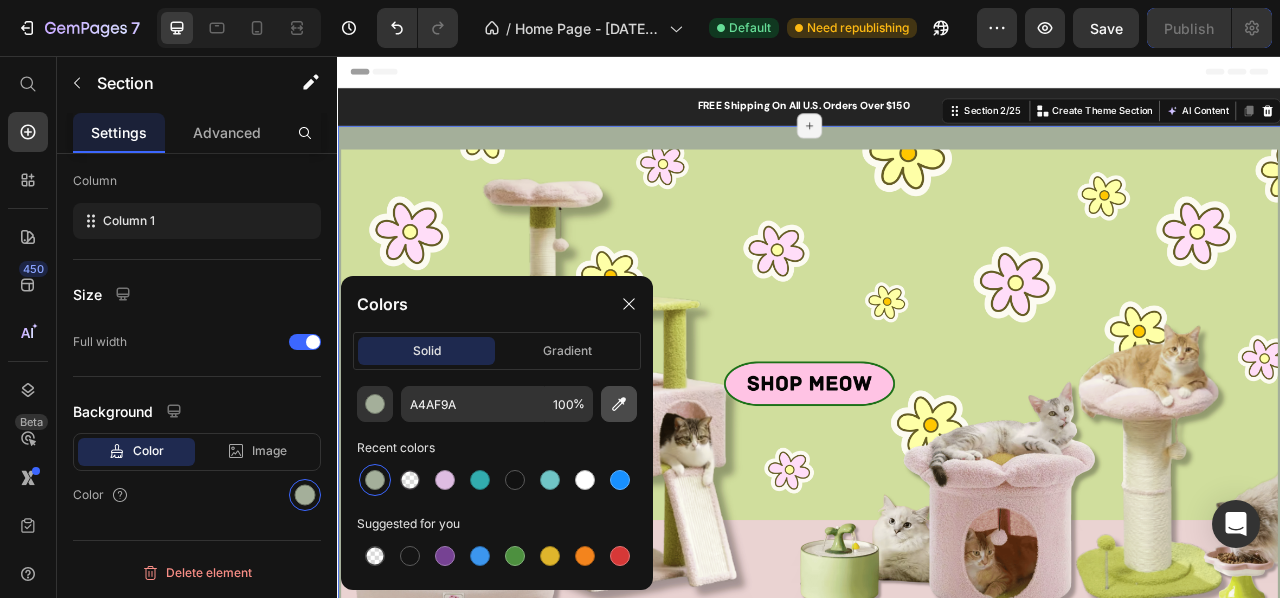 click 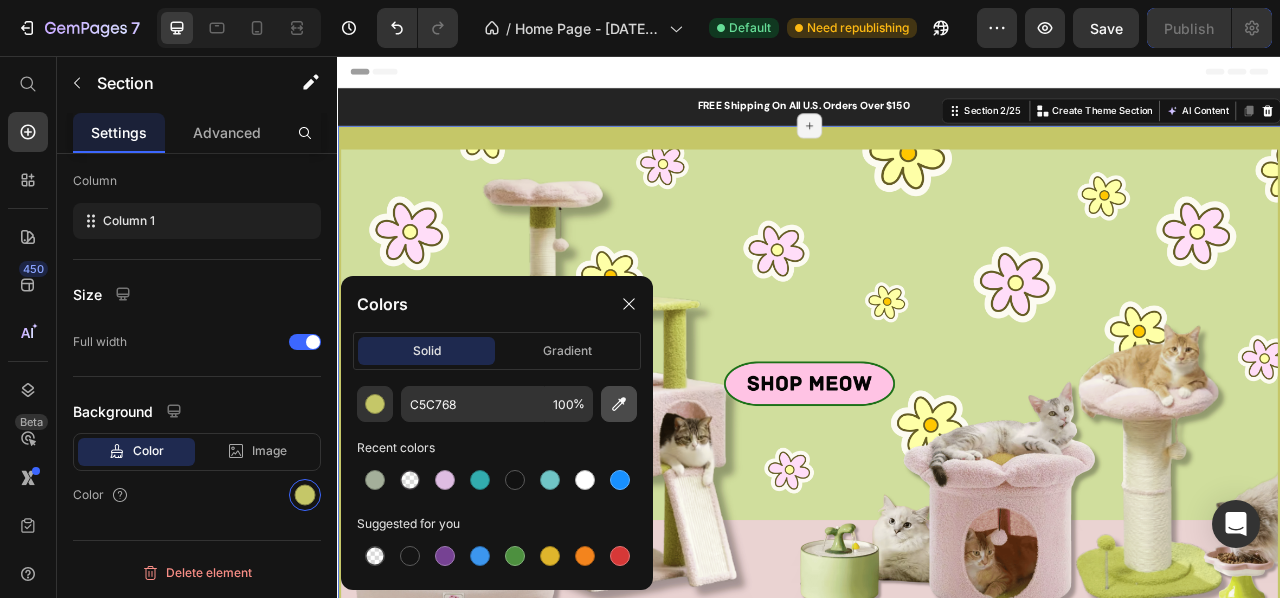click at bounding box center [619, 404] 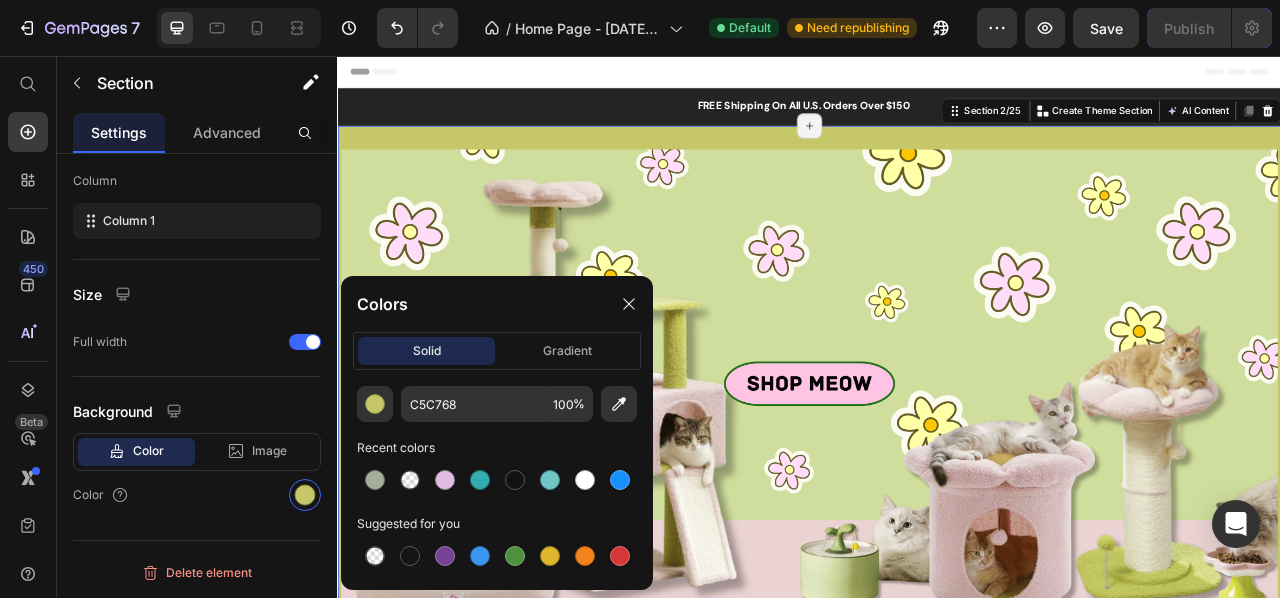 type on "EEC4E4" 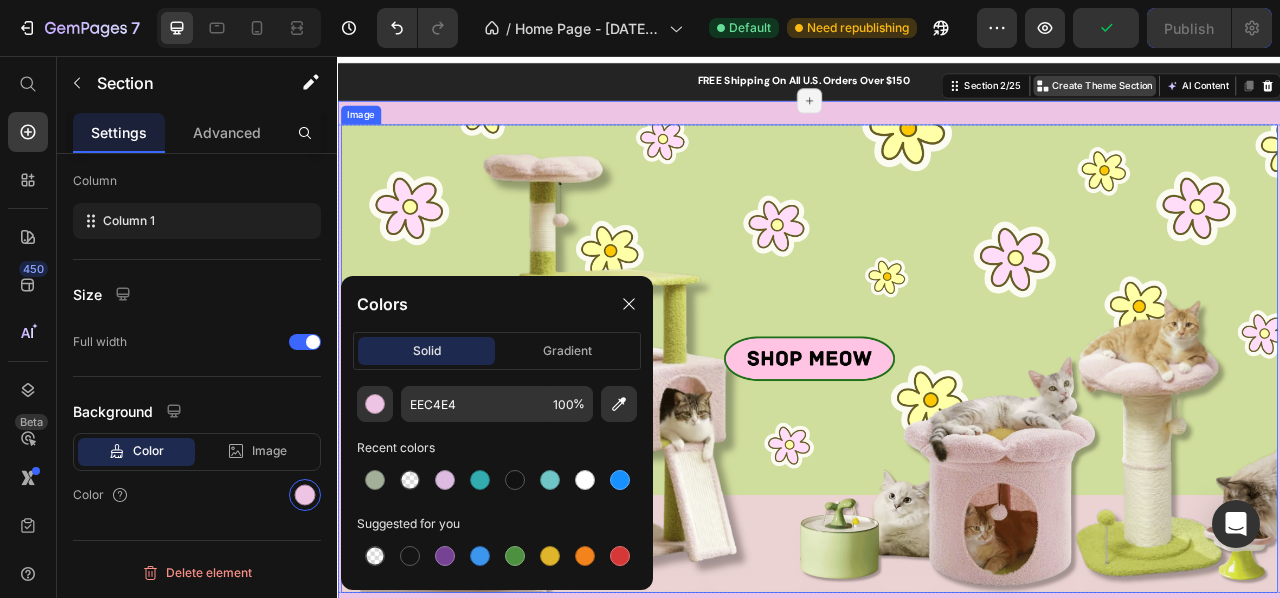 scroll, scrollTop: 31, scrollLeft: 0, axis: vertical 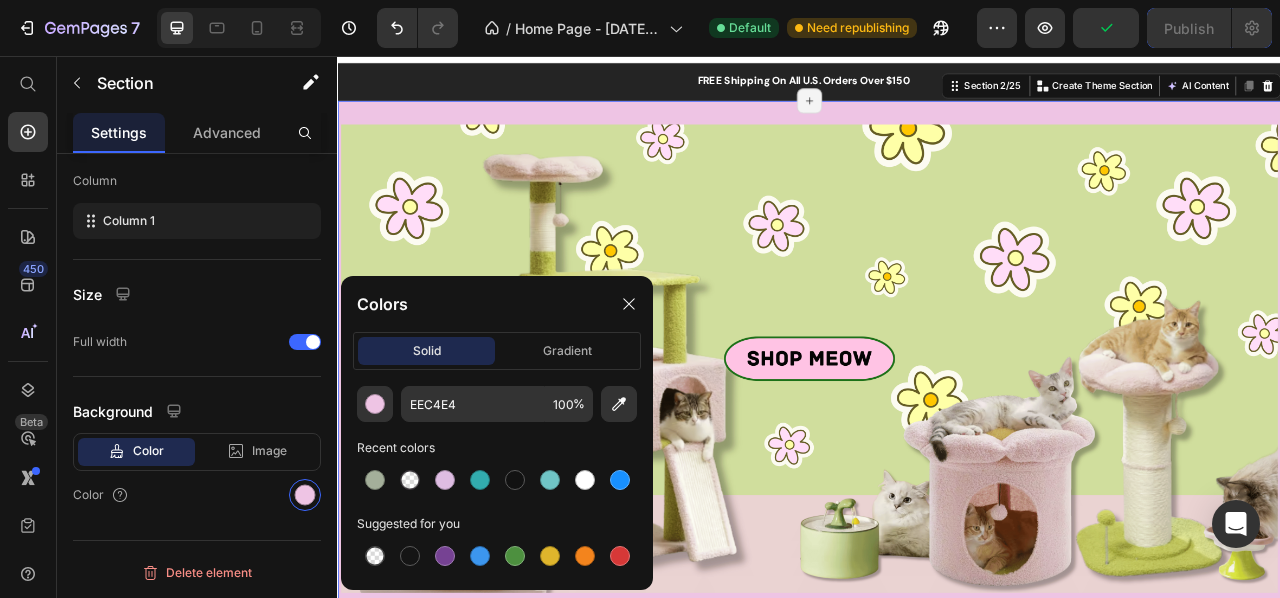 click on "7  Version history  /  Home Page - [DATE] 22:15:22 Default Need republishing Preview  Publish" 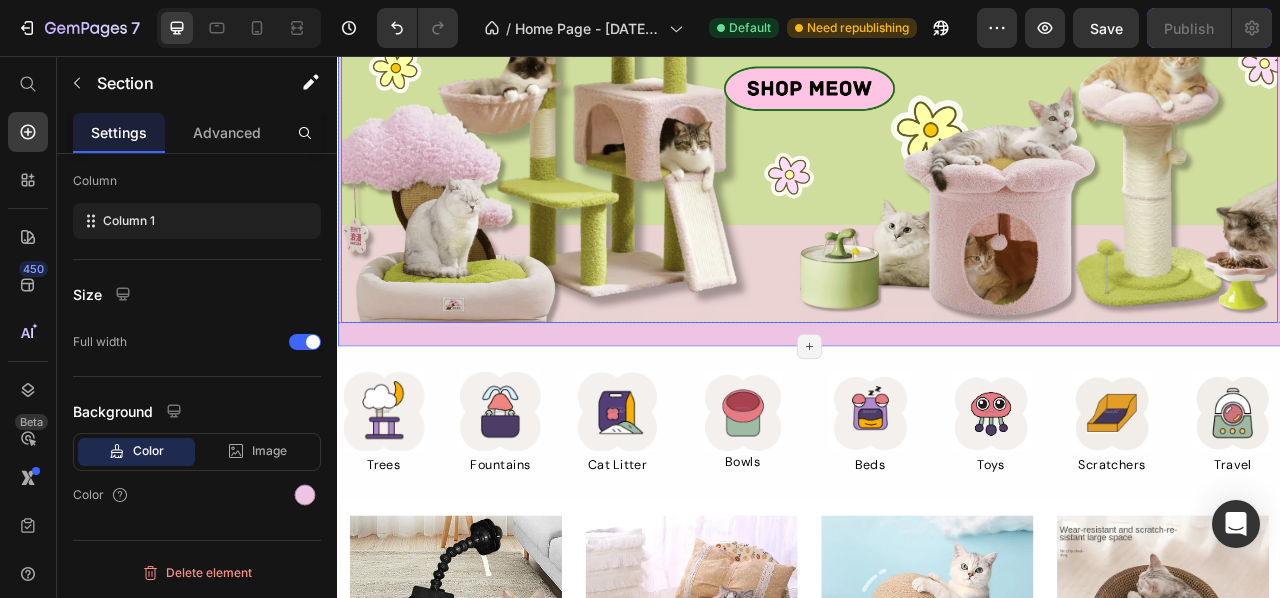 scroll, scrollTop: 494, scrollLeft: 0, axis: vertical 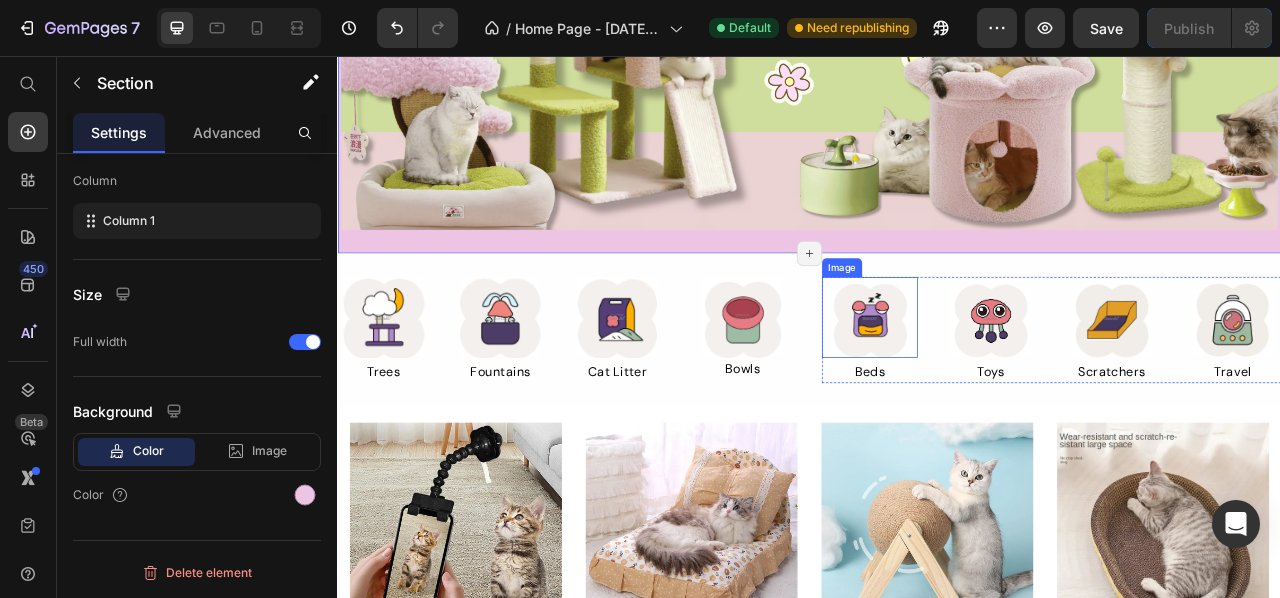 click at bounding box center [1014, 388] 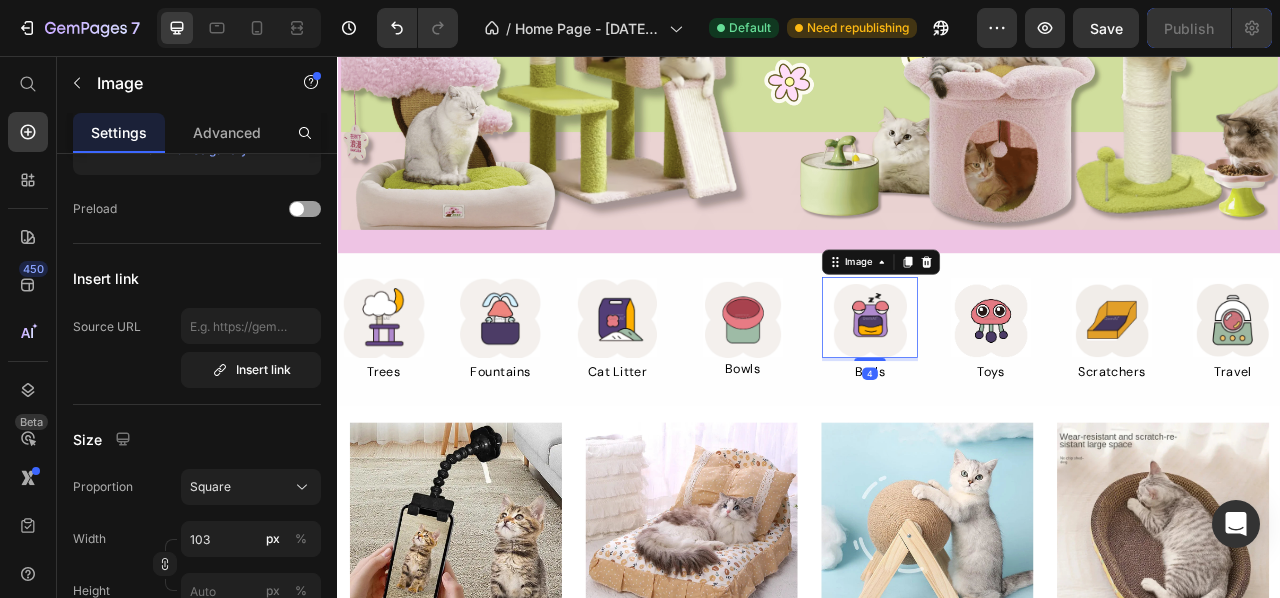 scroll, scrollTop: 0, scrollLeft: 0, axis: both 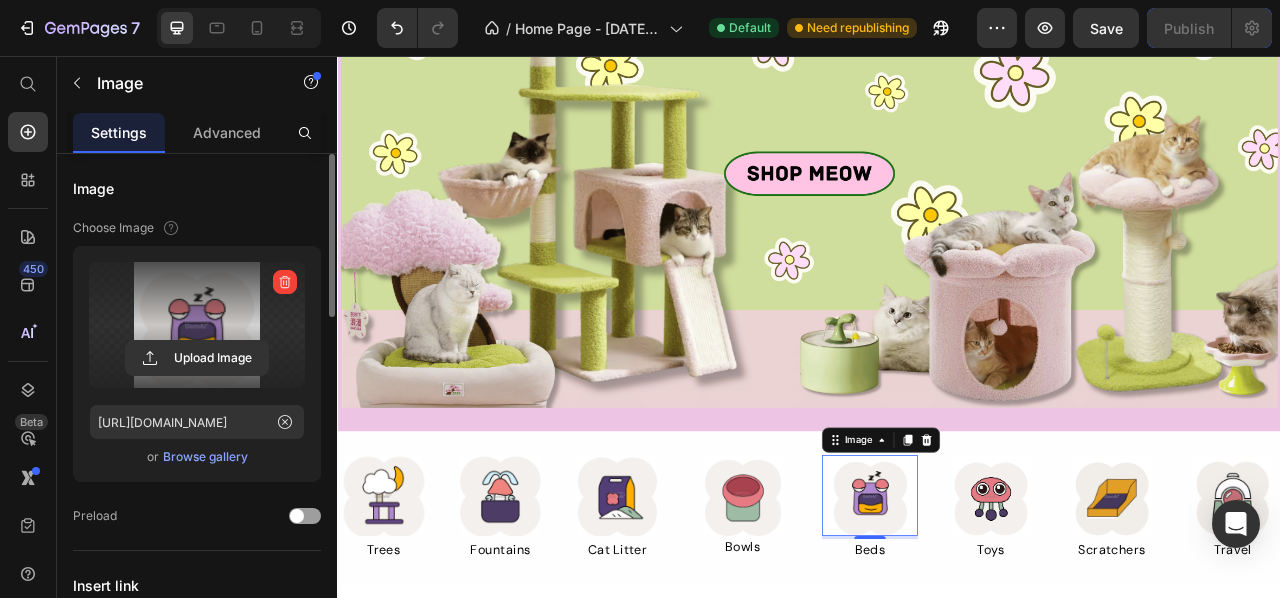 click at bounding box center (197, 325) 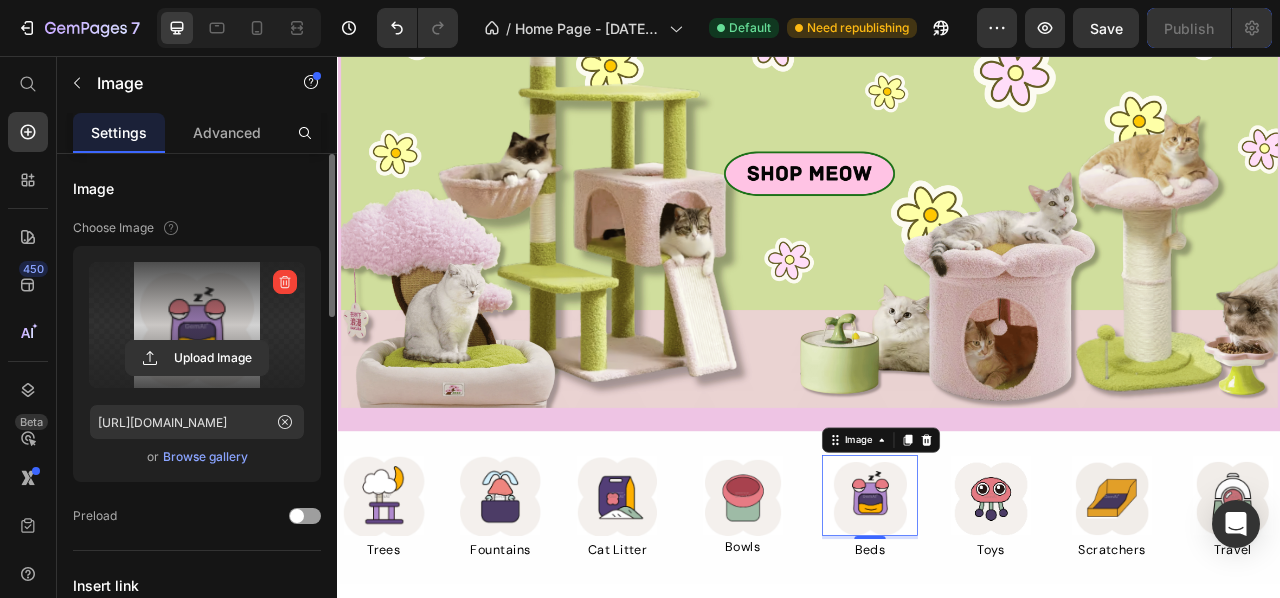 click 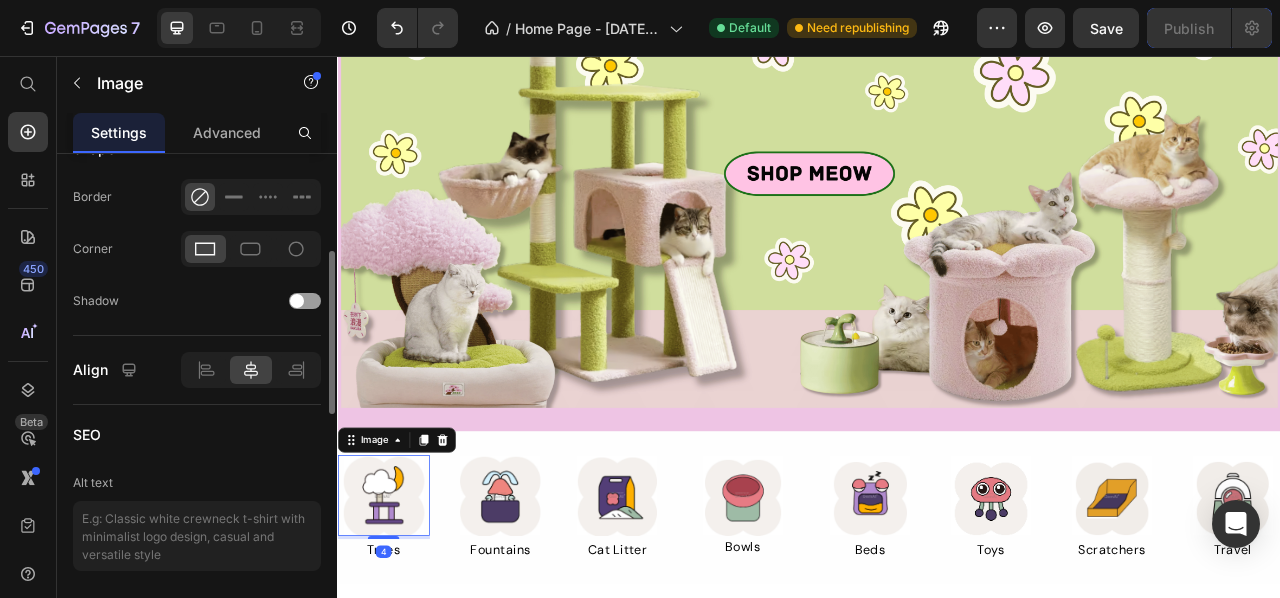 scroll, scrollTop: 1034, scrollLeft: 0, axis: vertical 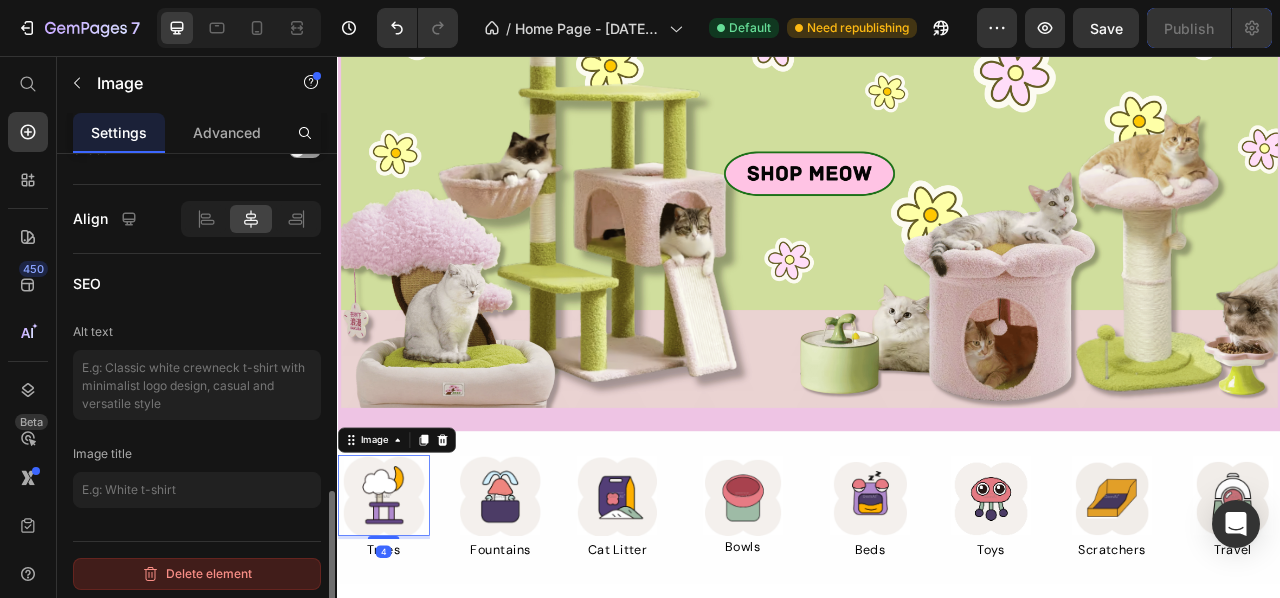 click on "Delete element" at bounding box center (197, 574) 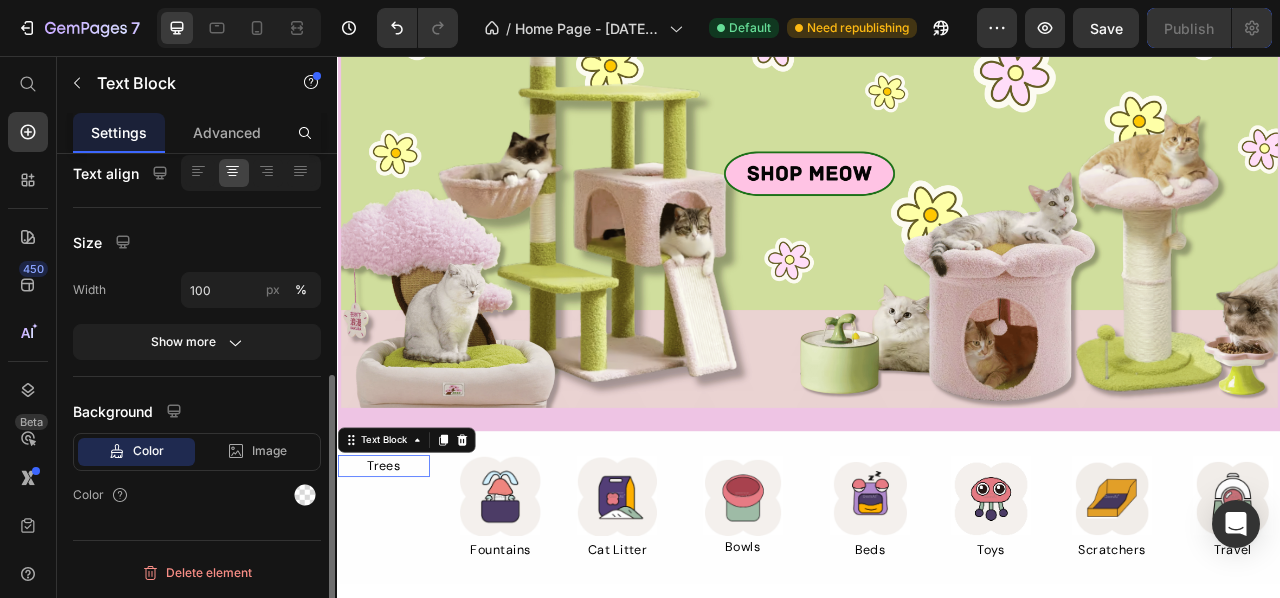 click on "Trees" at bounding box center (395, 578) 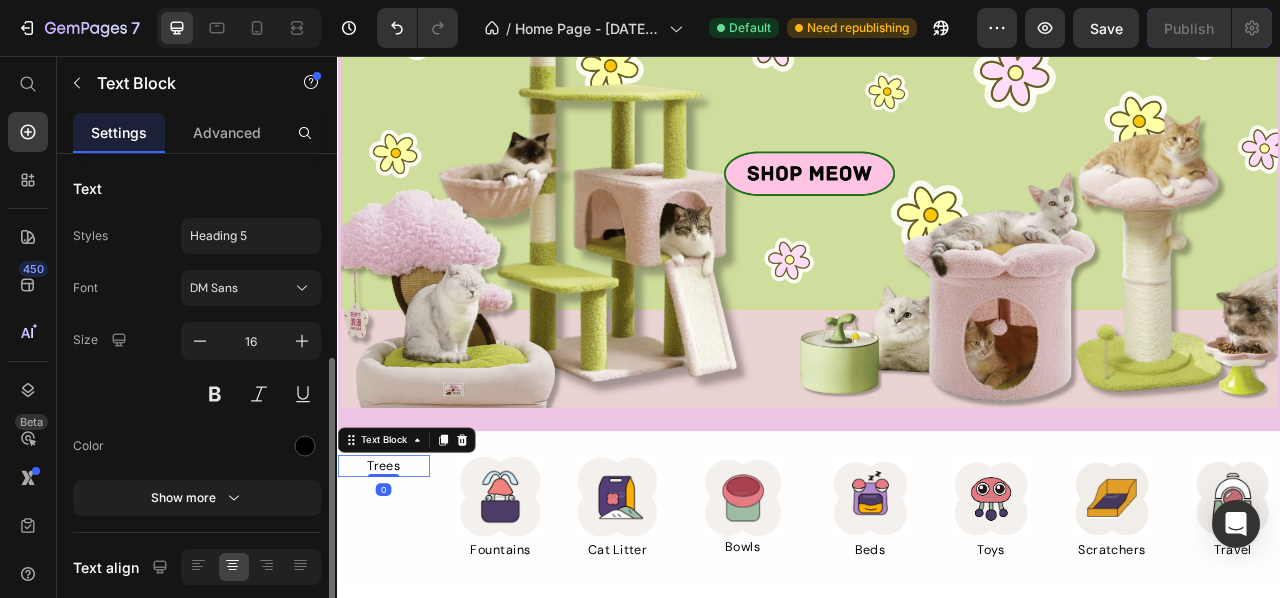 scroll, scrollTop: 394, scrollLeft: 0, axis: vertical 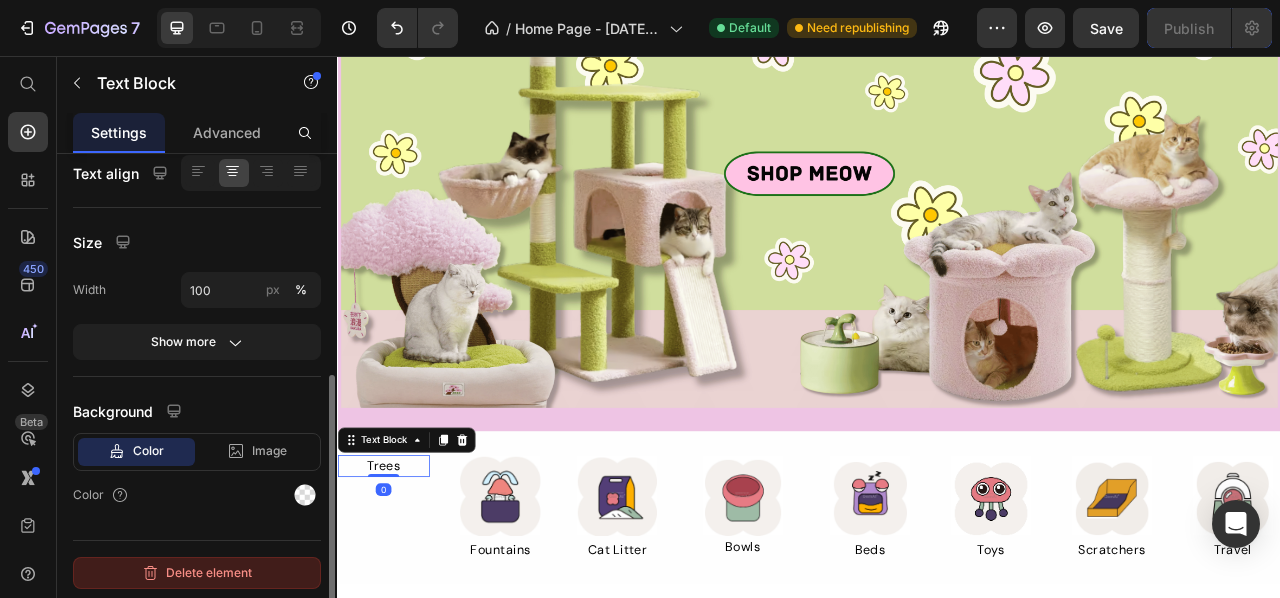 click on "Delete element" at bounding box center (197, 573) 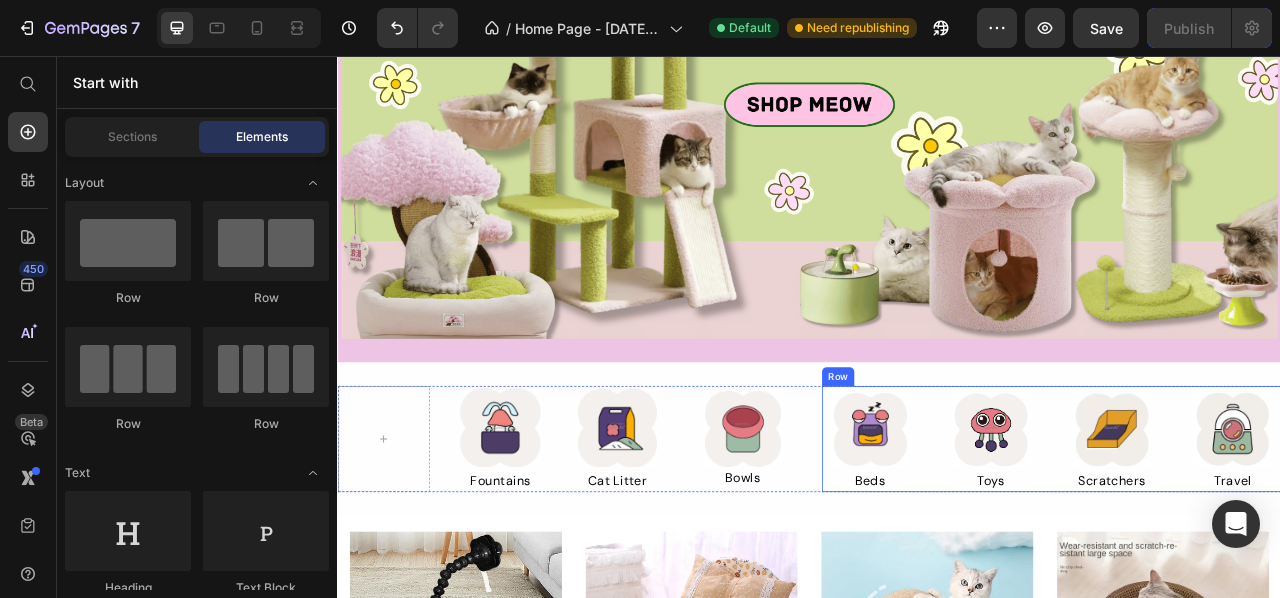 scroll, scrollTop: 381, scrollLeft: 0, axis: vertical 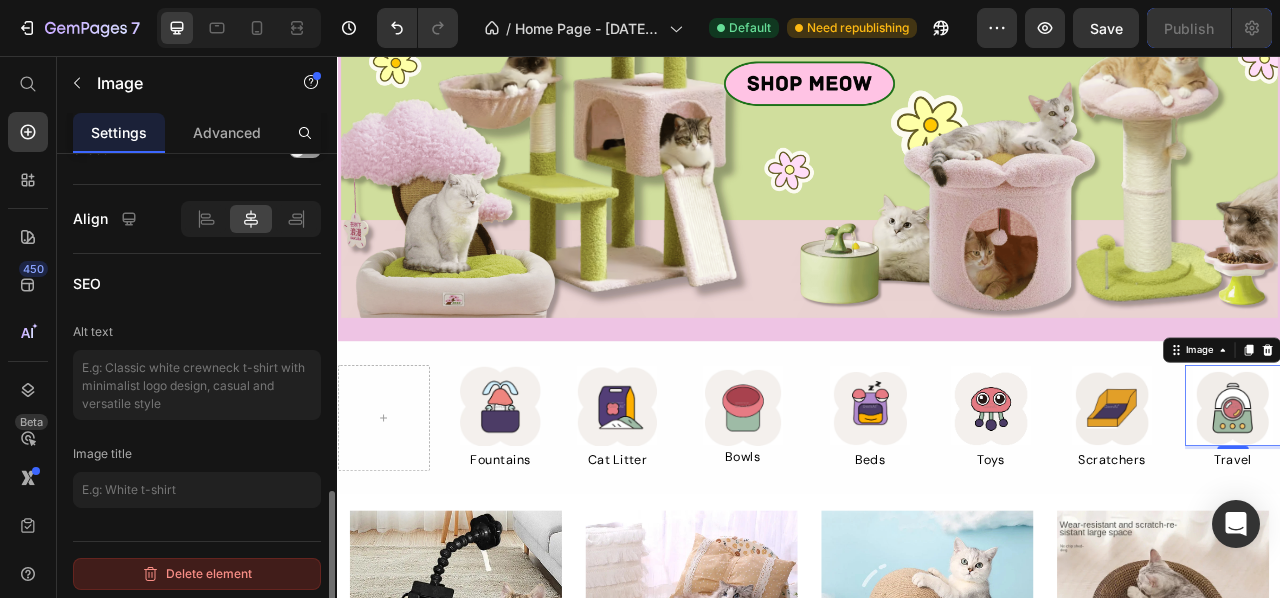 drag, startPoint x: 233, startPoint y: 563, endPoint x: 225, endPoint y: 507, distance: 56.568542 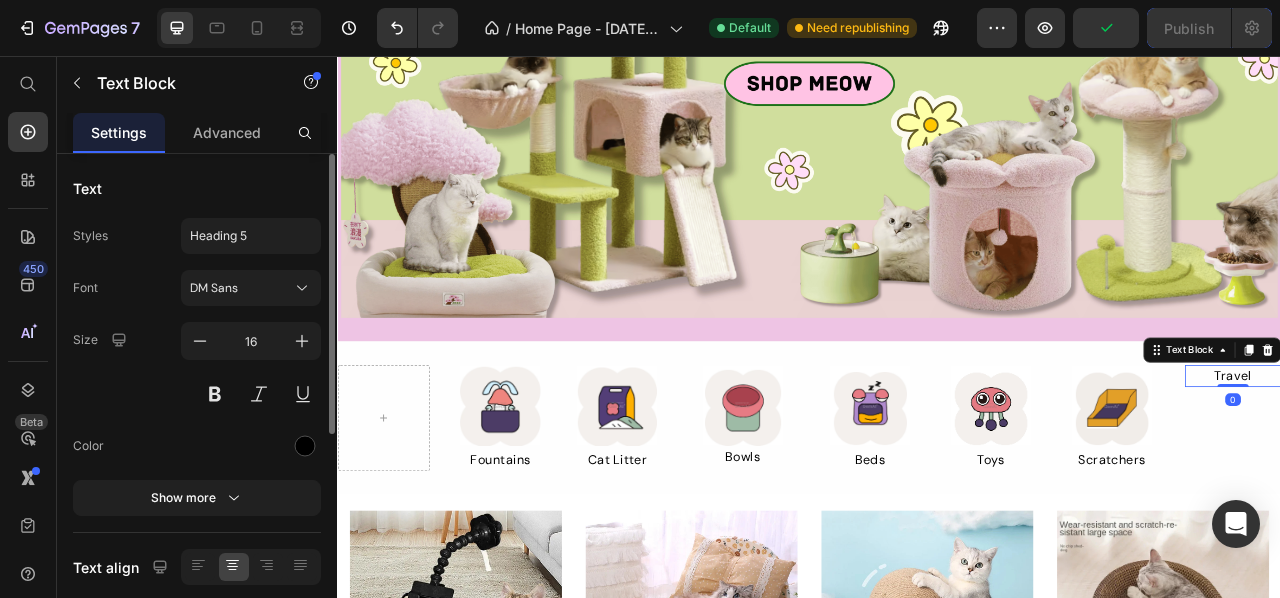 scroll, scrollTop: 394, scrollLeft: 0, axis: vertical 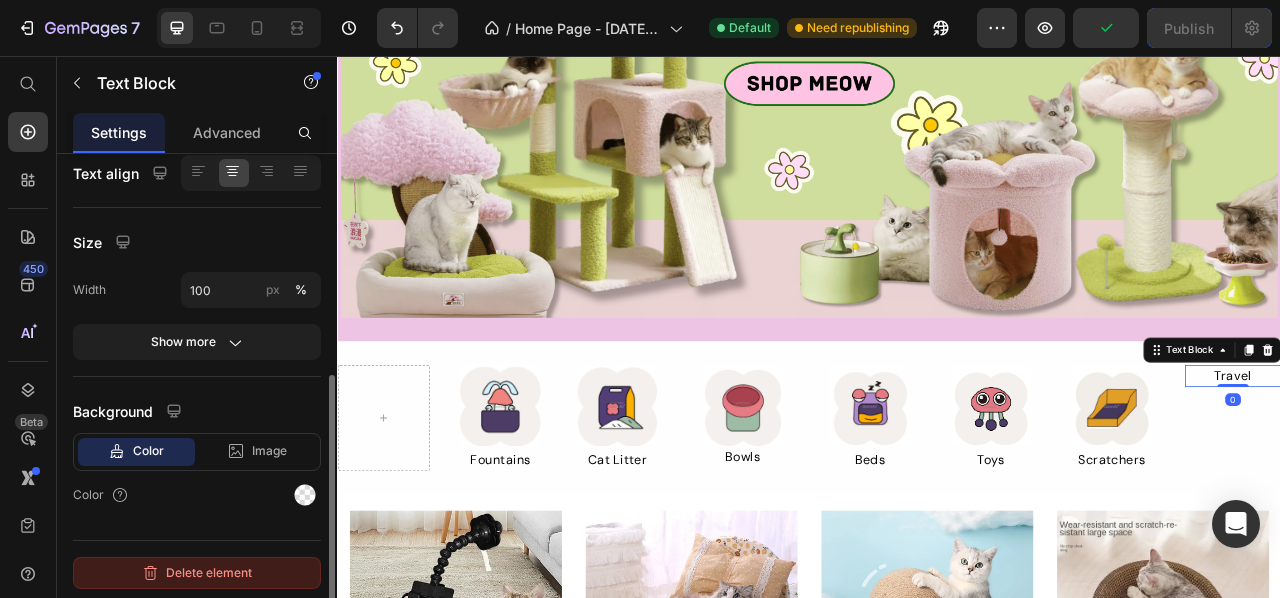 click on "Delete element" at bounding box center [197, 573] 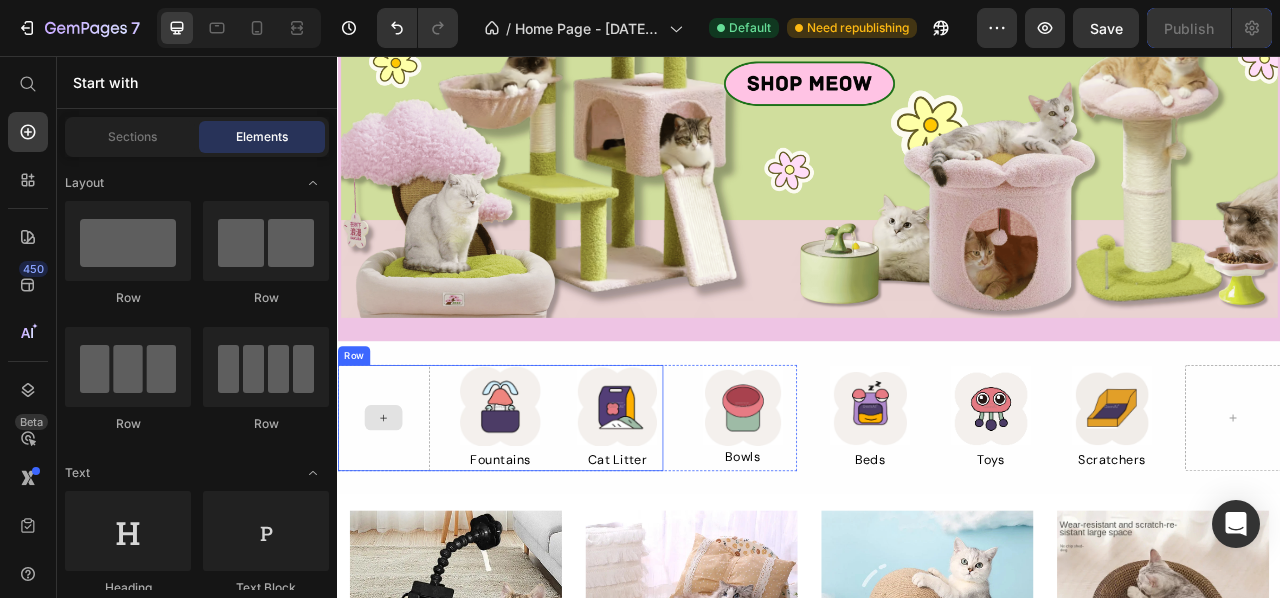 click at bounding box center [395, 517] 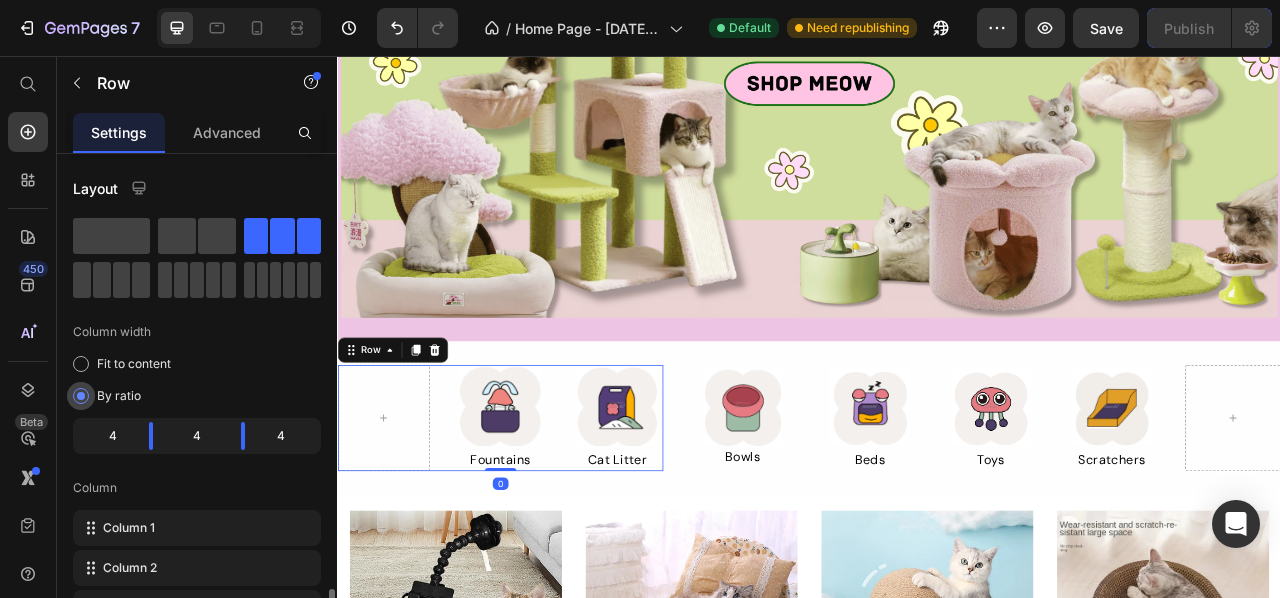 scroll, scrollTop: 608, scrollLeft: 0, axis: vertical 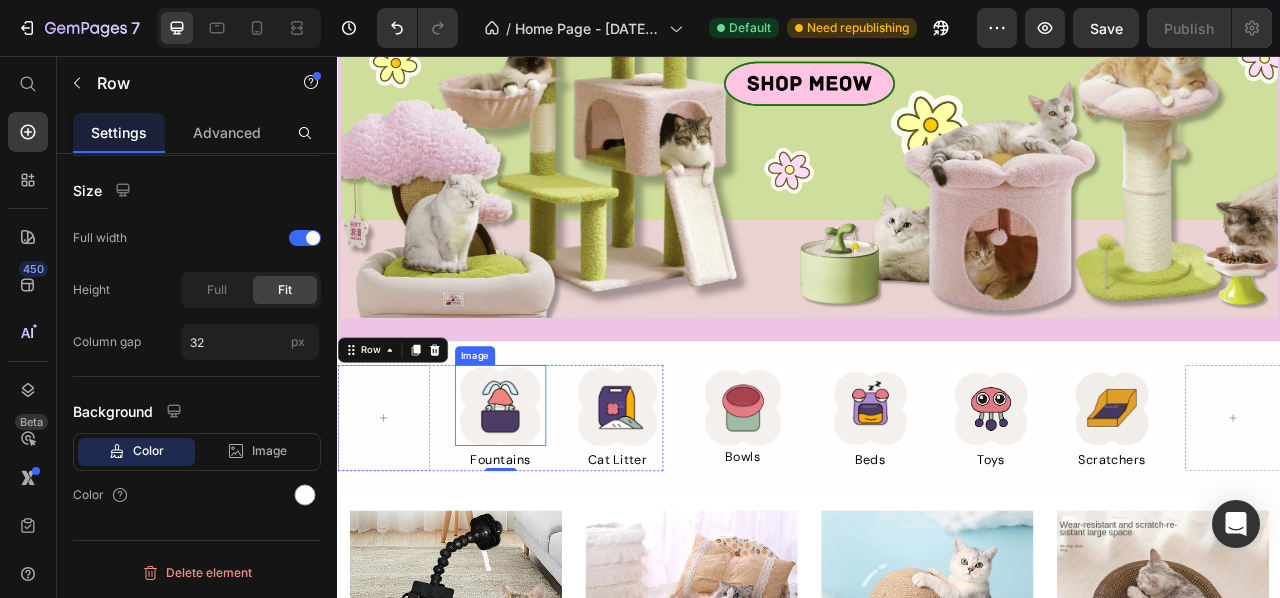click at bounding box center (544, 501) 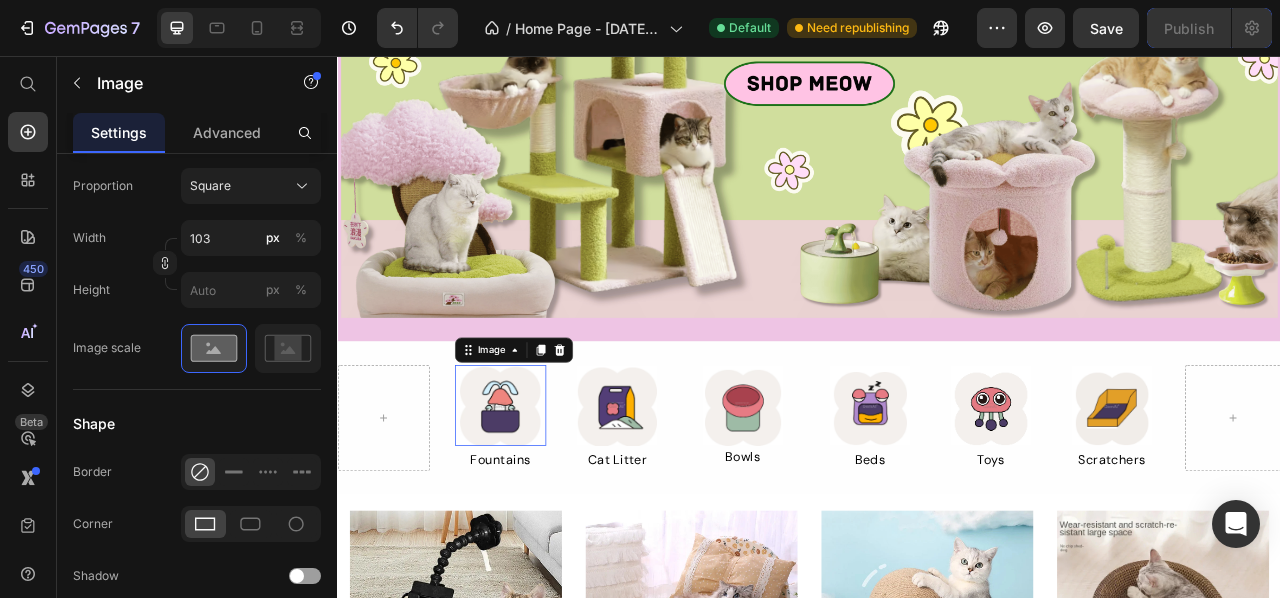 scroll, scrollTop: 0, scrollLeft: 0, axis: both 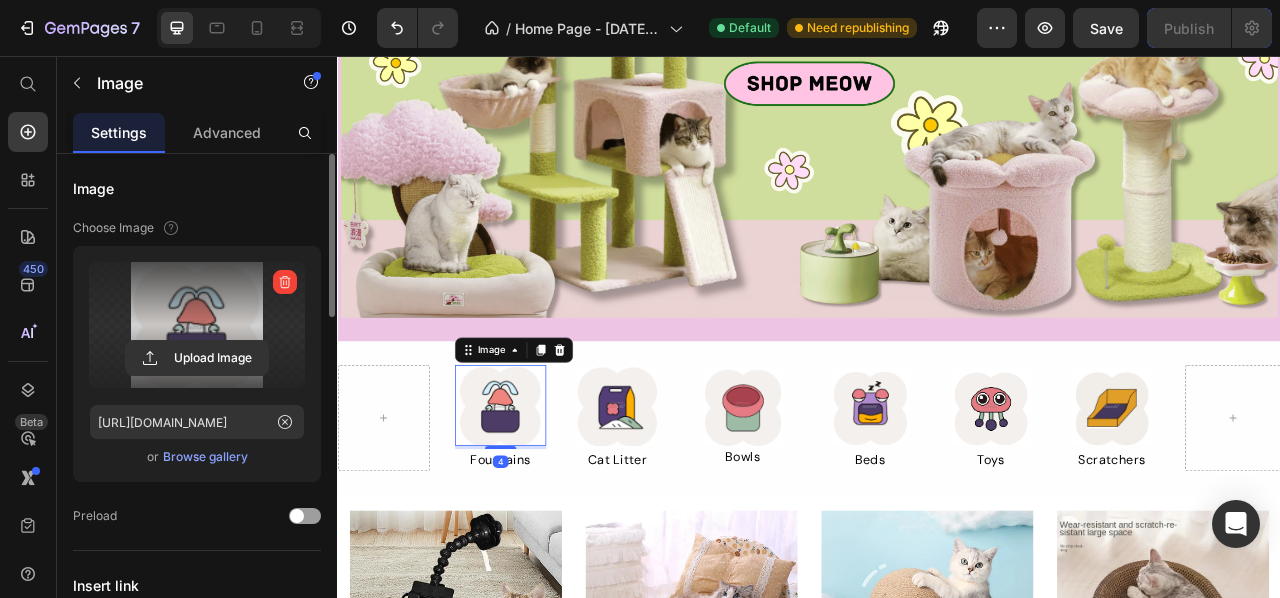 click at bounding box center (197, 325) 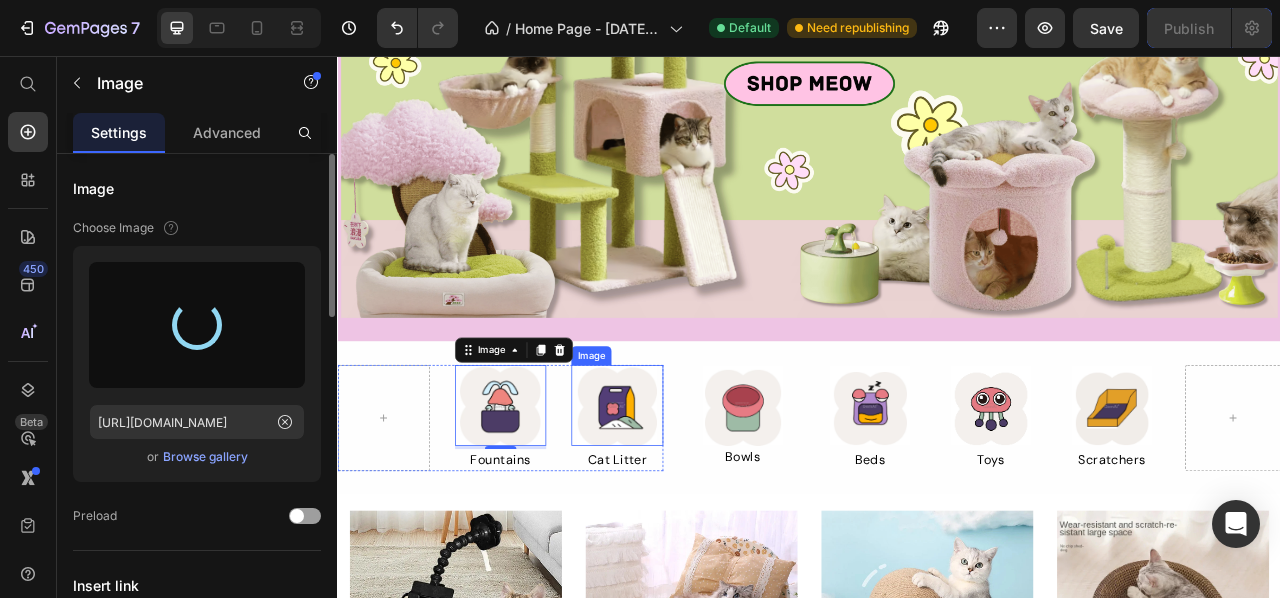 click at bounding box center [692, 501] 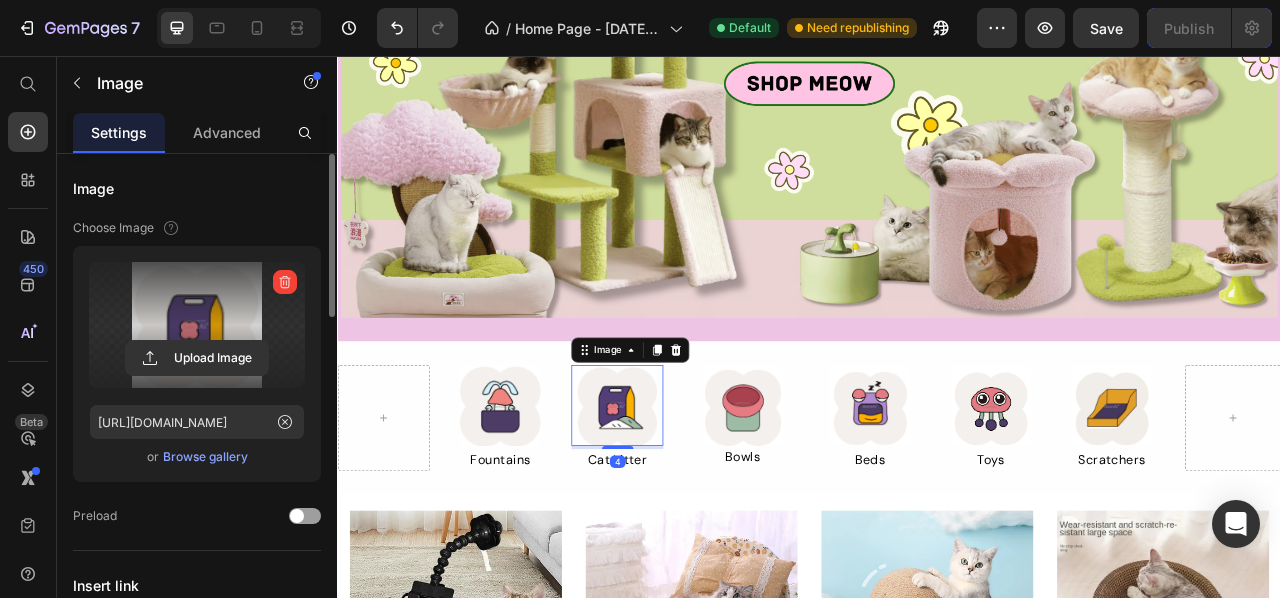 click at bounding box center (197, 325) 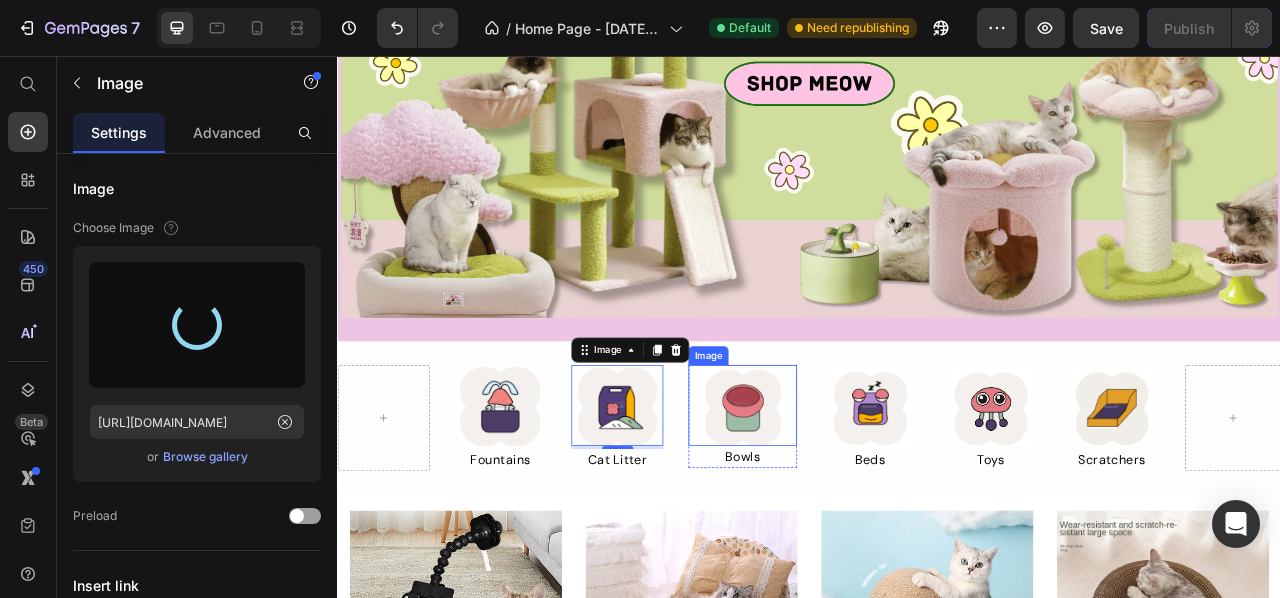 type on "[URL][DOMAIN_NAME]" 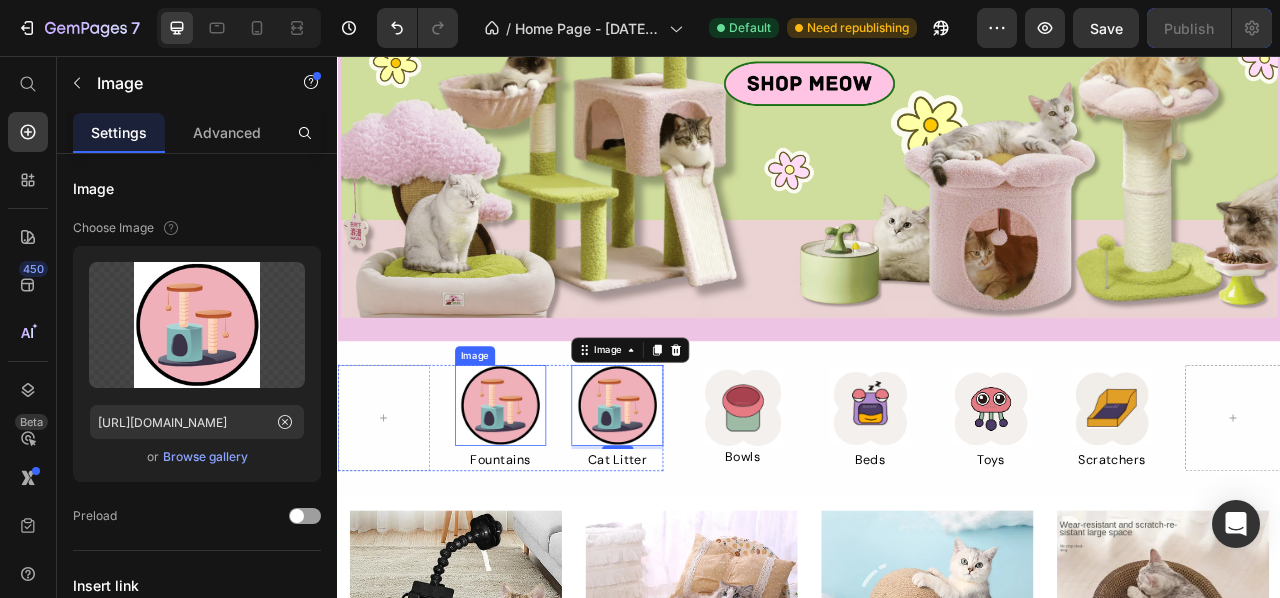 click at bounding box center [544, 501] 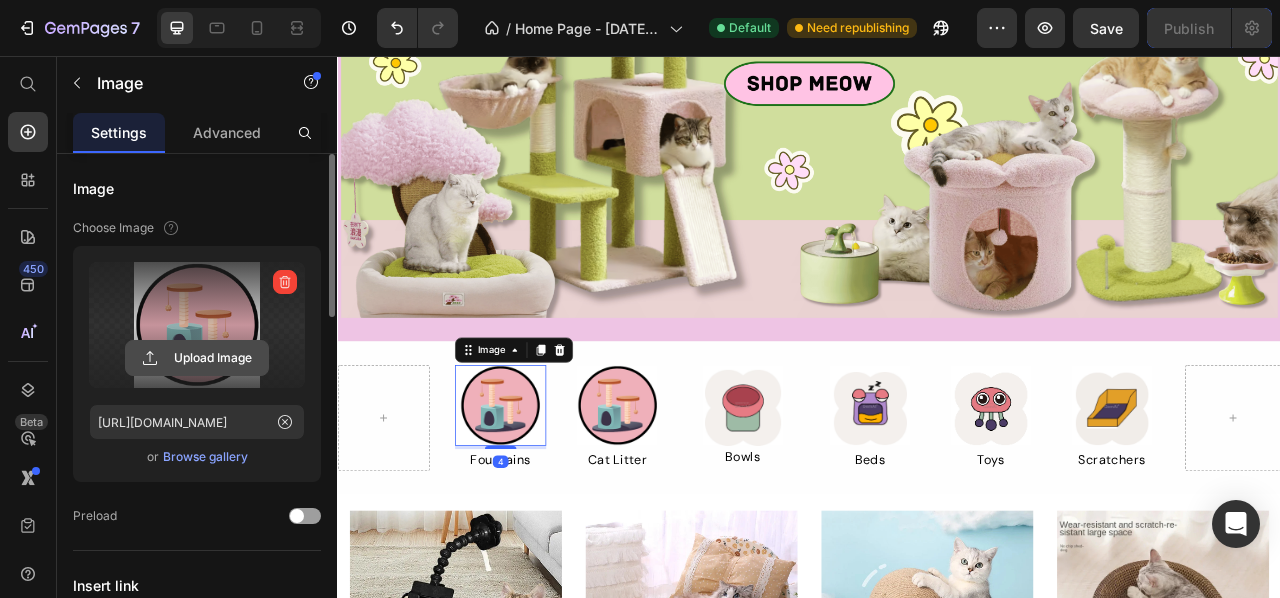 click 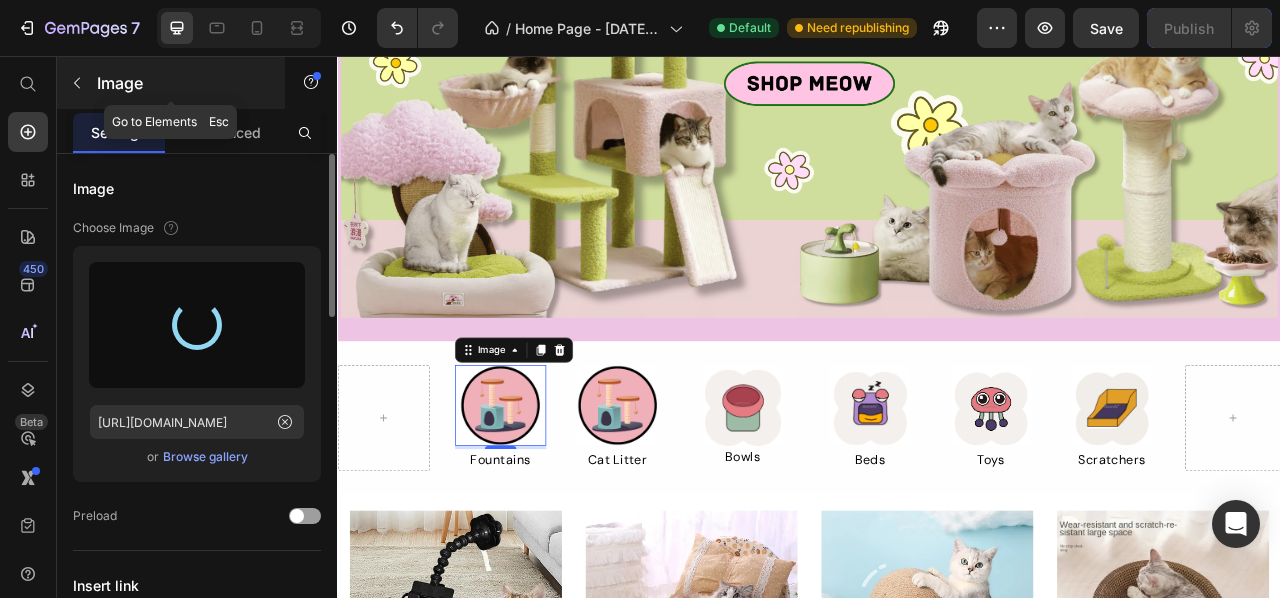 type on "[URL][DOMAIN_NAME]" 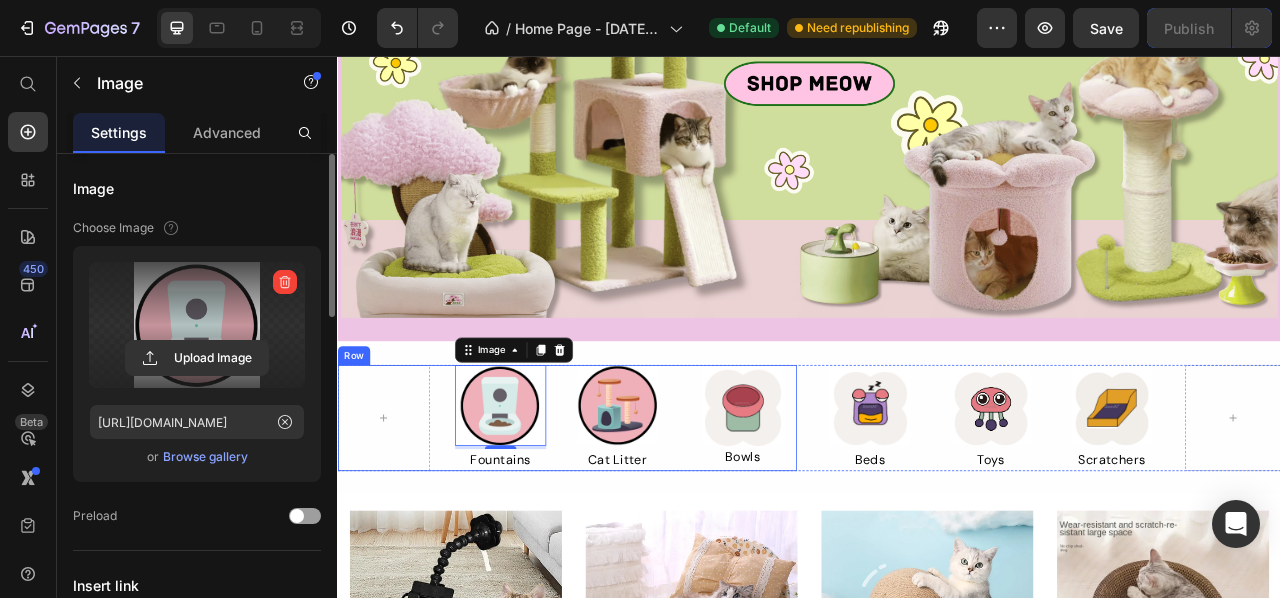 click at bounding box center [852, 501] 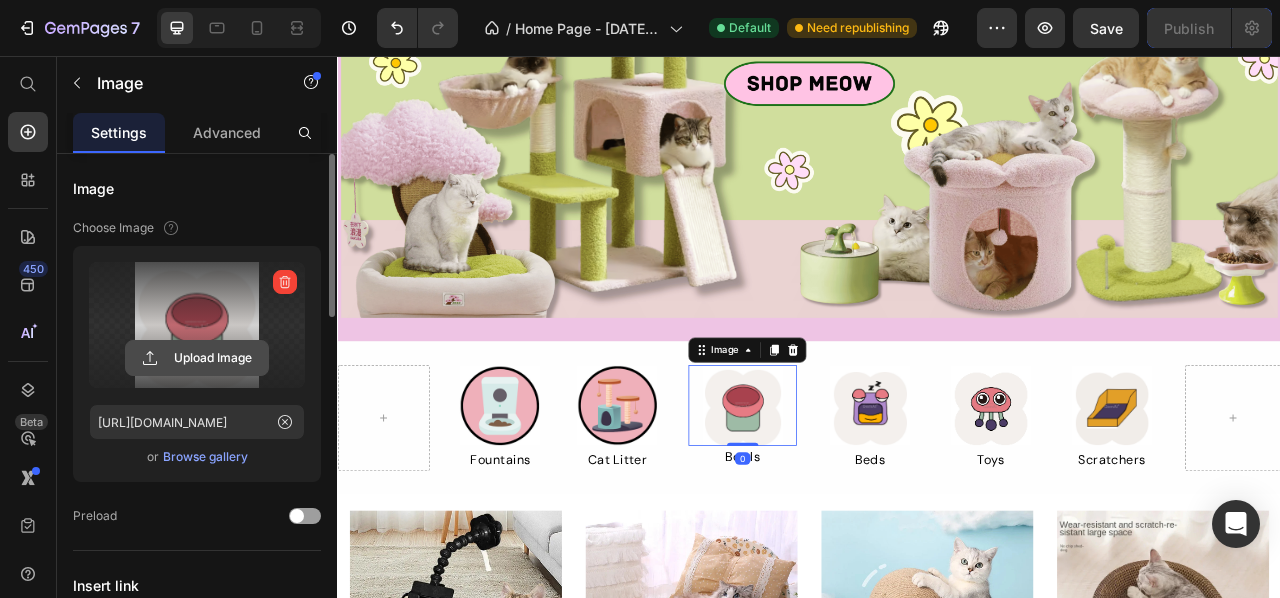 click 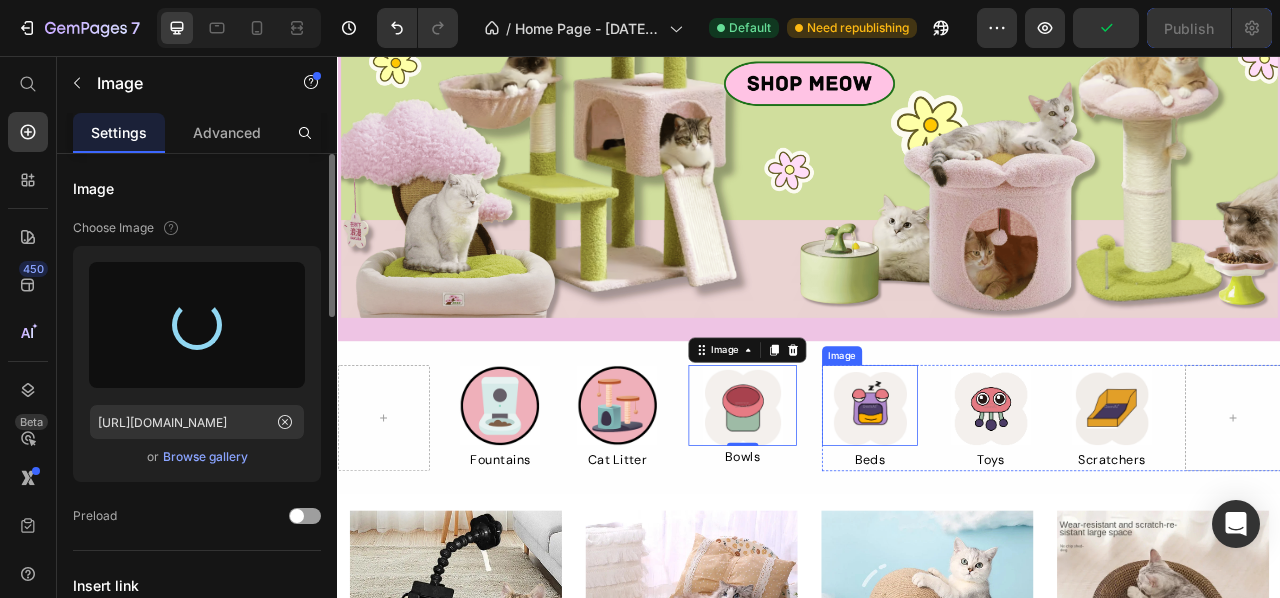 type on "[URL][DOMAIN_NAME]" 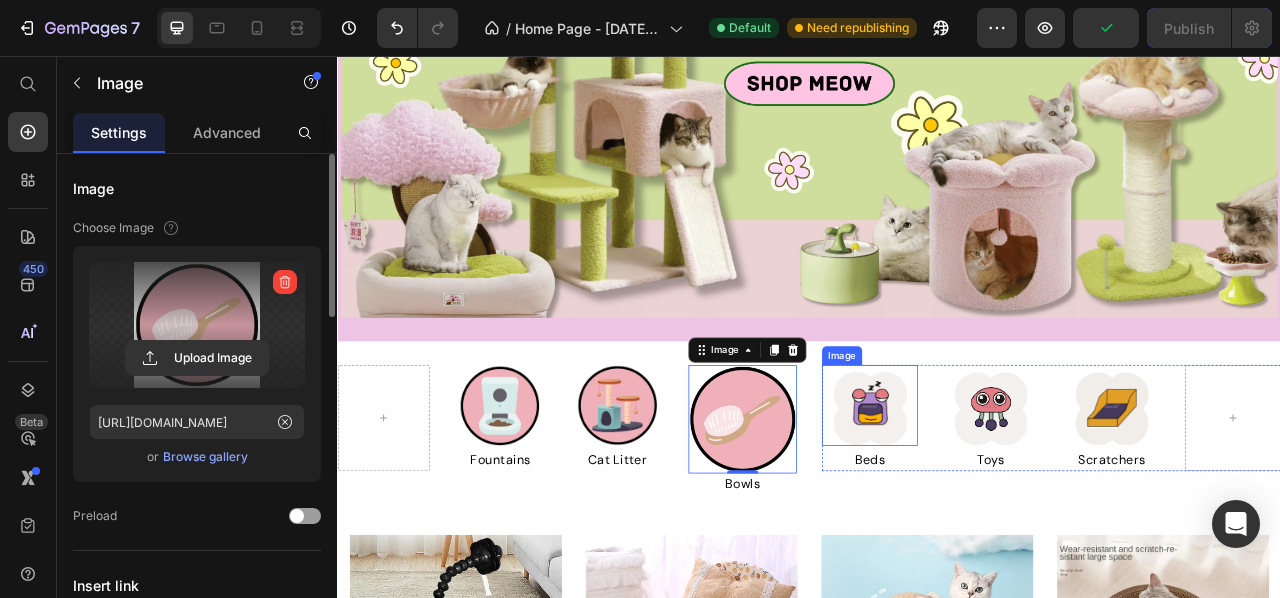 click at bounding box center [1014, 501] 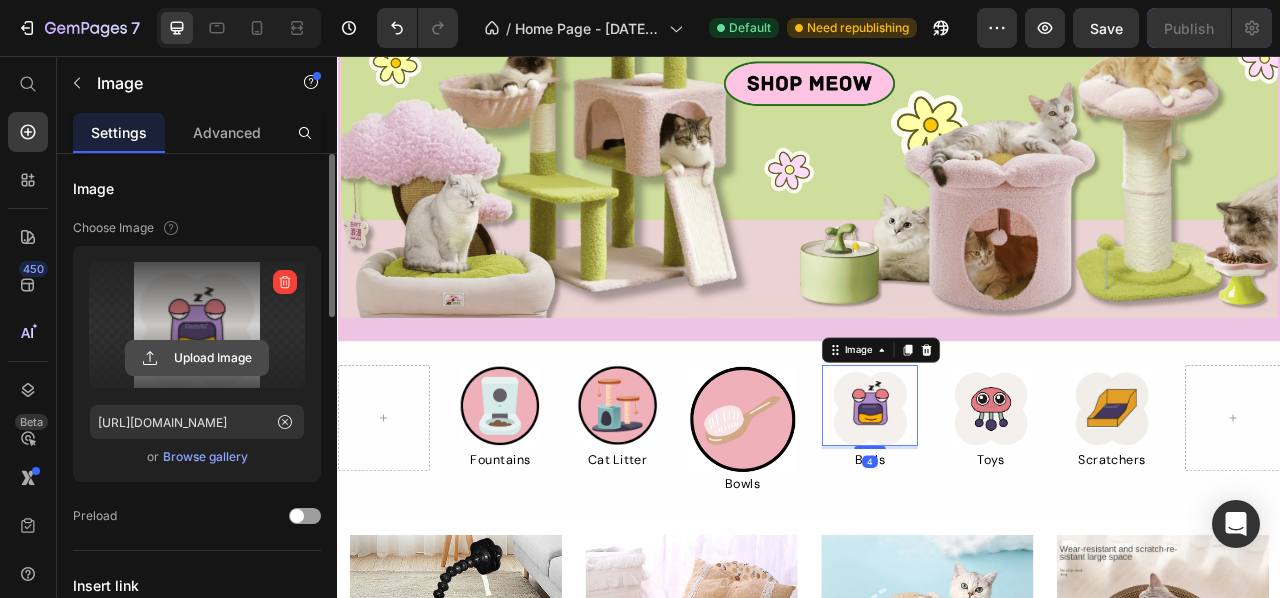 click 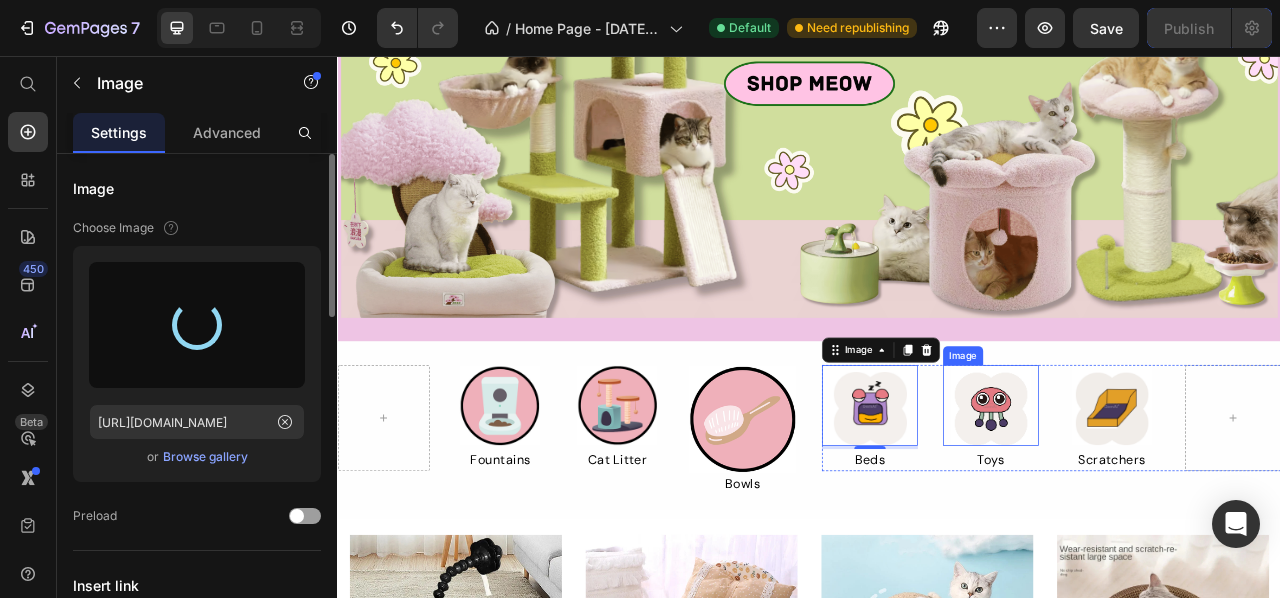 type on "[URL][DOMAIN_NAME]" 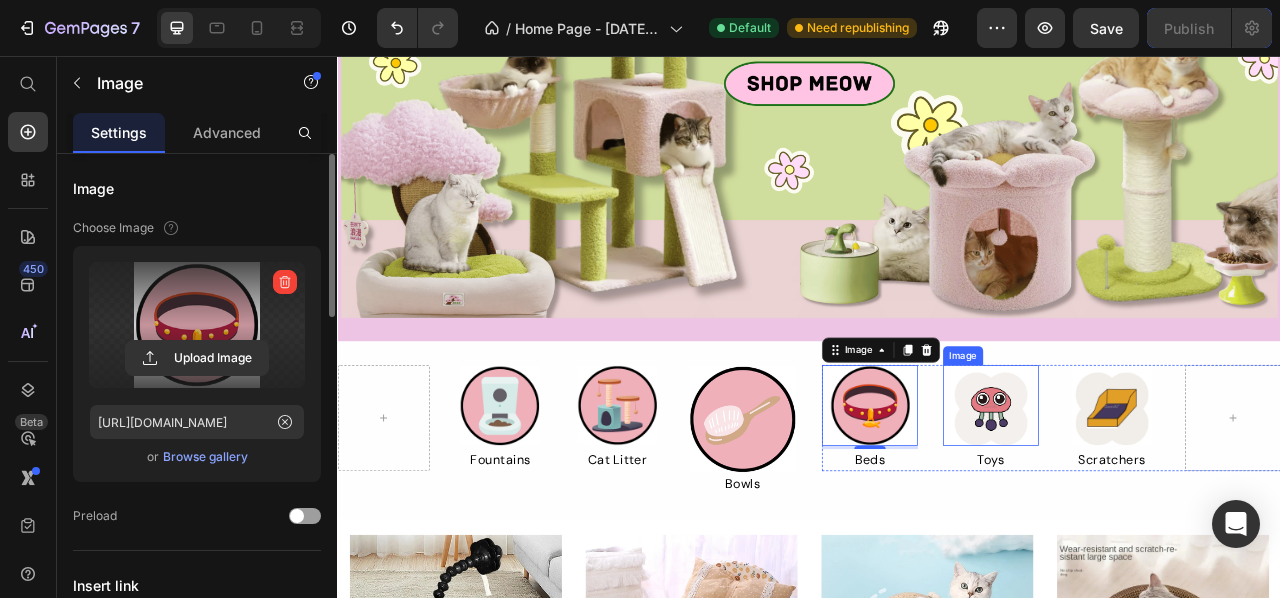 click at bounding box center (1168, 501) 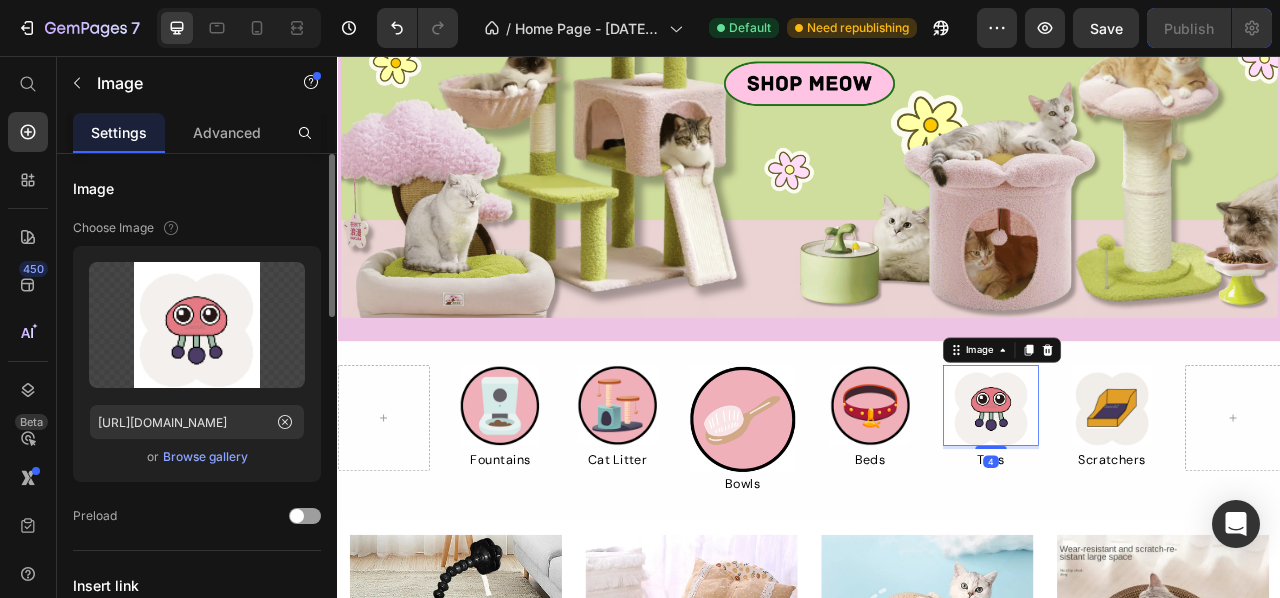 click on "Upload Image [URL][DOMAIN_NAME]  or   Browse gallery" at bounding box center [197, 364] 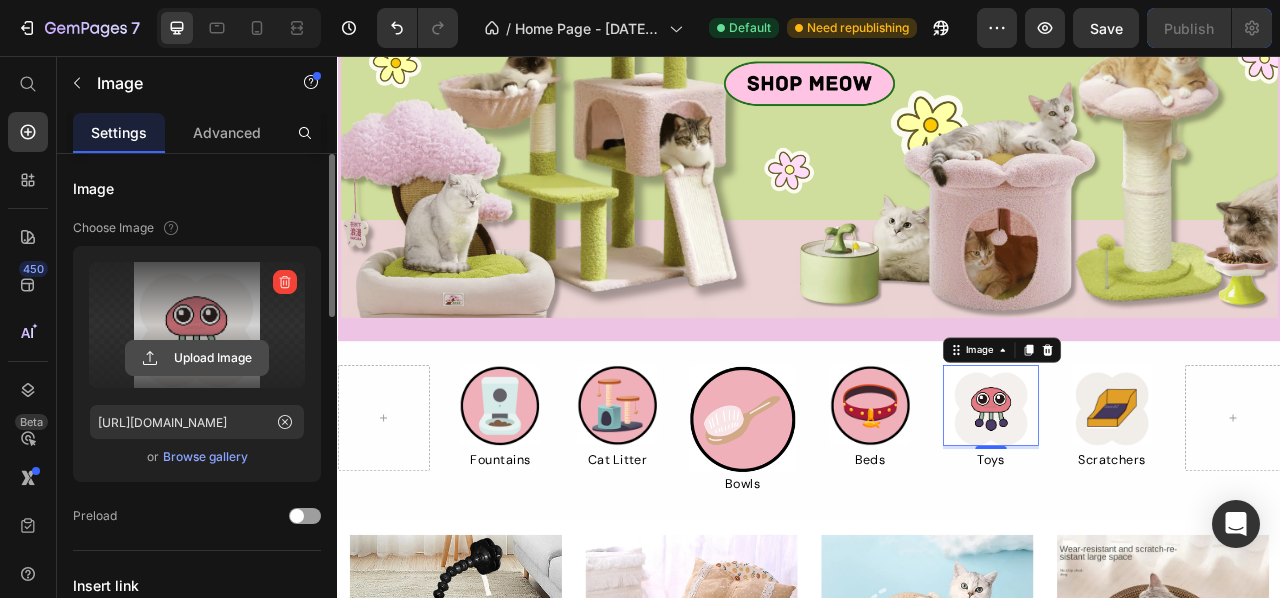 click 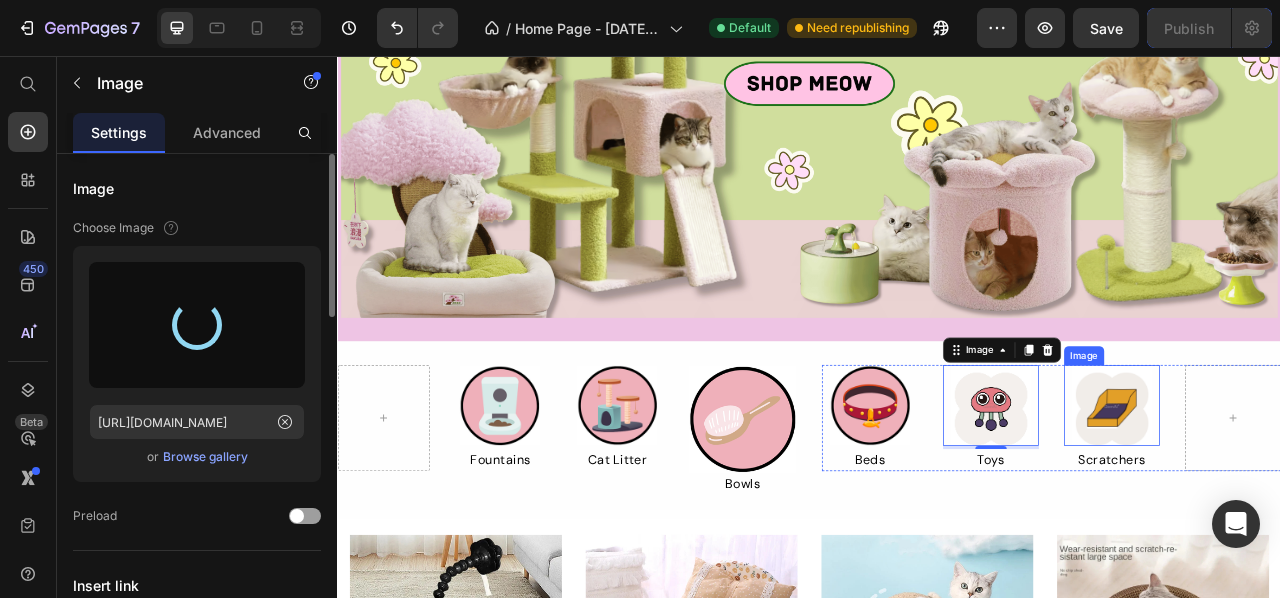 type on "[URL][DOMAIN_NAME]" 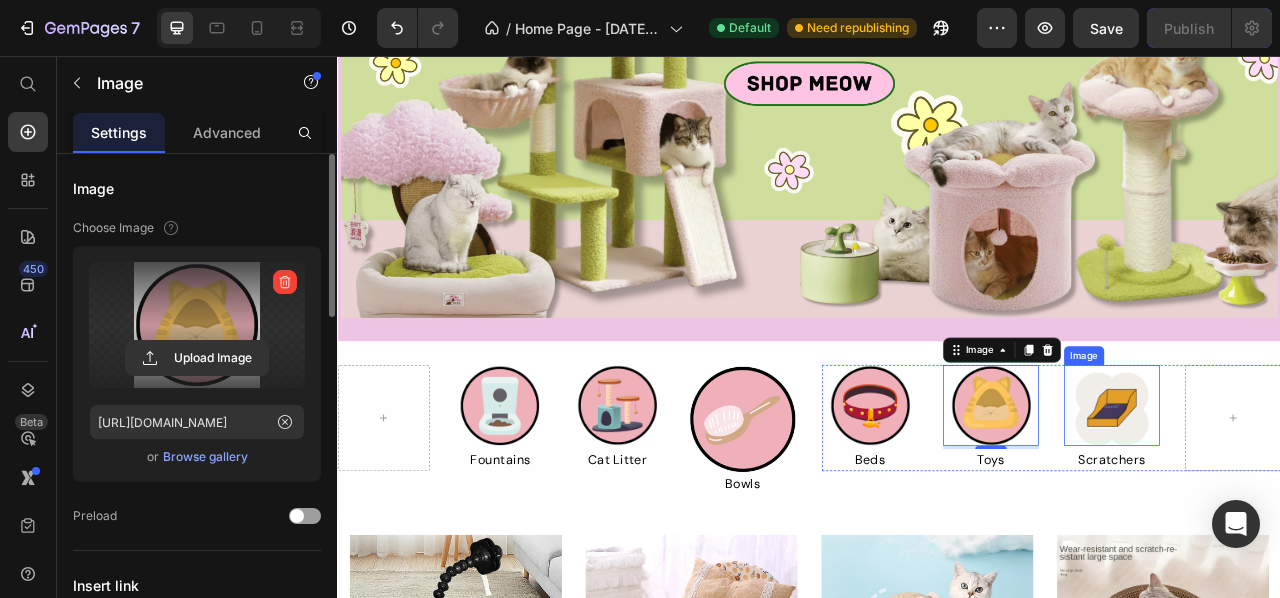 click at bounding box center [1322, 501] 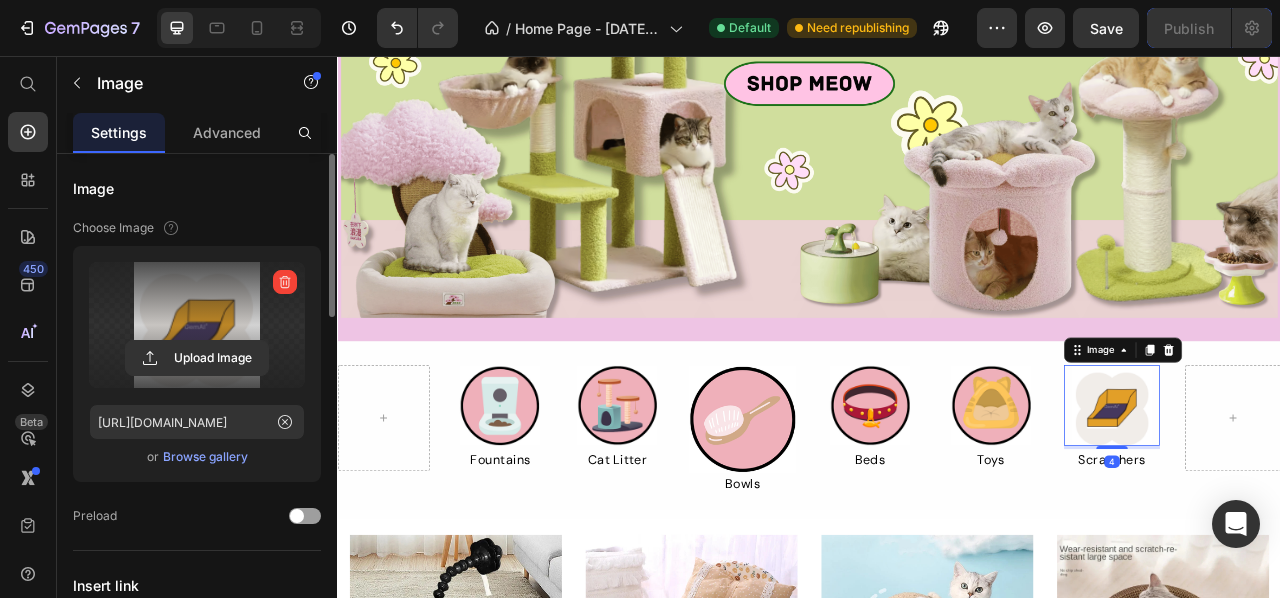 click at bounding box center [197, 325] 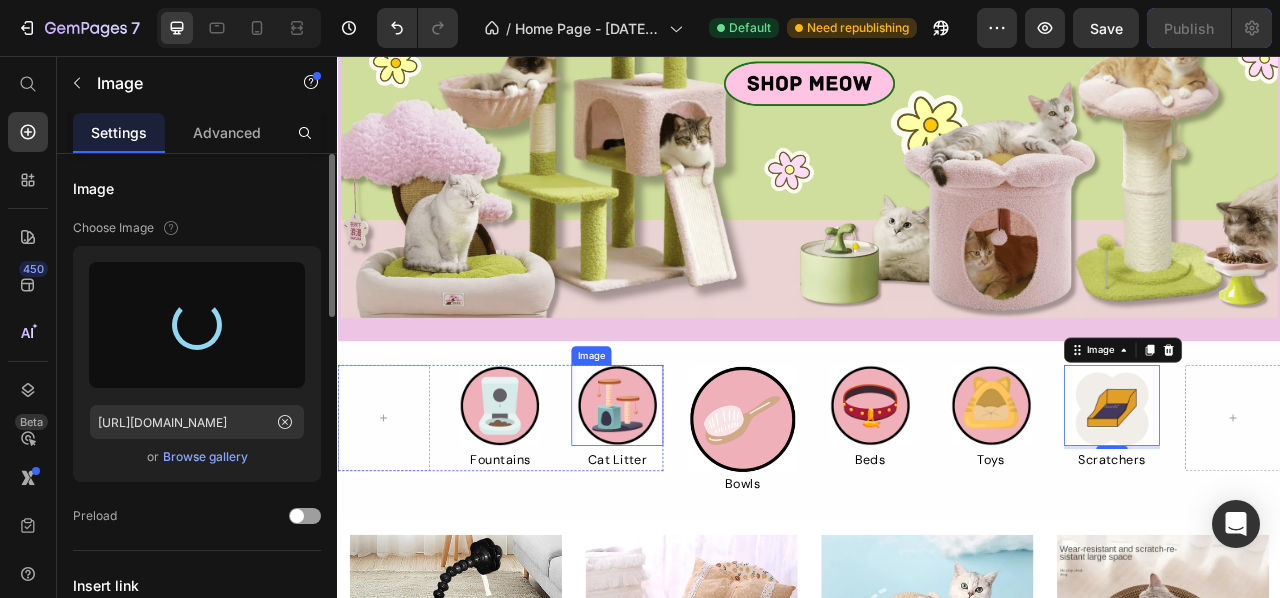 type on "[URL][DOMAIN_NAME]" 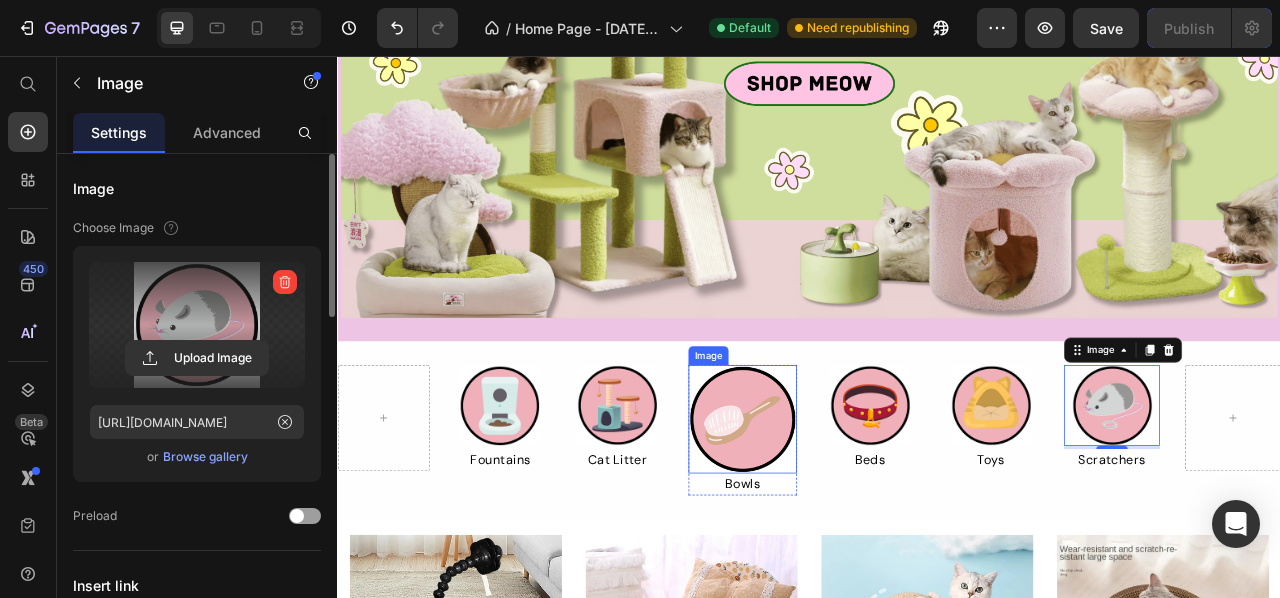 click at bounding box center (852, 519) 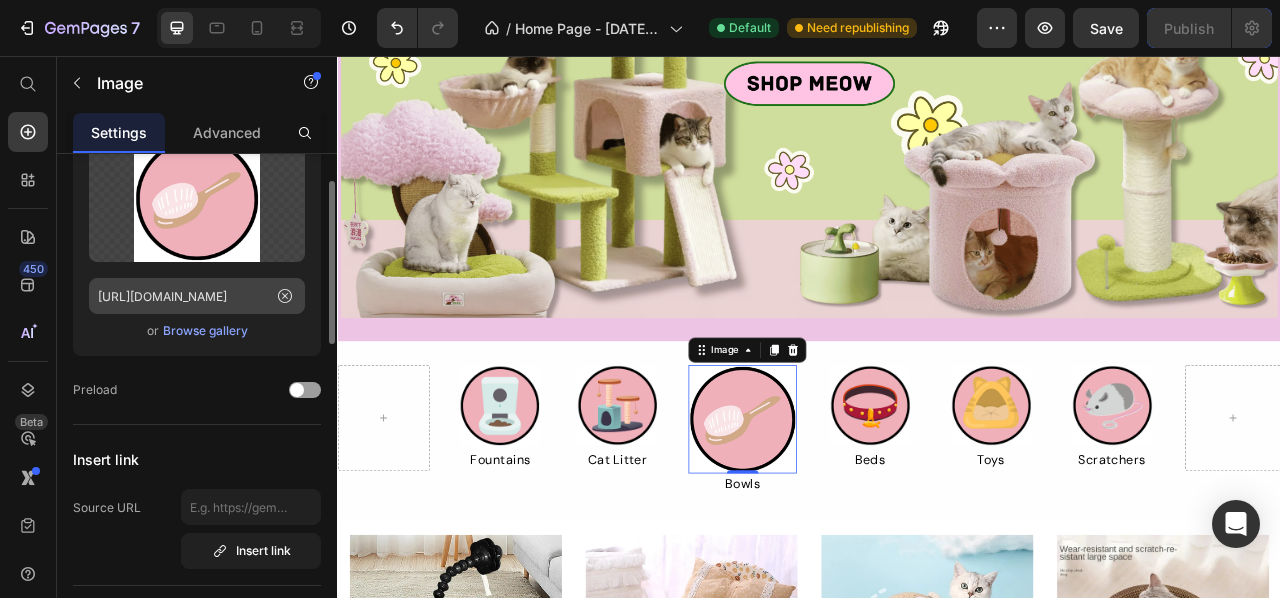 scroll, scrollTop: 114, scrollLeft: 0, axis: vertical 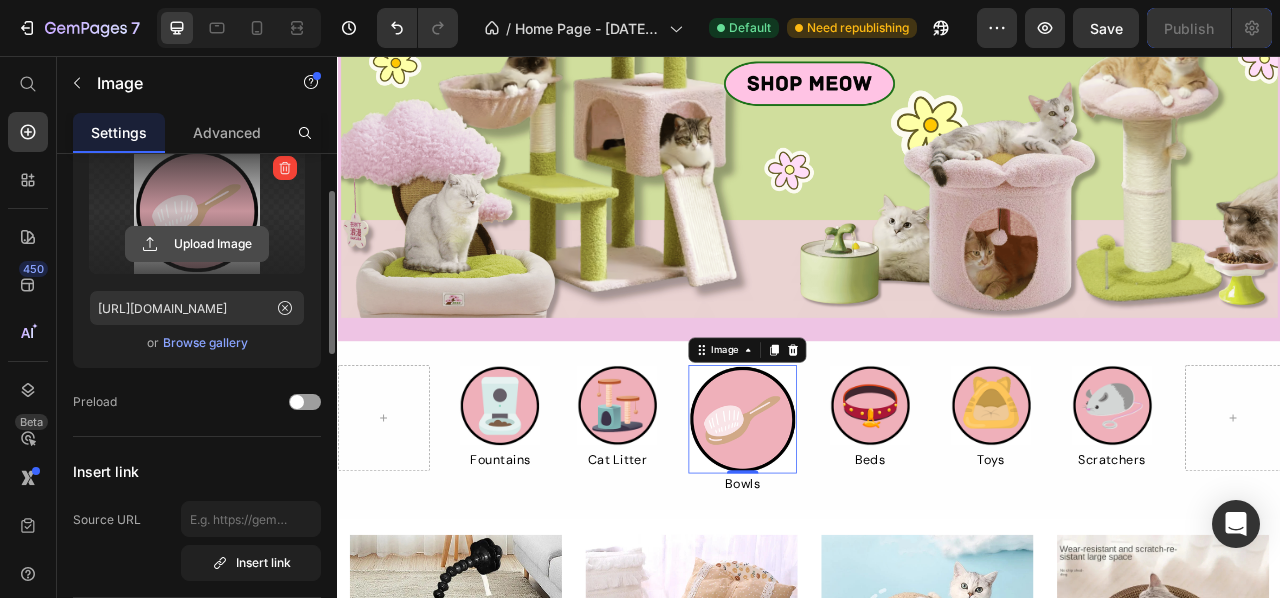 click 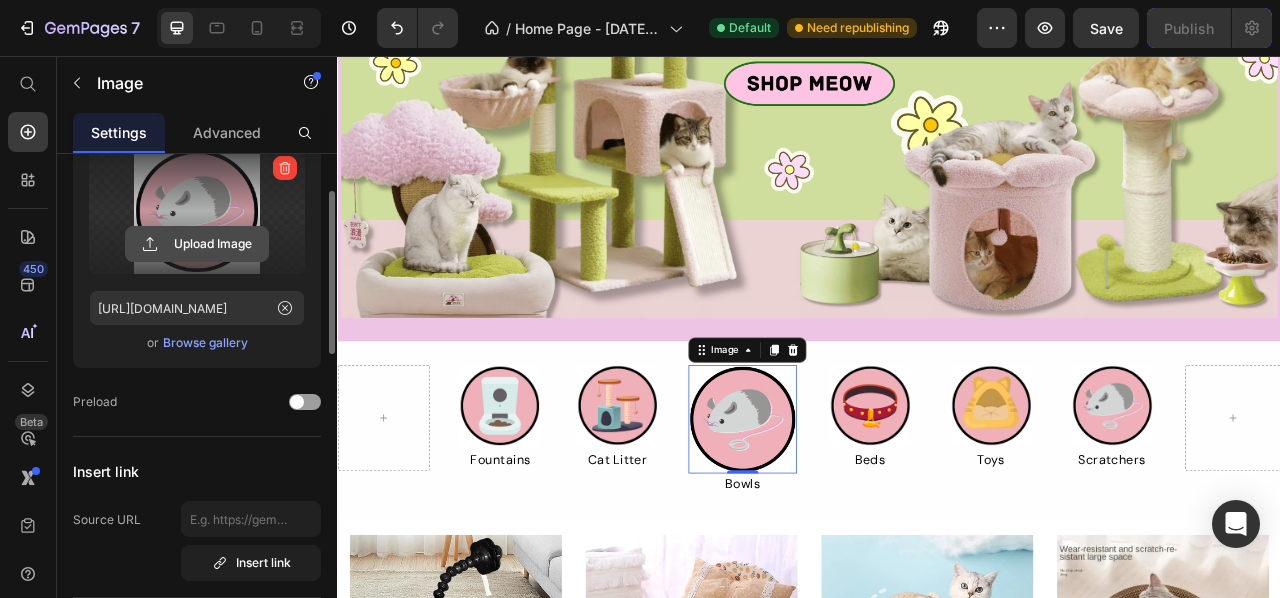 click on "Upload Image" at bounding box center (197, 244) 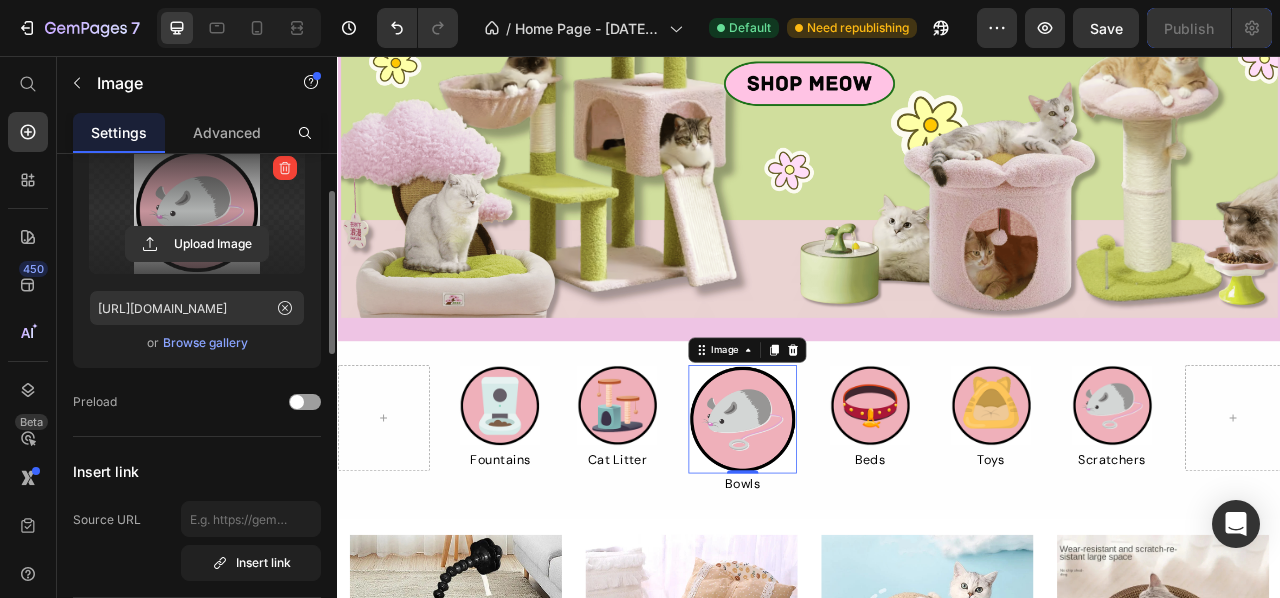 click at bounding box center (197, 211) 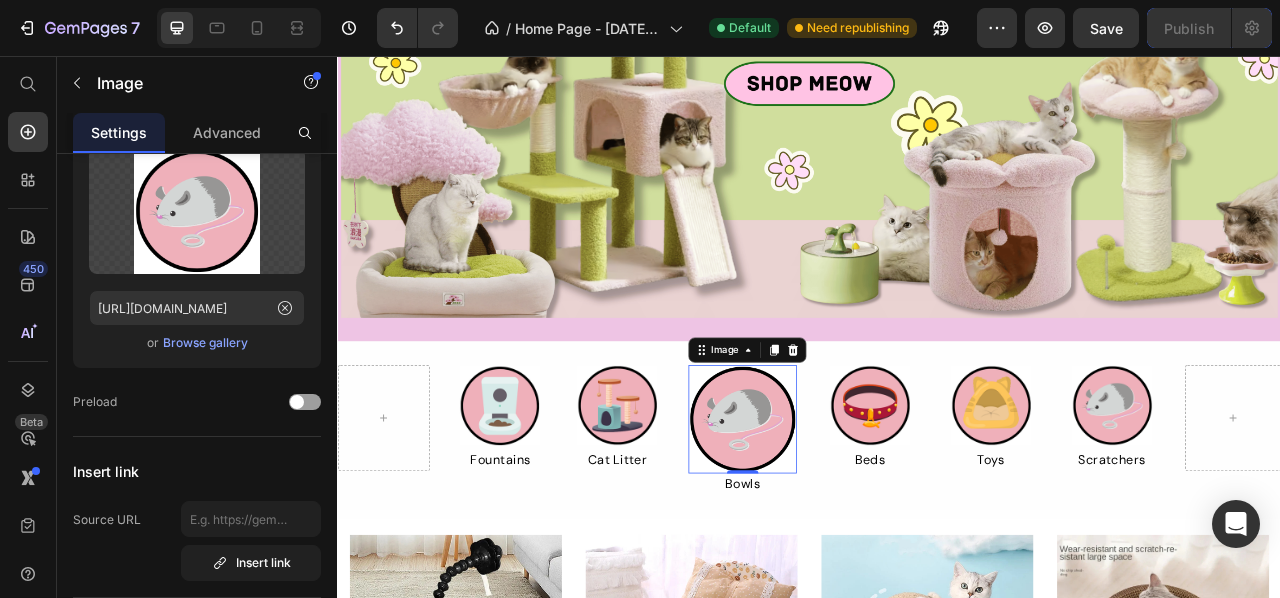 type on "[URL][DOMAIN_NAME]" 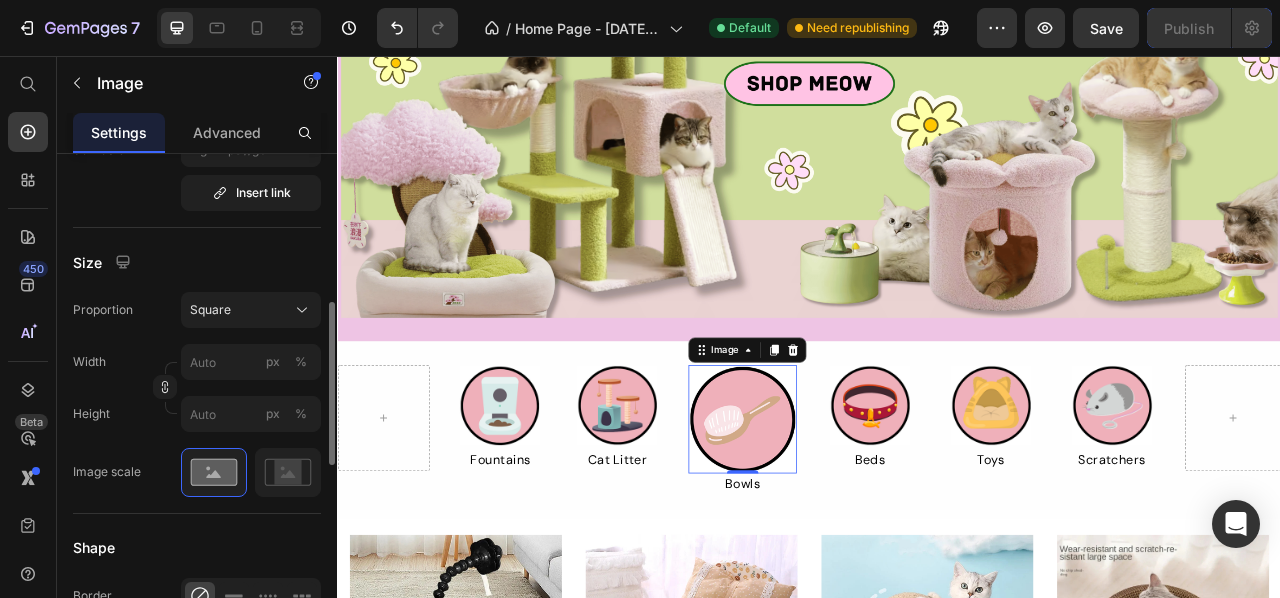 scroll, scrollTop: 485, scrollLeft: 0, axis: vertical 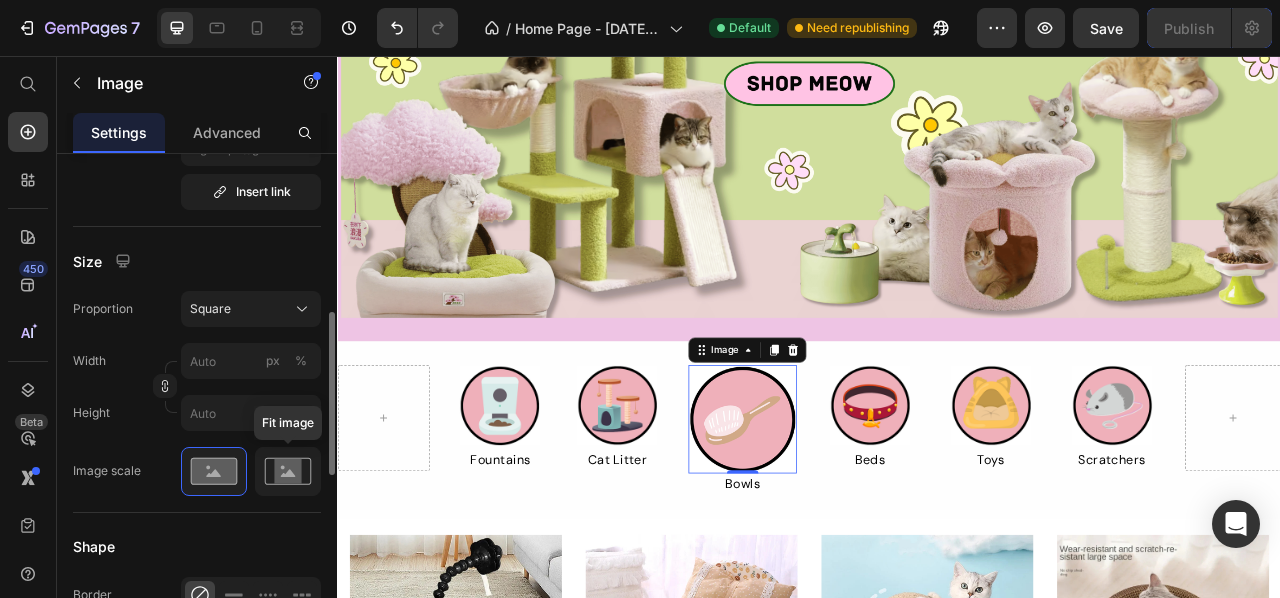 click 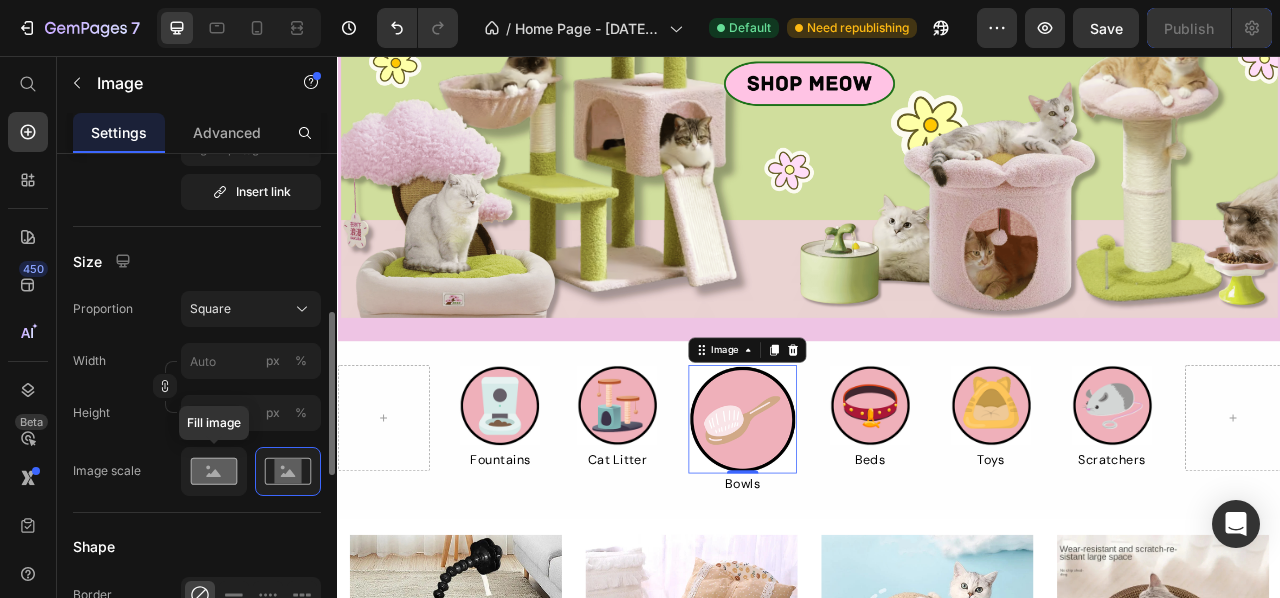 click 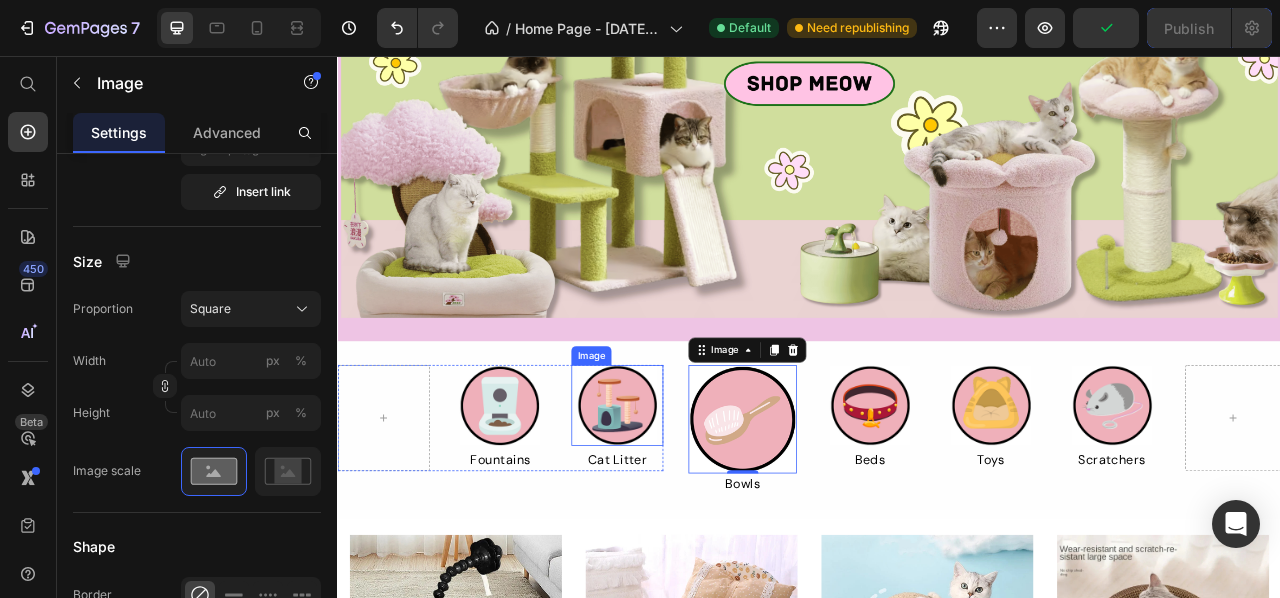 click at bounding box center (692, 501) 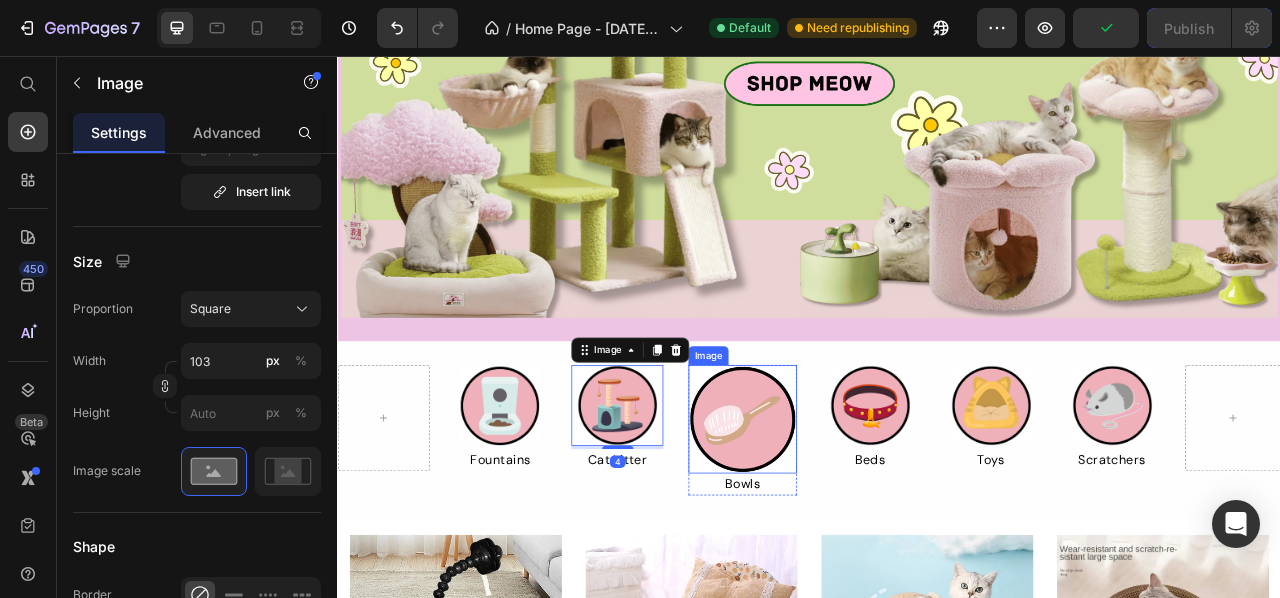 click at bounding box center (852, 519) 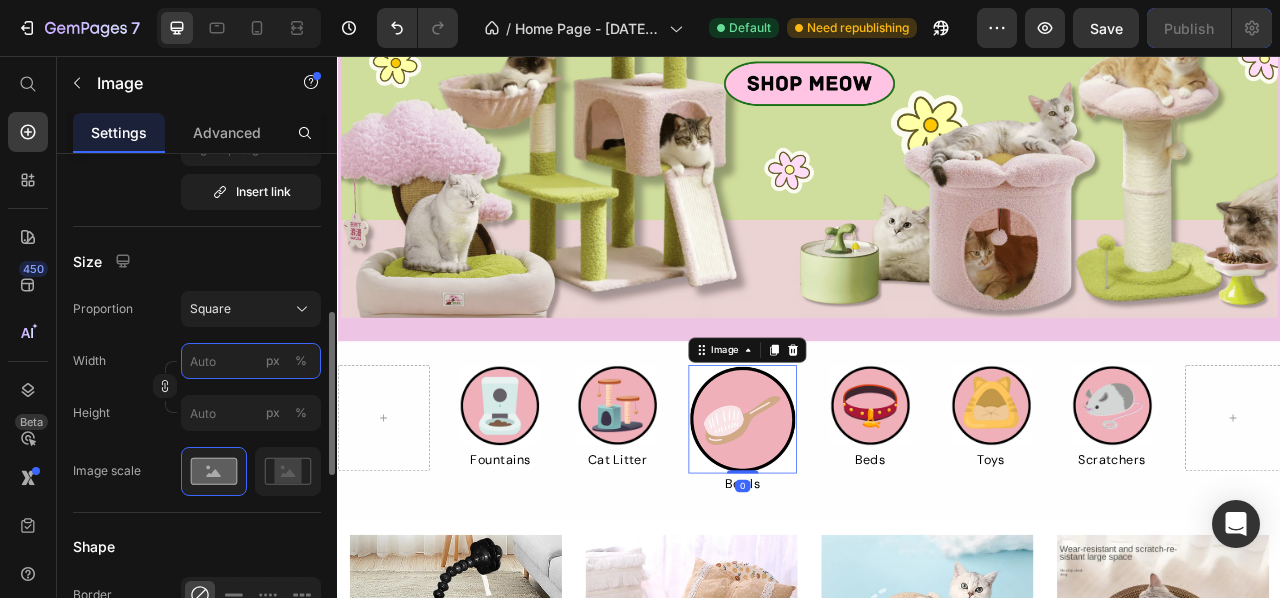 click on "px %" at bounding box center [251, 361] 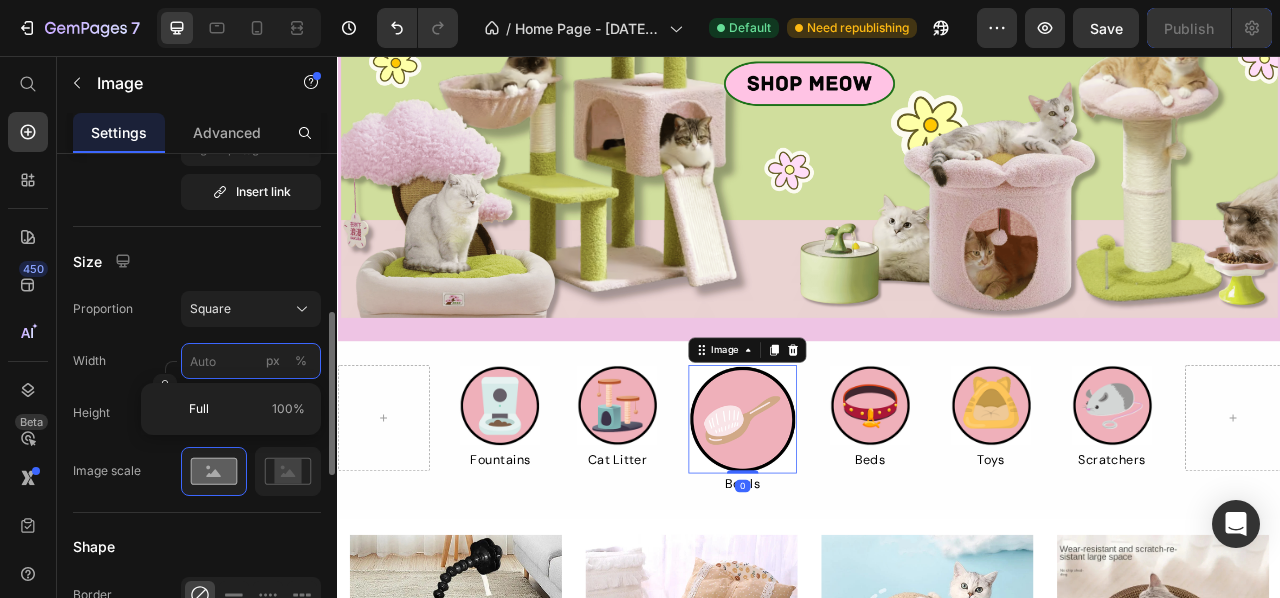 type on "1" 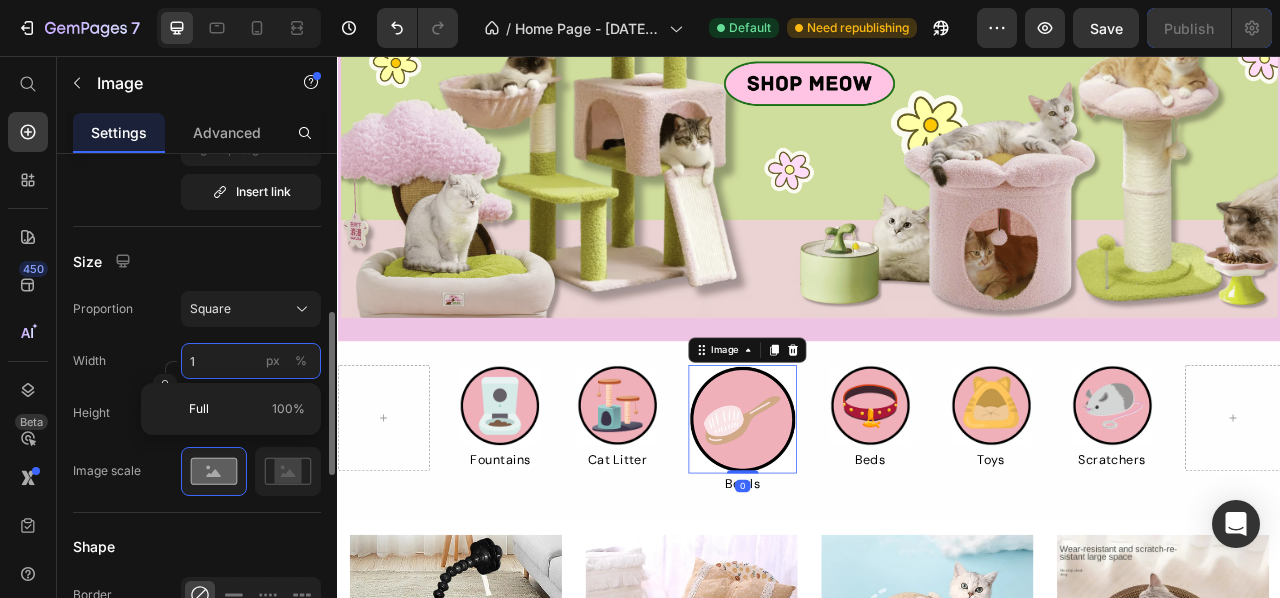 type on "10" 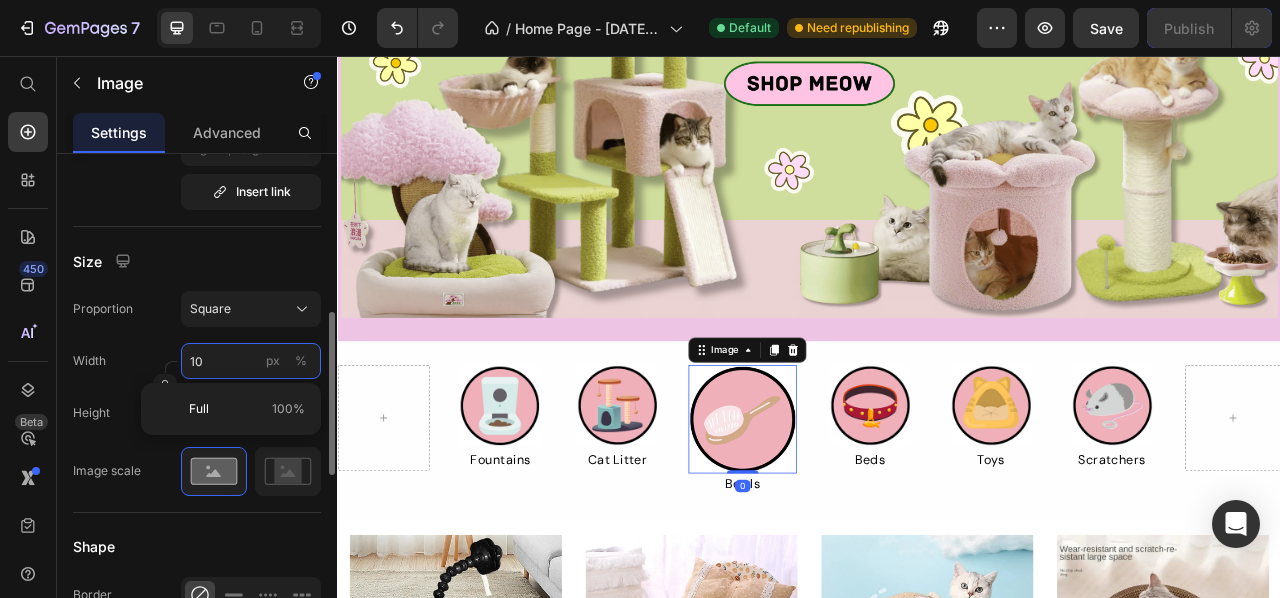 type on "10" 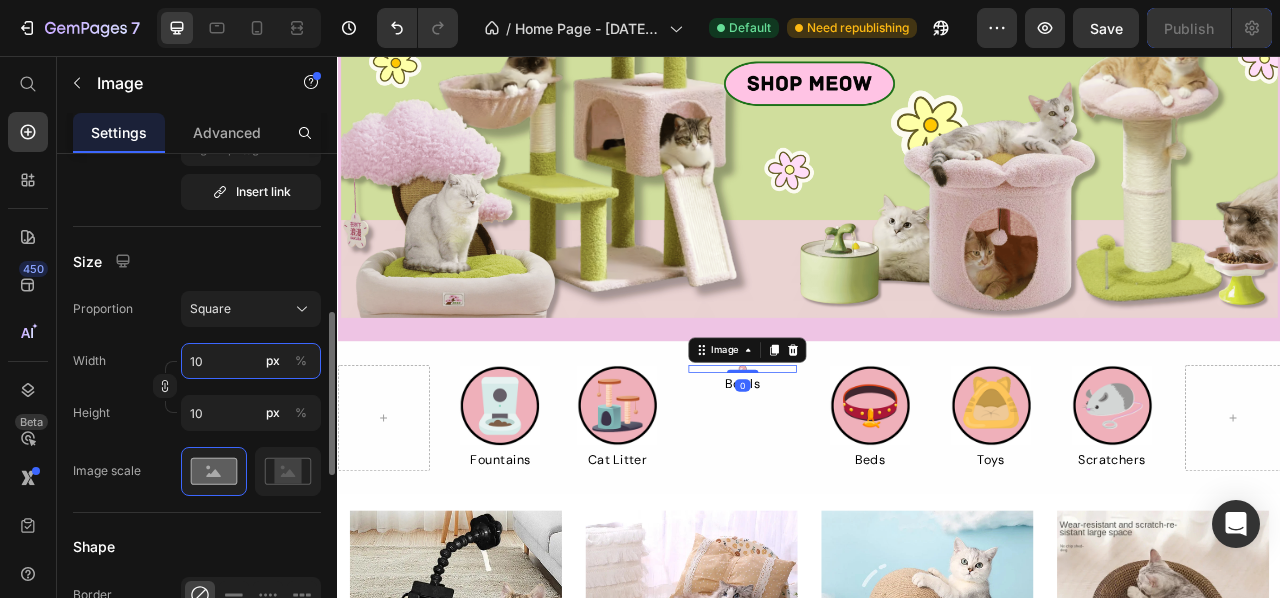 type on "103" 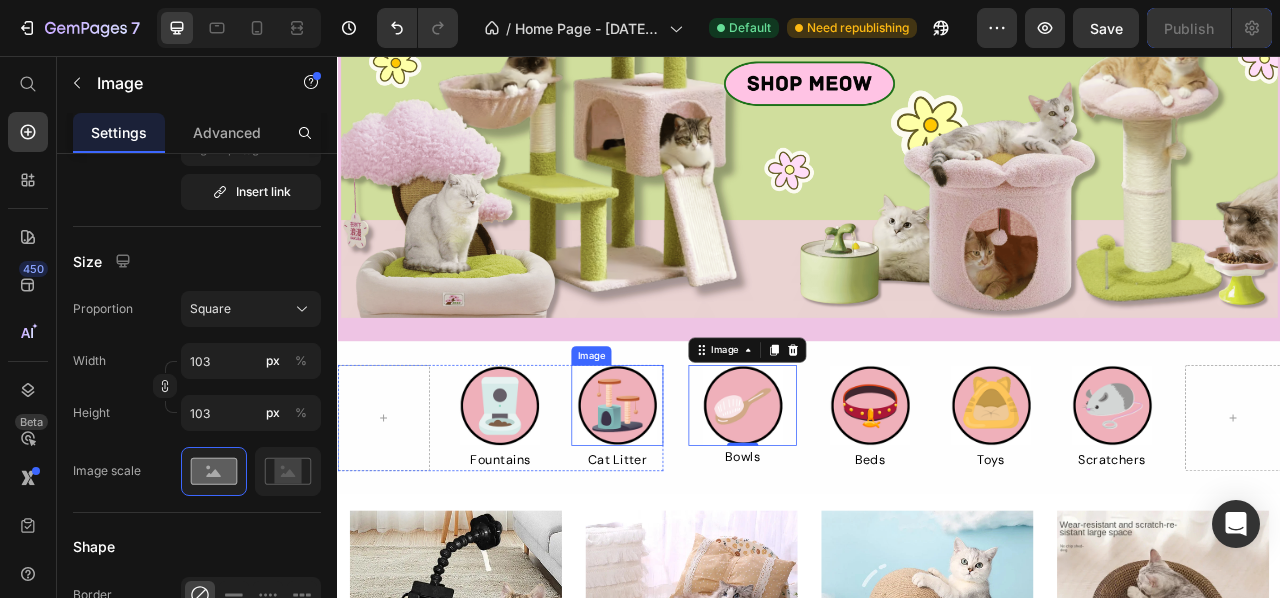 click at bounding box center [692, 501] 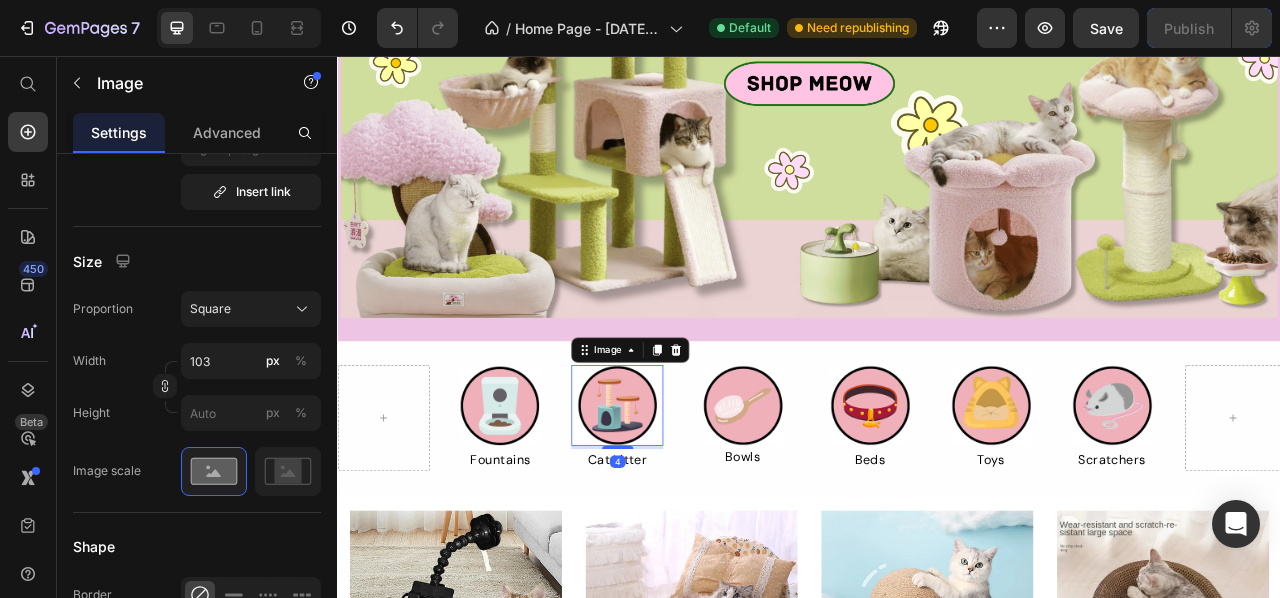 click at bounding box center (544, 501) 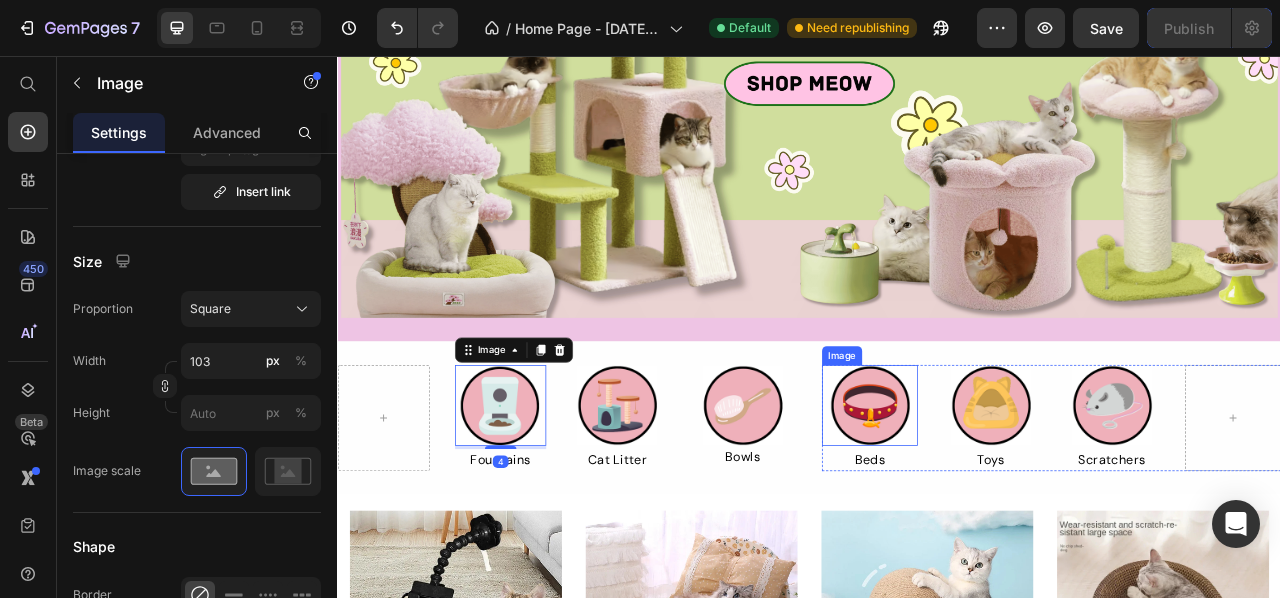 click at bounding box center [1014, 501] 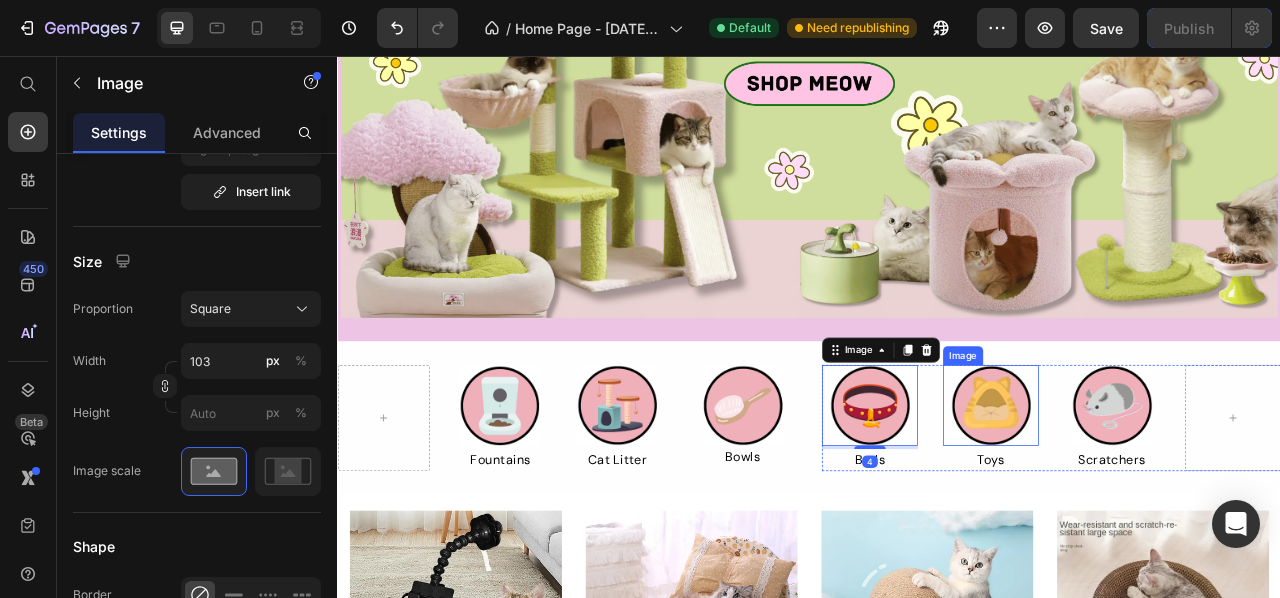 click at bounding box center (1168, 501) 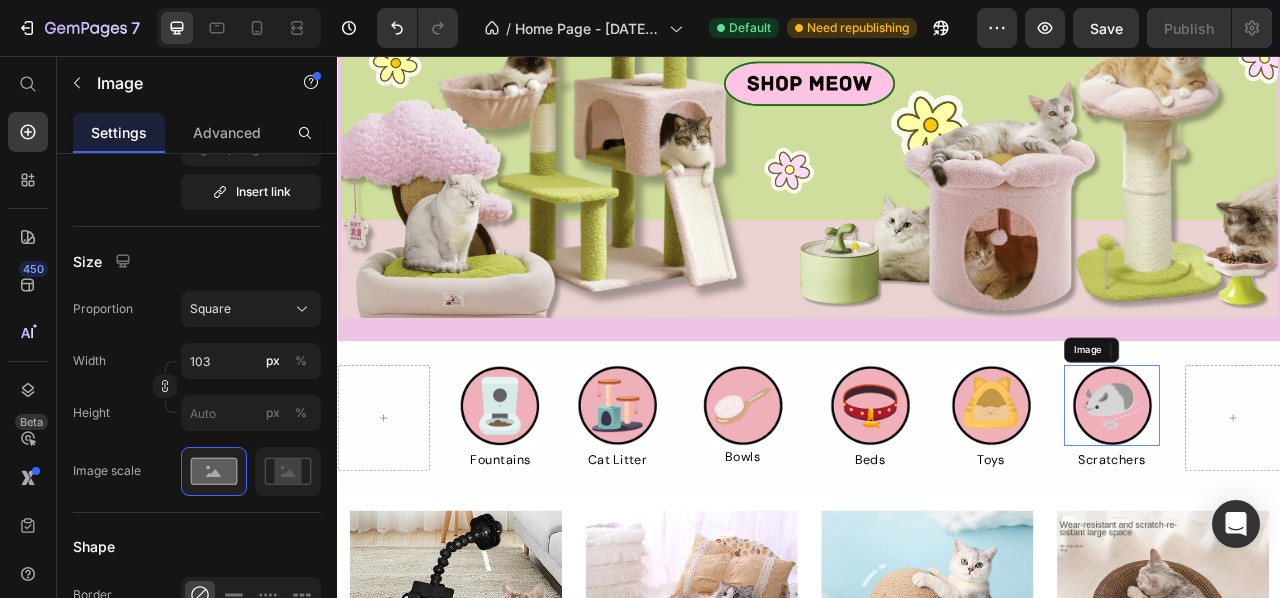 click at bounding box center (1322, 501) 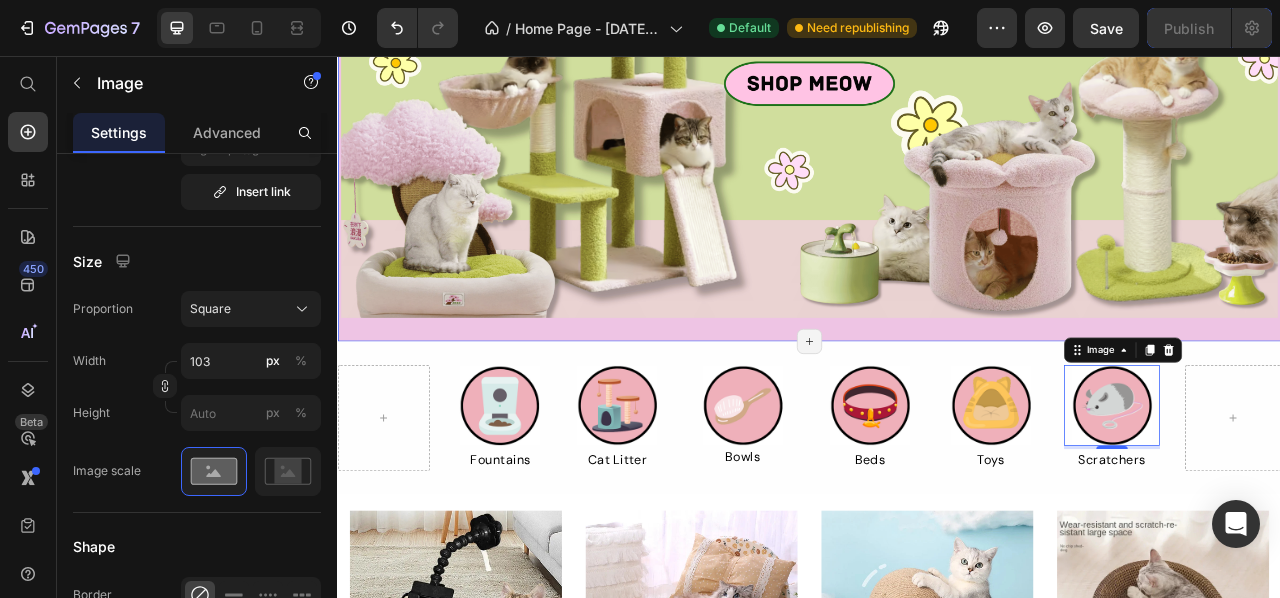 click on "Image Row Section 2/25 Page has reached Shopify’s 25 section-limit Page has reached Shopify’s 25 section-limit" at bounding box center (937, 92) 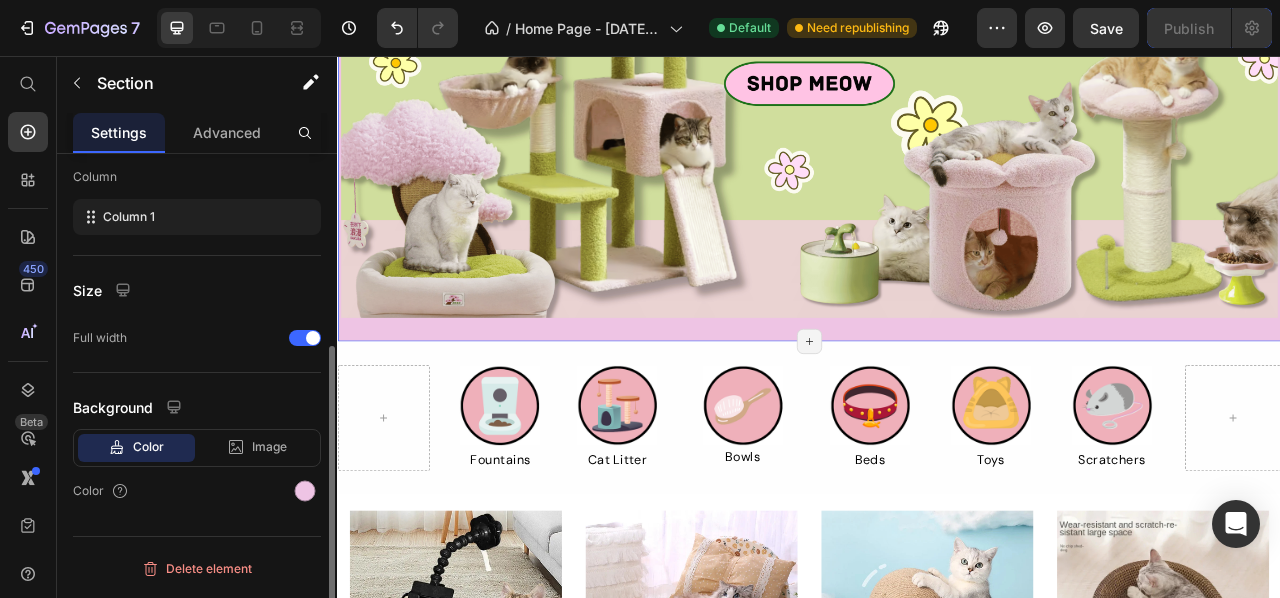 scroll, scrollTop: 0, scrollLeft: 0, axis: both 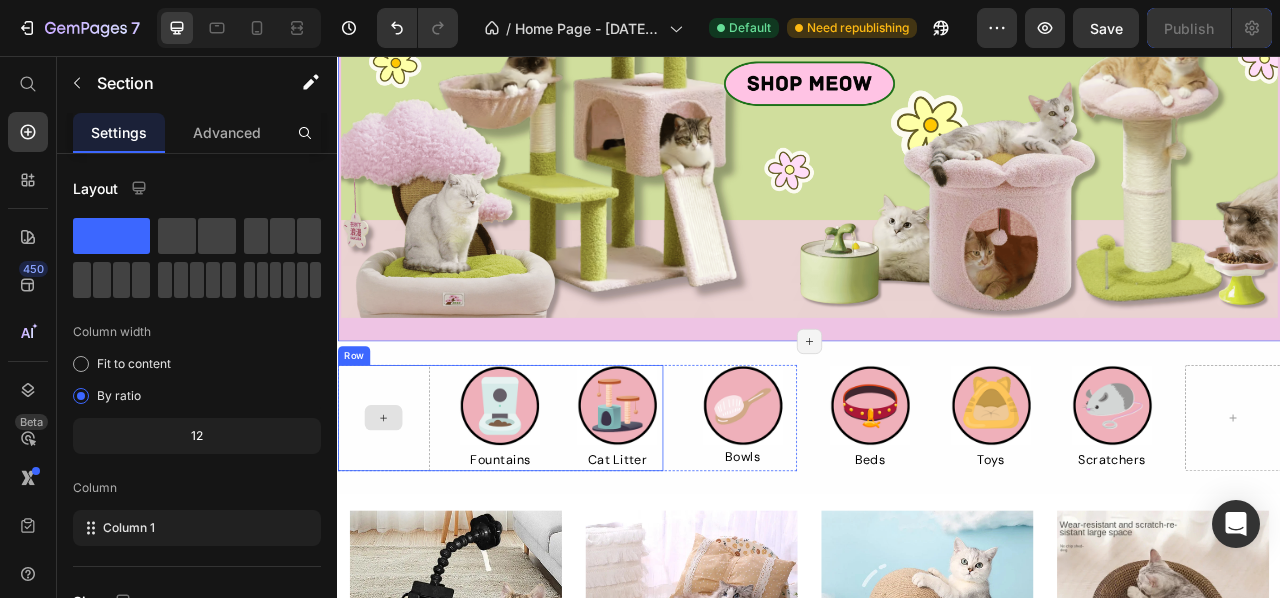 click at bounding box center (395, 517) 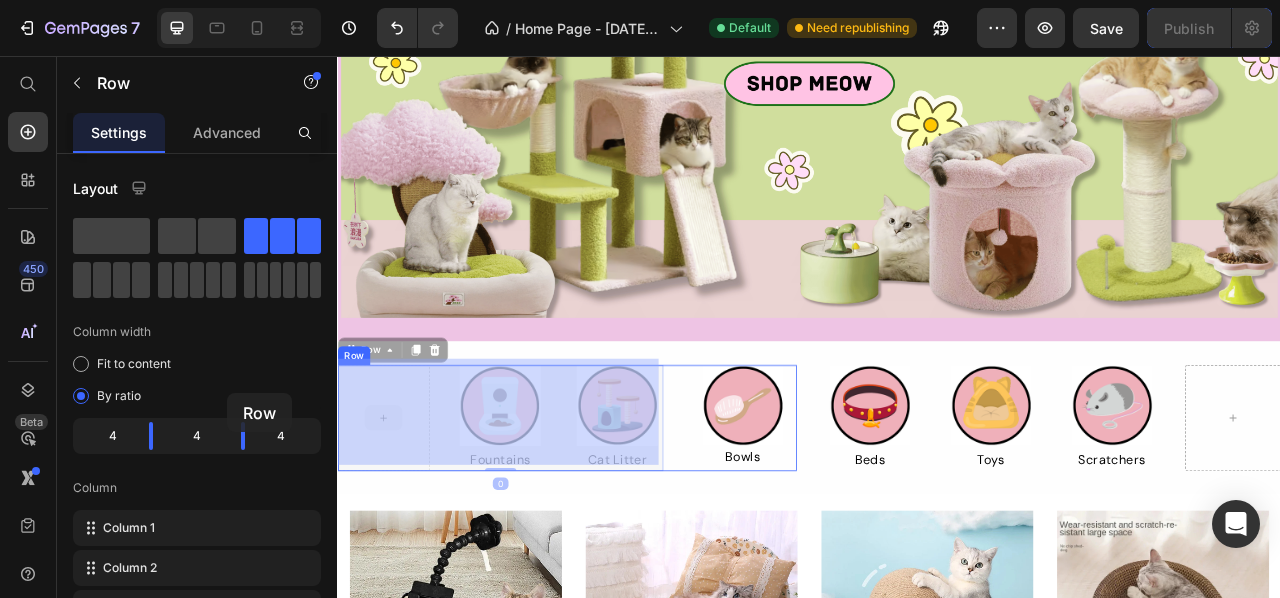 drag, startPoint x: 405, startPoint y: 471, endPoint x: 201, endPoint y: 479, distance: 204.1568 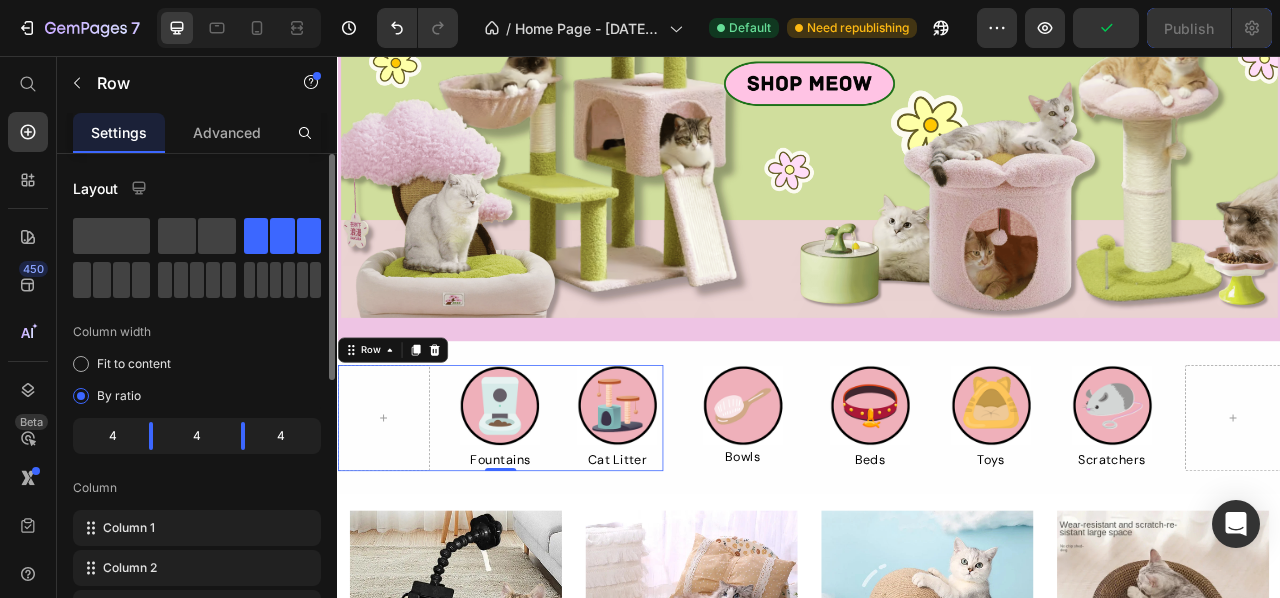 click on "4" 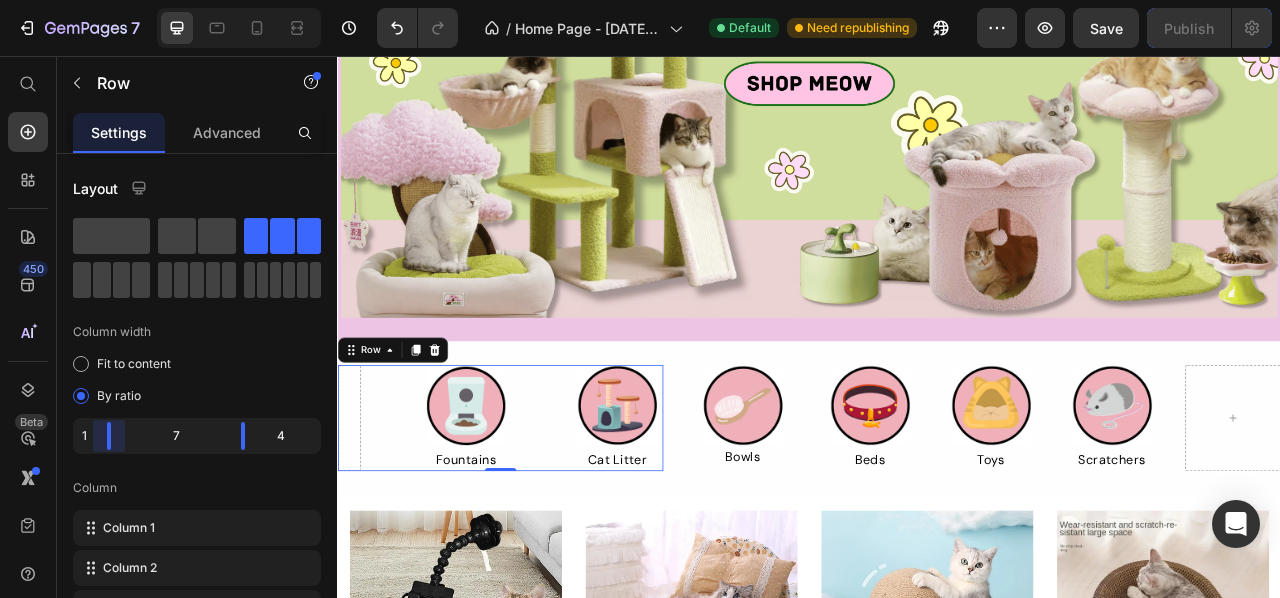drag, startPoint x: 153, startPoint y: 433, endPoint x: 31, endPoint y: 439, distance: 122.14745 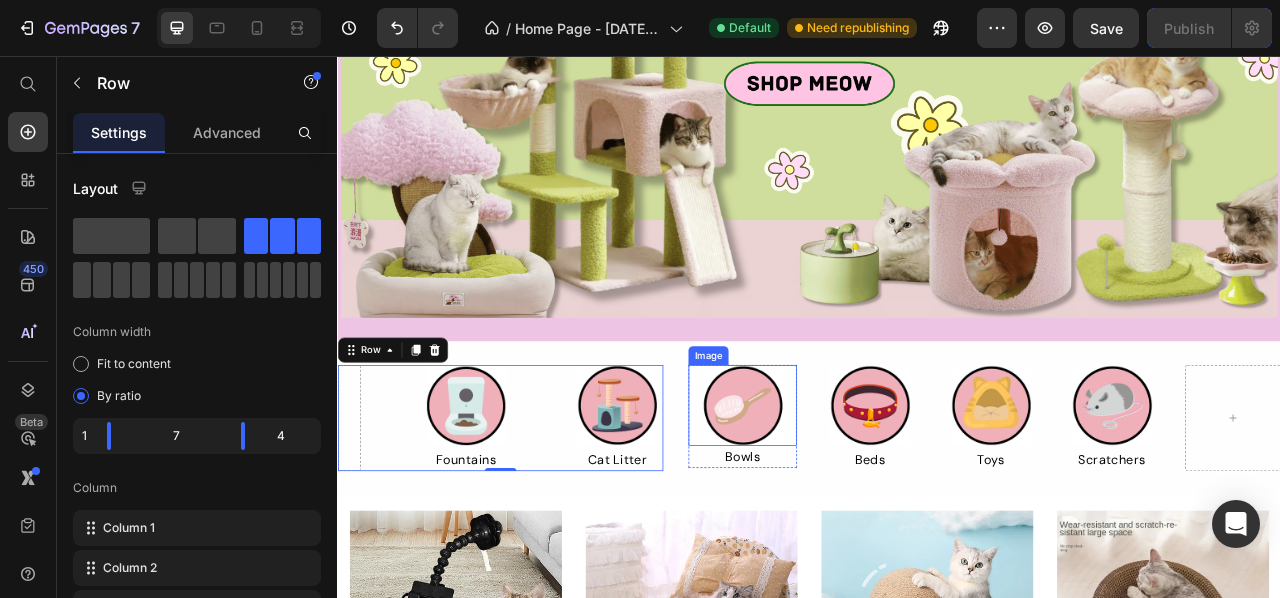 click at bounding box center (852, 501) 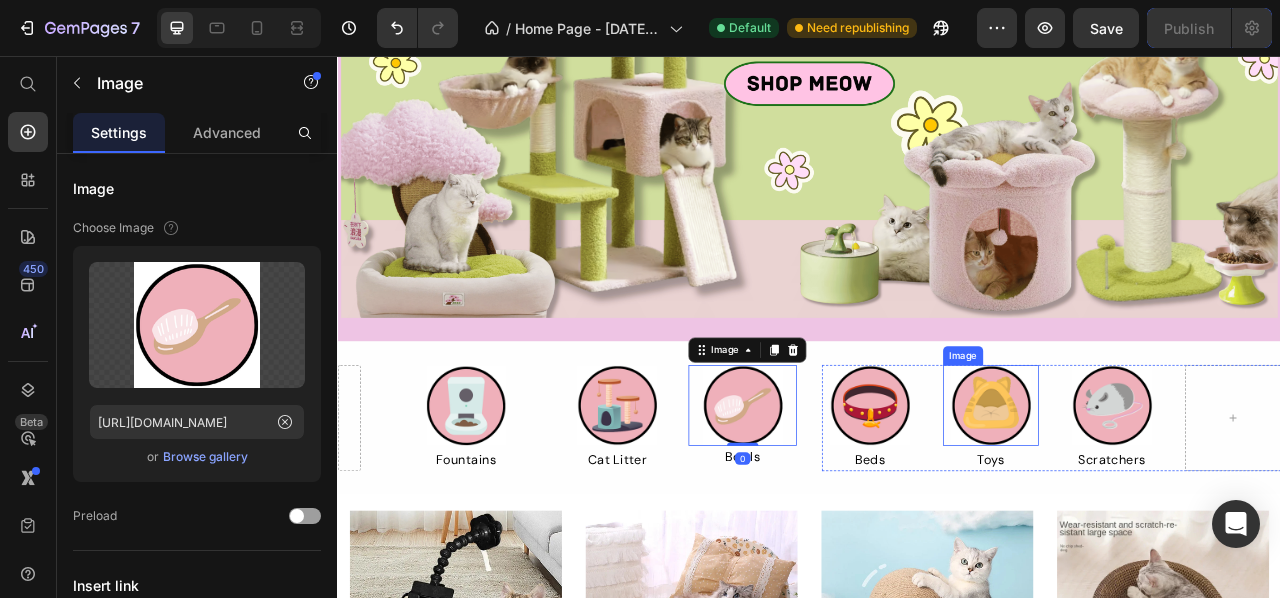 click at bounding box center [1168, 501] 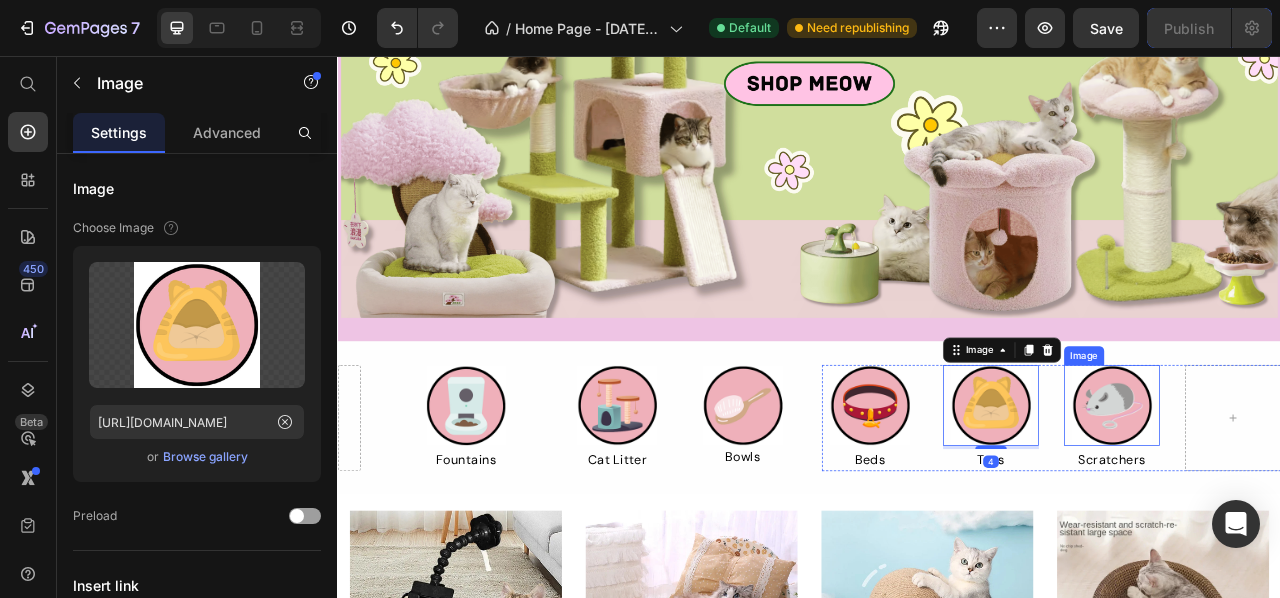 click at bounding box center (1322, 501) 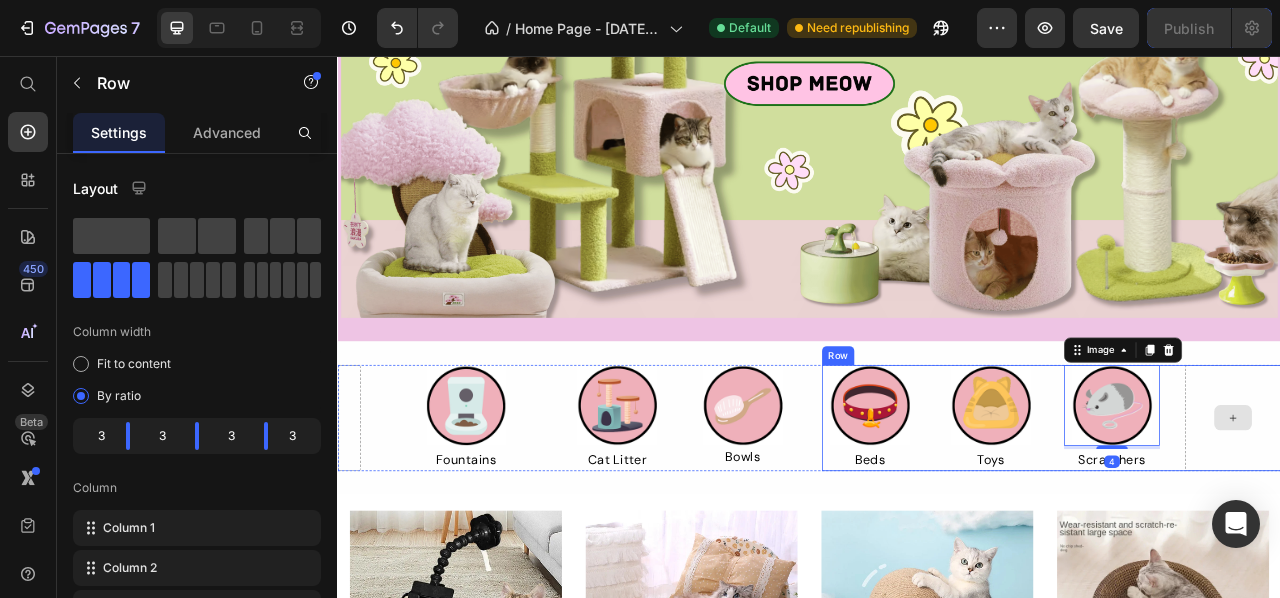 click at bounding box center [1476, 517] 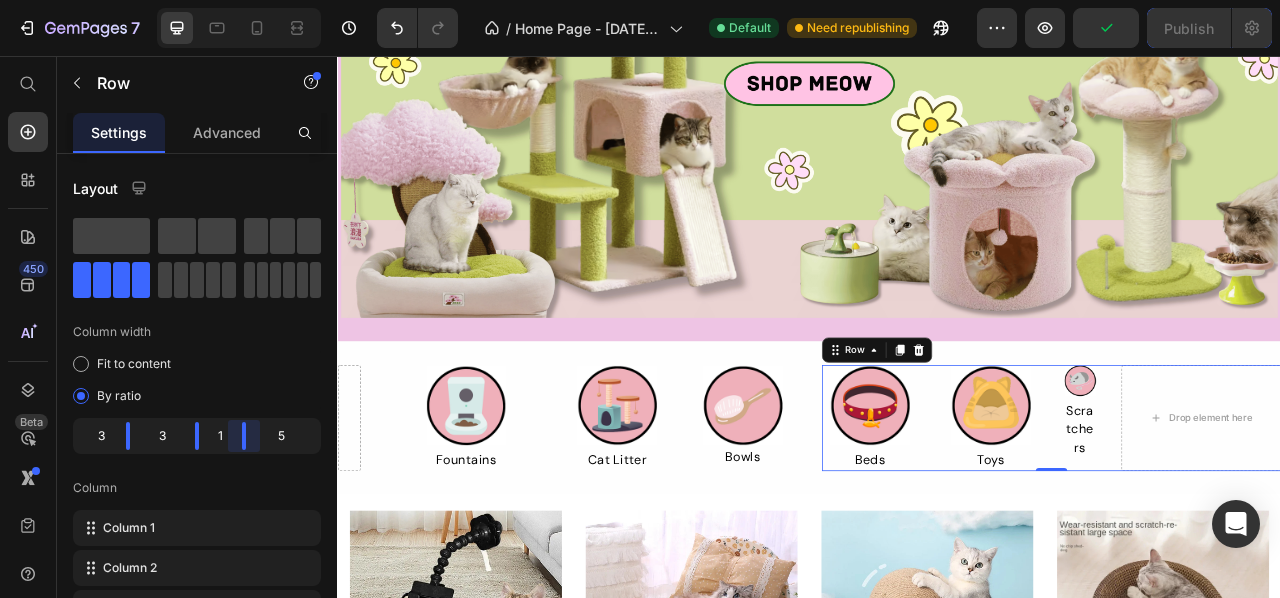 drag, startPoint x: 257, startPoint y: 437, endPoint x: 485, endPoint y: 449, distance: 228.31557 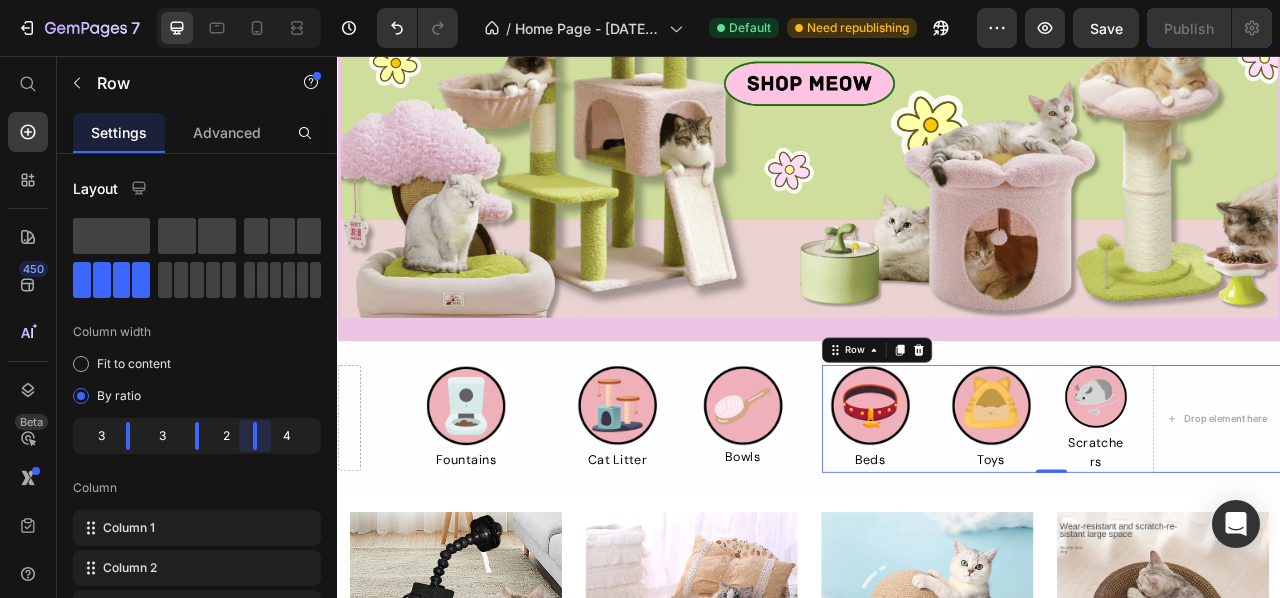 drag, startPoint x: 239, startPoint y: 440, endPoint x: 362, endPoint y: 425, distance: 123.911255 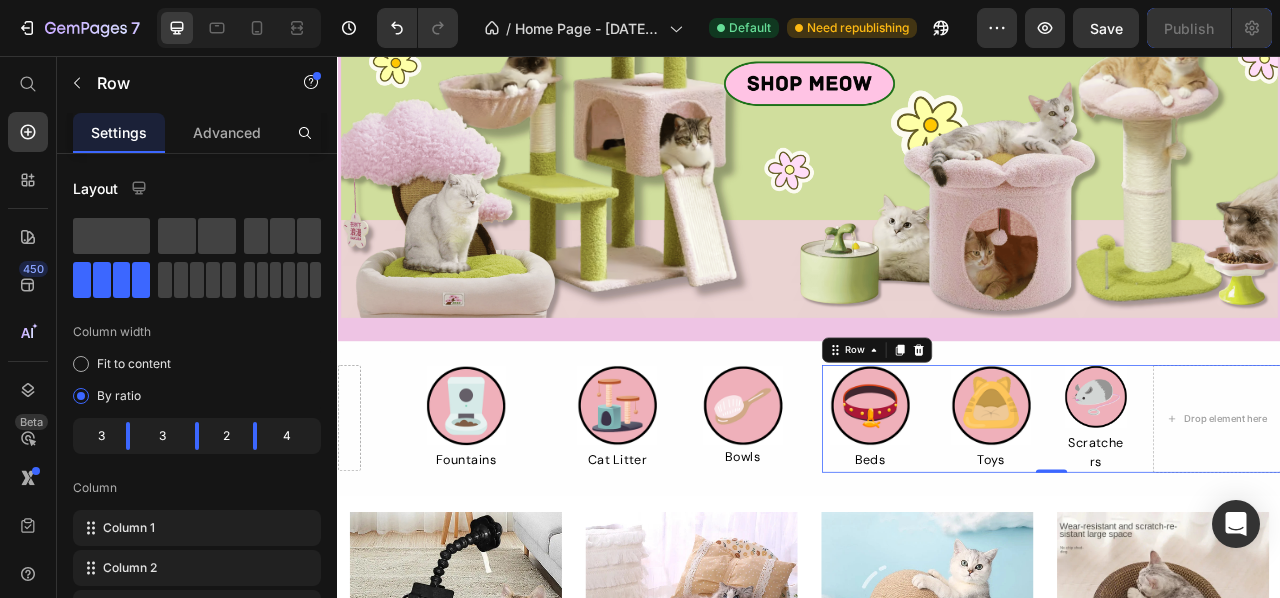 drag, startPoint x: 256, startPoint y: 440, endPoint x: 354, endPoint y: 434, distance: 98.1835 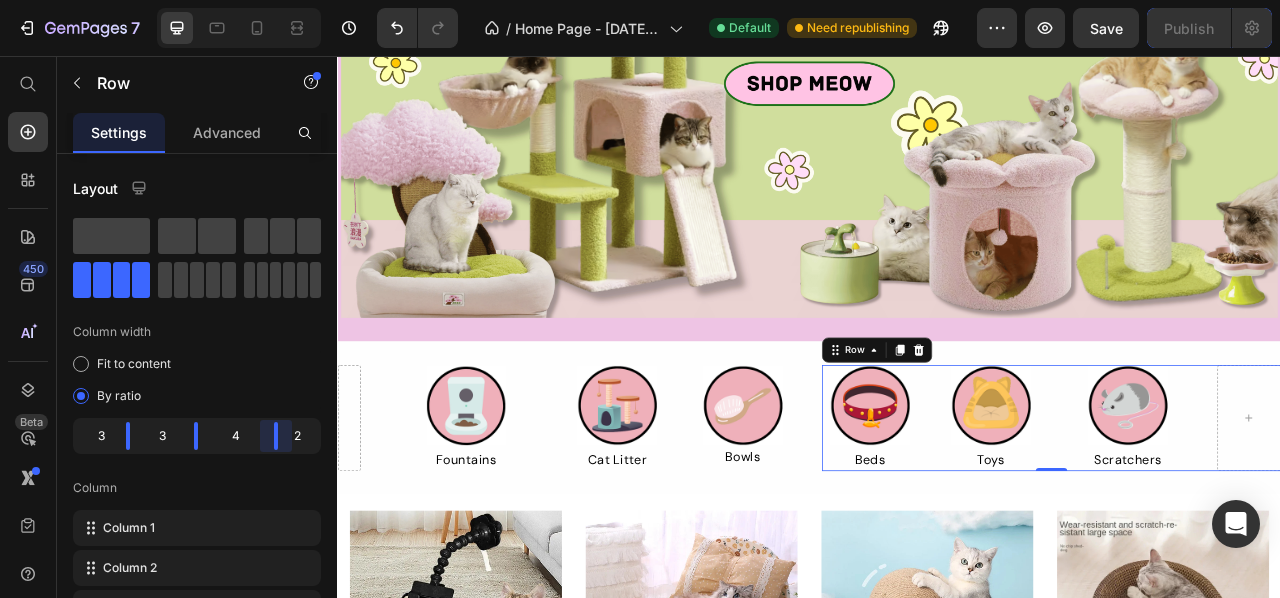 drag, startPoint x: 274, startPoint y: 434, endPoint x: 359, endPoint y: 432, distance: 85.02353 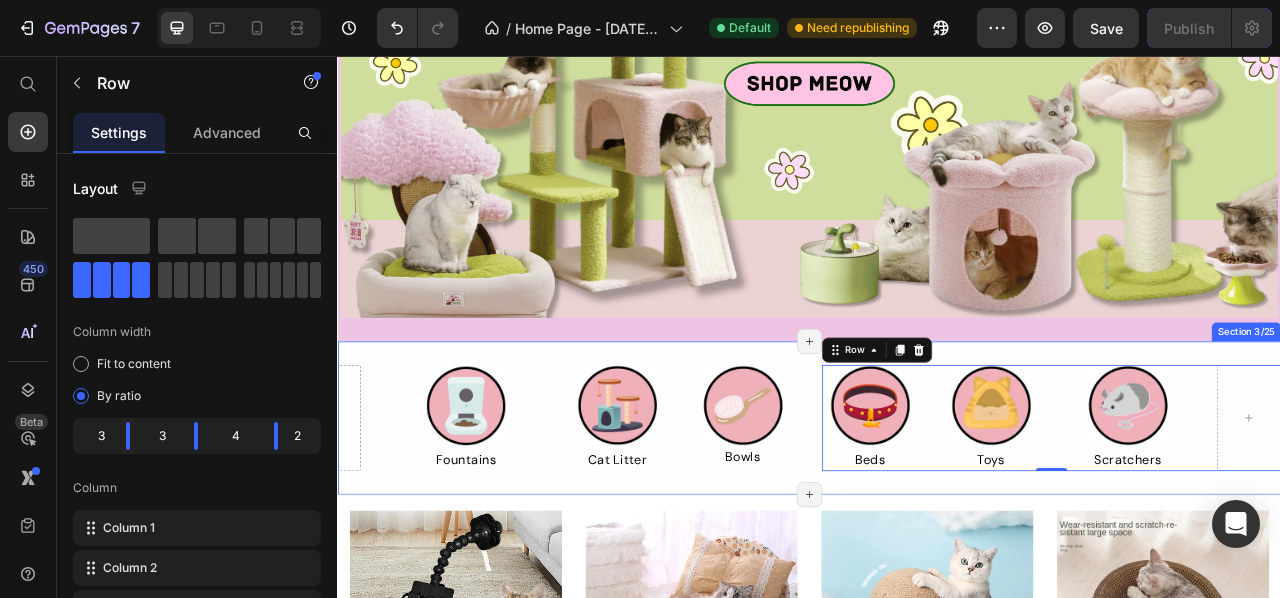 click at bounding box center (937, 92) 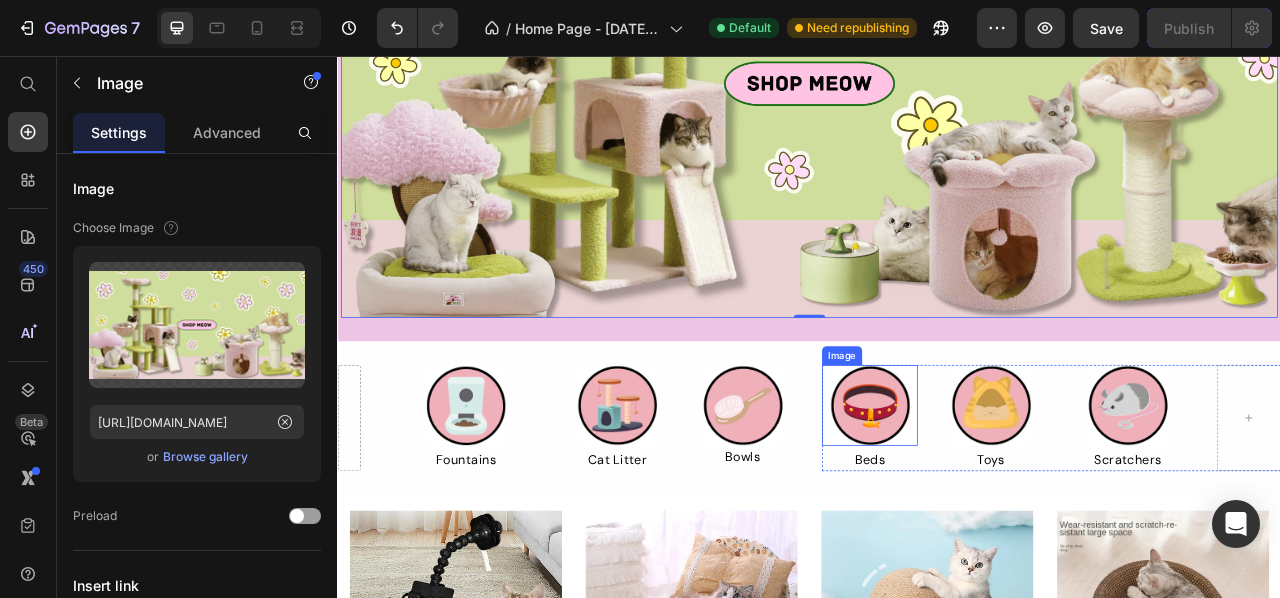click at bounding box center (1014, 501) 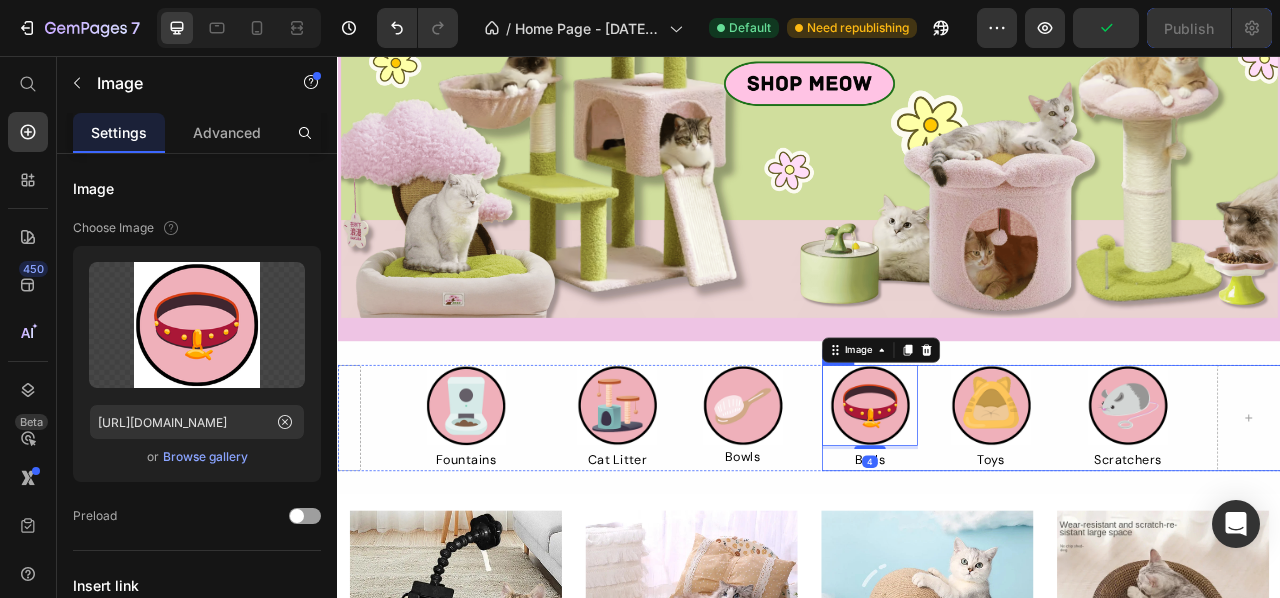 click on "Image   4 Beds Text Block Image Toys Text Block Image Scratchers Text Block
Row" at bounding box center [1245, 517] 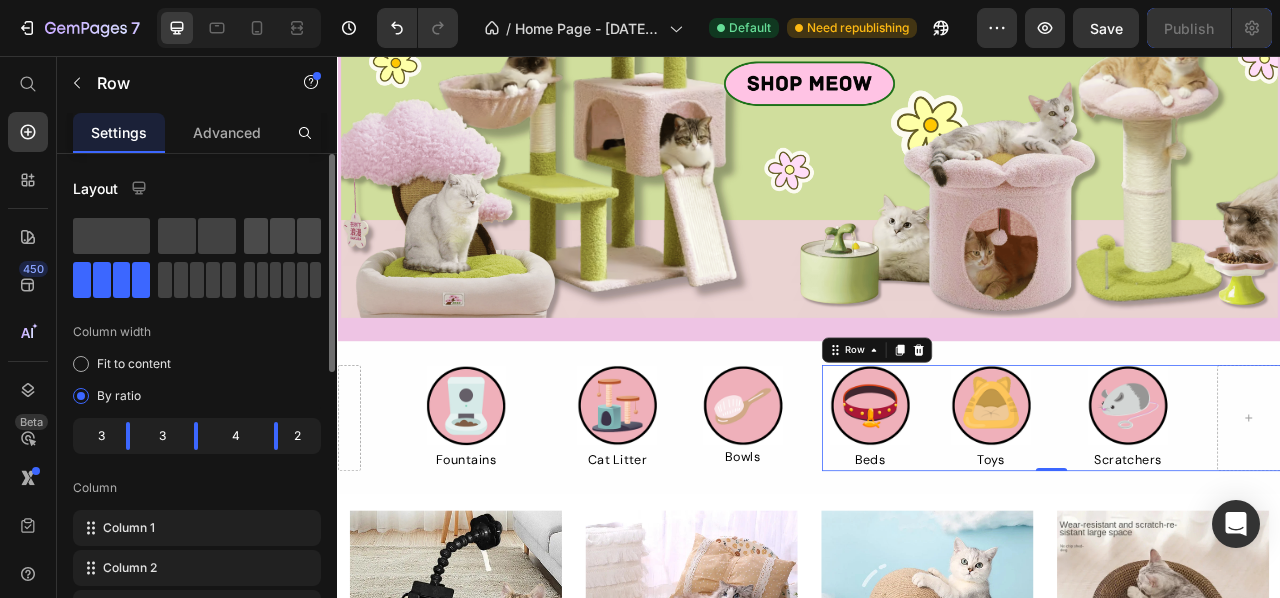 click 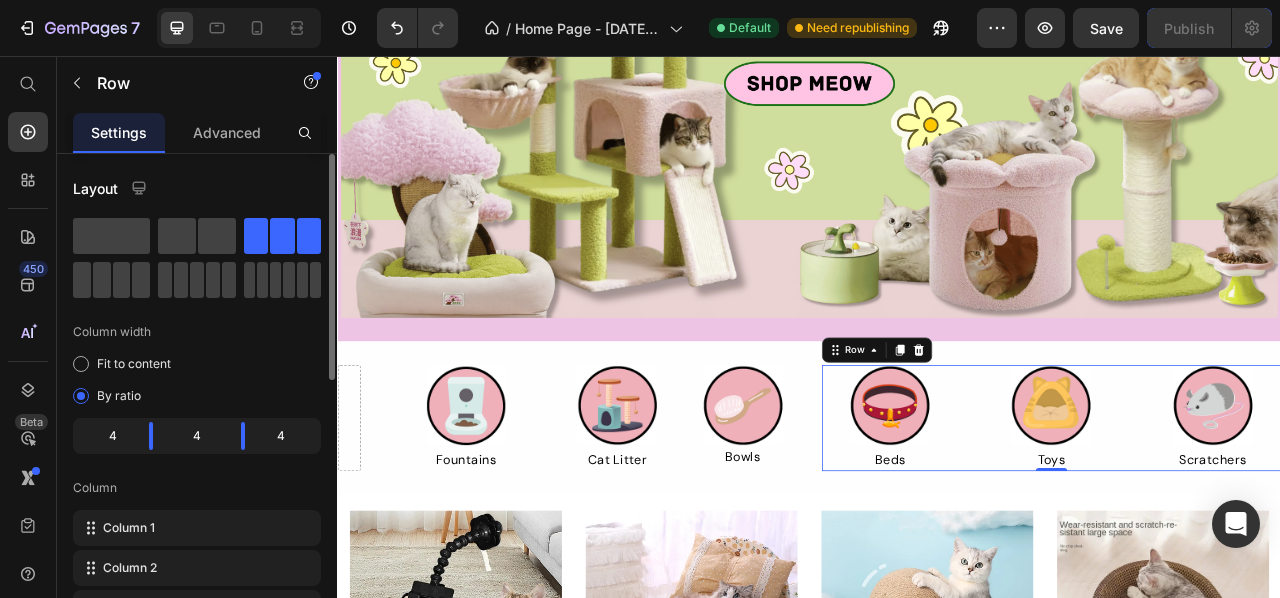 click on "4" 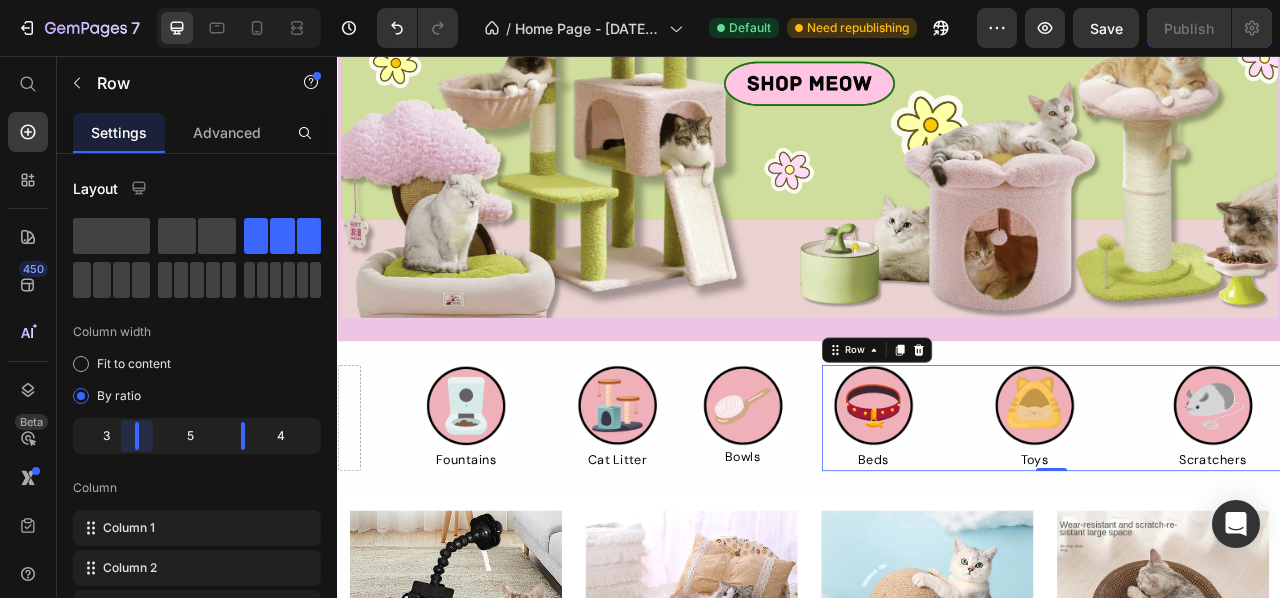 drag, startPoint x: 137, startPoint y: 438, endPoint x: 127, endPoint y: 447, distance: 13.453624 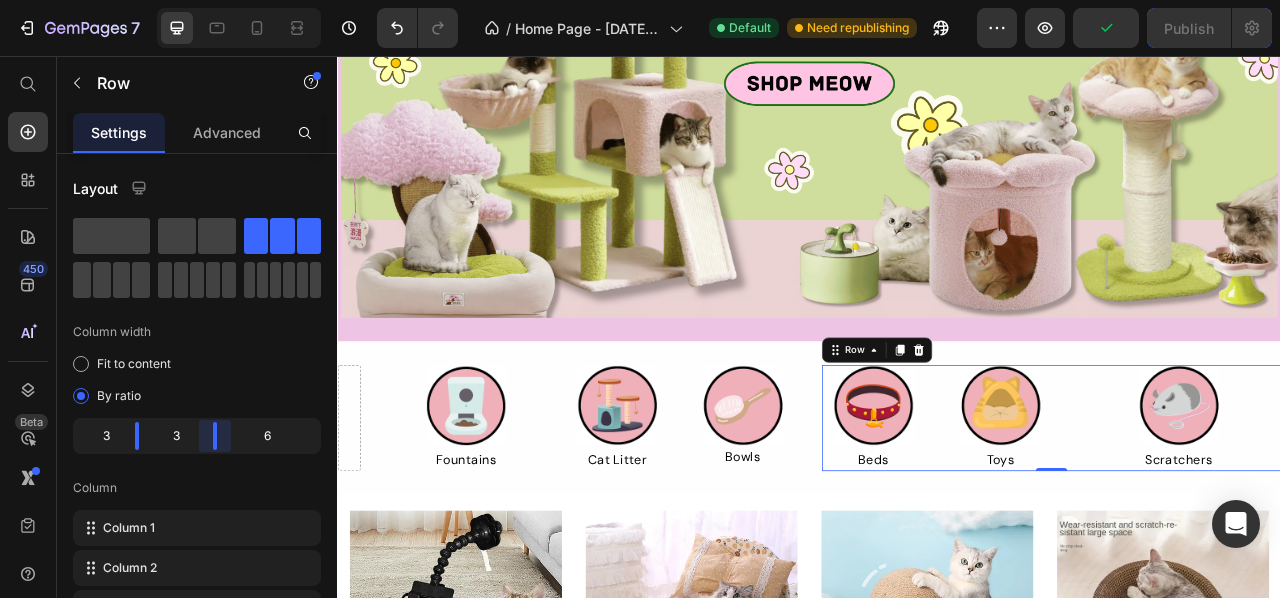 drag, startPoint x: 237, startPoint y: 439, endPoint x: 196, endPoint y: 458, distance: 45.188496 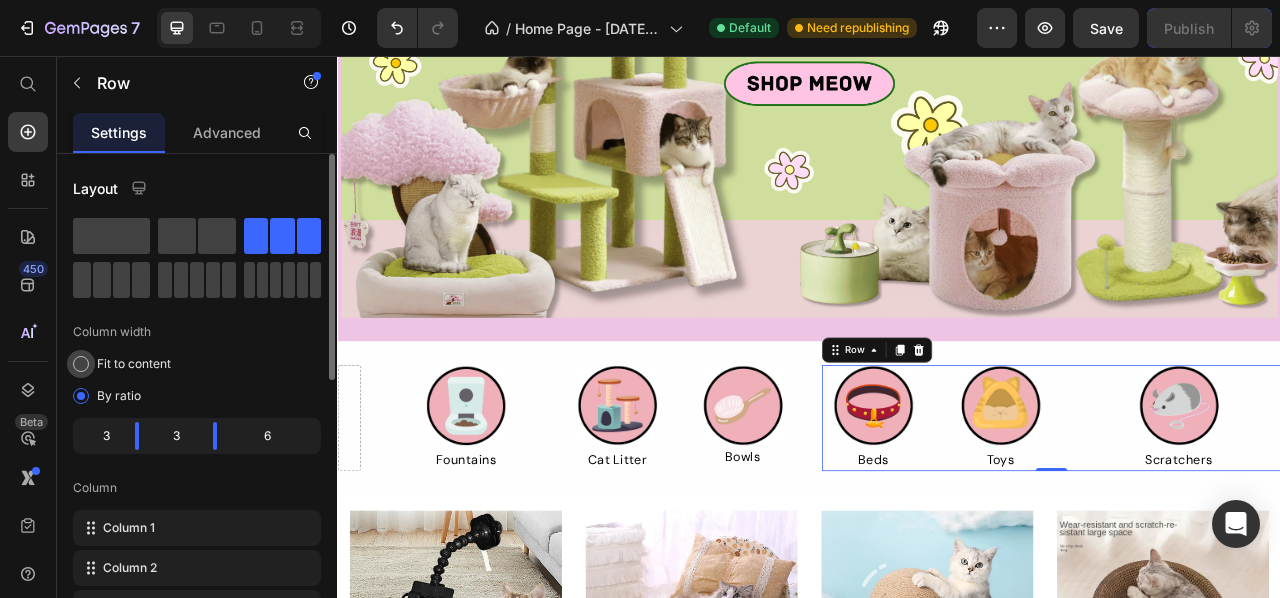 click on "Fit to content" 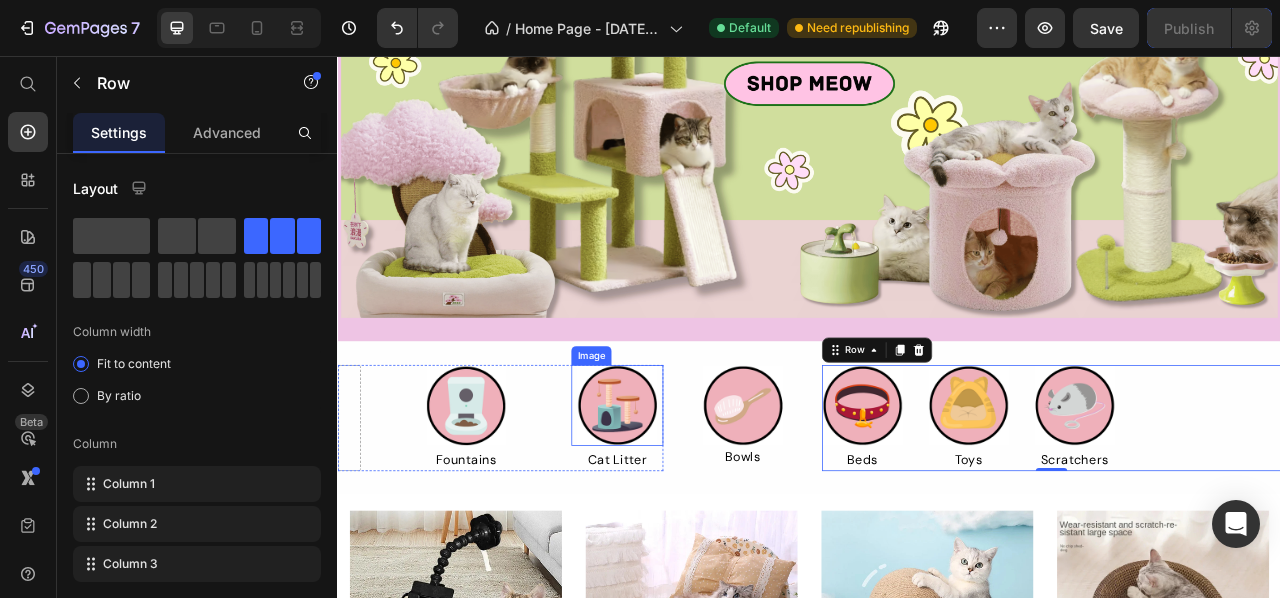 click at bounding box center (692, 501) 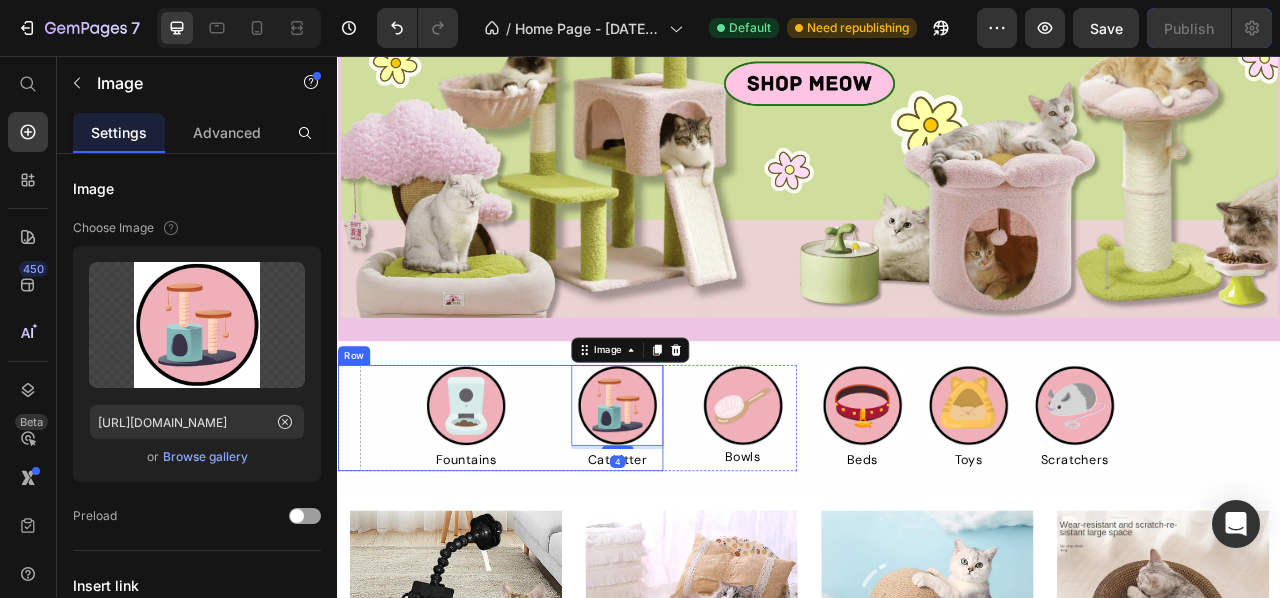 click at bounding box center [500, 501] 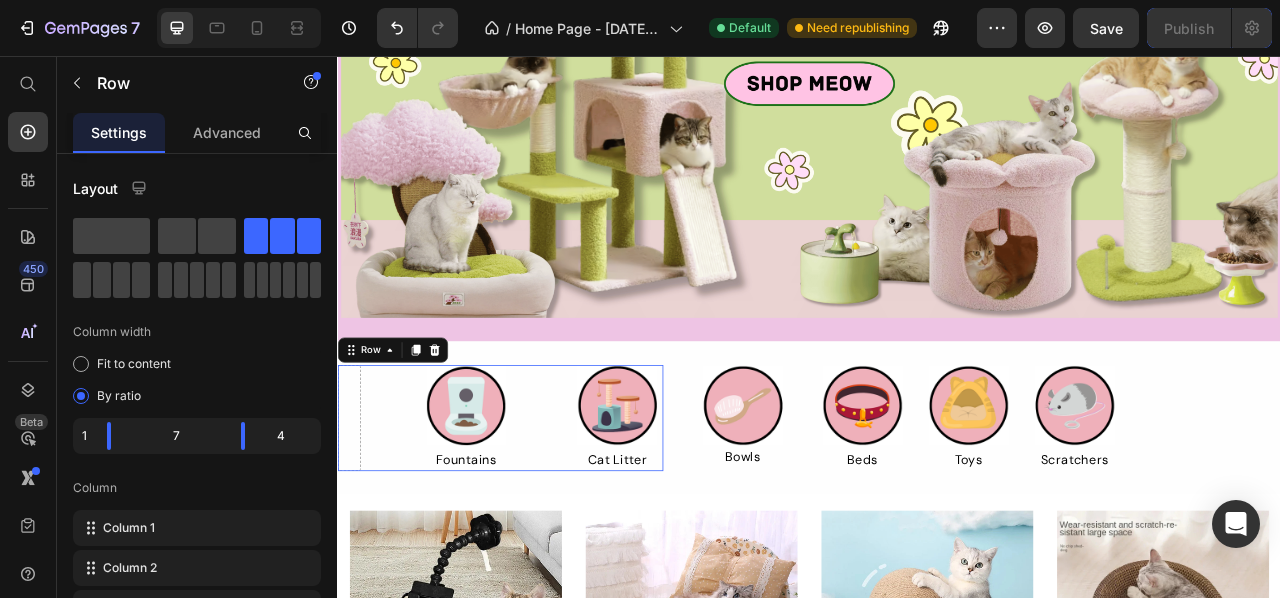 click on "Image Fountains Text Block Image Cat Litter Text Block Row   0" at bounding box center (544, 517) 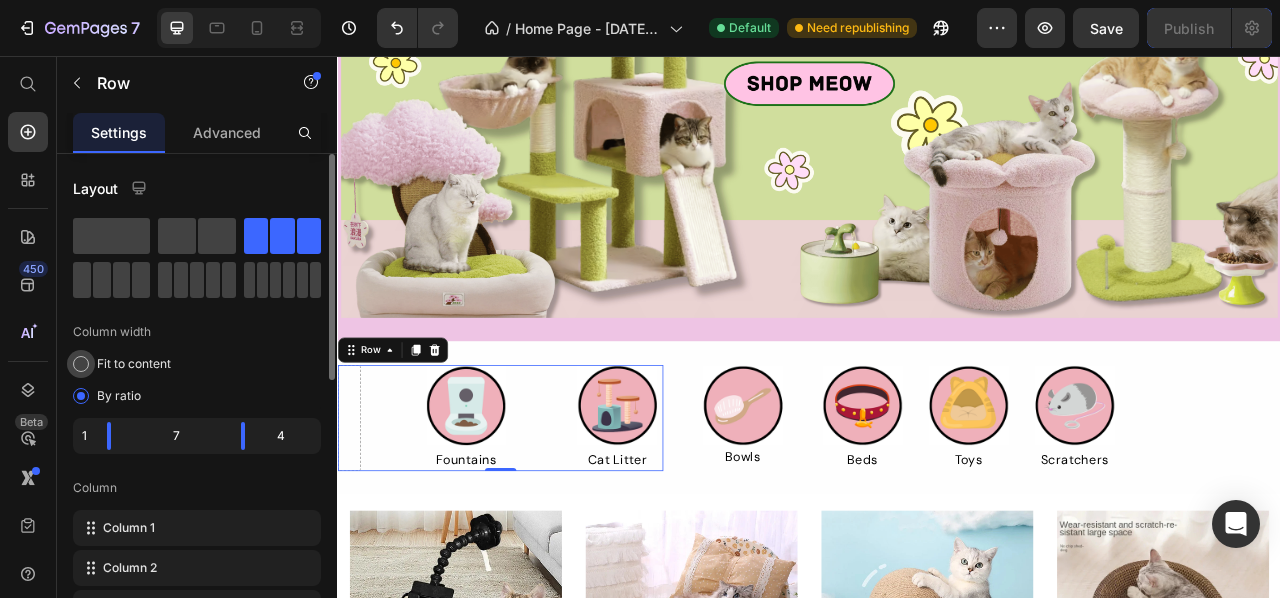click on "Fit to content" at bounding box center [134, 364] 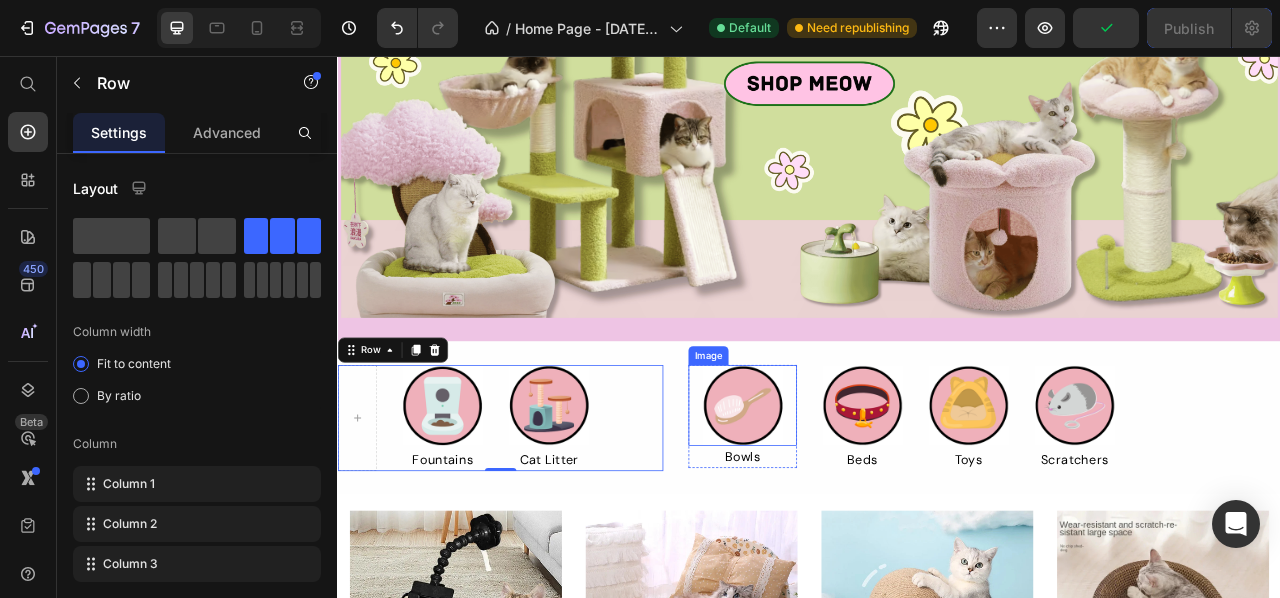 click at bounding box center (852, 501) 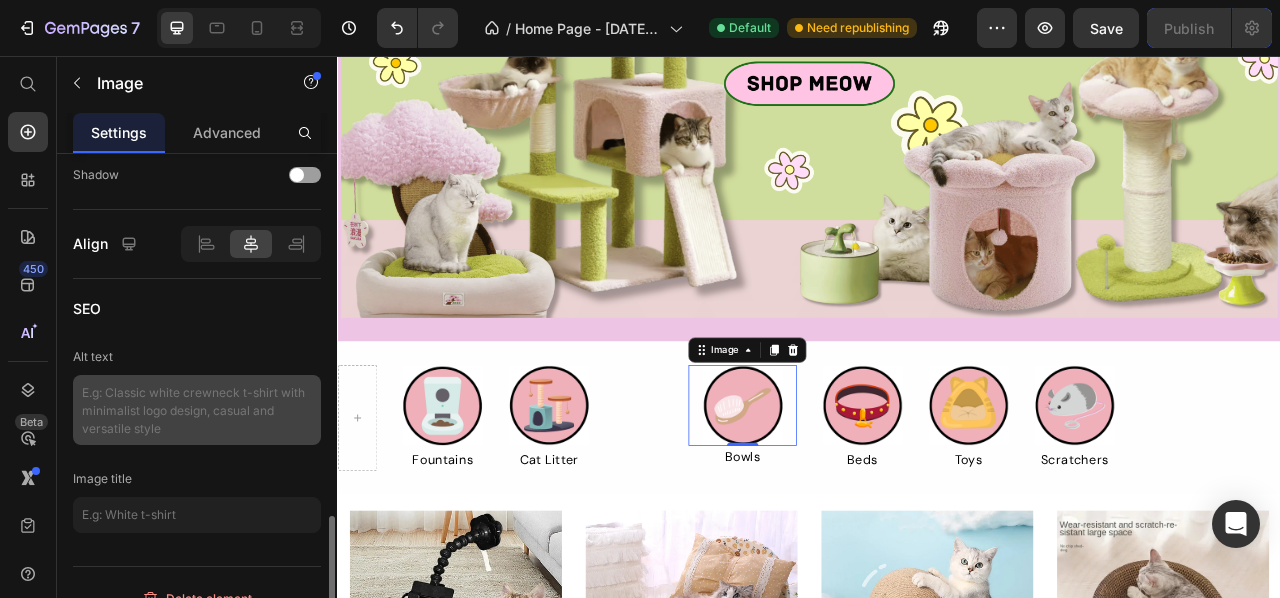 scroll, scrollTop: 1034, scrollLeft: 0, axis: vertical 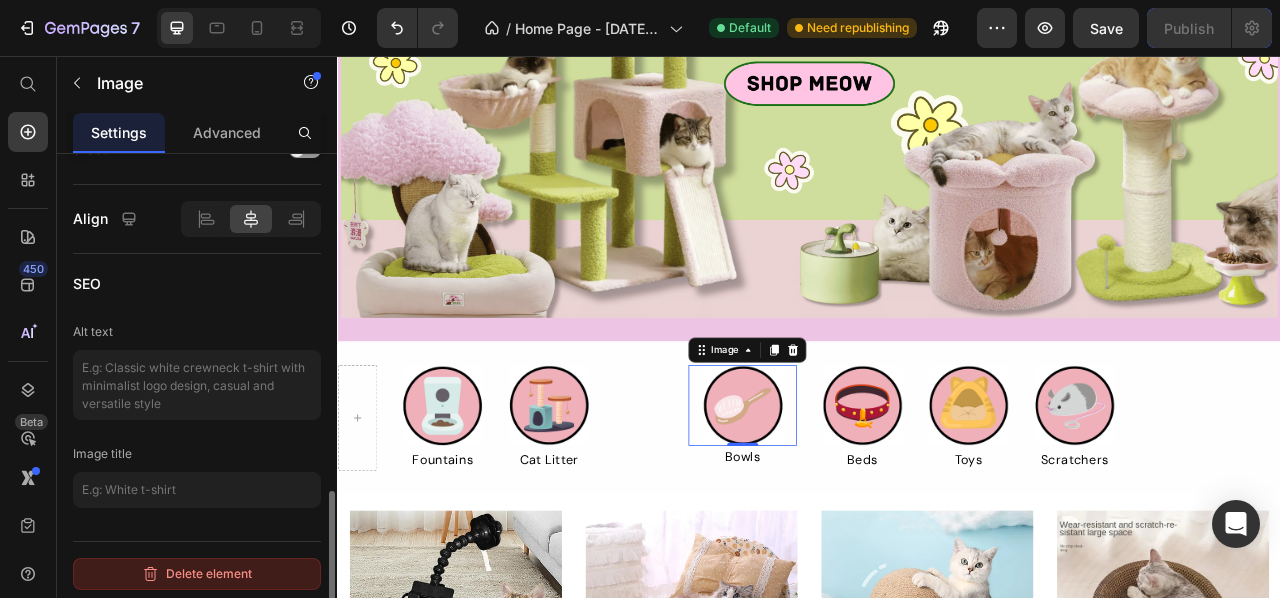 click on "Delete element" at bounding box center (197, 574) 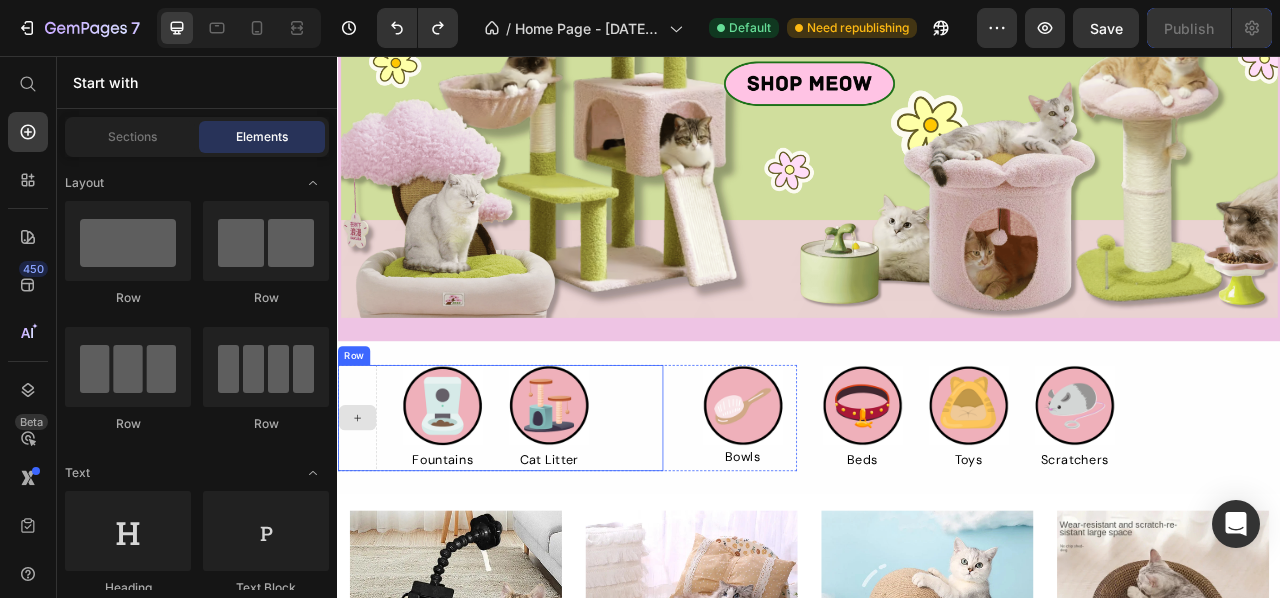 click at bounding box center [362, 517] 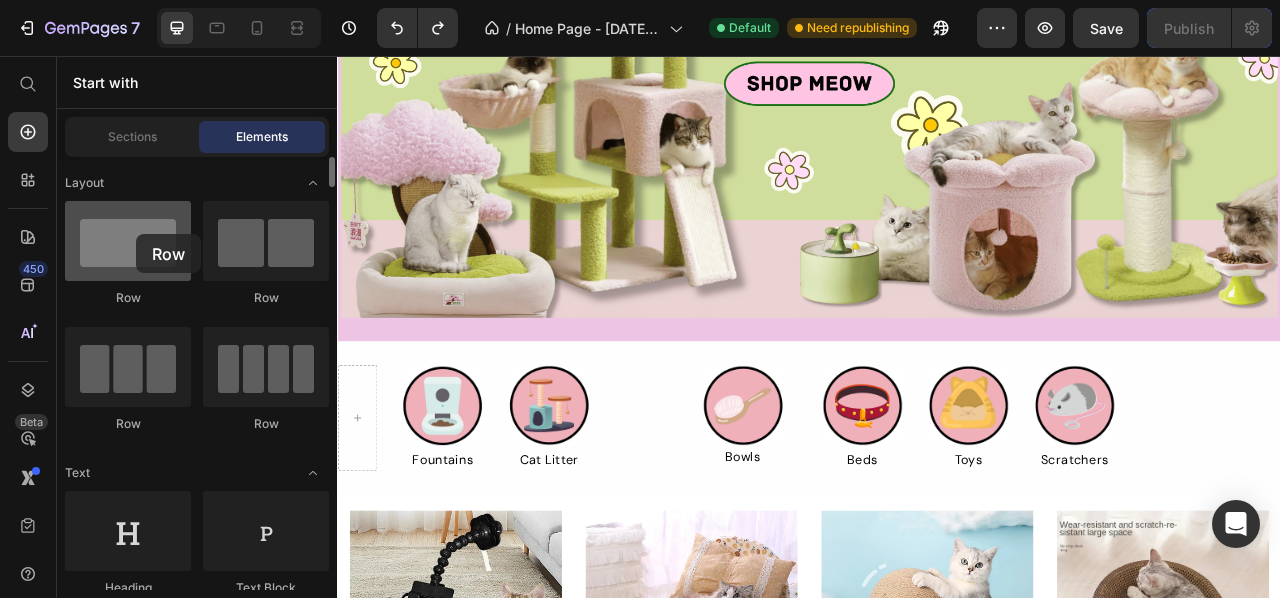 click at bounding box center [128, 241] 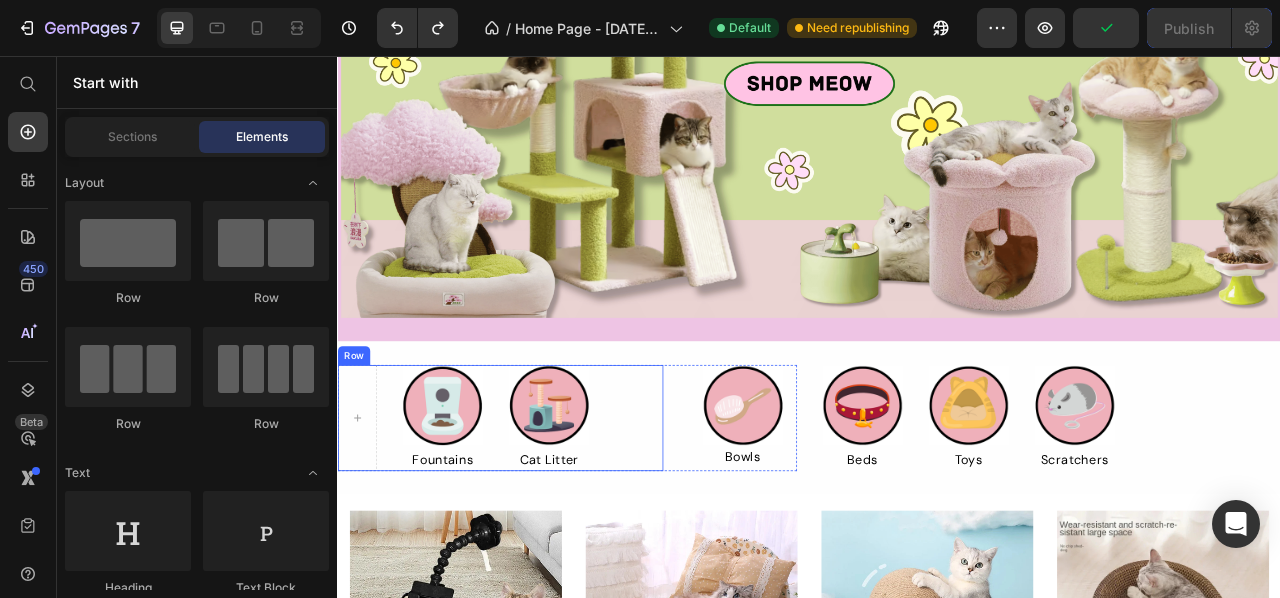 scroll, scrollTop: 383, scrollLeft: 0, axis: vertical 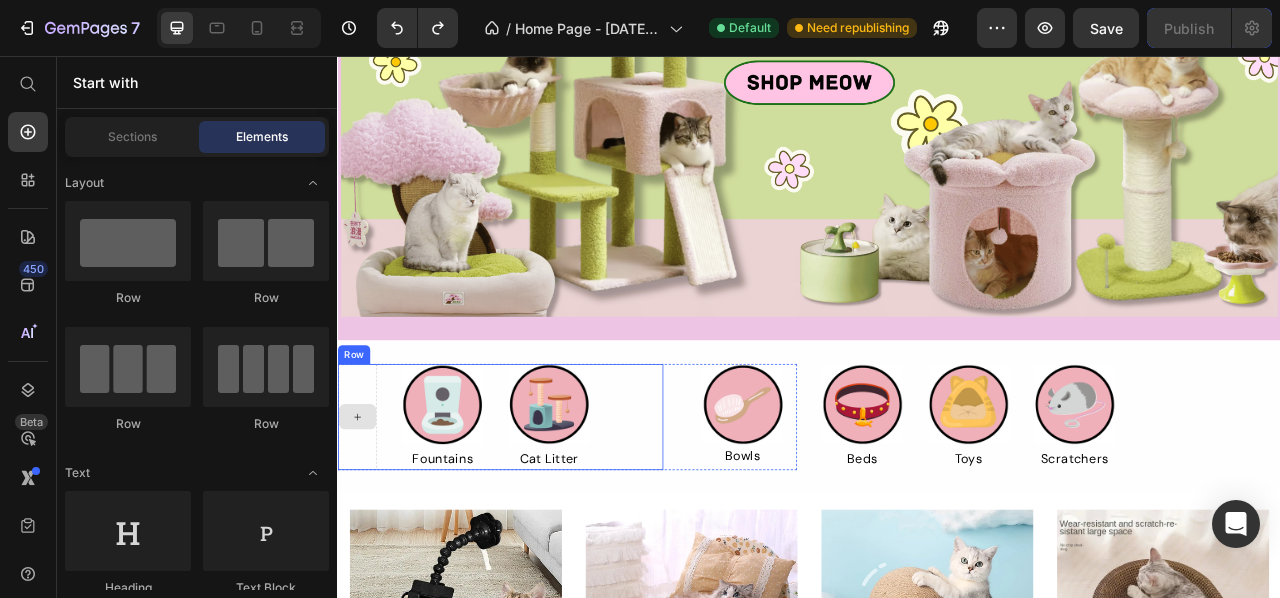 click at bounding box center (362, 515) 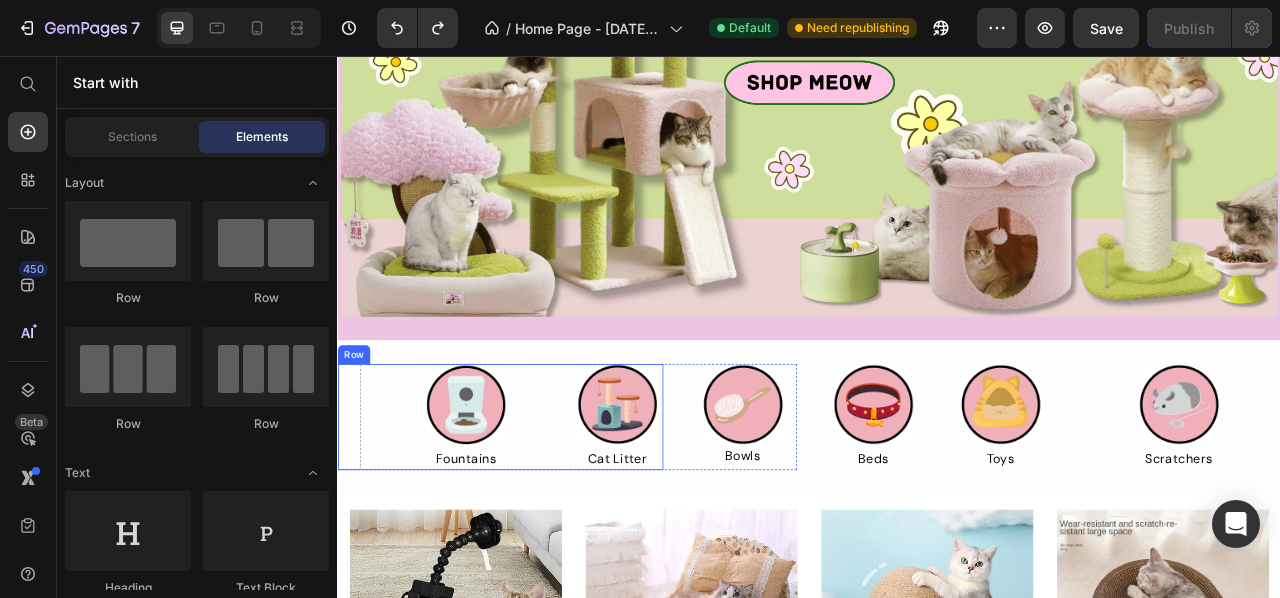 click on "Image Fountains Text Block Image Cat Litter Text Block Row" at bounding box center (544, 515) 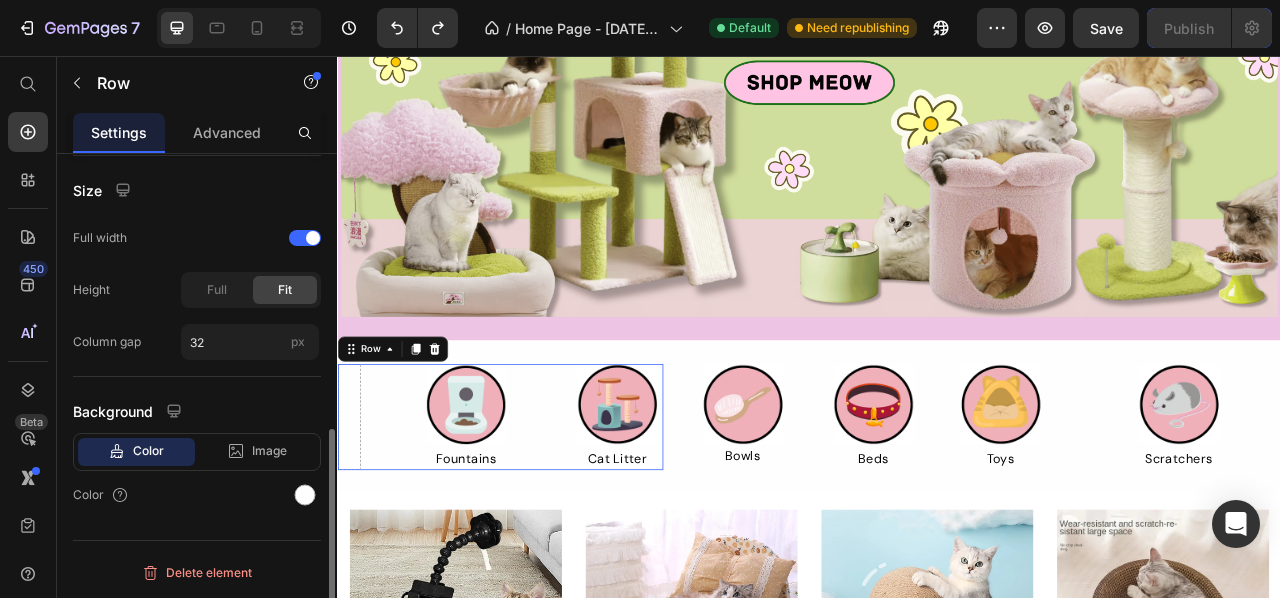 scroll, scrollTop: 0, scrollLeft: 0, axis: both 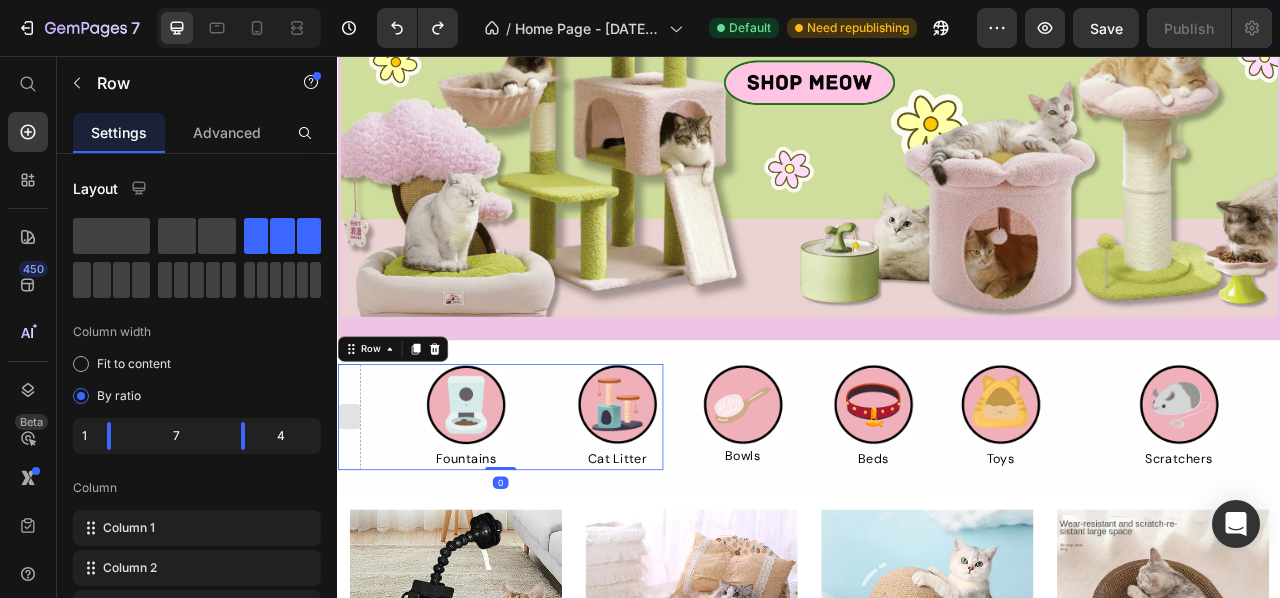click at bounding box center [351, 515] 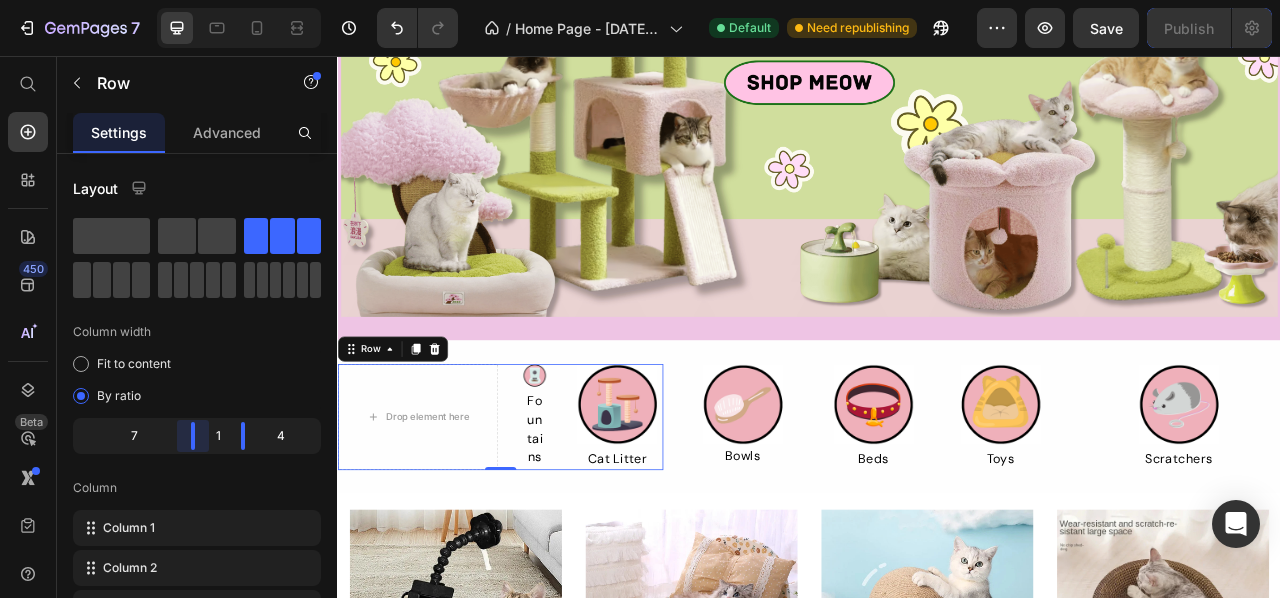drag, startPoint x: 110, startPoint y: 438, endPoint x: 211, endPoint y: 442, distance: 101.07918 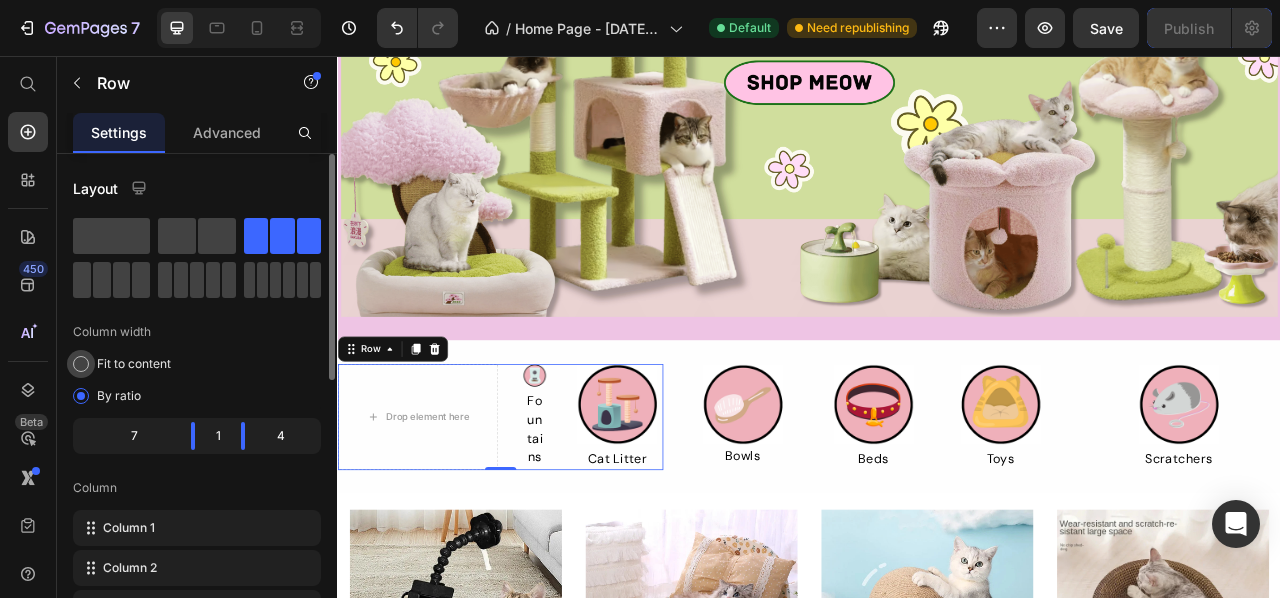 click on "Fit to content" at bounding box center [134, 364] 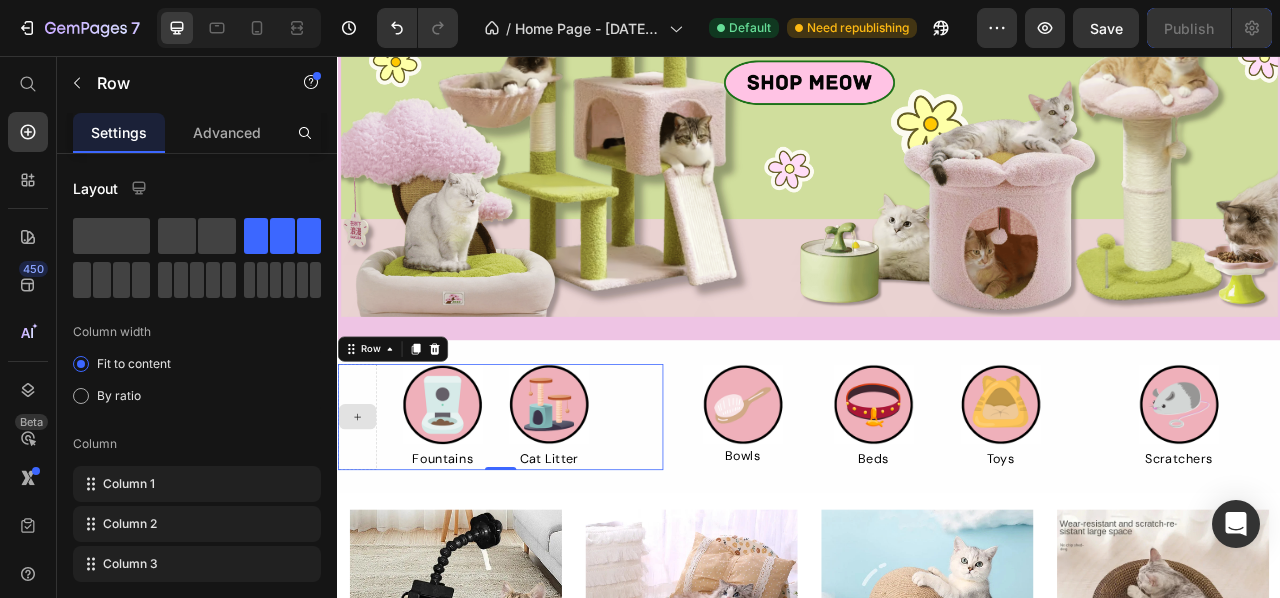click at bounding box center [362, 515] 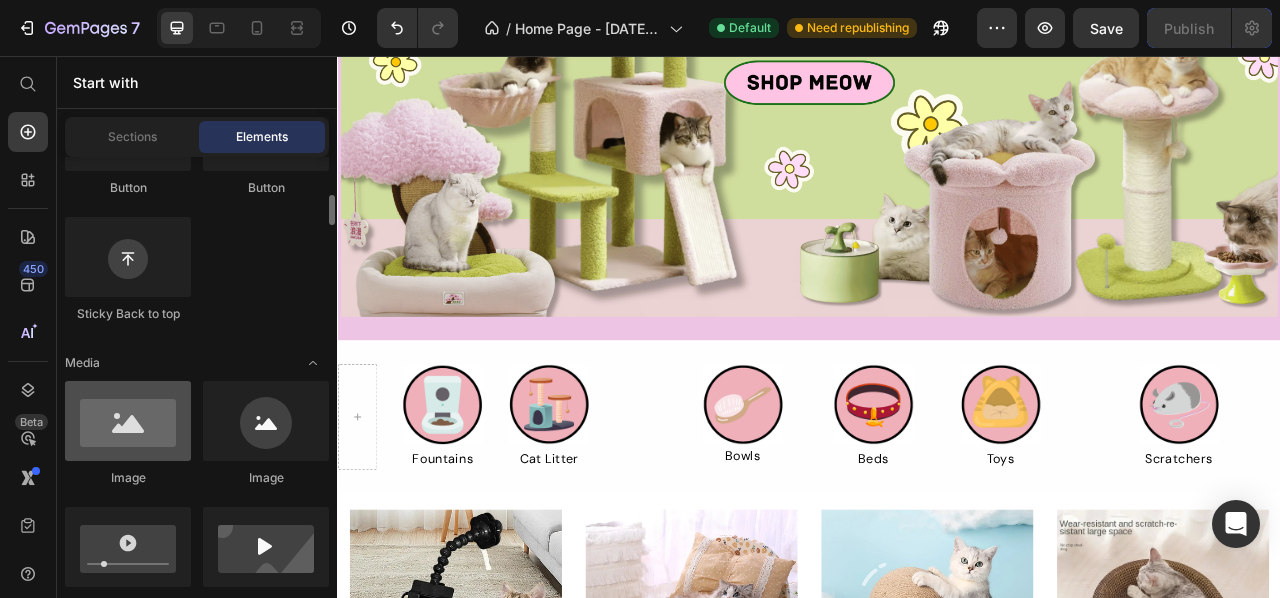 scroll, scrollTop: 565, scrollLeft: 0, axis: vertical 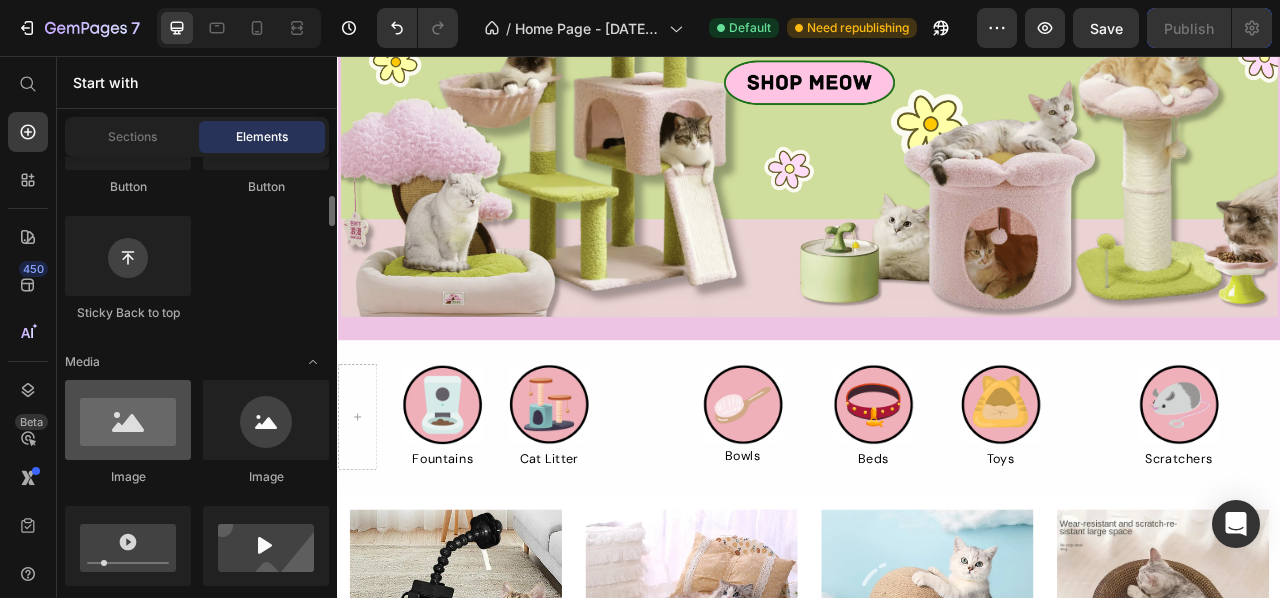 click at bounding box center (128, 420) 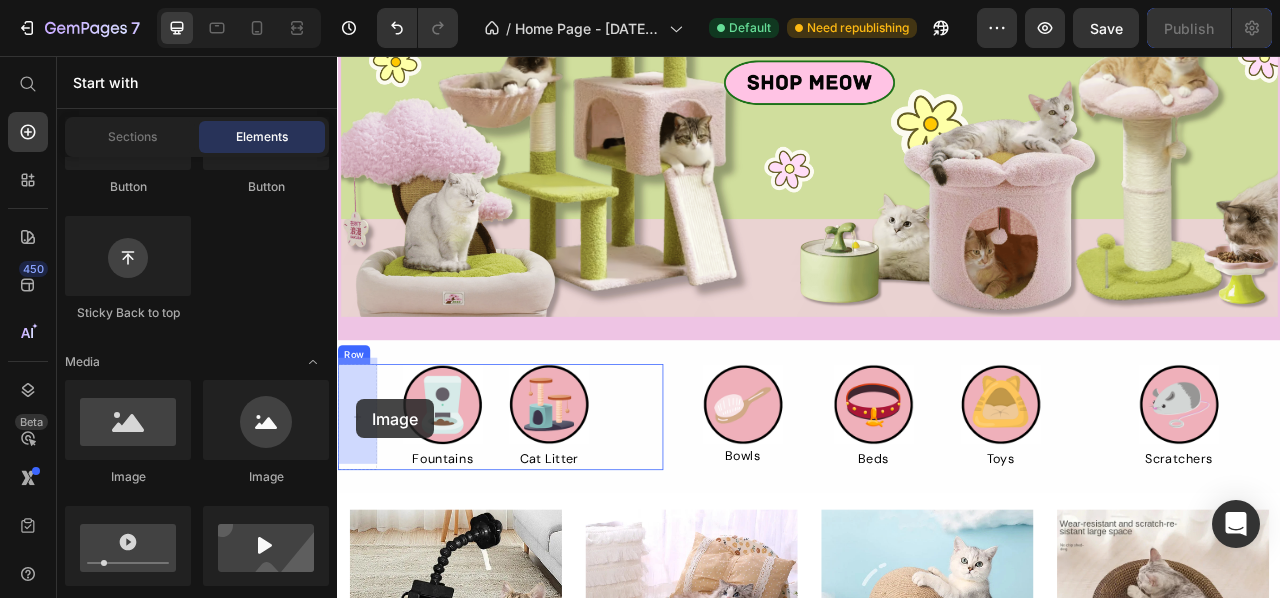 drag, startPoint x: 448, startPoint y: 490, endPoint x: 361, endPoint y: 493, distance: 87.05171 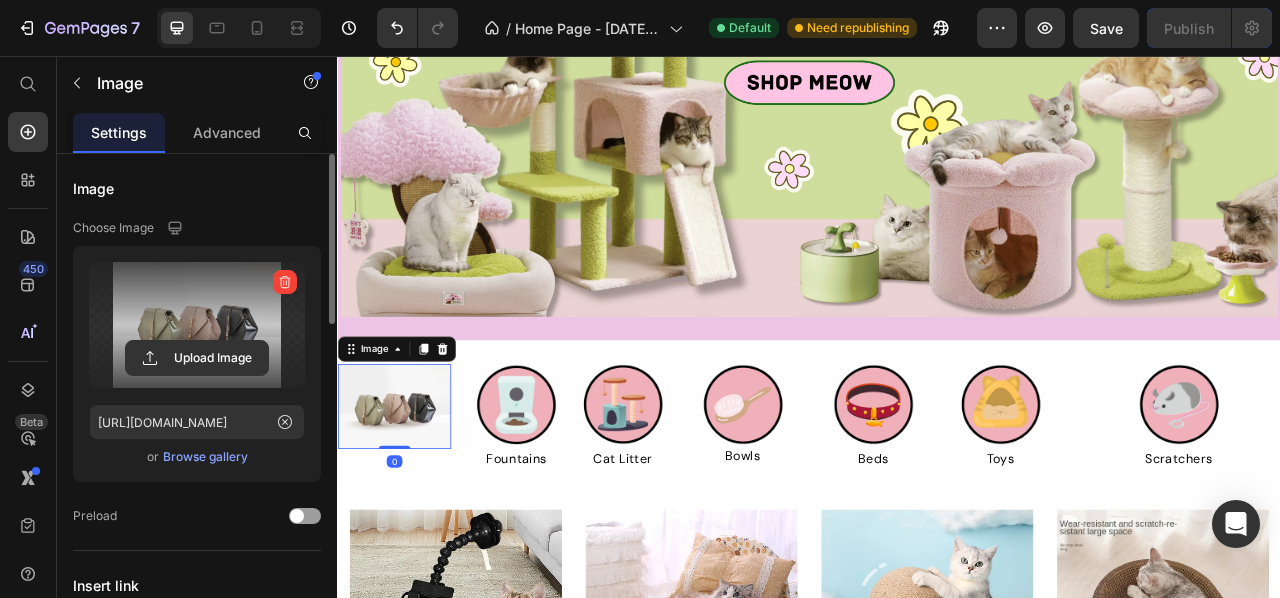click at bounding box center [197, 325] 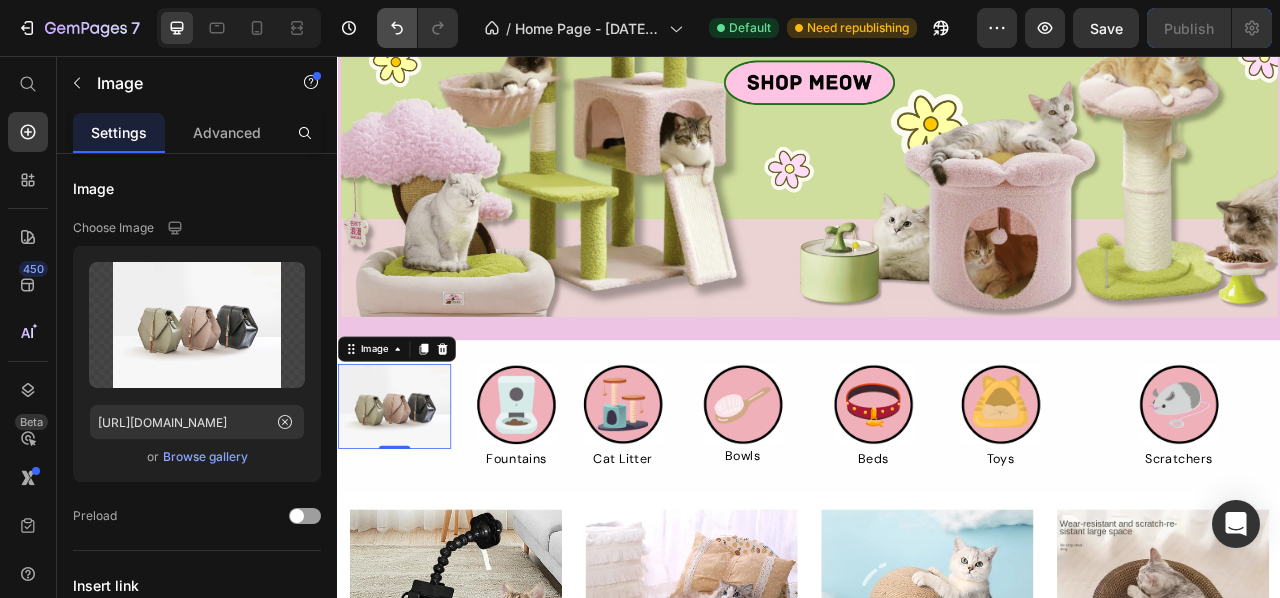 type on "[URL][DOMAIN_NAME]" 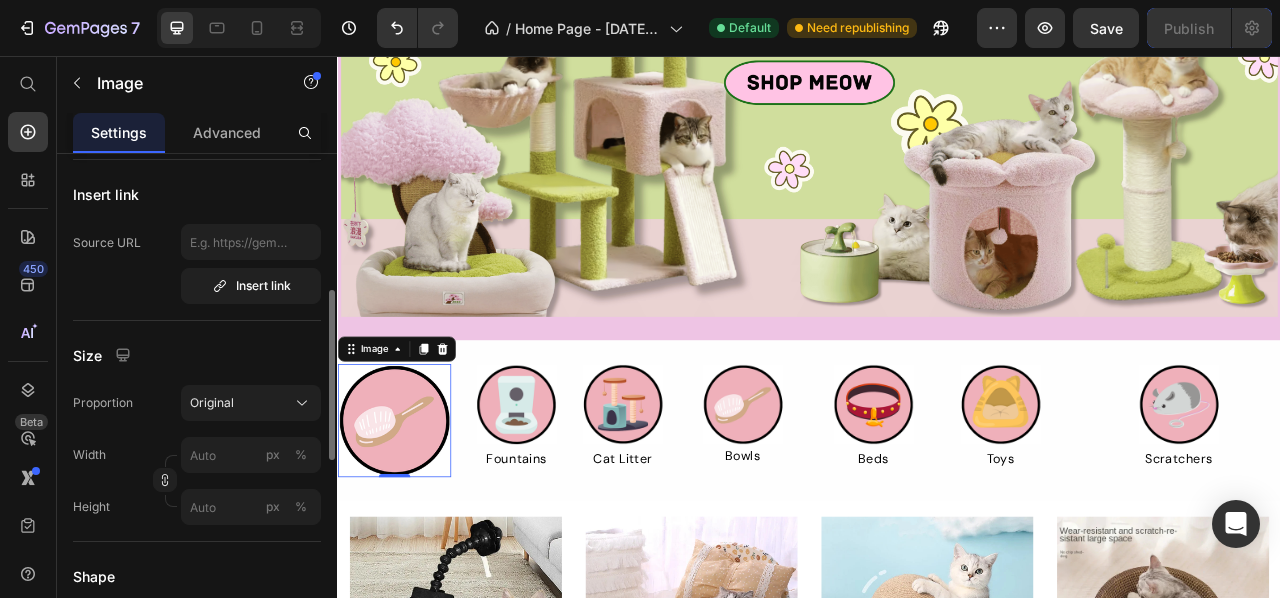 scroll, scrollTop: 393, scrollLeft: 0, axis: vertical 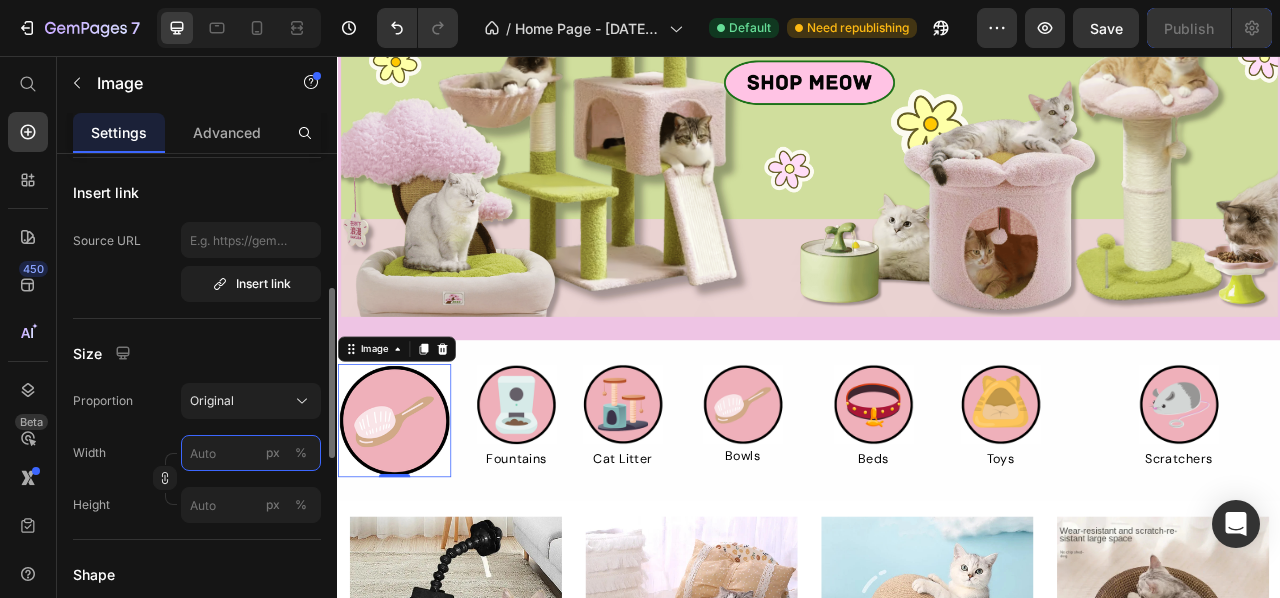 click on "px %" at bounding box center [251, 453] 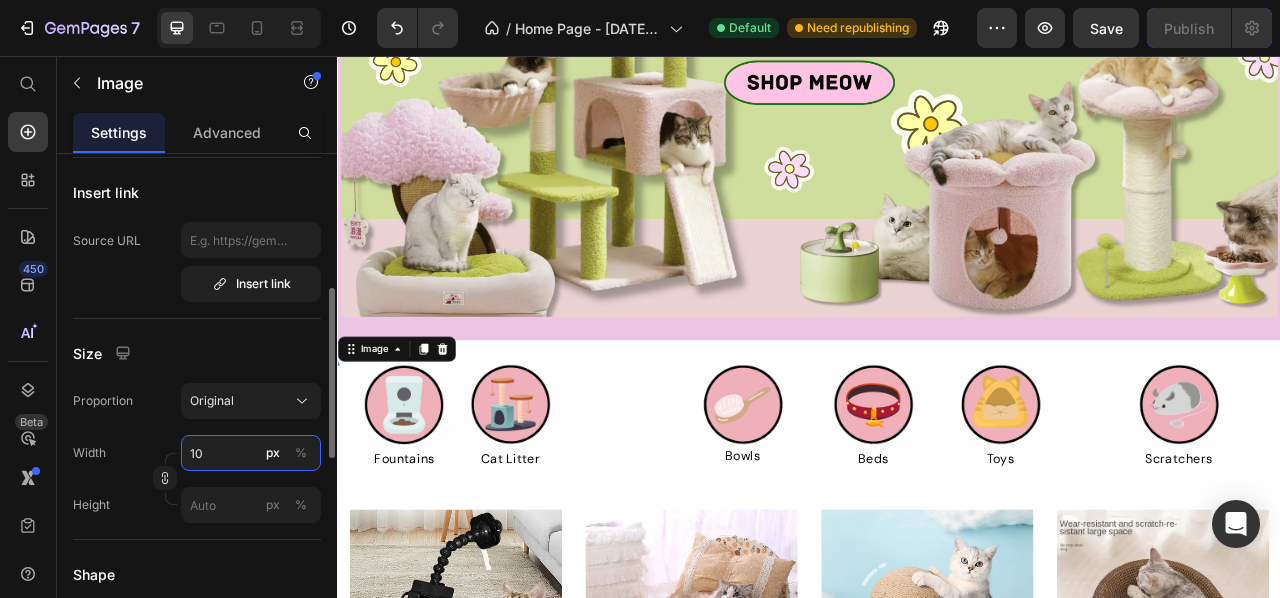 type on "102" 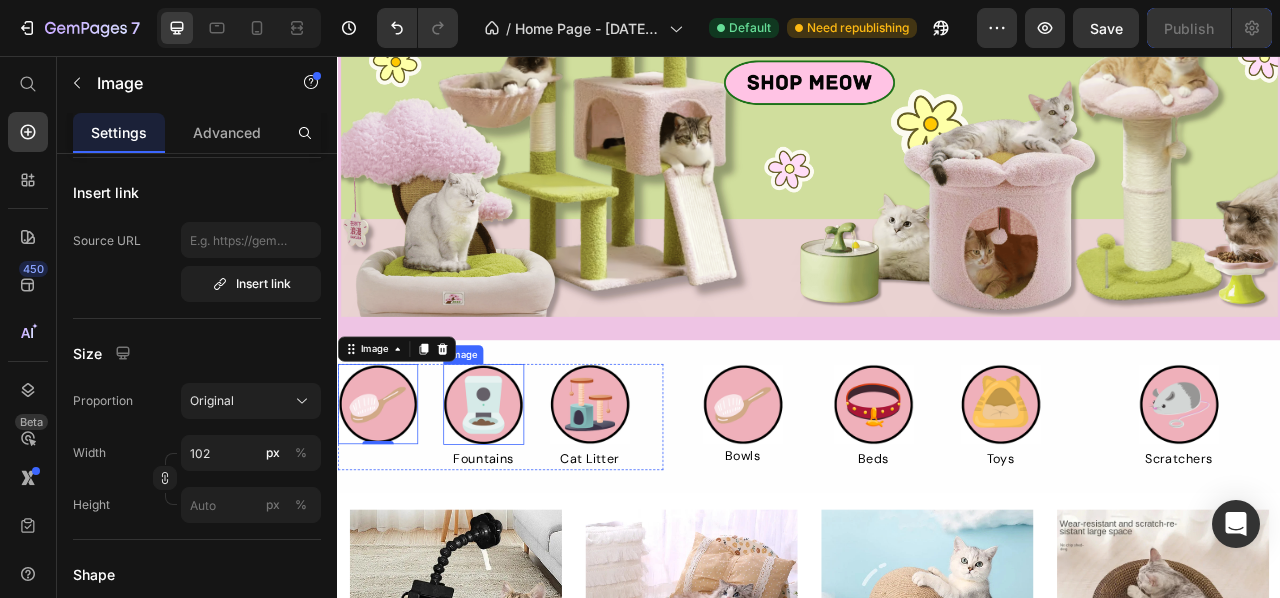 click at bounding box center (522, 499) 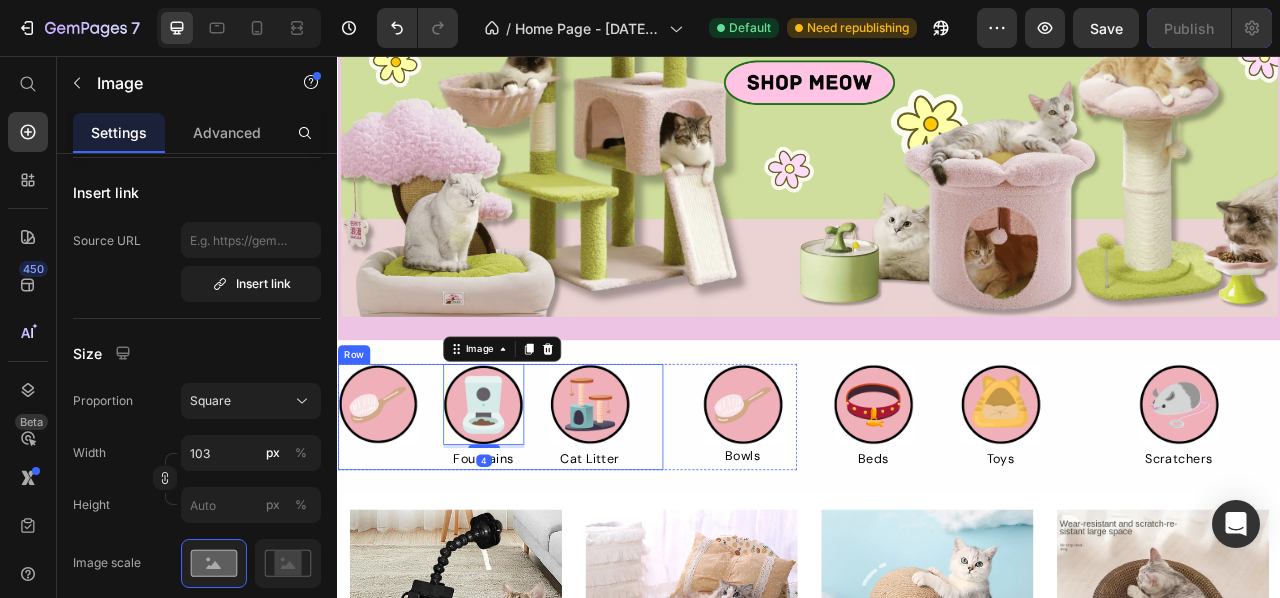 click at bounding box center [388, 499] 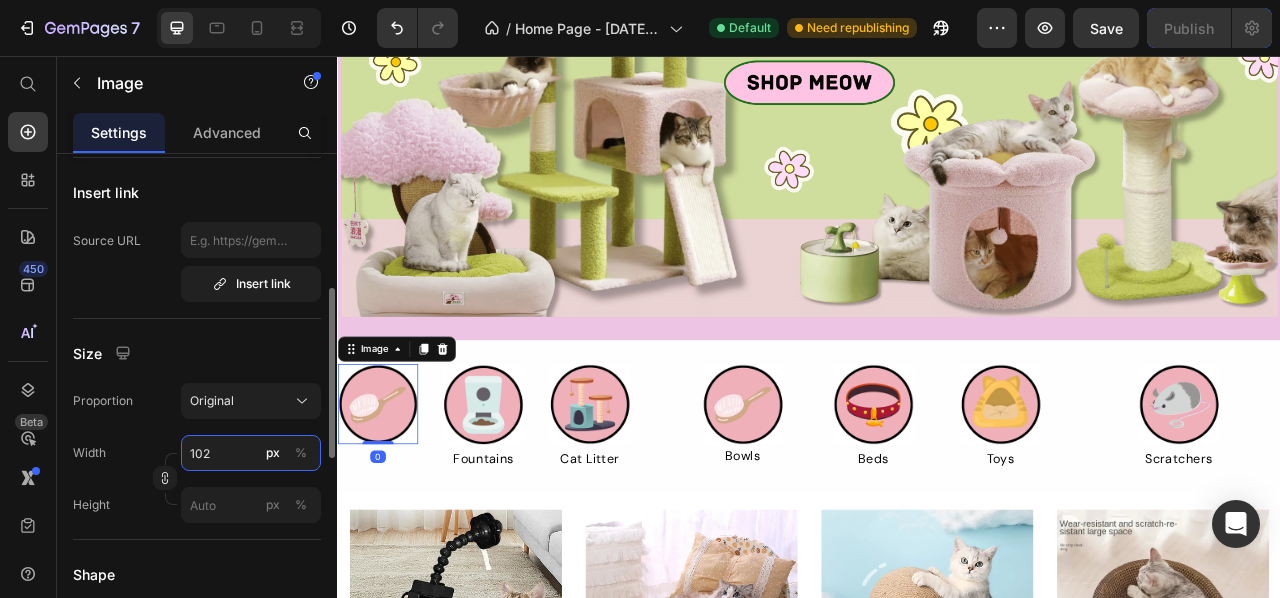 click on "102" at bounding box center [251, 453] 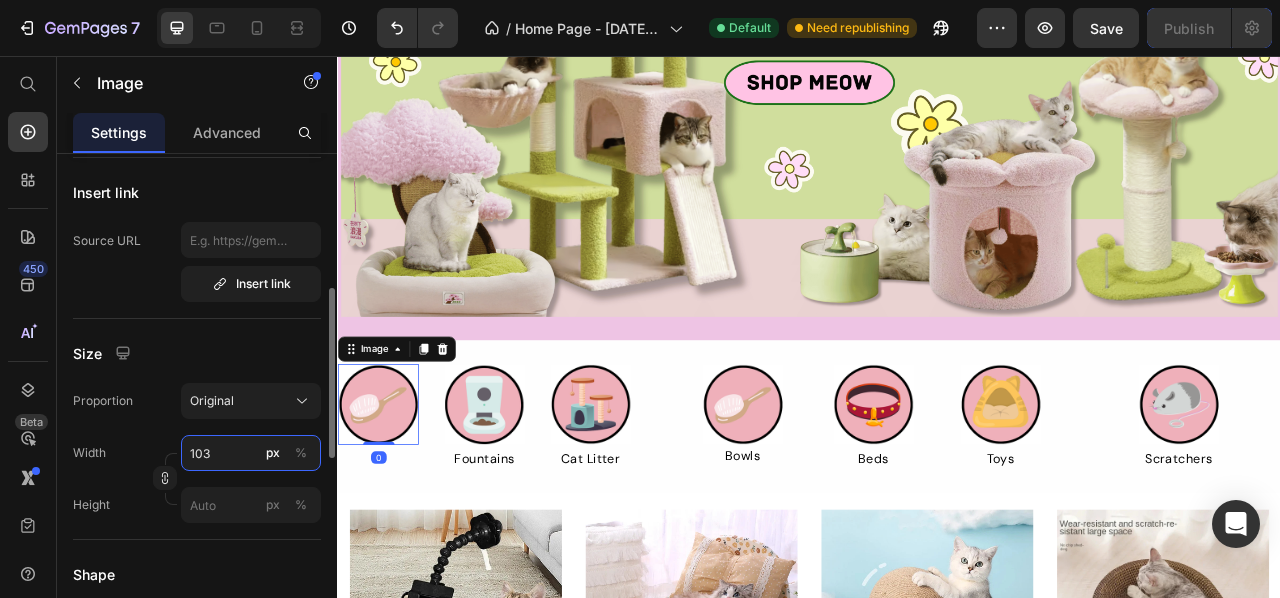 type on "103" 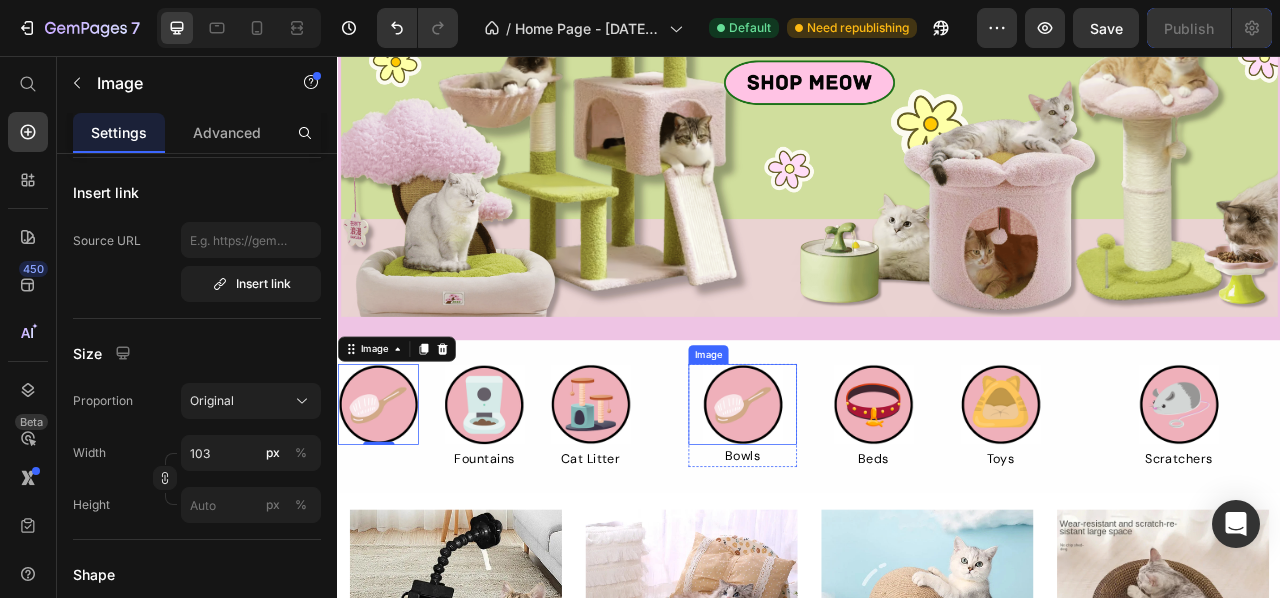 click at bounding box center (852, 499) 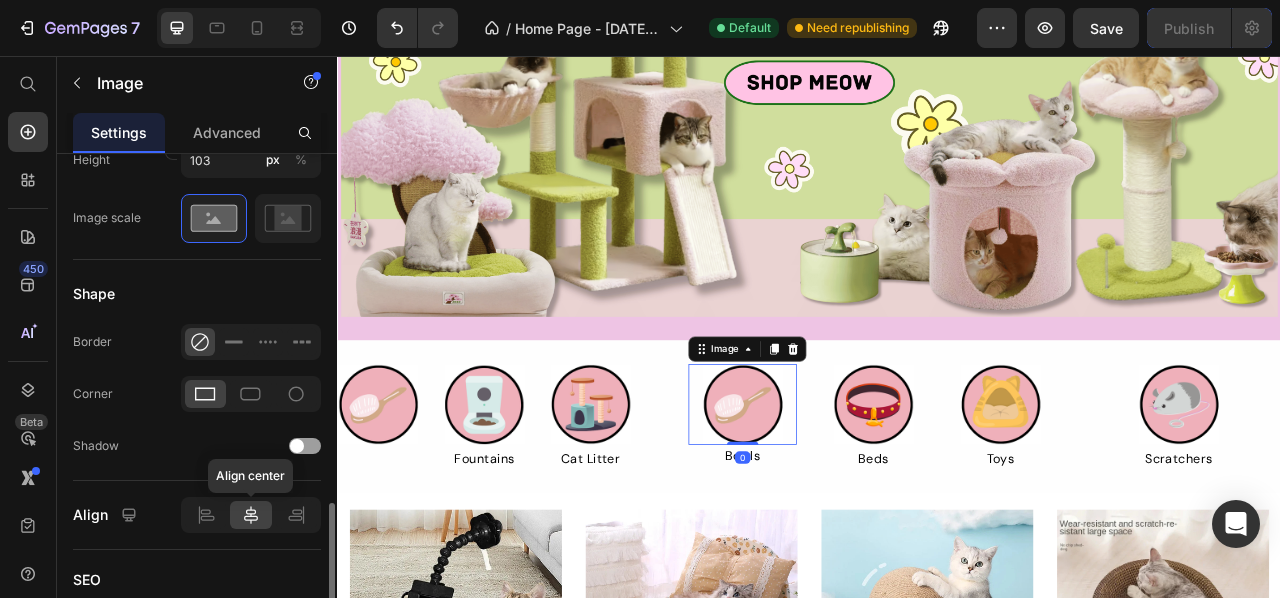 scroll, scrollTop: 1034, scrollLeft: 0, axis: vertical 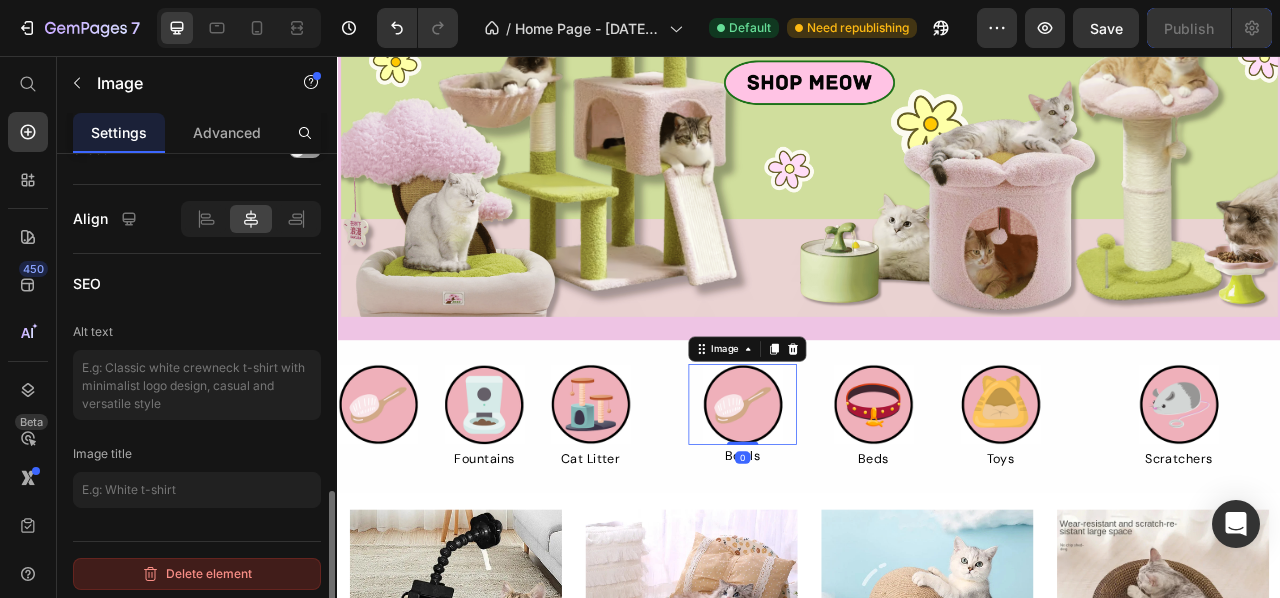 click on "Delete element" at bounding box center [197, 574] 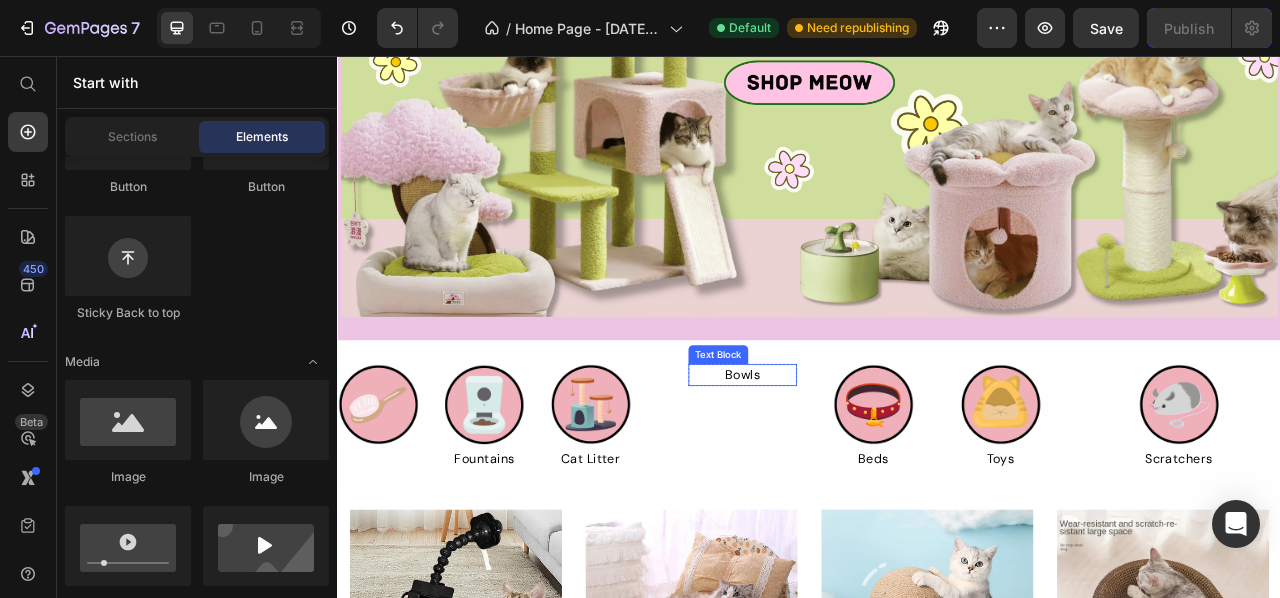 click on "Bowls" at bounding box center [852, 462] 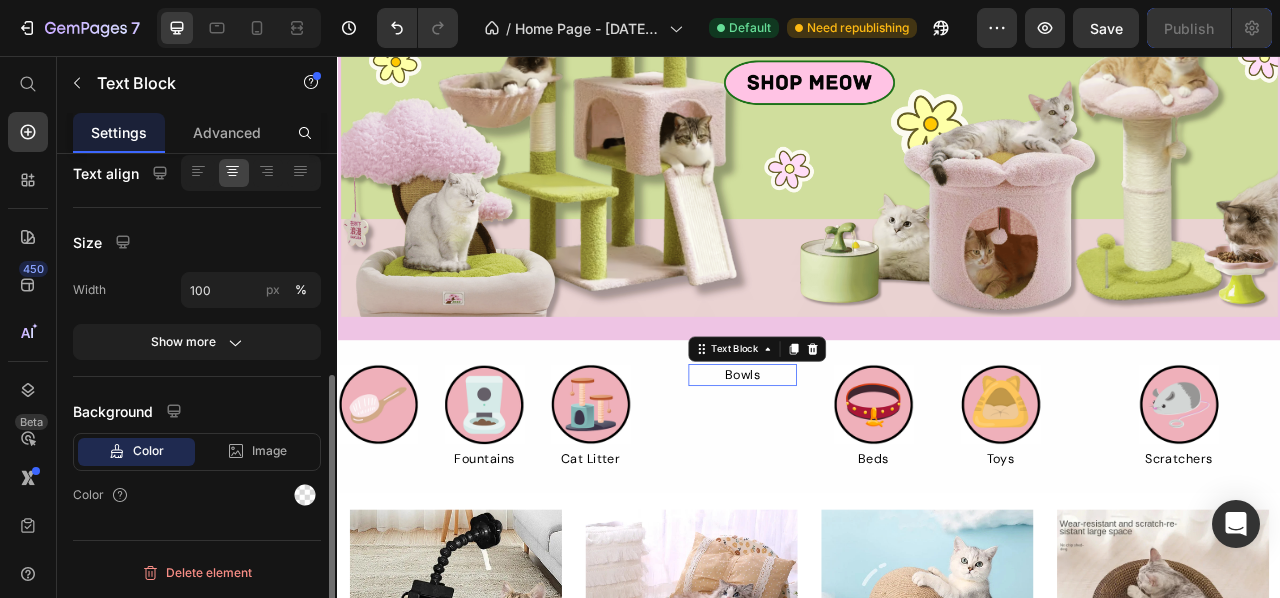 scroll, scrollTop: 0, scrollLeft: 0, axis: both 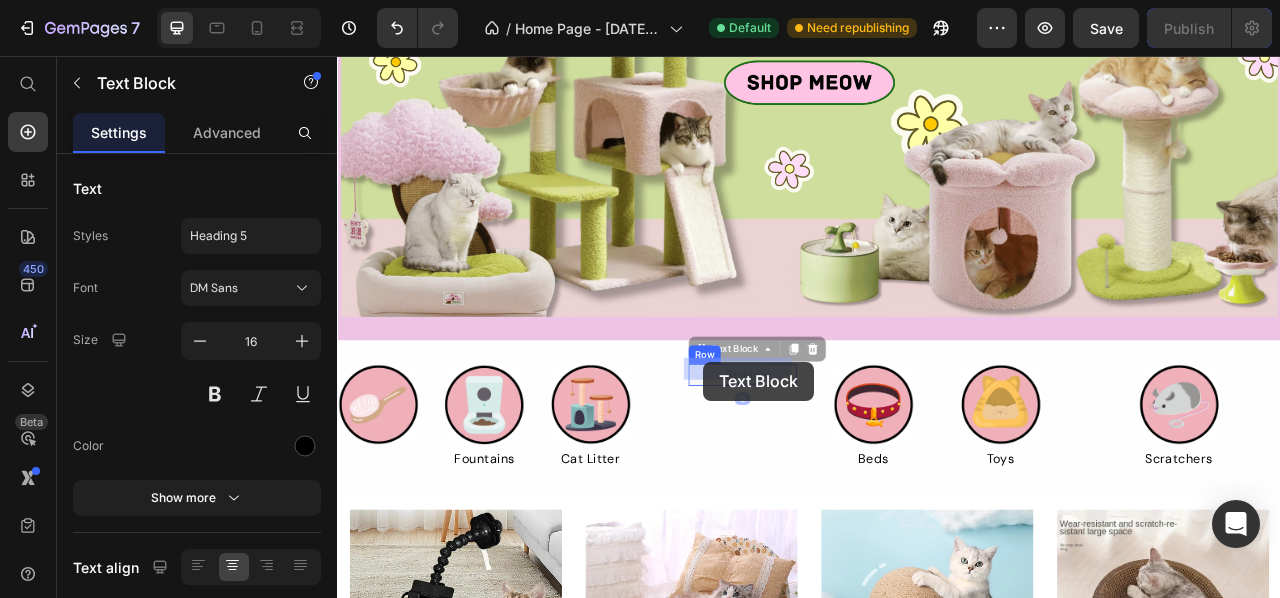 drag, startPoint x: 871, startPoint y: 444, endPoint x: 804, endPoint y: 445, distance: 67.00746 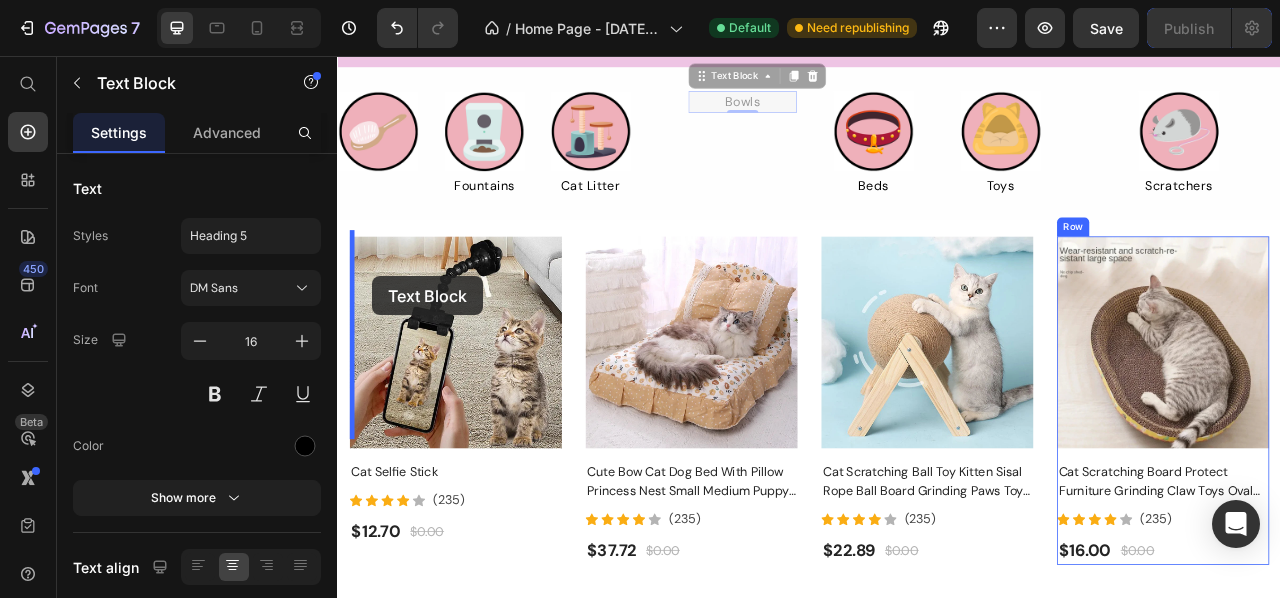 scroll, scrollTop: 748, scrollLeft: 0, axis: vertical 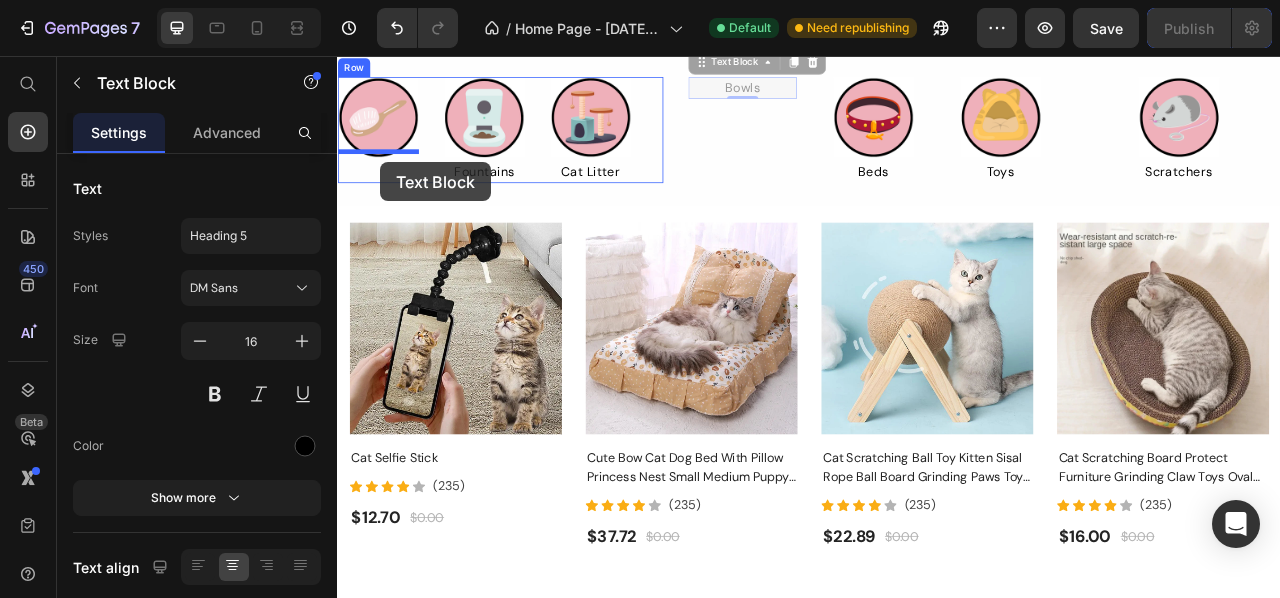 drag, startPoint x: 793, startPoint y: 425, endPoint x: 392, endPoint y: 191, distance: 464.28116 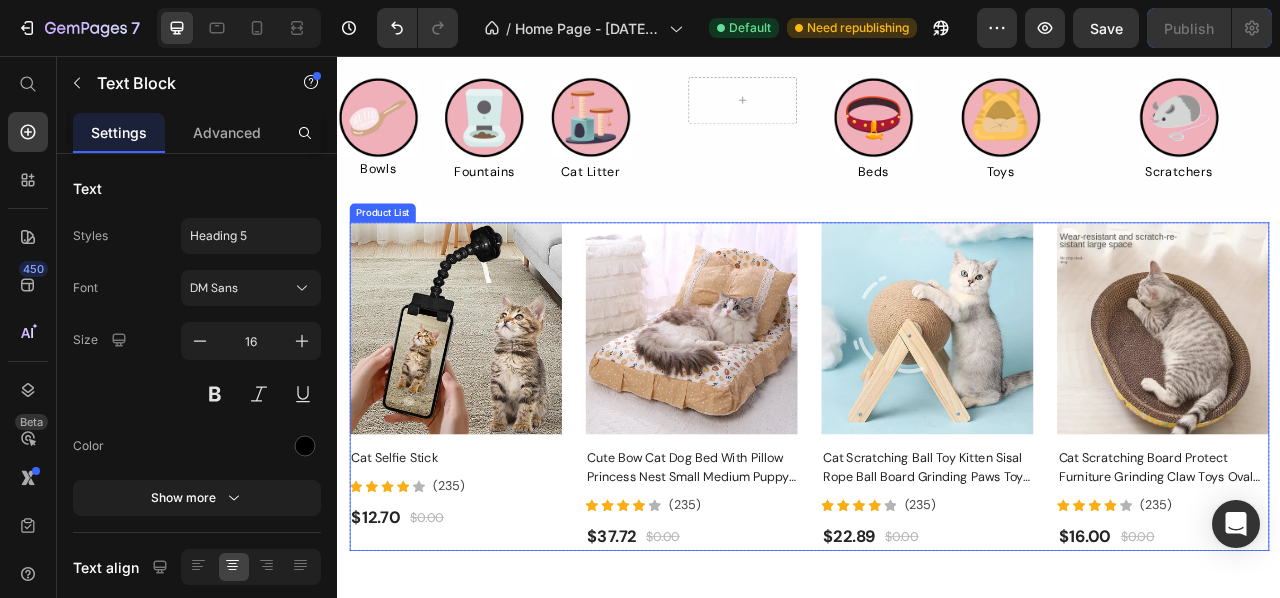 scroll, scrollTop: 488, scrollLeft: 0, axis: vertical 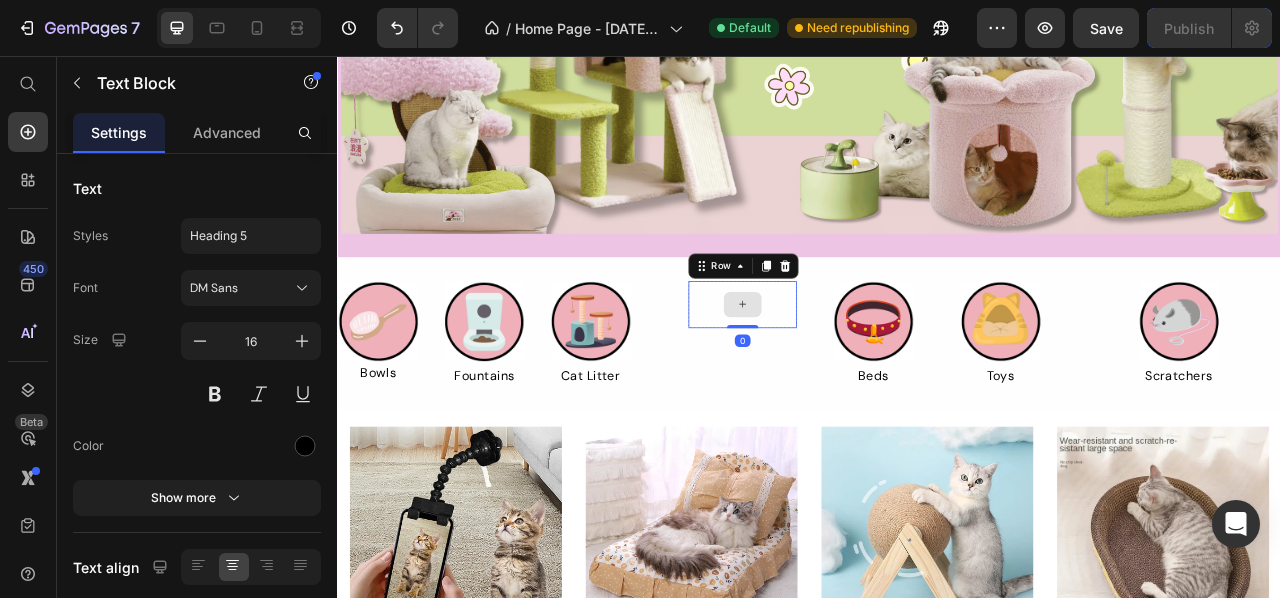 click at bounding box center [852, 373] 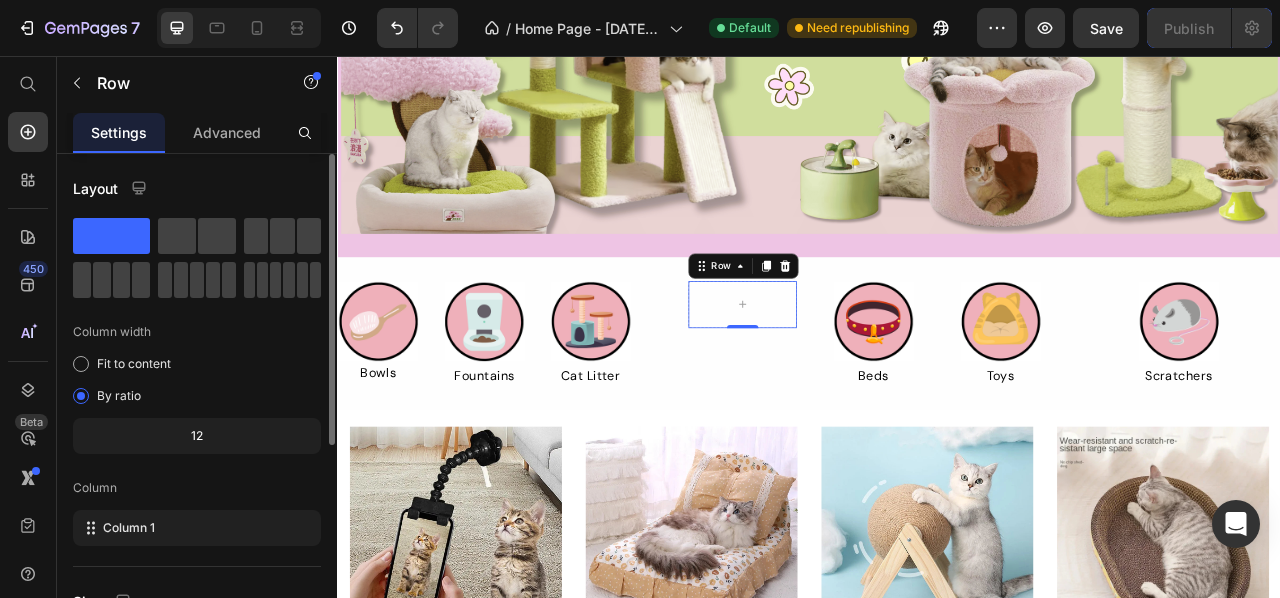 click on "Layout Column width Fit to content By ratio 12 Column Column 1" 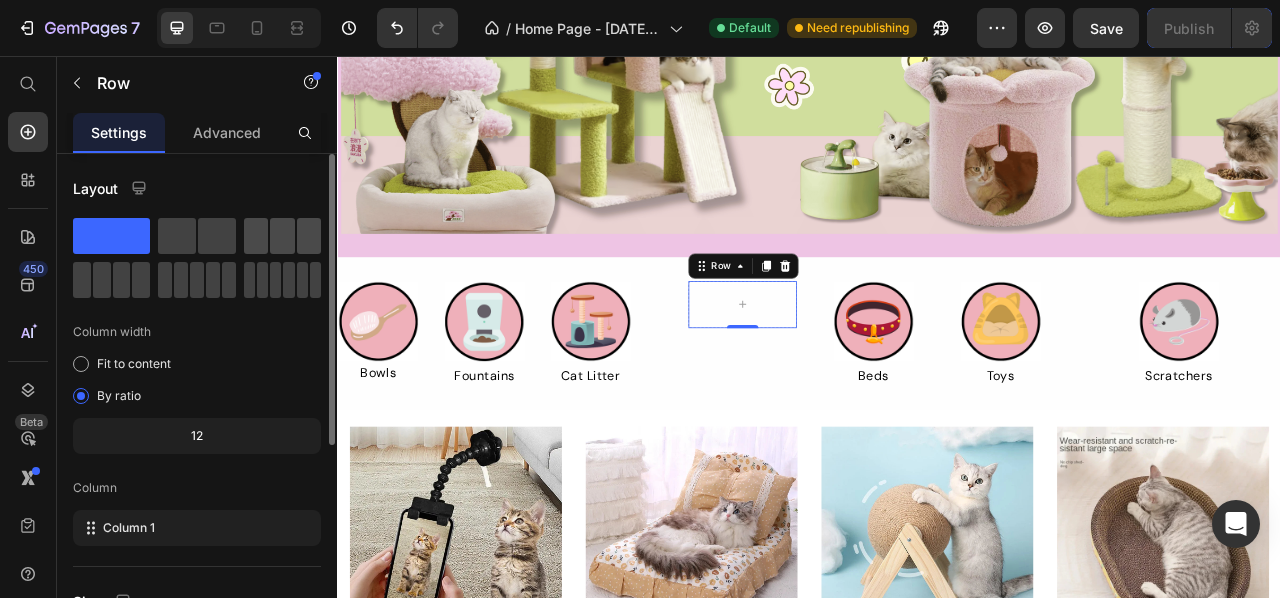 click 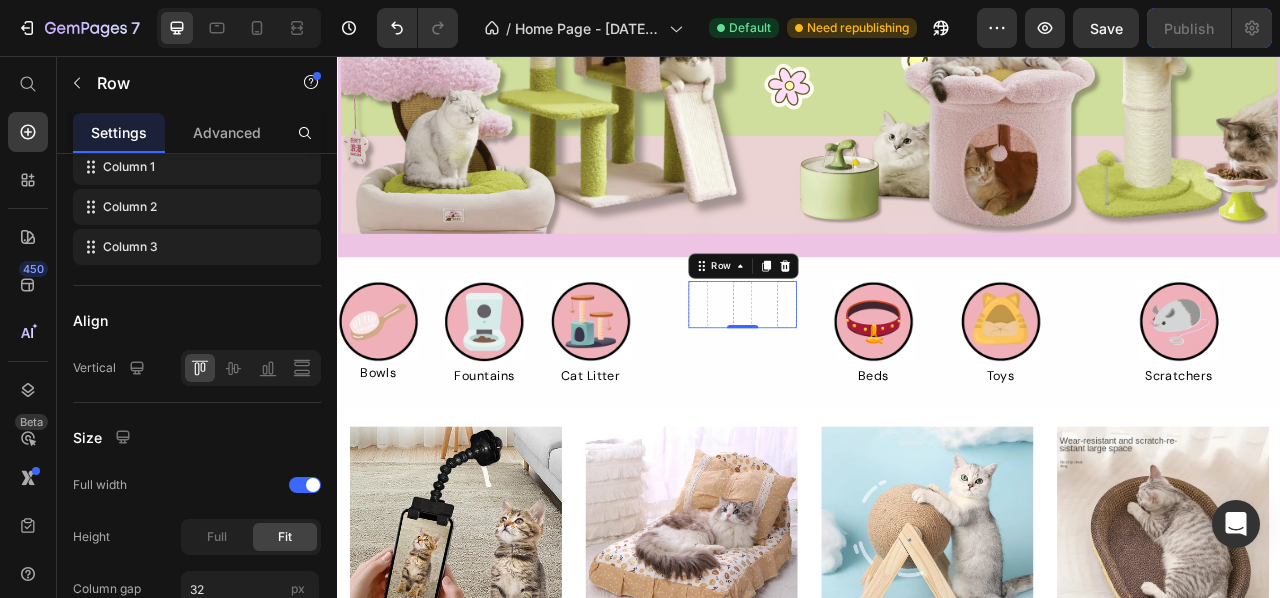scroll, scrollTop: 608, scrollLeft: 0, axis: vertical 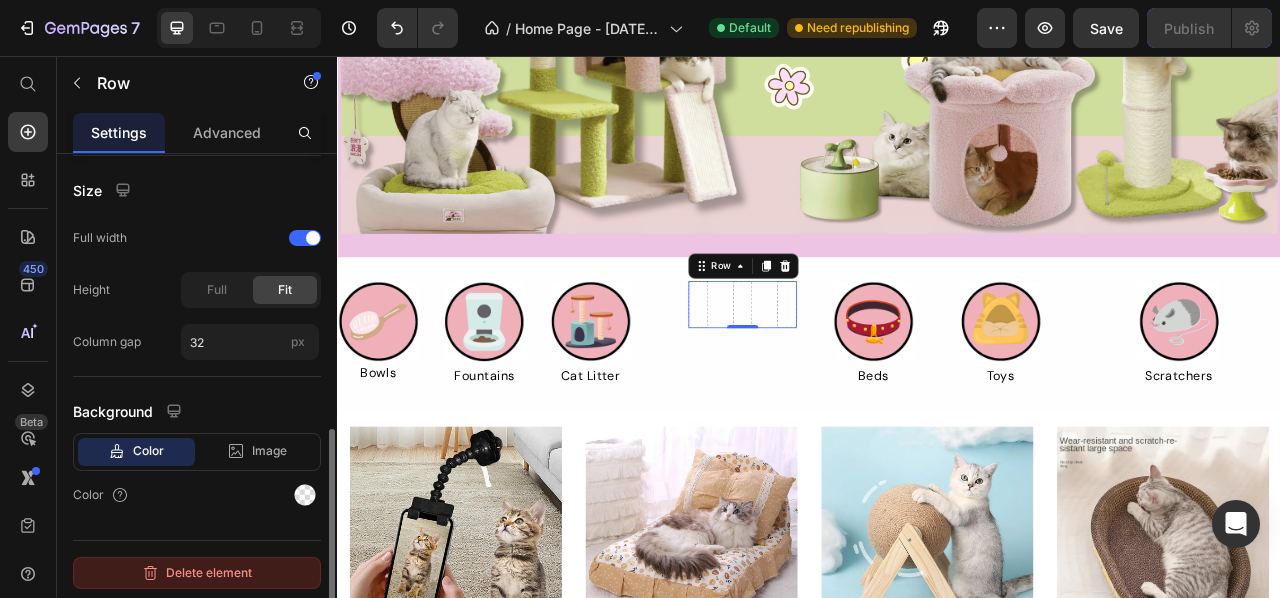 click on "Delete element" at bounding box center (197, 573) 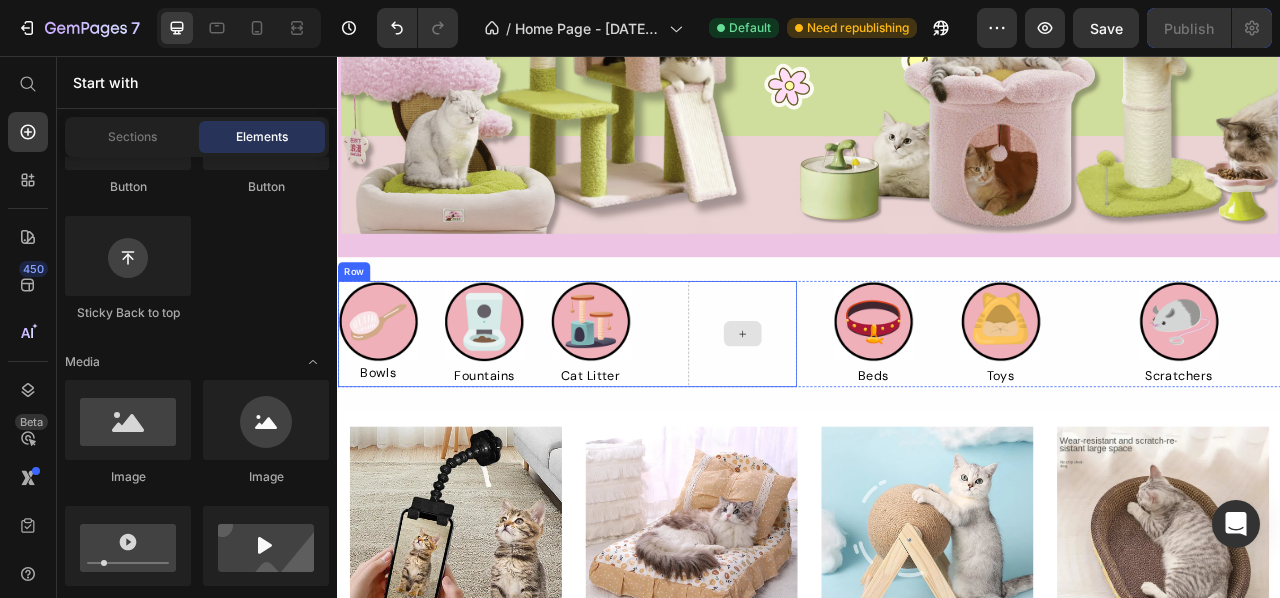 click at bounding box center [852, 410] 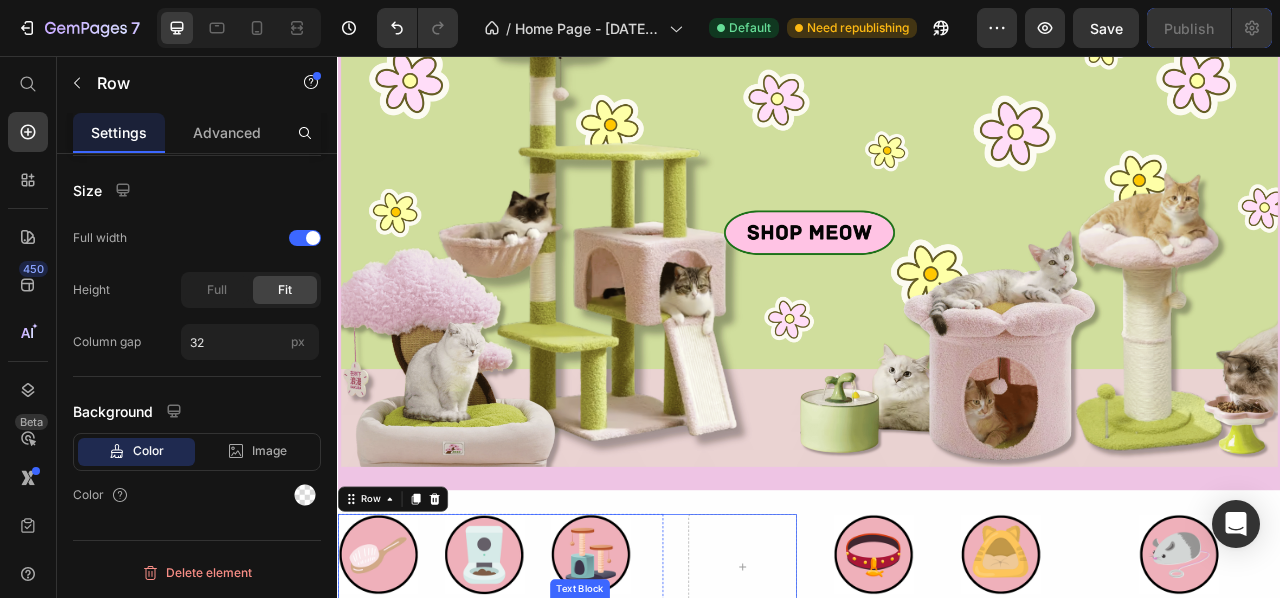 scroll, scrollTop: 172, scrollLeft: 0, axis: vertical 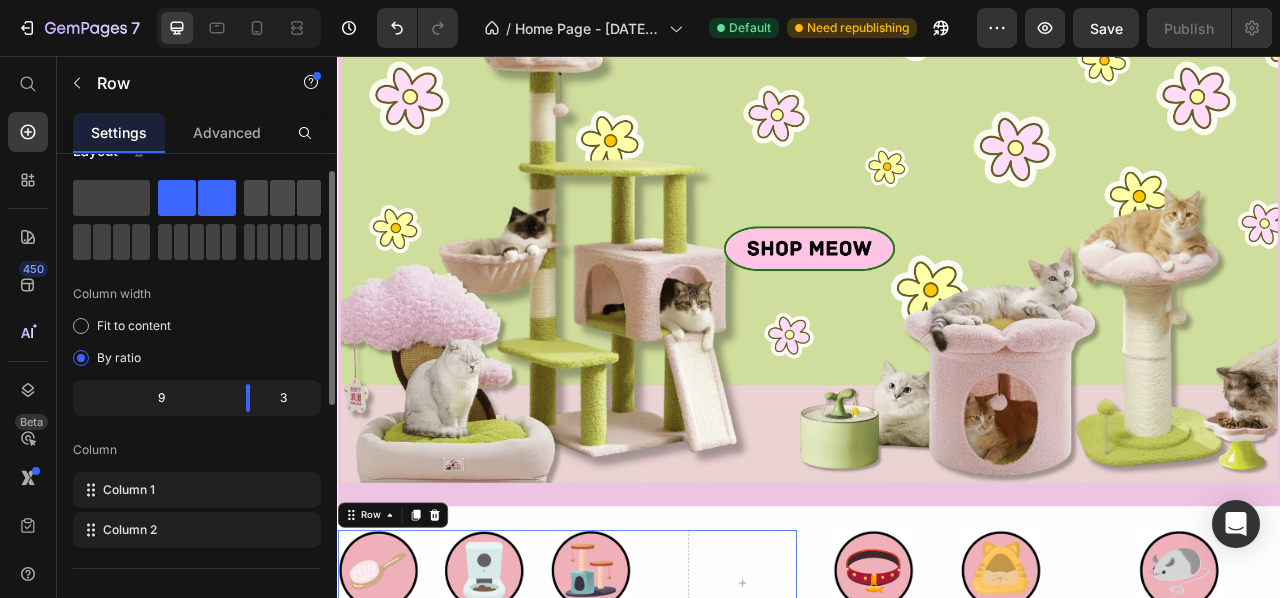click 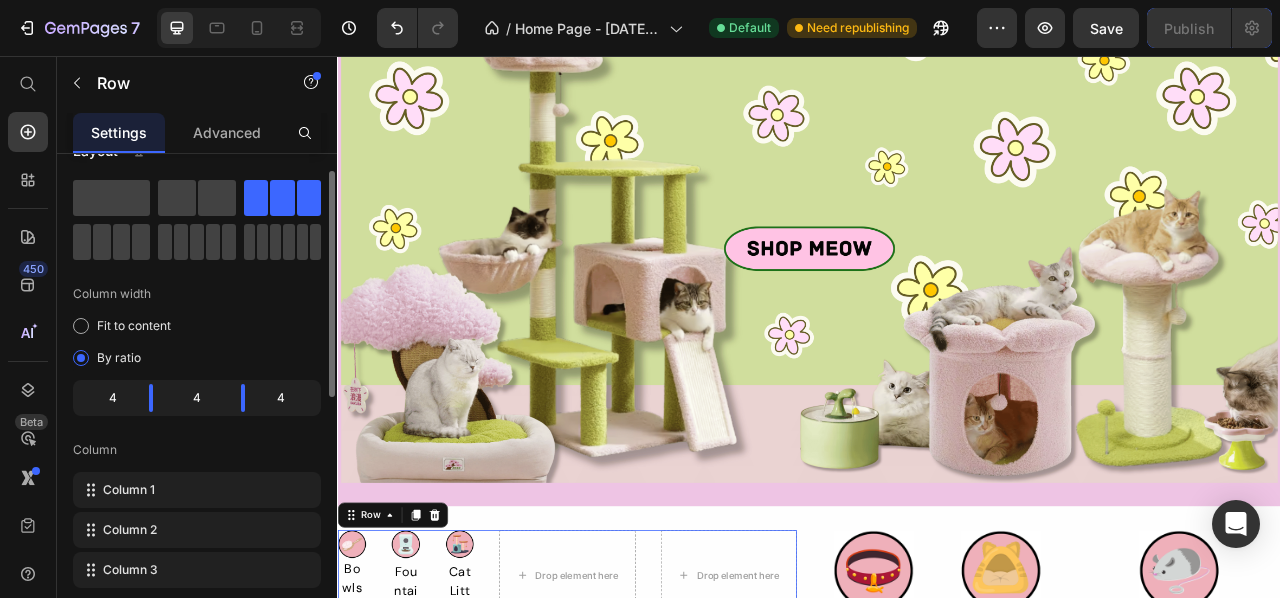 click on "Layout Column width Fit to content By ratio 4 4 4 Column Column 1 Column 2 Column 3" 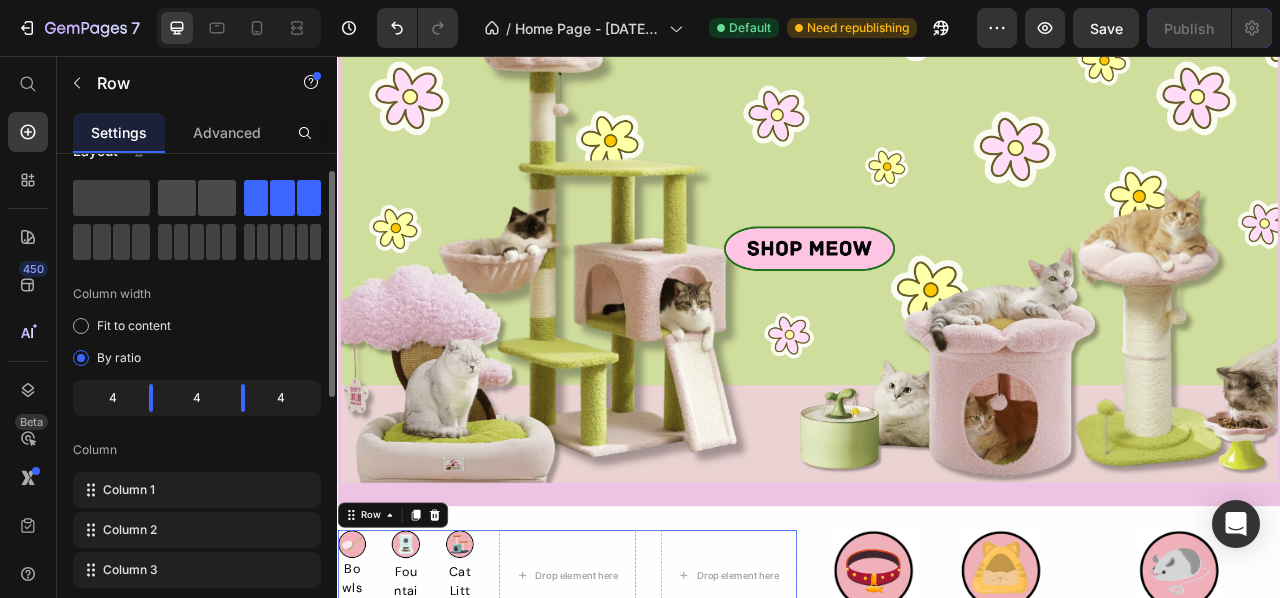 click 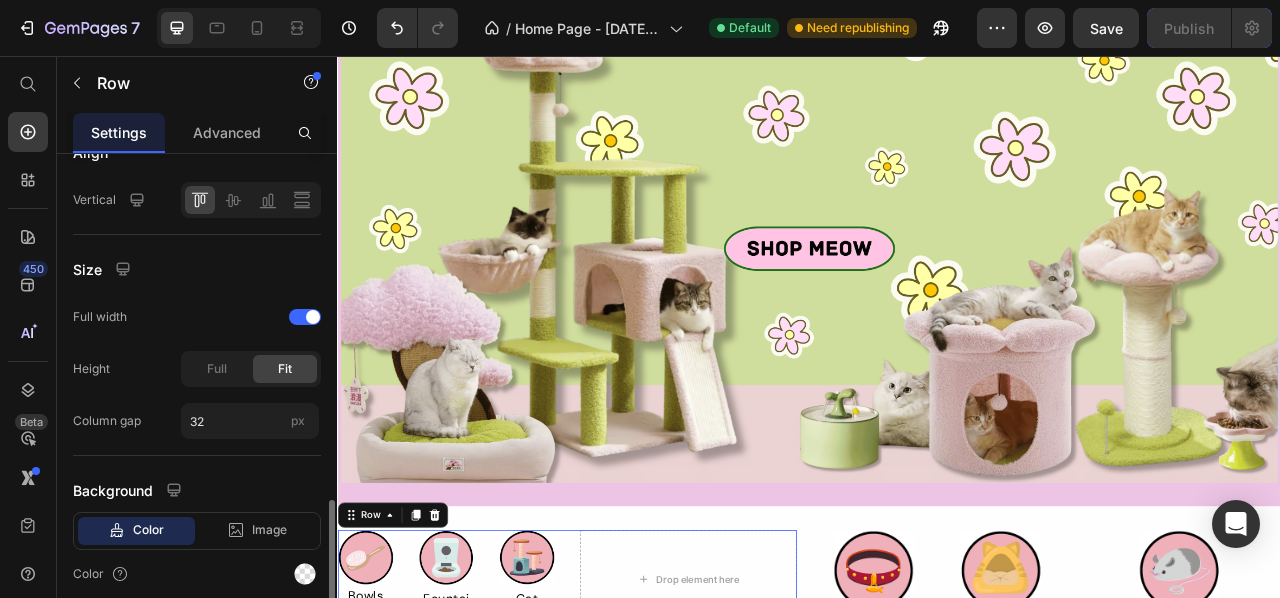 scroll, scrollTop: 568, scrollLeft: 0, axis: vertical 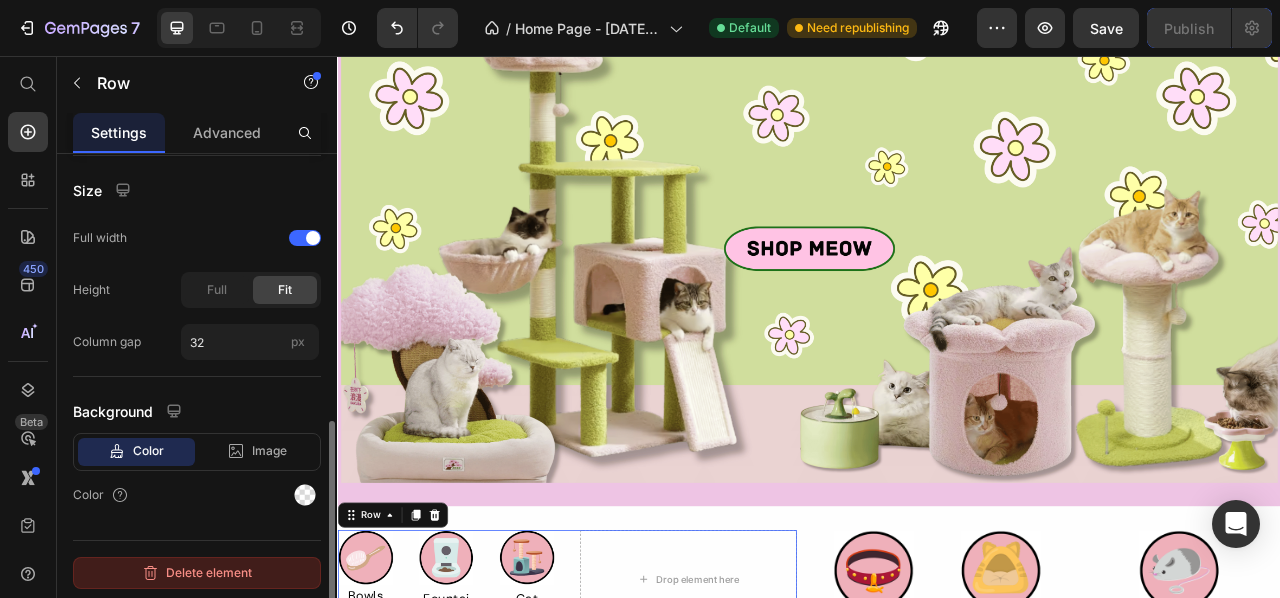 click on "Delete element" at bounding box center (197, 573) 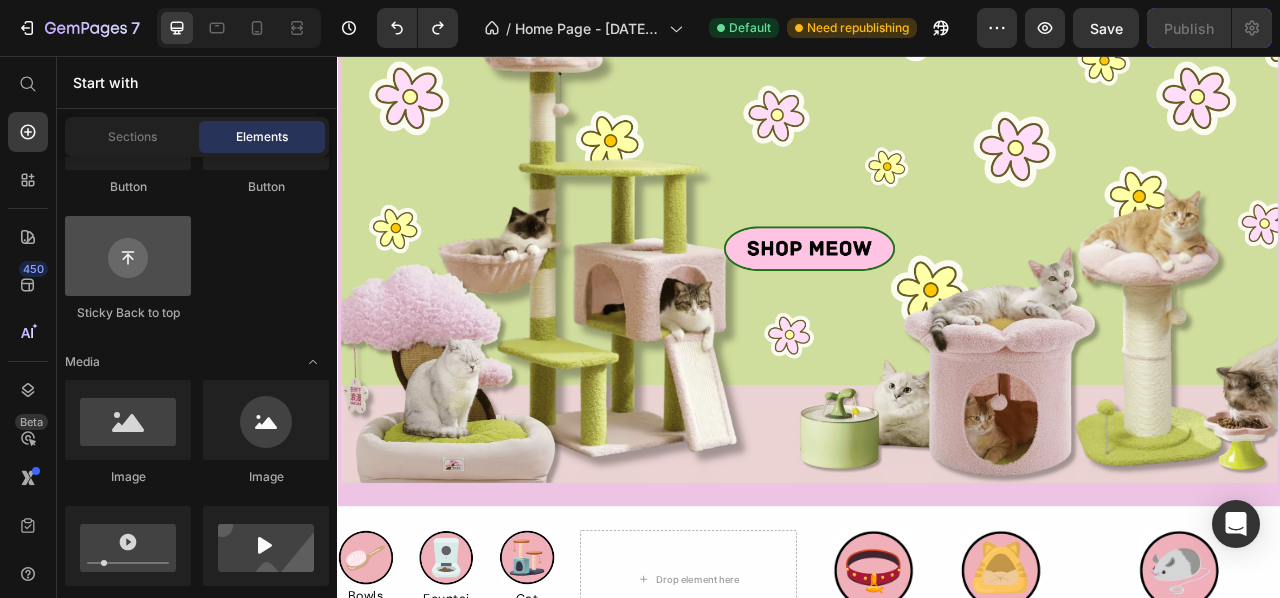 scroll, scrollTop: 0, scrollLeft: 0, axis: both 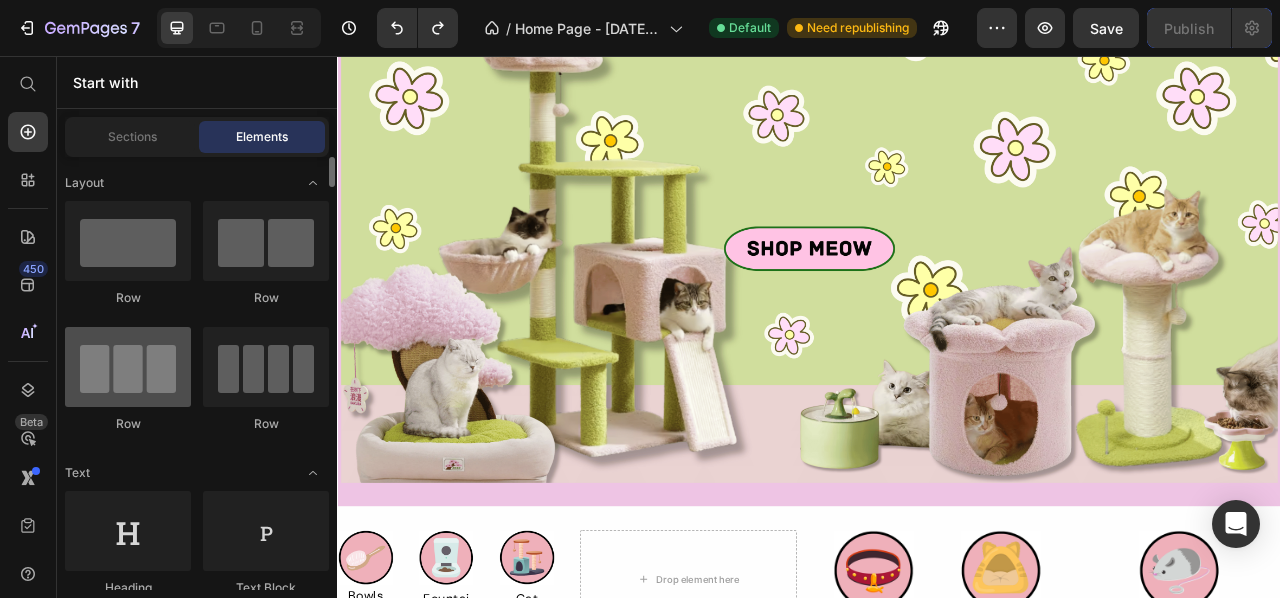 click at bounding box center [128, 367] 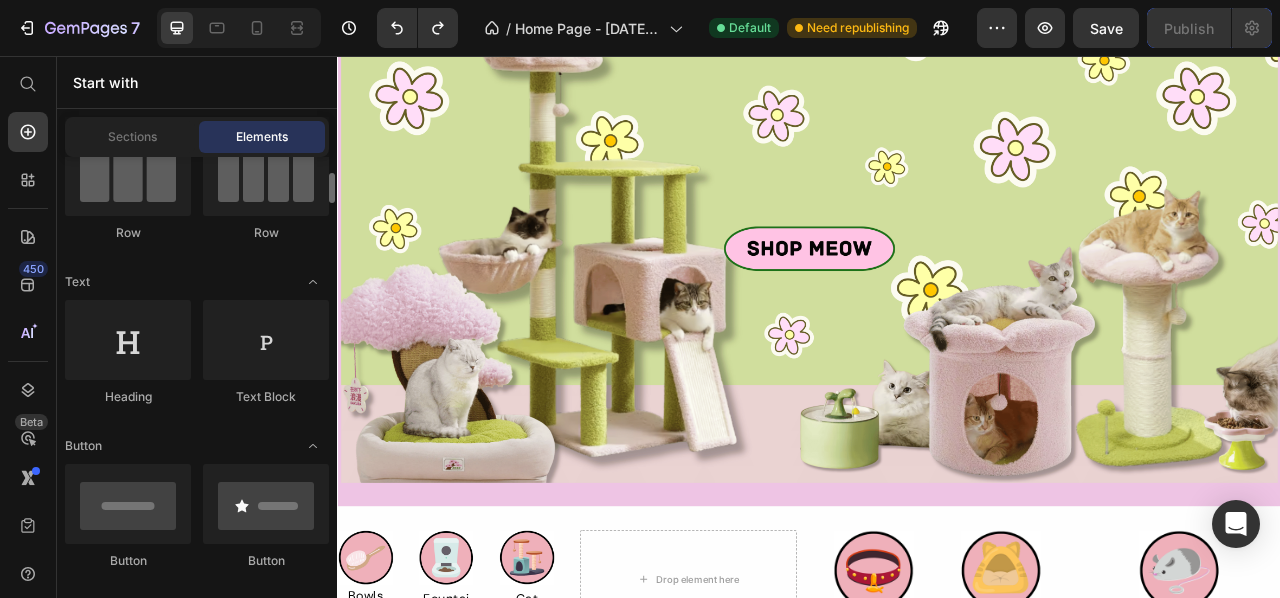 scroll, scrollTop: 194, scrollLeft: 0, axis: vertical 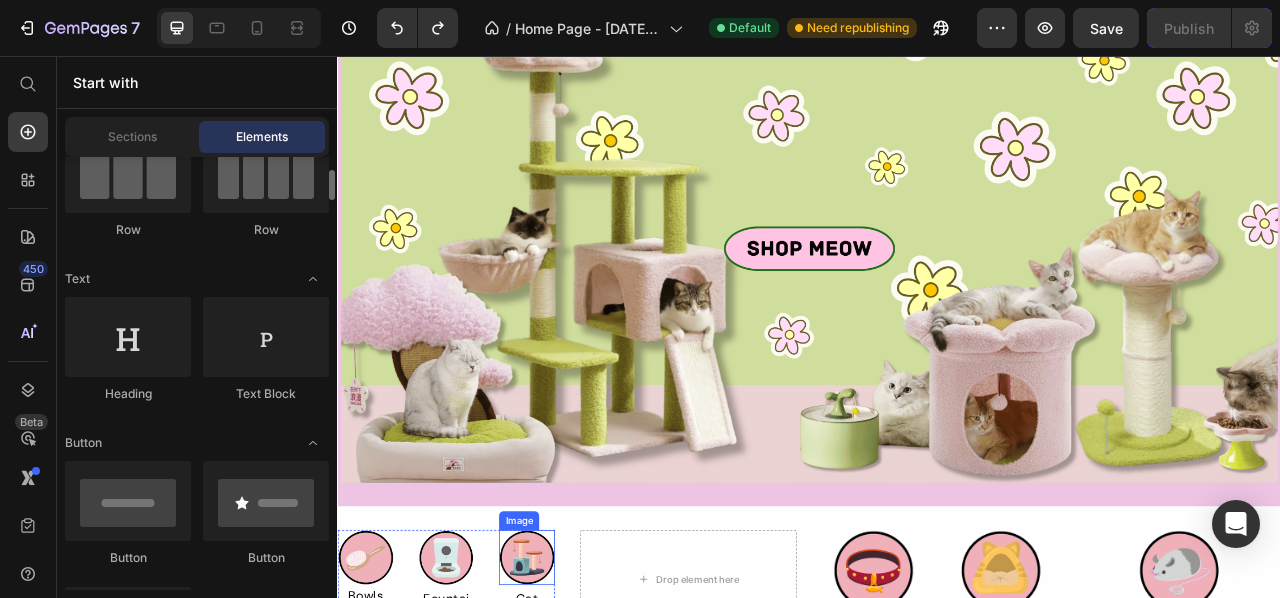 click at bounding box center [577, 694] 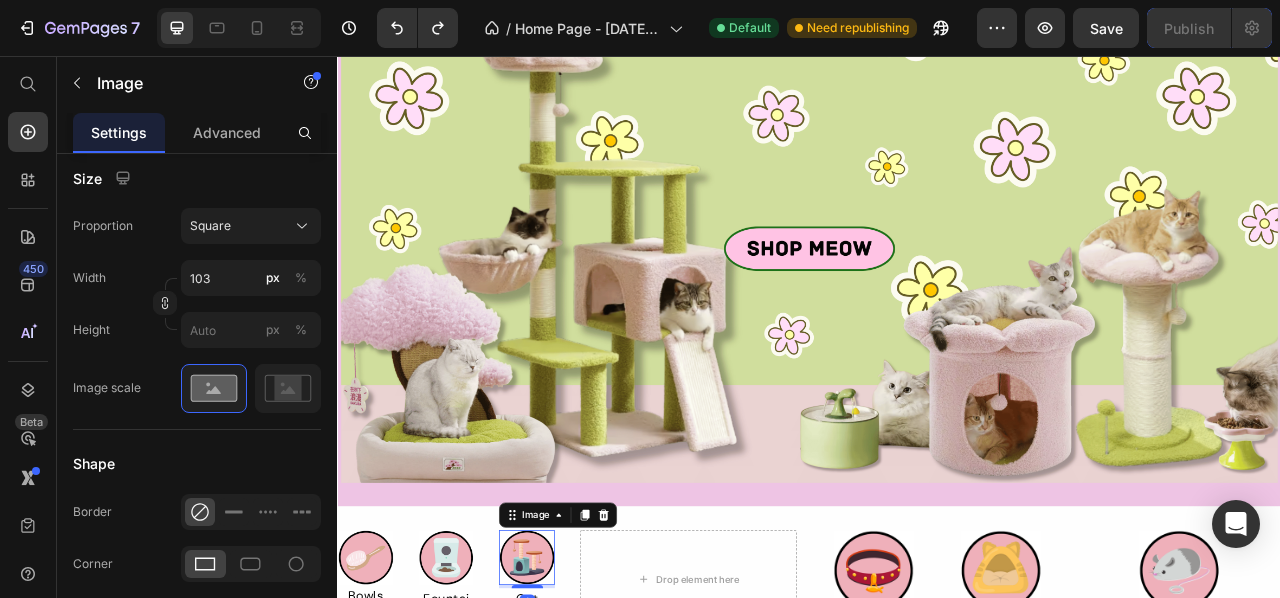 scroll, scrollTop: 0, scrollLeft: 0, axis: both 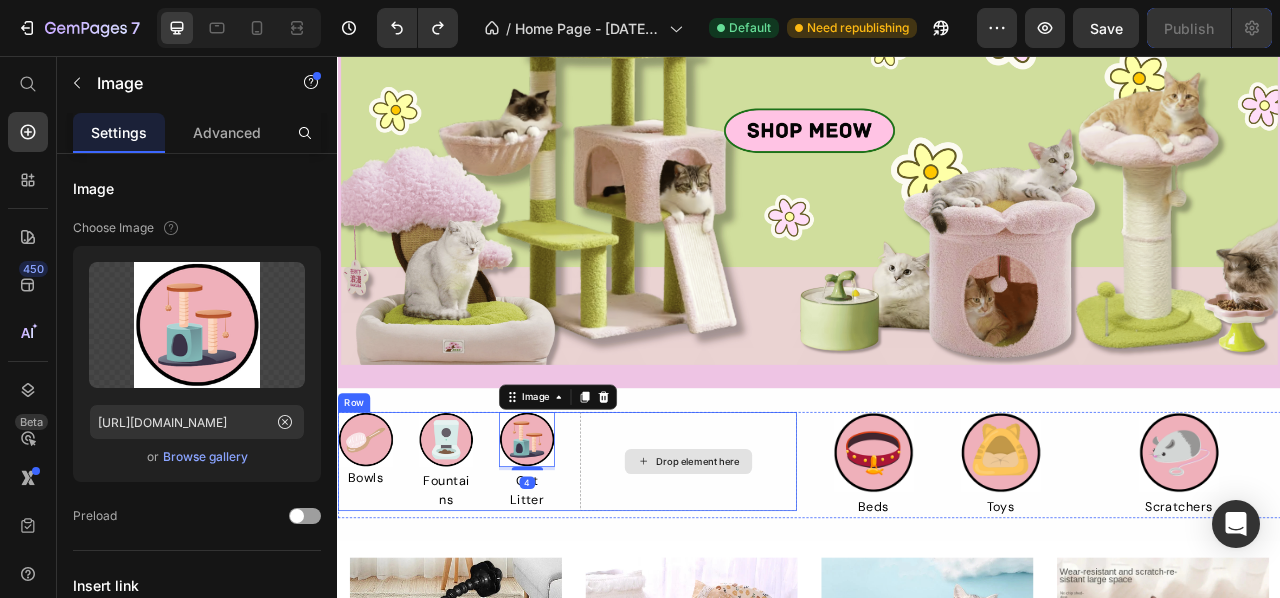 click on "Drop element here" at bounding box center (783, 572) 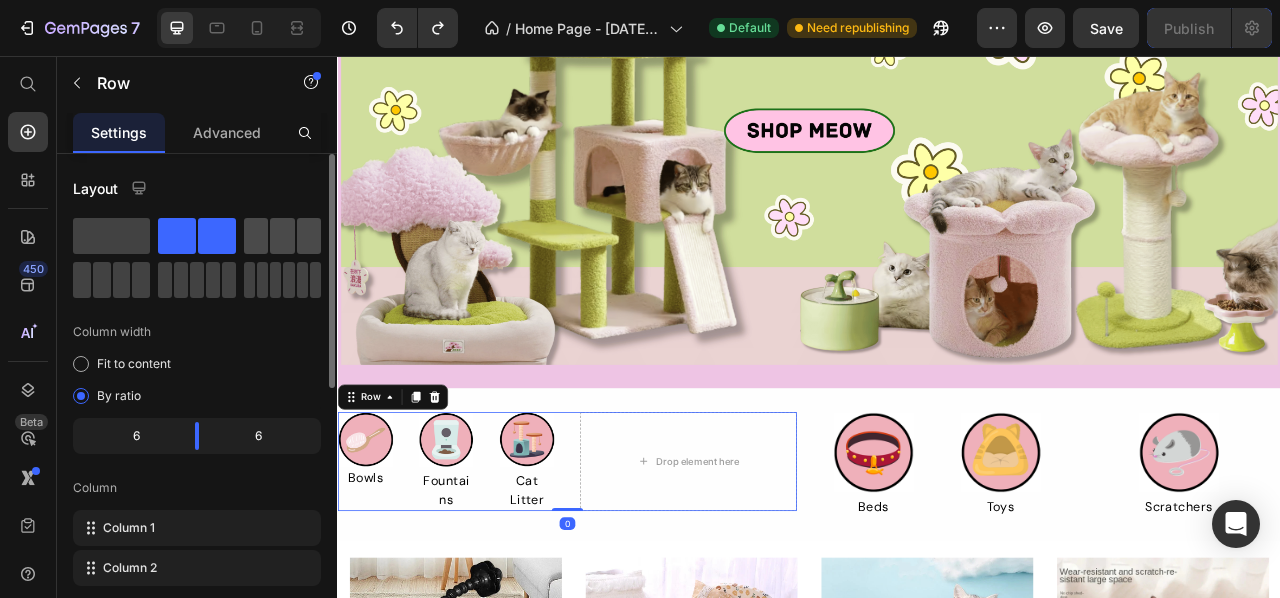 click 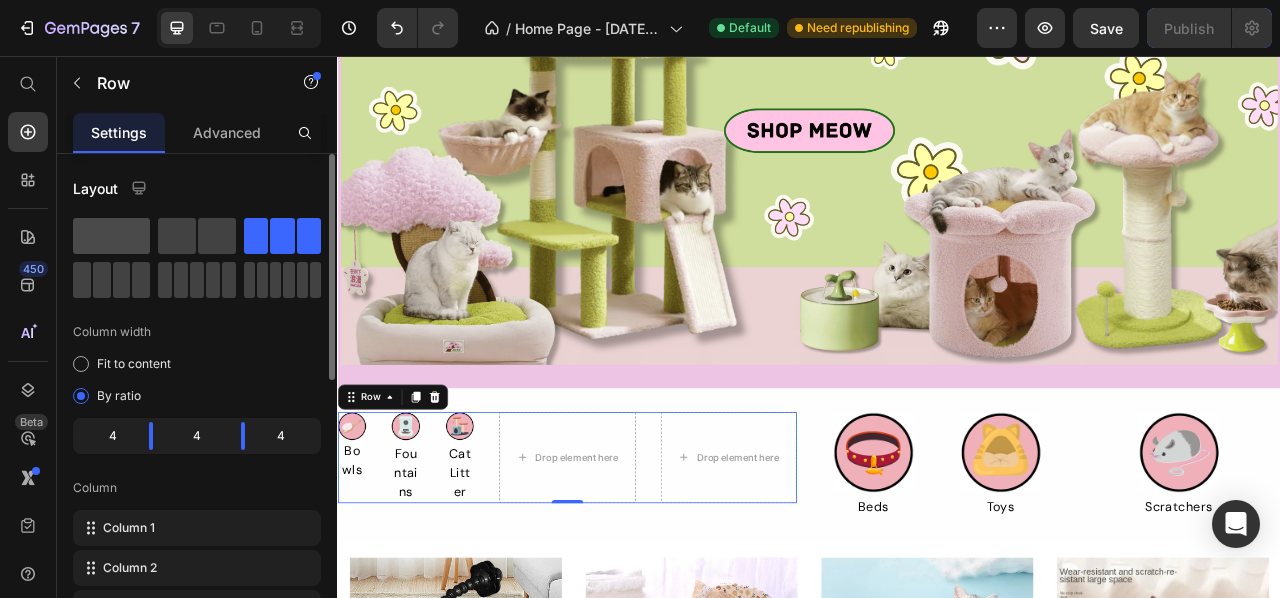 click 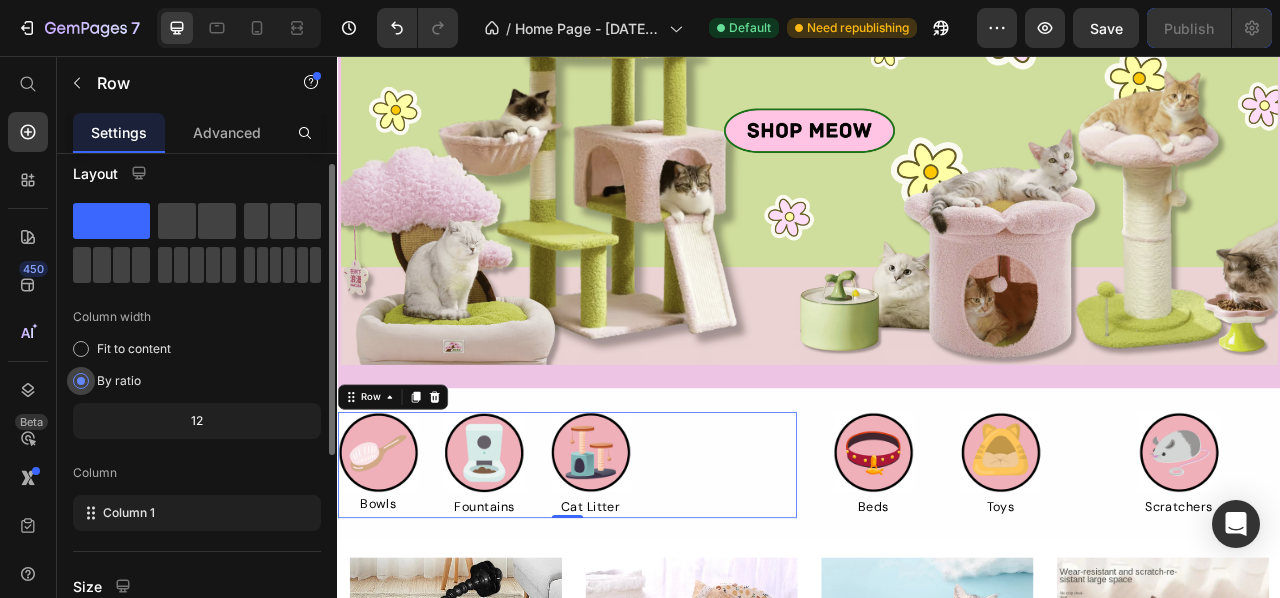 scroll, scrollTop: 16, scrollLeft: 0, axis: vertical 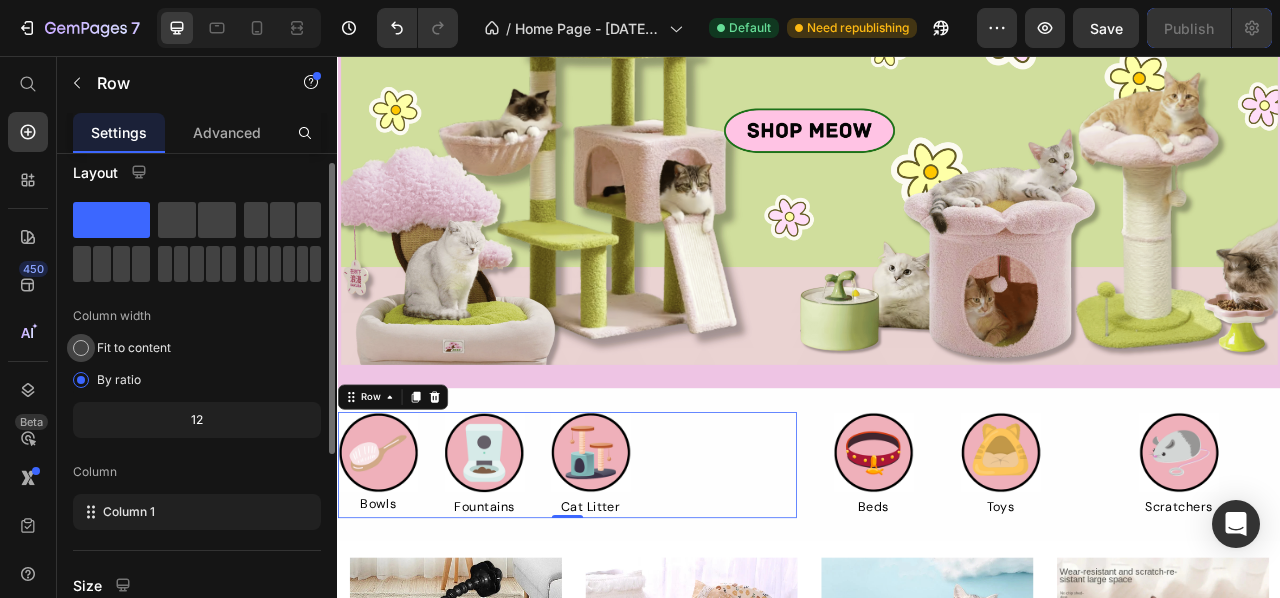 click on "Fit to content" 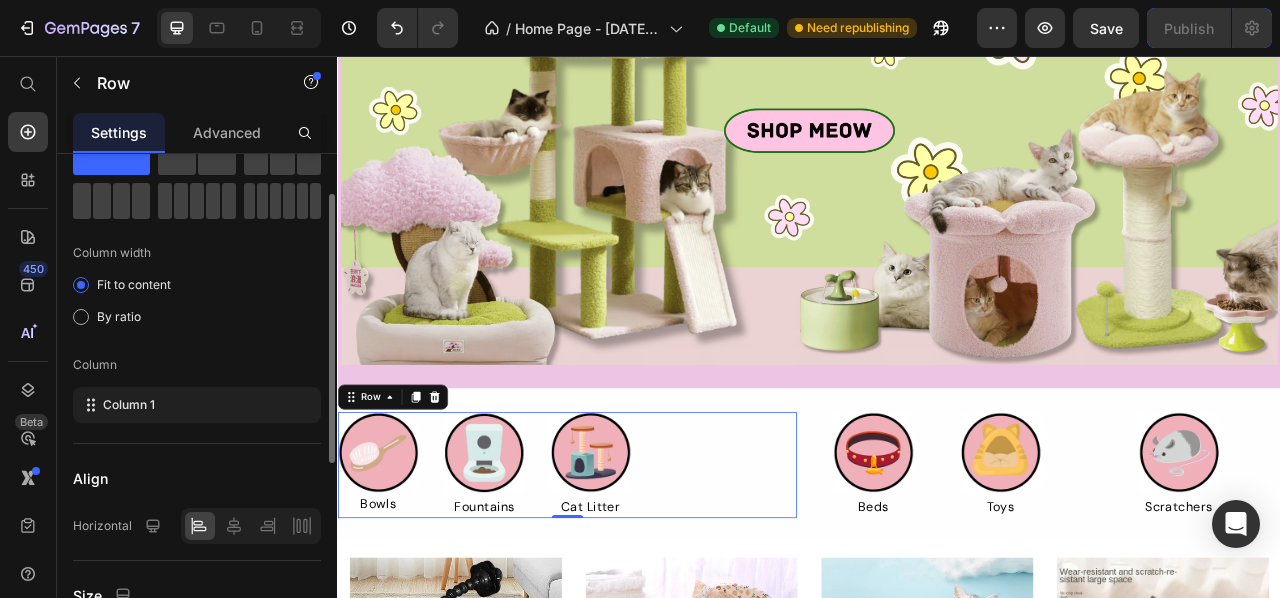 scroll, scrollTop: 0, scrollLeft: 0, axis: both 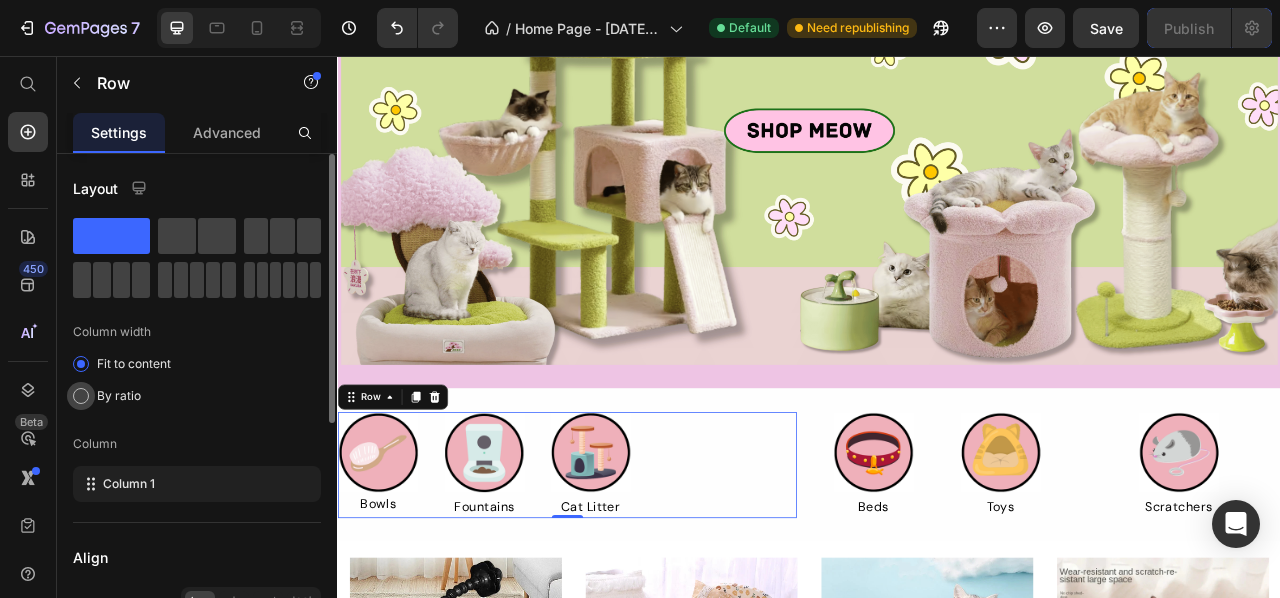 click on "By ratio" at bounding box center (119, 396) 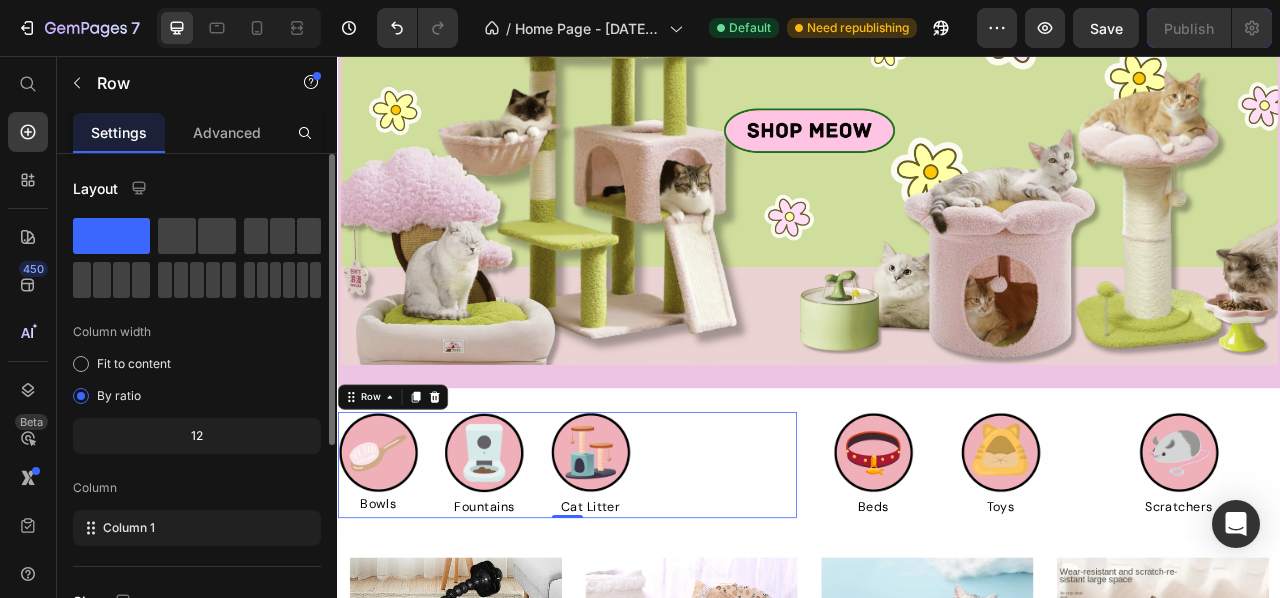drag, startPoint x: 182, startPoint y: 450, endPoint x: 194, endPoint y: 443, distance: 13.892444 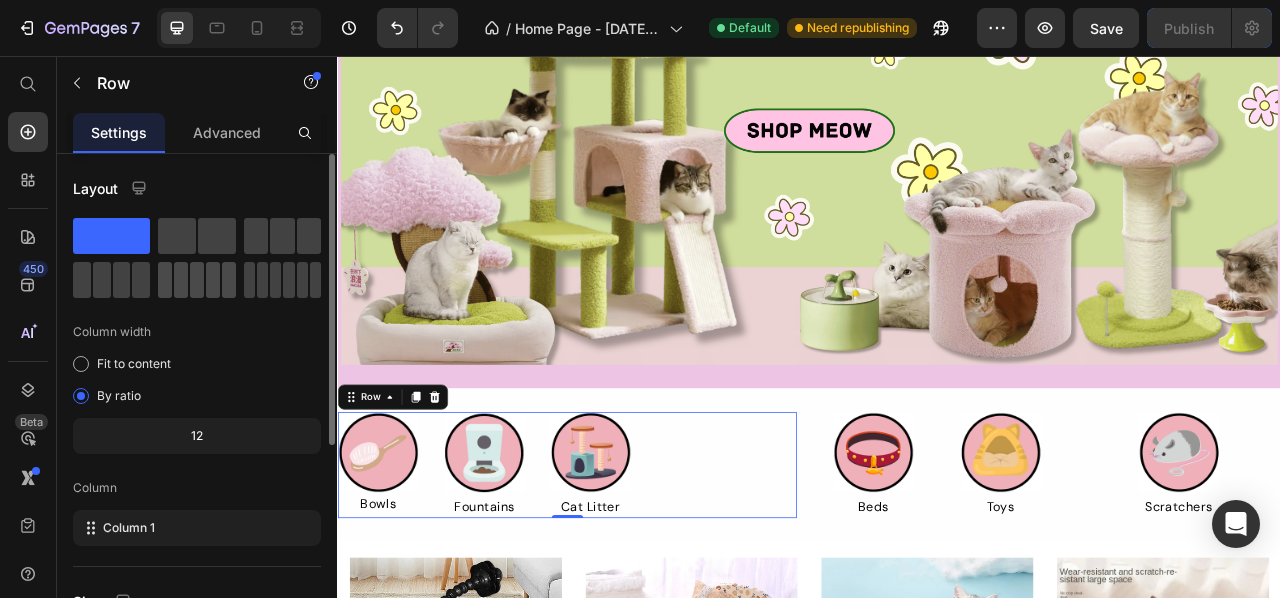 click 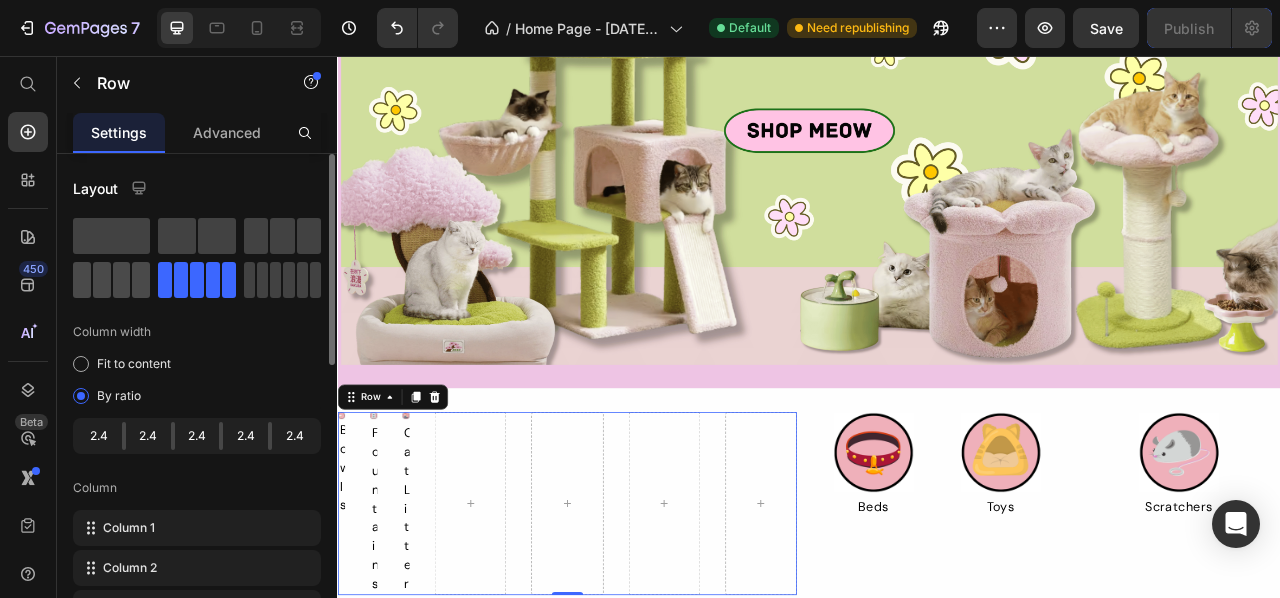 click 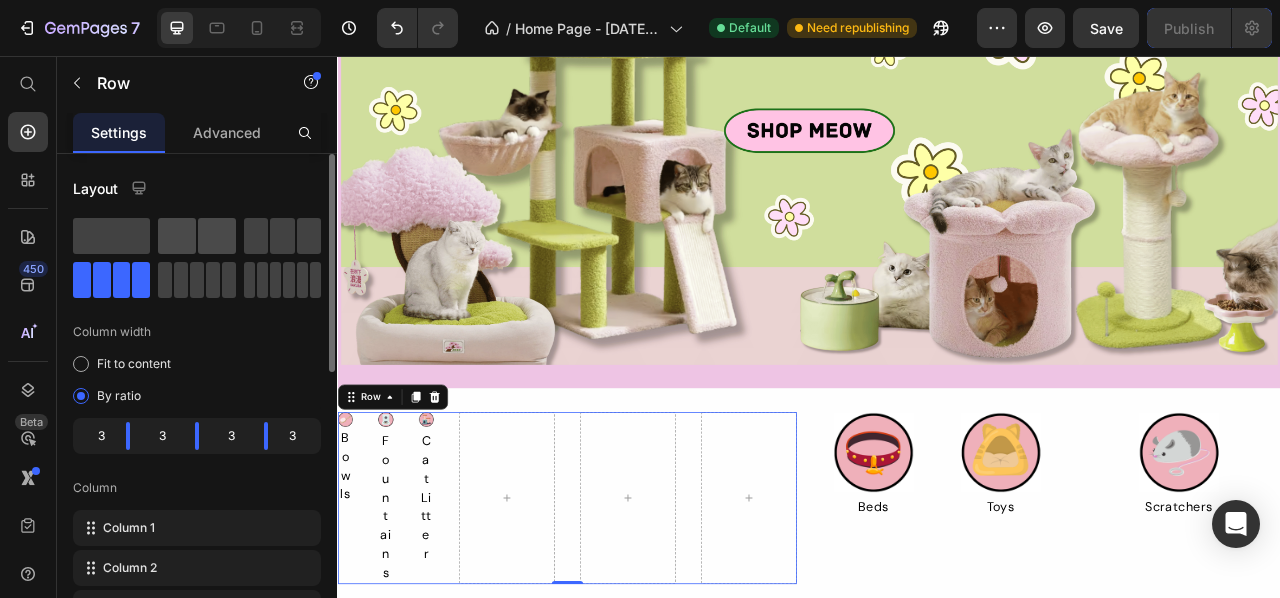 click 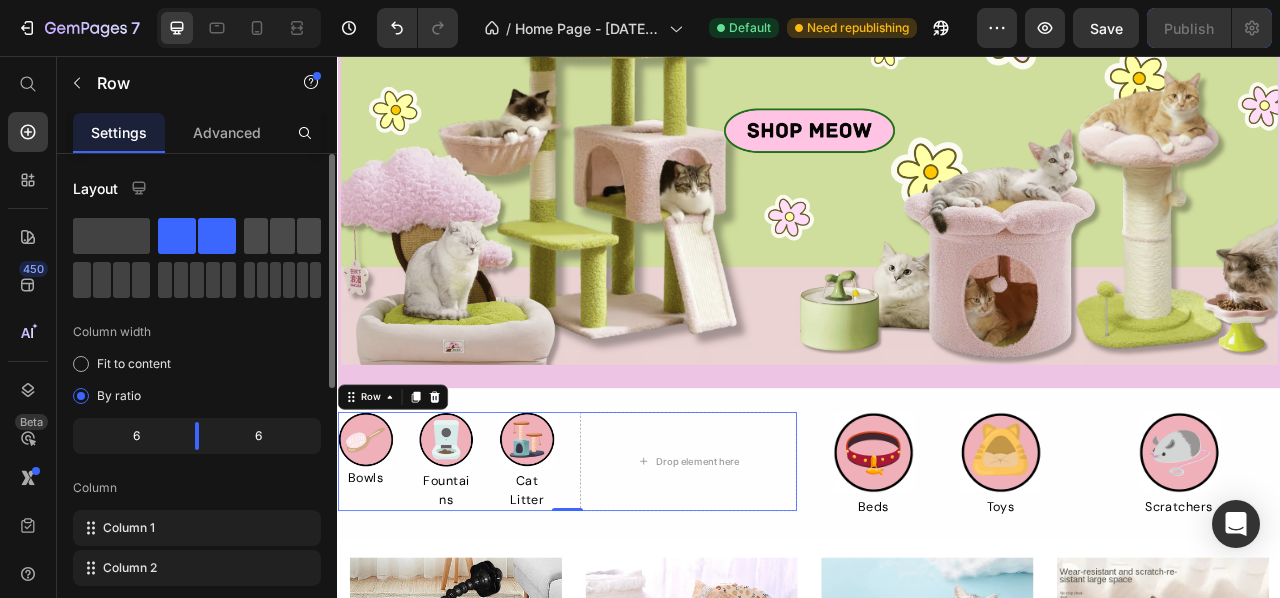 click 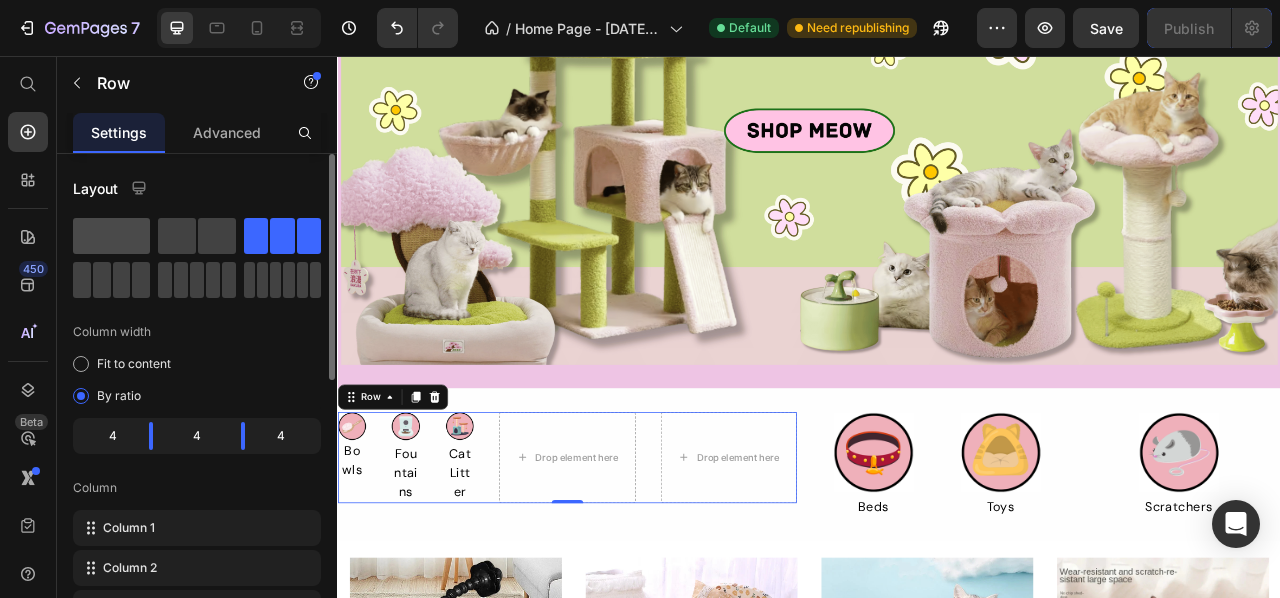 click 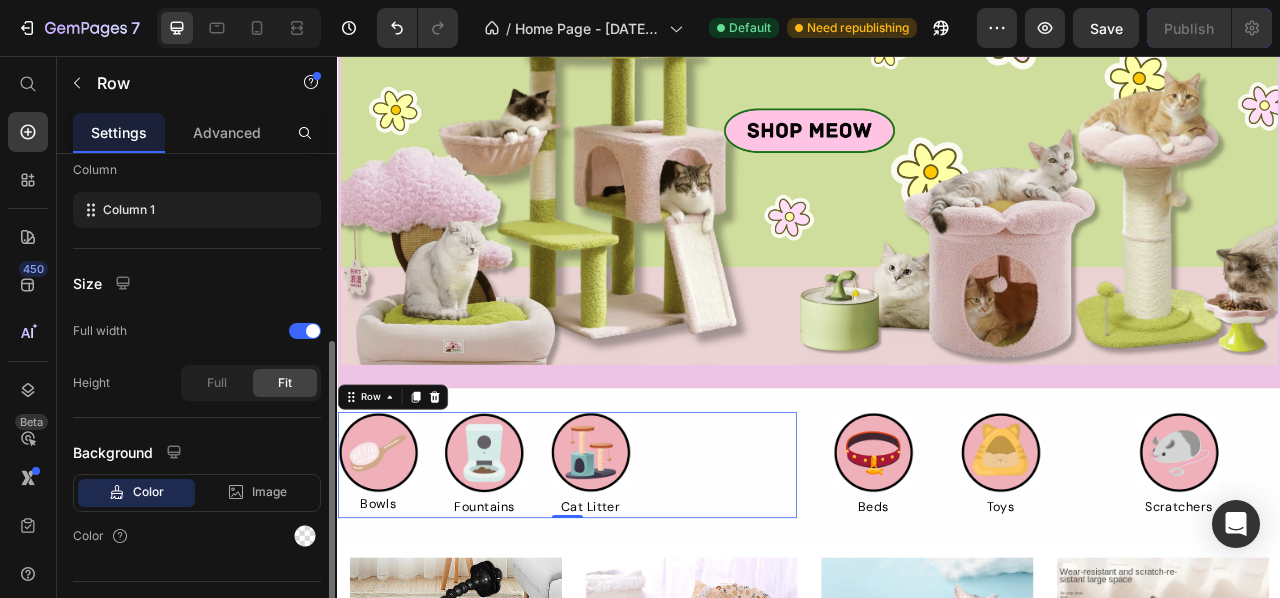 scroll, scrollTop: 317, scrollLeft: 0, axis: vertical 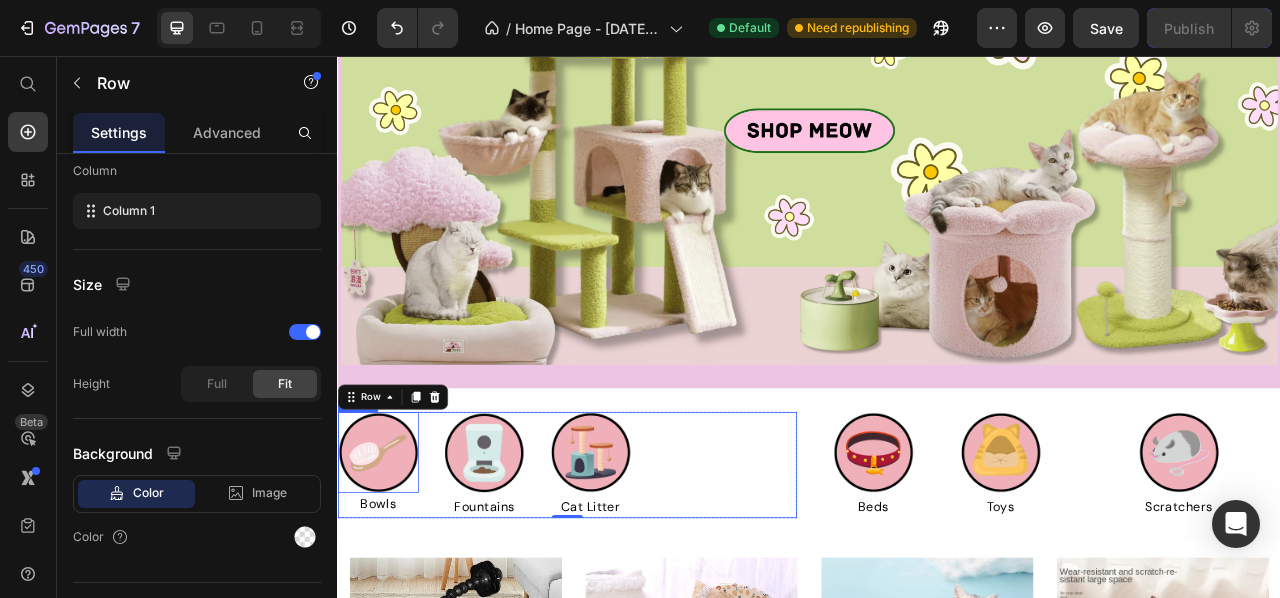 click at bounding box center (388, 560) 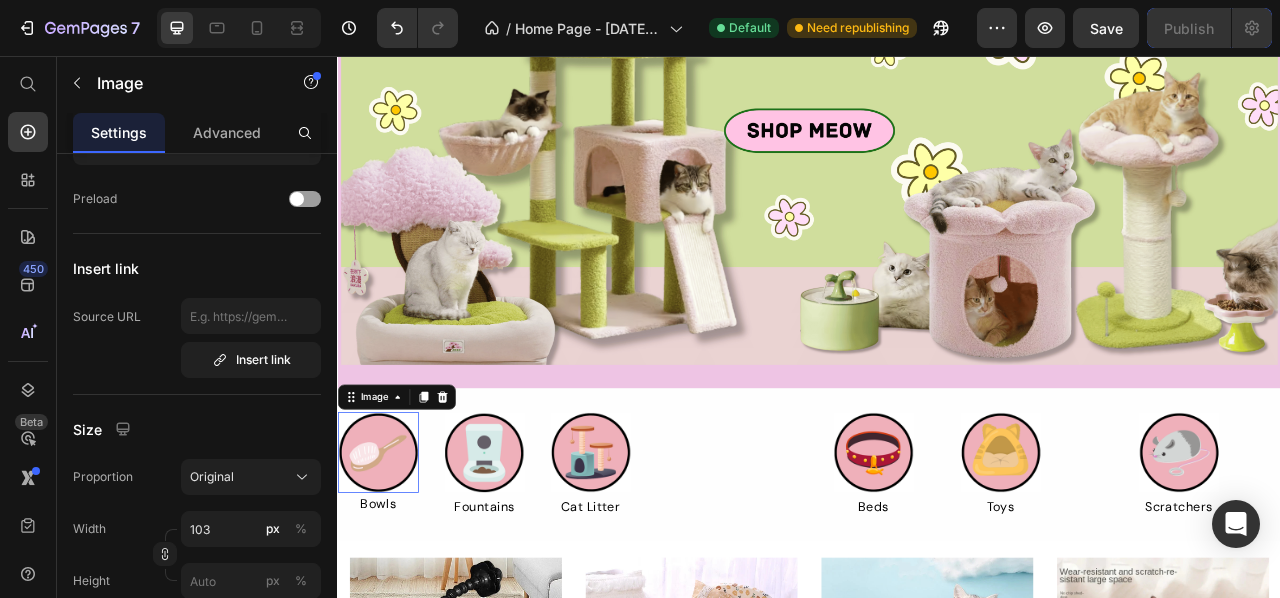 scroll, scrollTop: 0, scrollLeft: 0, axis: both 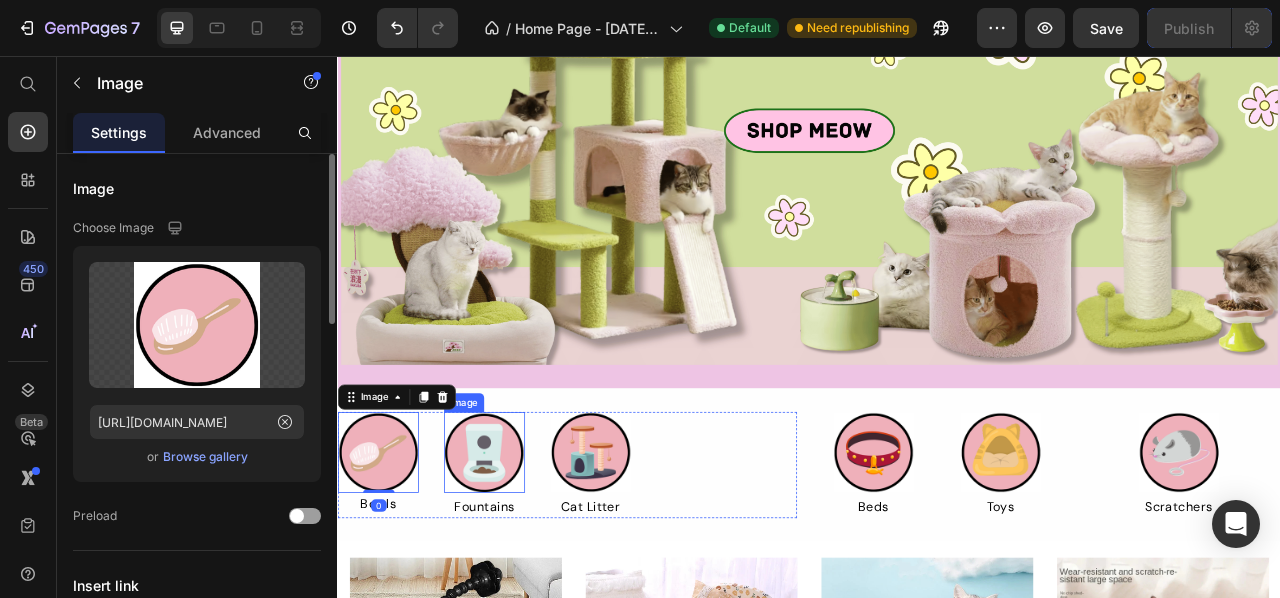 click at bounding box center (523, 560) 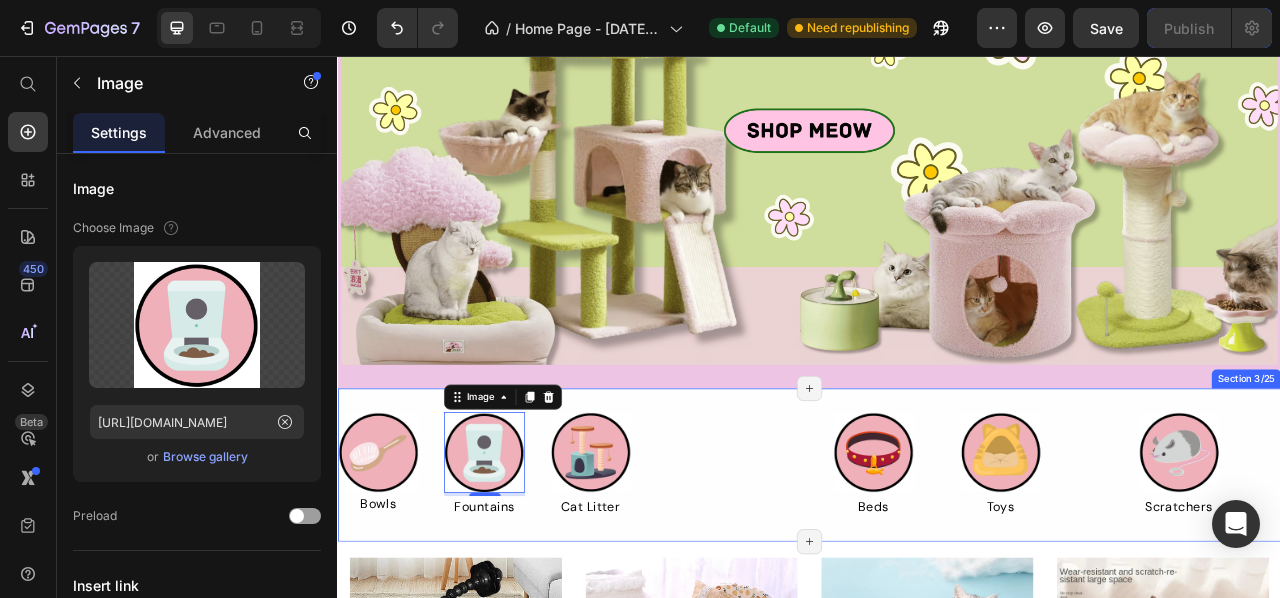 click on "Image Bowls Text Block Image   4 Fountains Text Block Image Cat Litter Text Block Row Row Image Beds Text Block Image Toys Text Block Image Scratchers Text Block Row Row Section 3/25 Page has reached Shopify’s 25 section-limit Page has reached Shopify’s 25 section-limit" at bounding box center (937, 576) 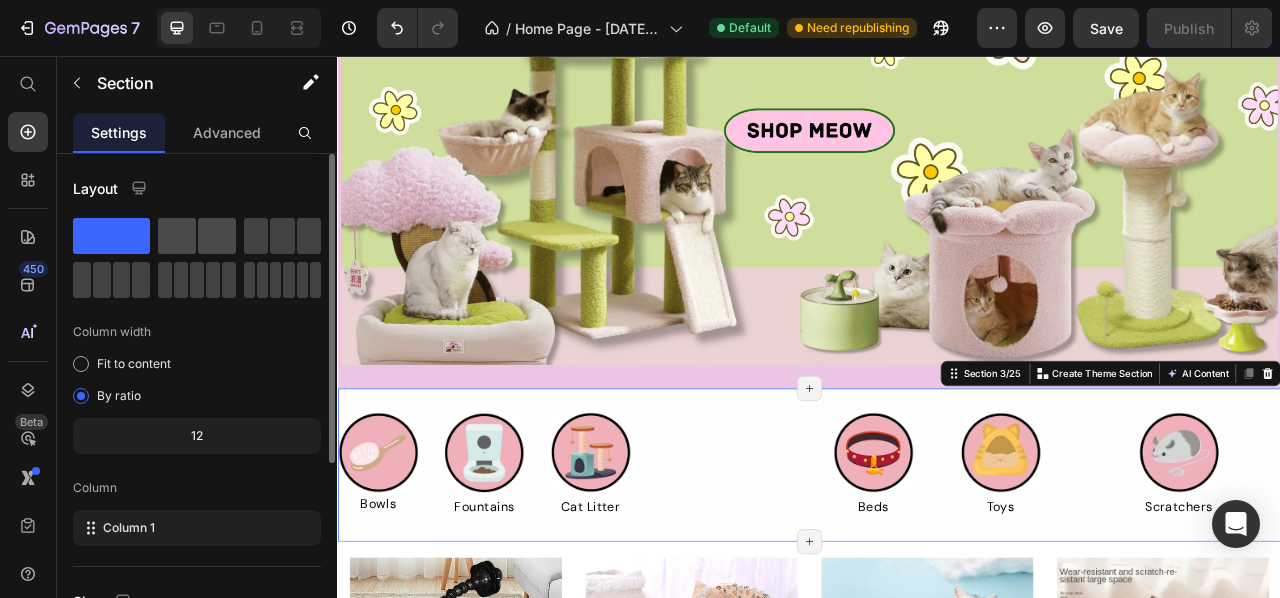 click 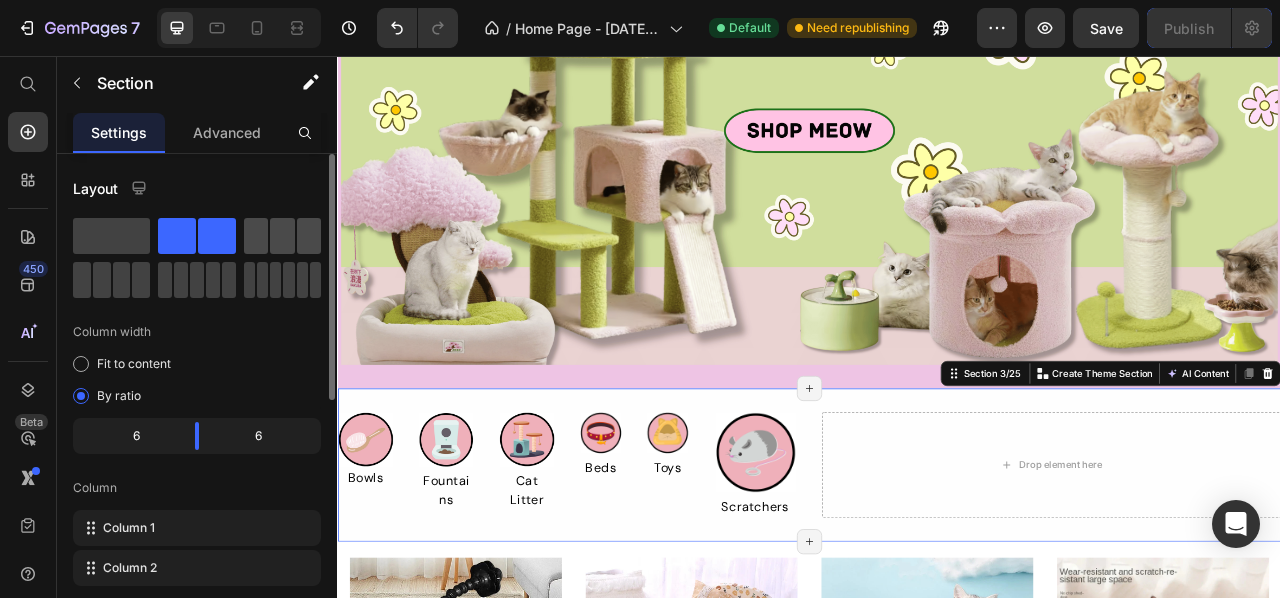 click 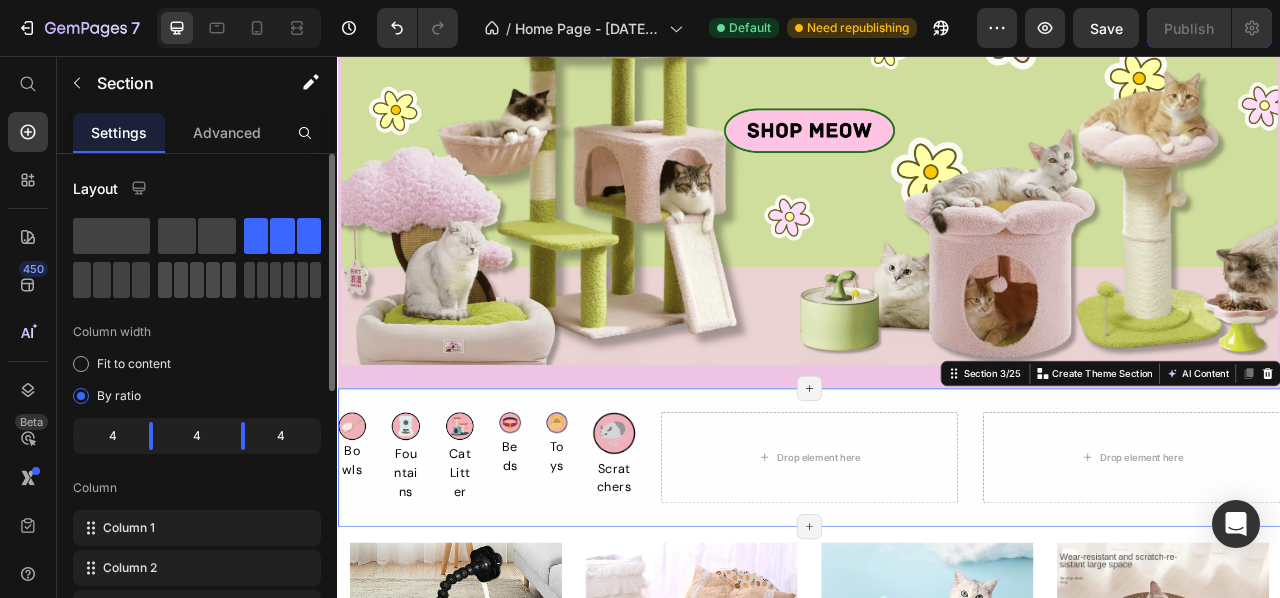 click 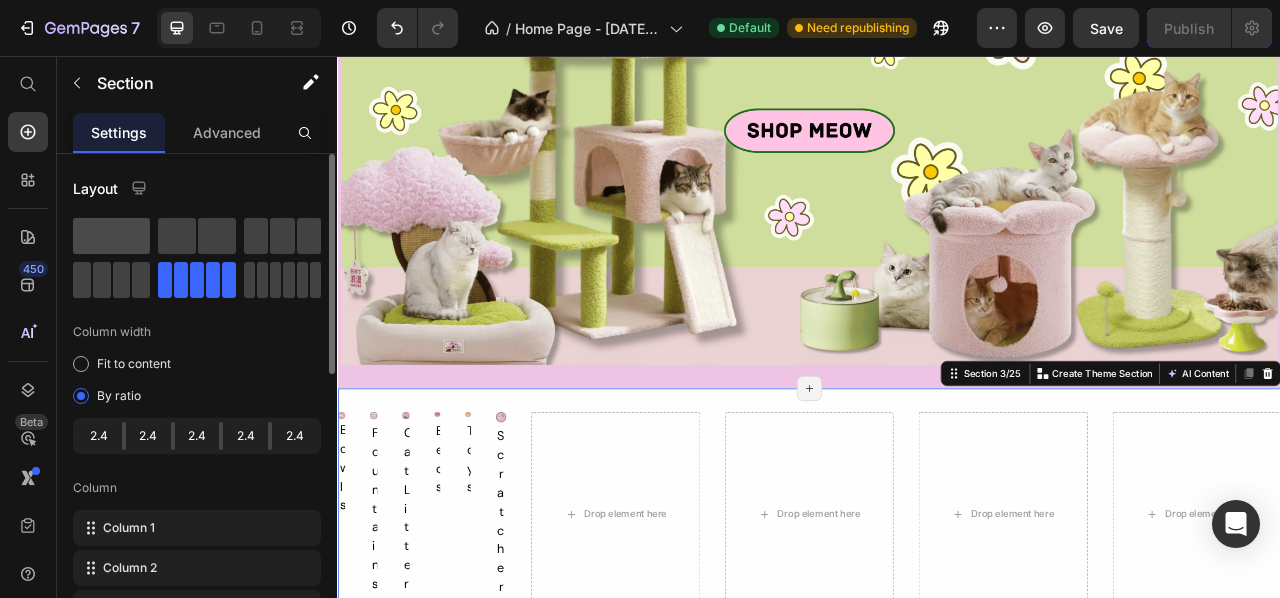 click 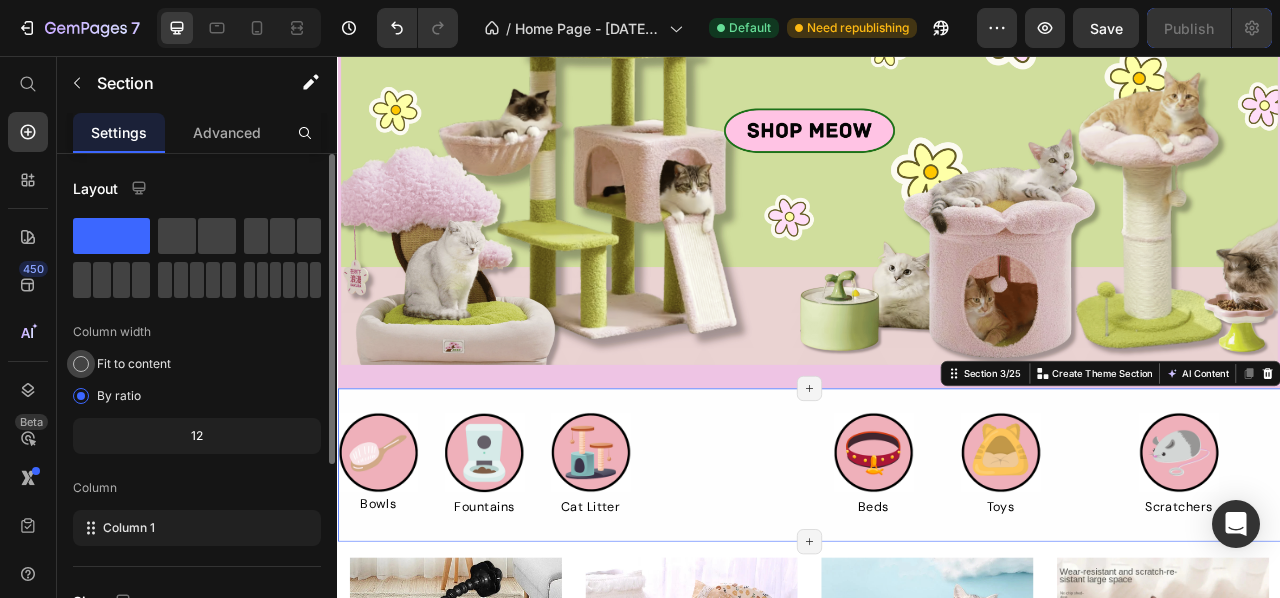 click on "Fit to content" 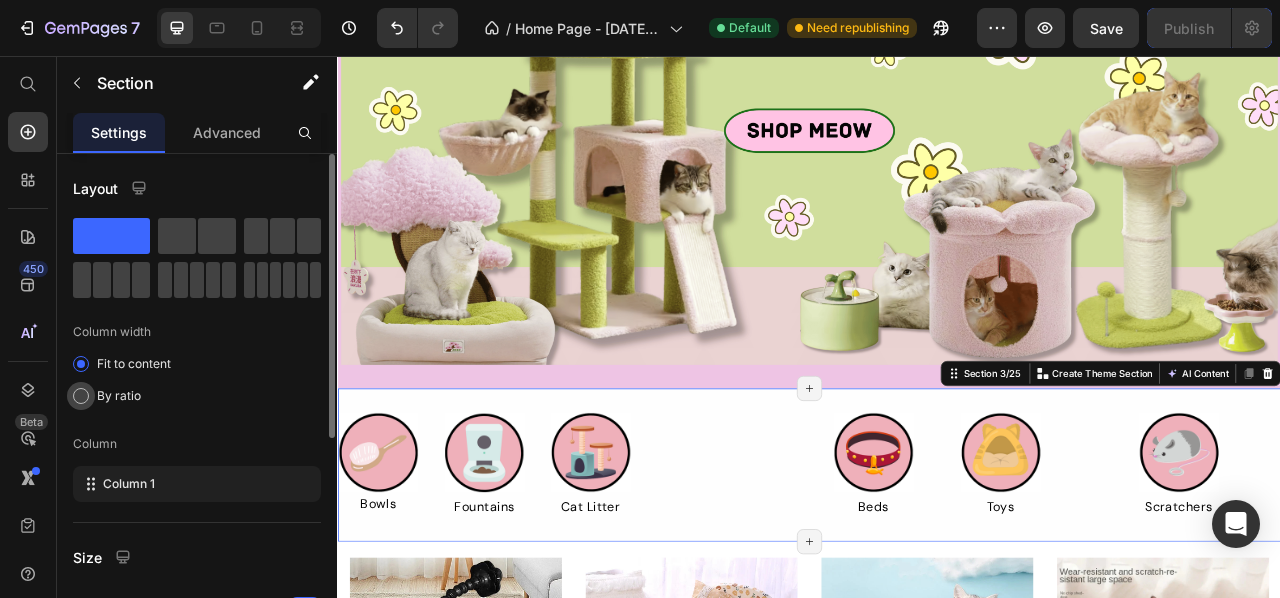 click on "By ratio" at bounding box center [119, 396] 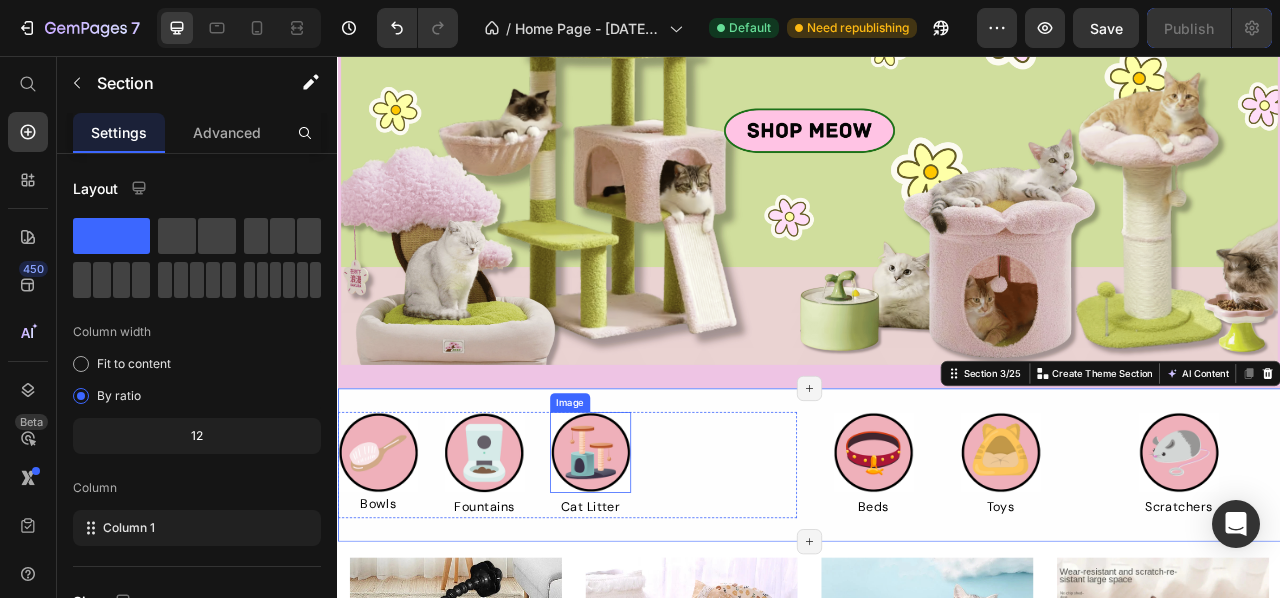 click at bounding box center [658, 560] 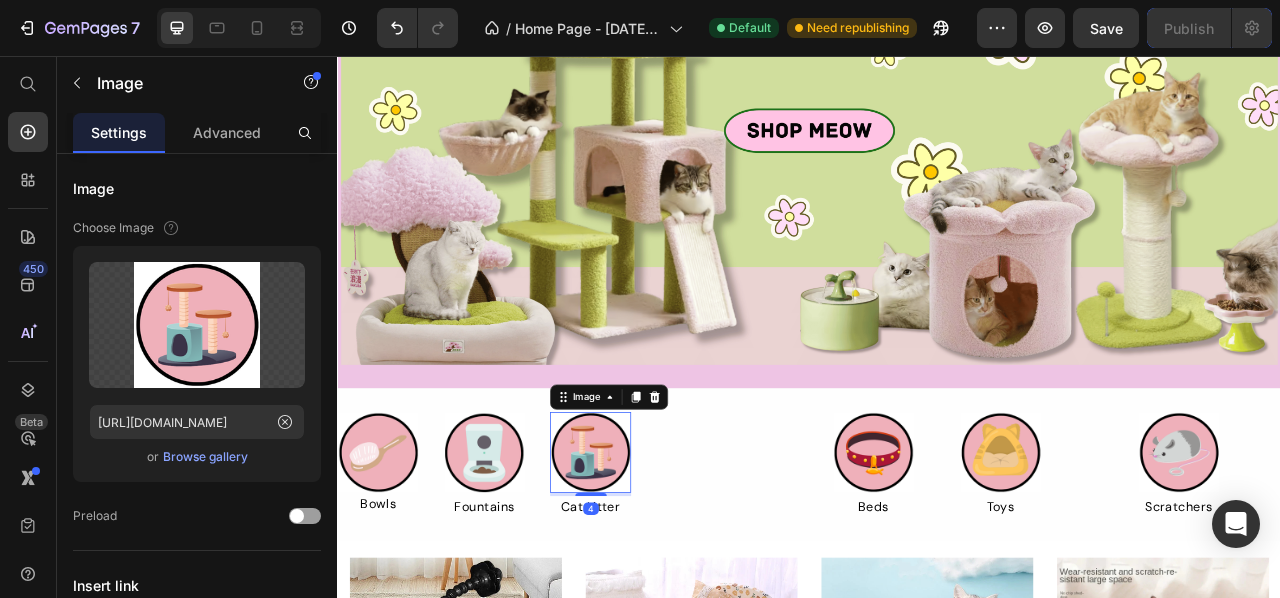 click on "Image Bowls Text Block Image Fountains Text Block Image   4 Cat Litter Text Block Row" at bounding box center (629, 576) 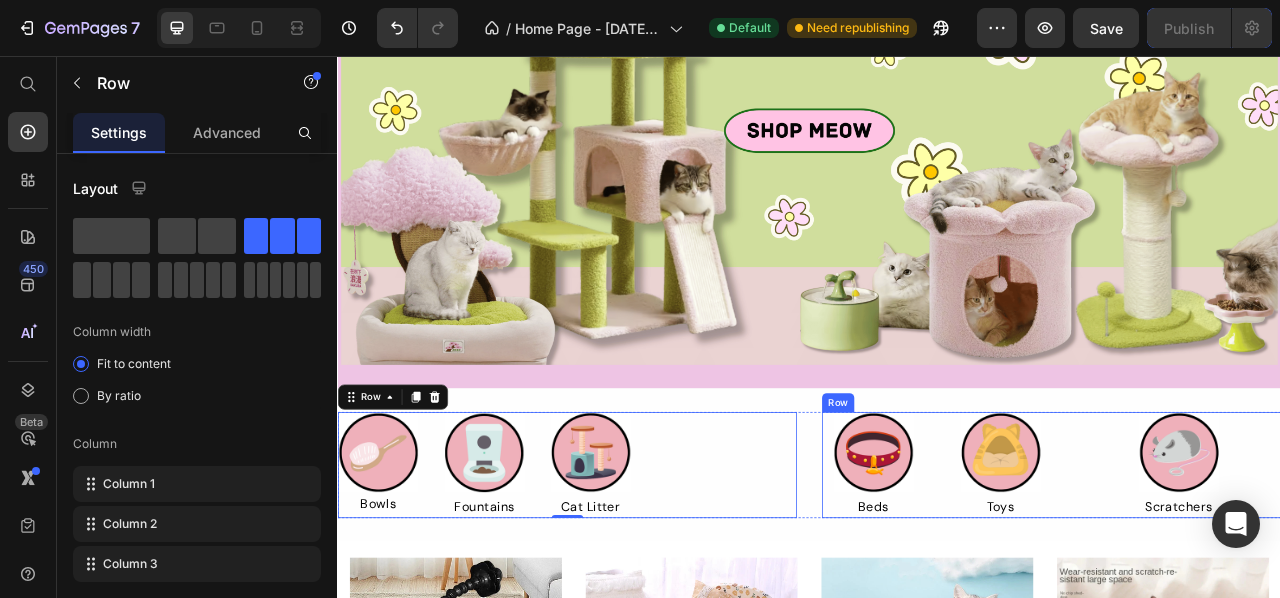 click on "Image Beds Text Block Image Toys Text Block Image Scratchers Text Block Row" at bounding box center [1245, 576] 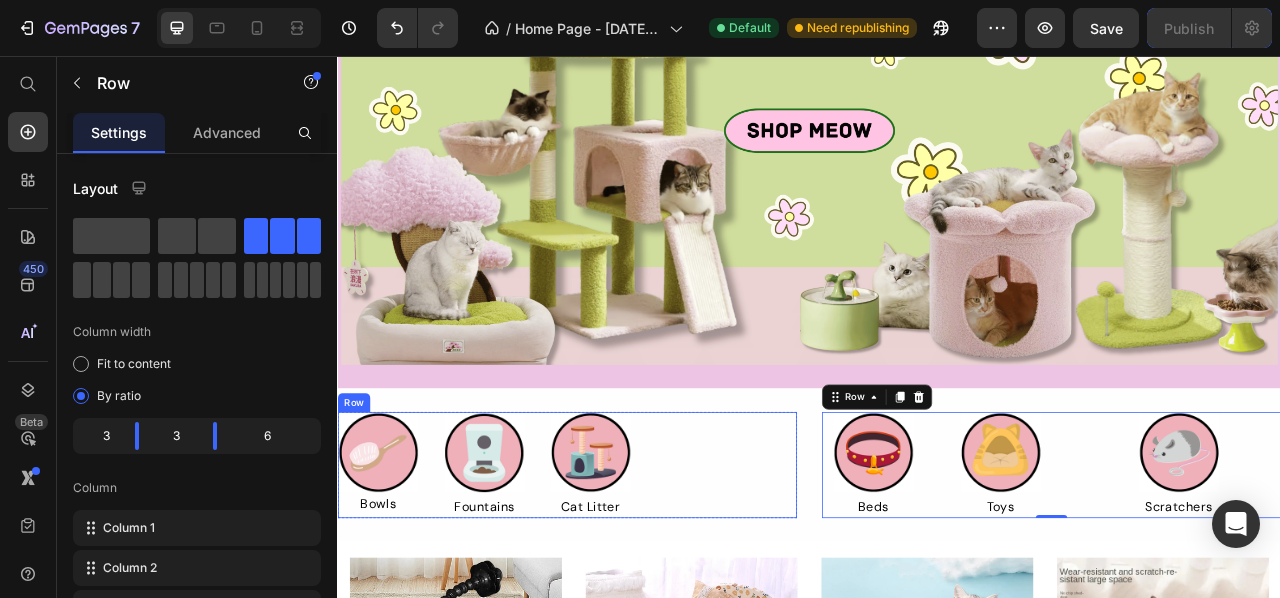 click on "Image Bowls Text Block Image Fountains Text Block Image Cat Litter Text Block Row" at bounding box center [629, 576] 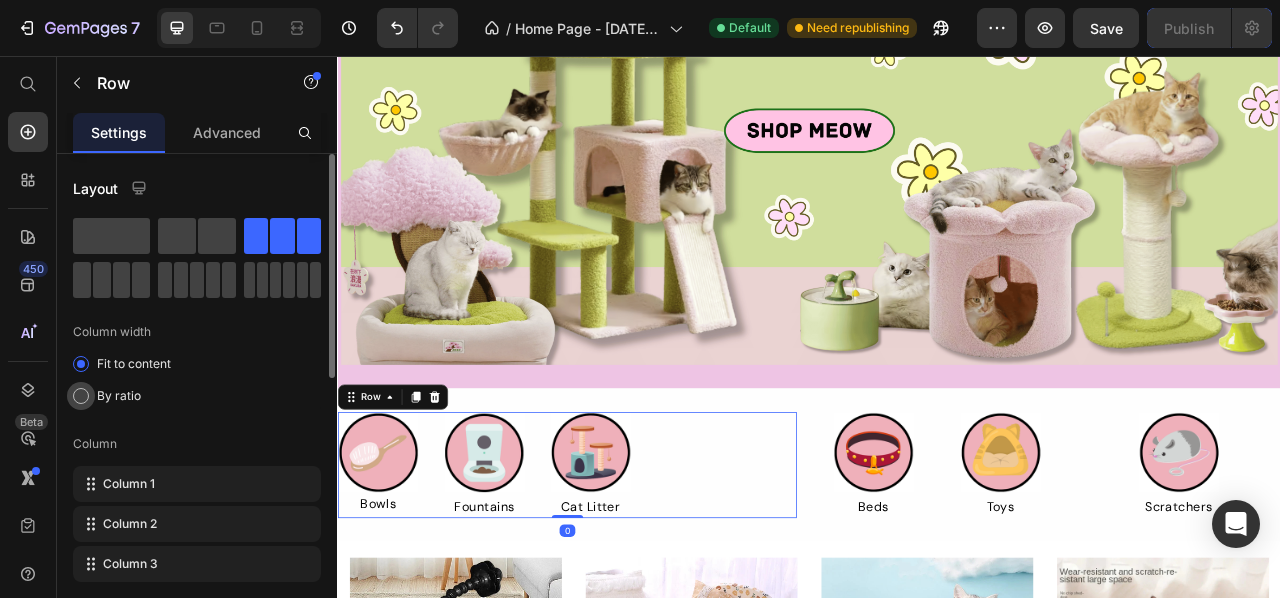 click on "By ratio" 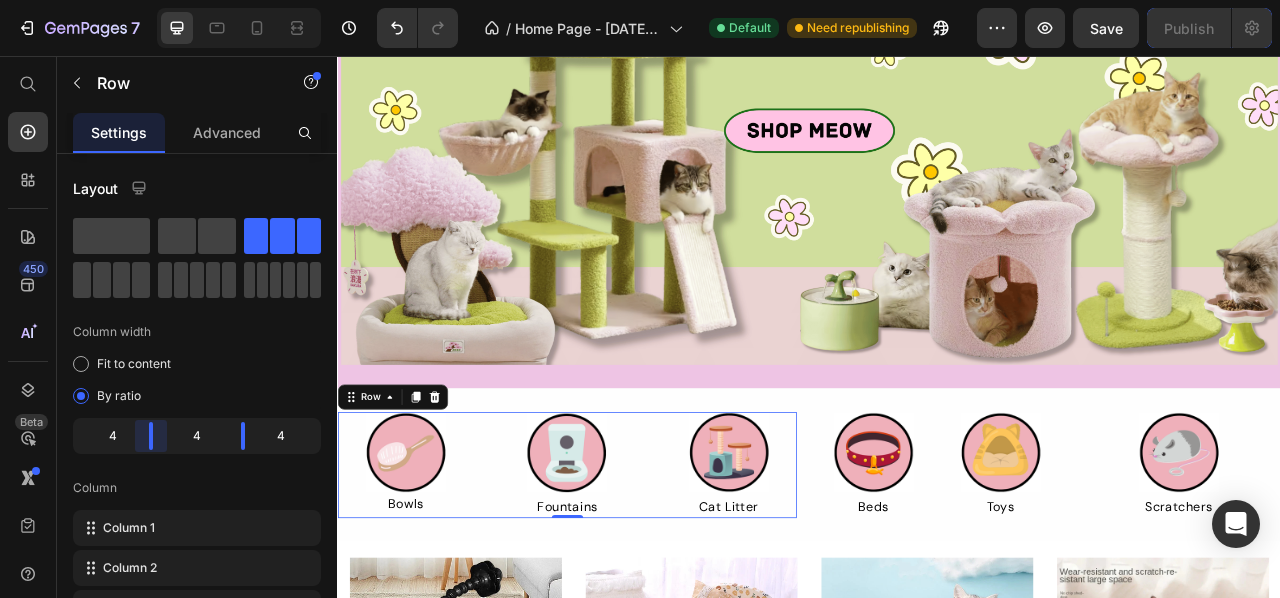 drag, startPoint x: 198, startPoint y: 442, endPoint x: 147, endPoint y: 450, distance: 51.62364 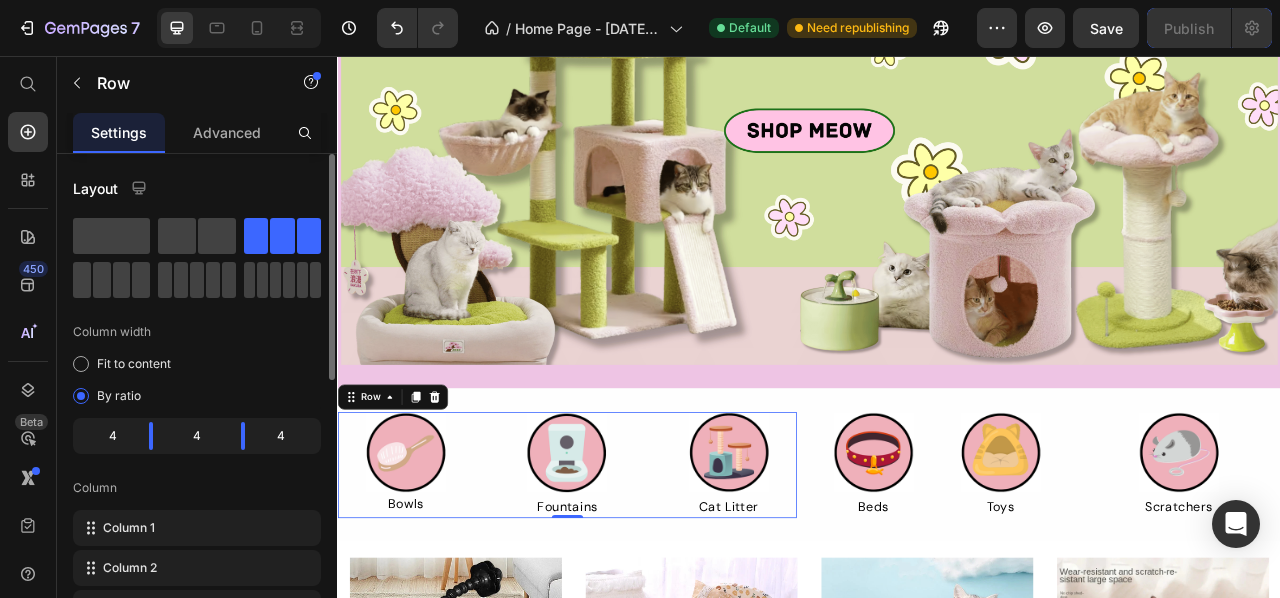 click on "4" 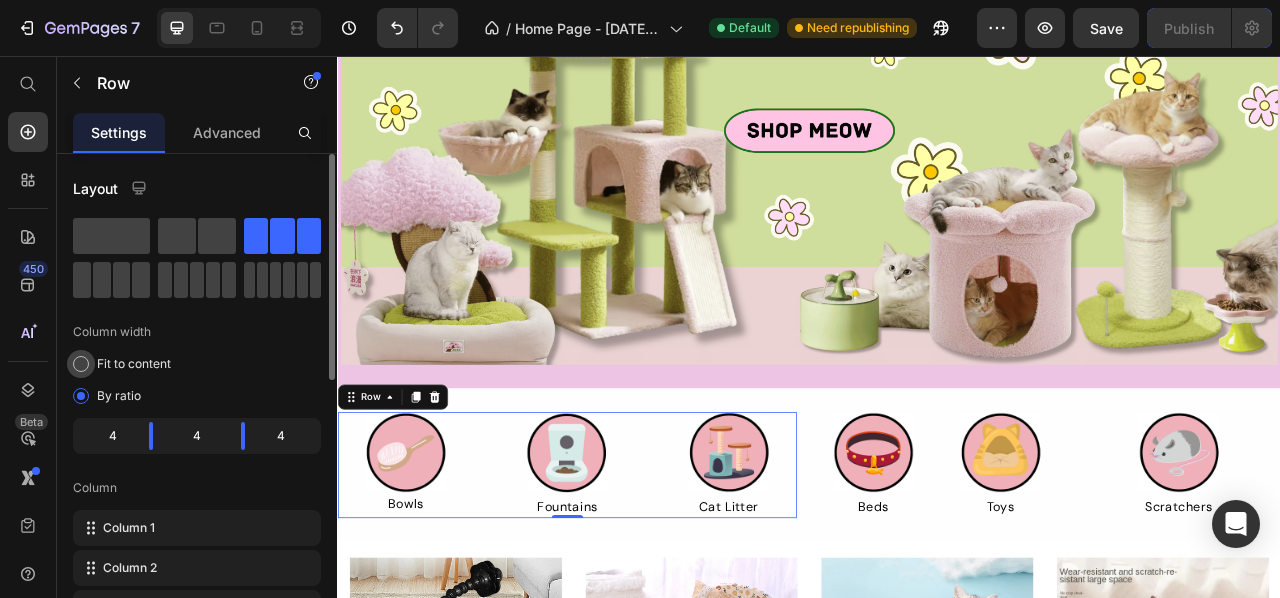 click on "Fit to content" at bounding box center (134, 364) 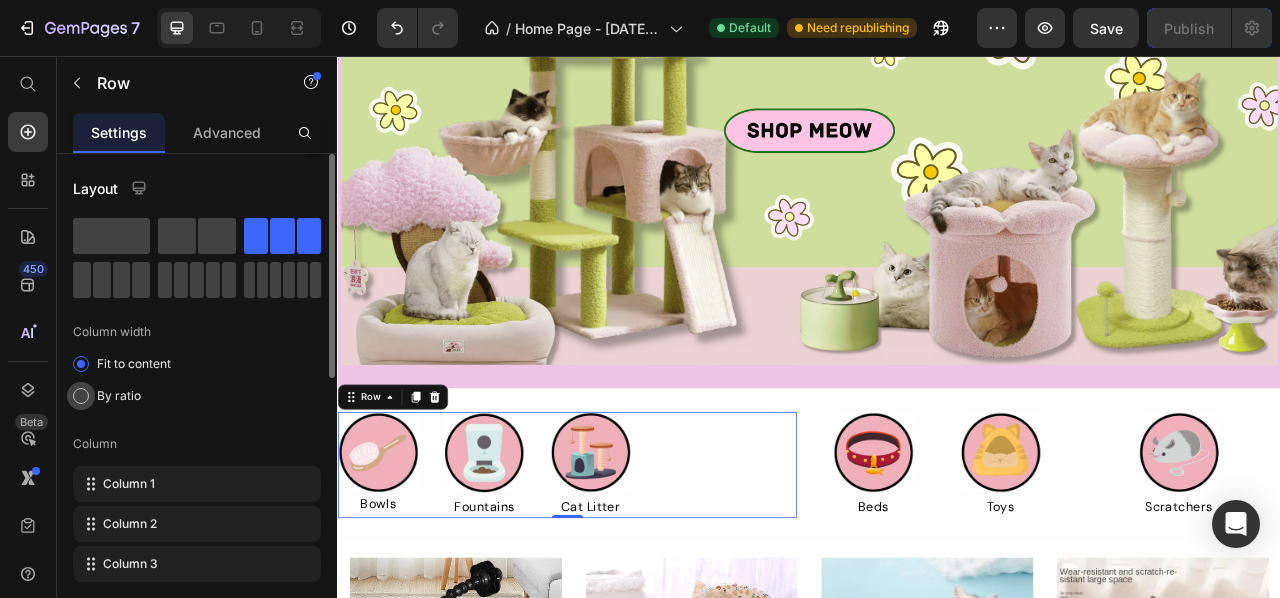 click on "By ratio" at bounding box center [119, 396] 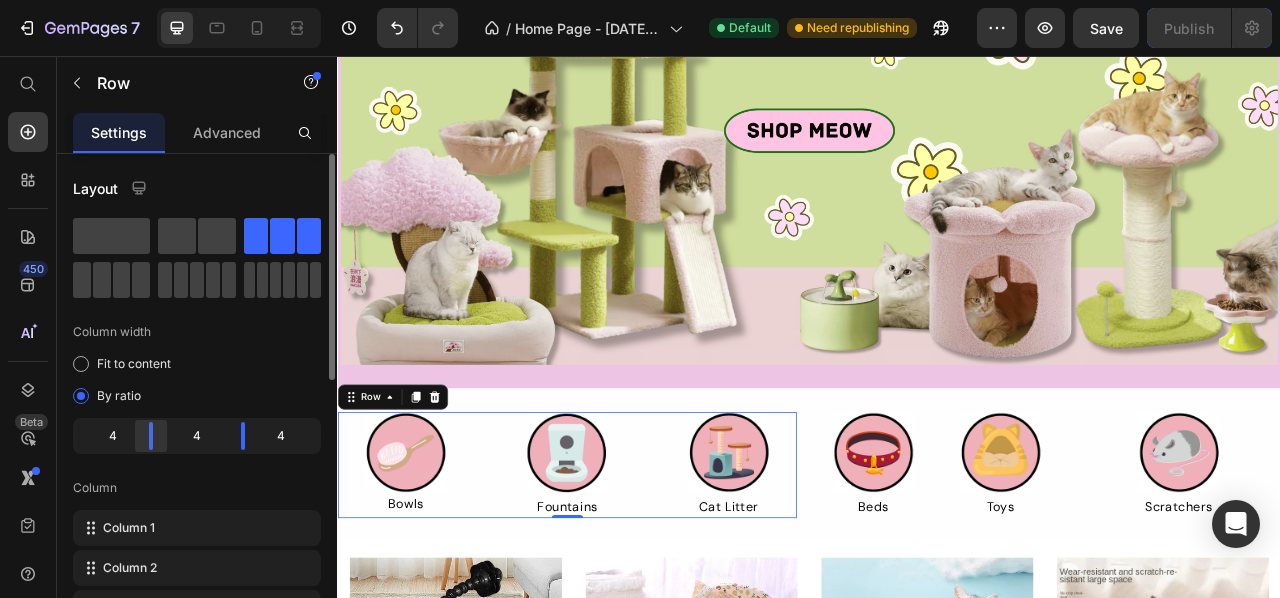 drag, startPoint x: 161, startPoint y: 425, endPoint x: 165, endPoint y: 437, distance: 12.649111 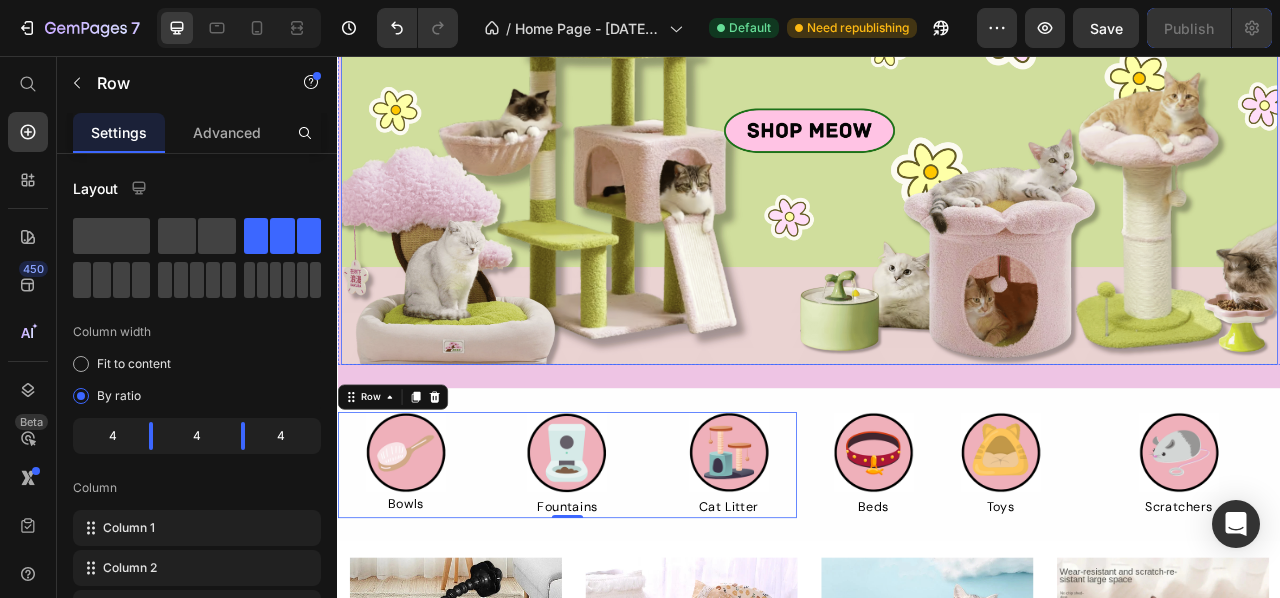 click at bounding box center (937, 151) 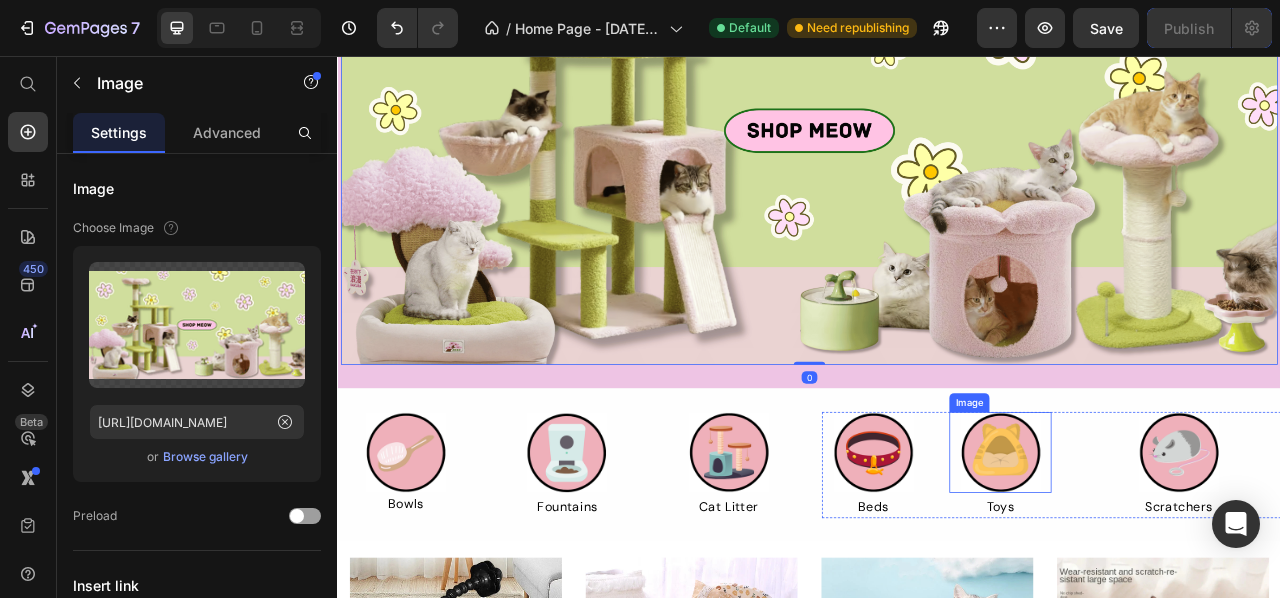 click at bounding box center [1180, 560] 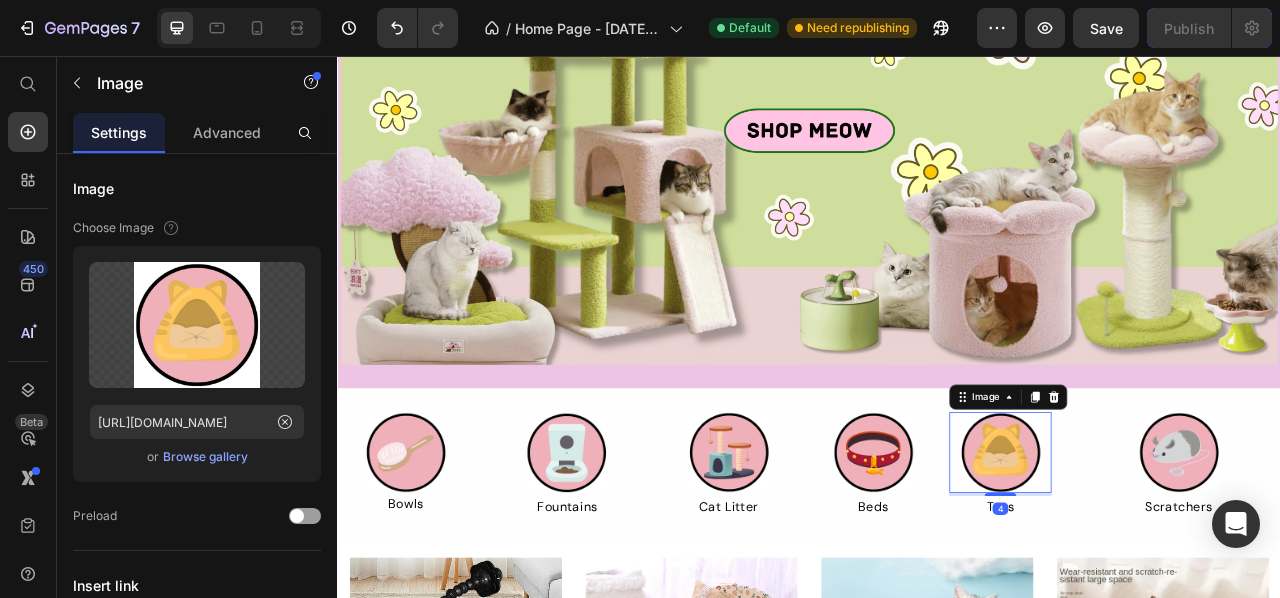 click on "Image Beds Text Block Image   4 Toys Text Block Image Scratchers Text Block Row" at bounding box center (1245, 576) 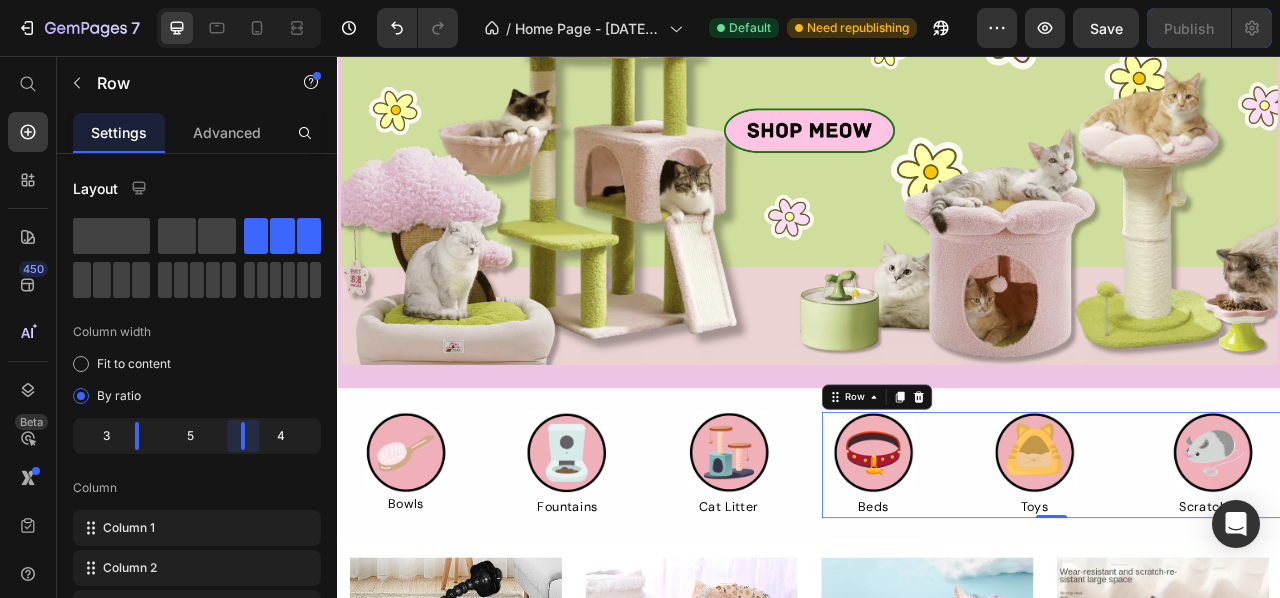 drag, startPoint x: 206, startPoint y: 432, endPoint x: 235, endPoint y: 443, distance: 31.016125 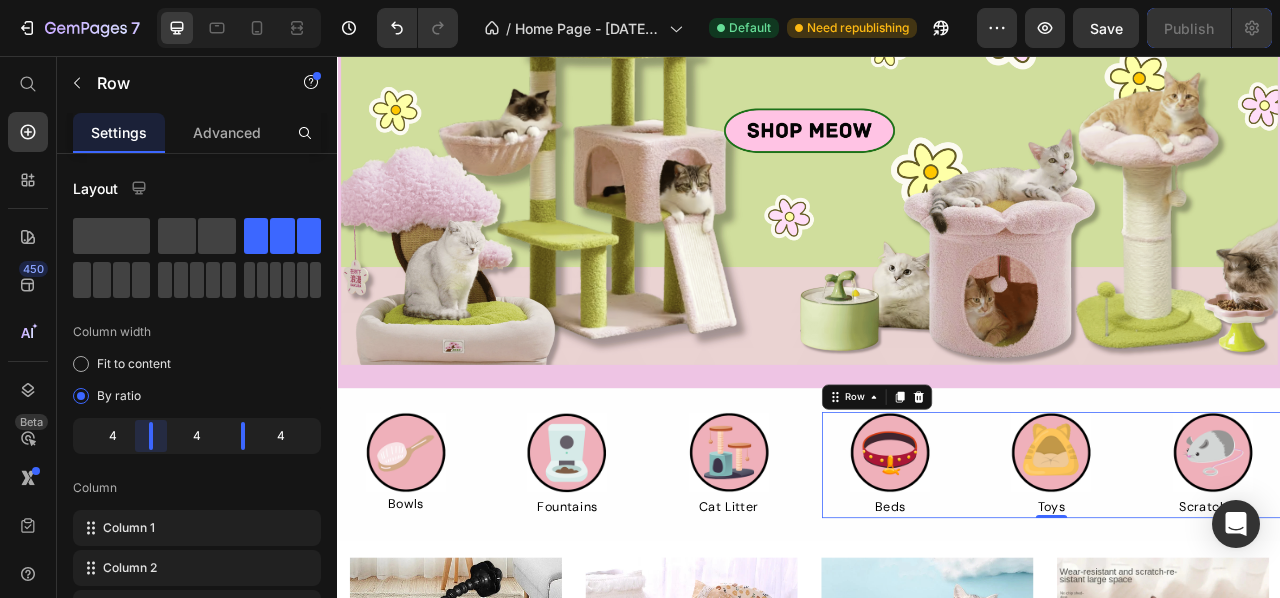 drag, startPoint x: 136, startPoint y: 442, endPoint x: 154, endPoint y: 442, distance: 18 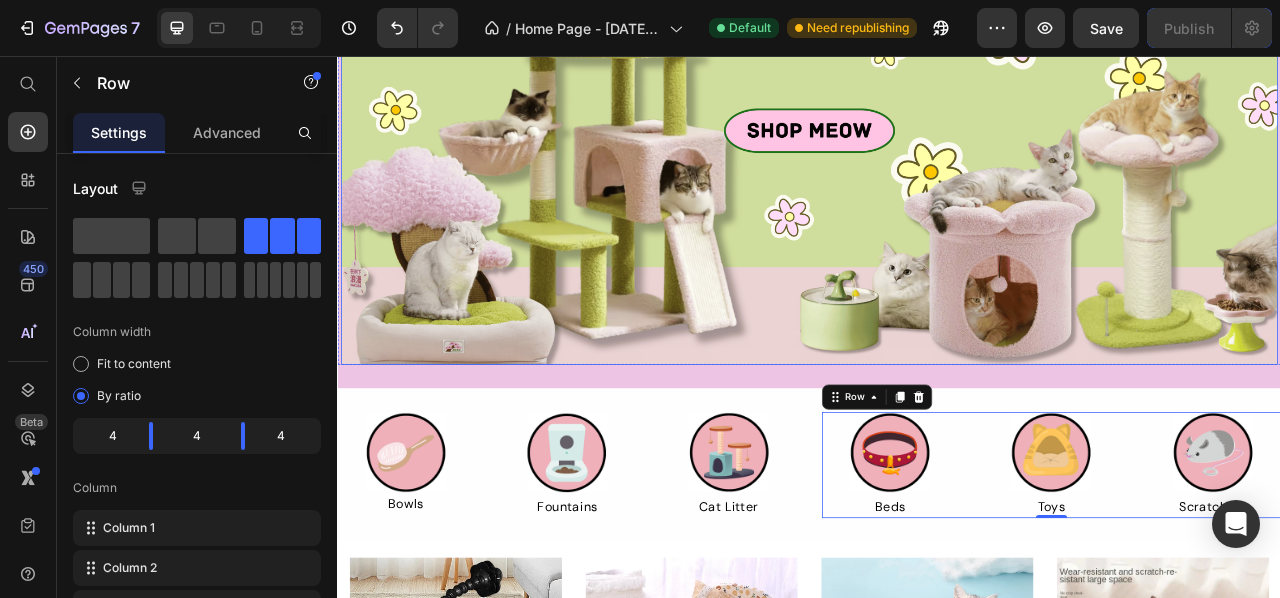 click at bounding box center [937, 151] 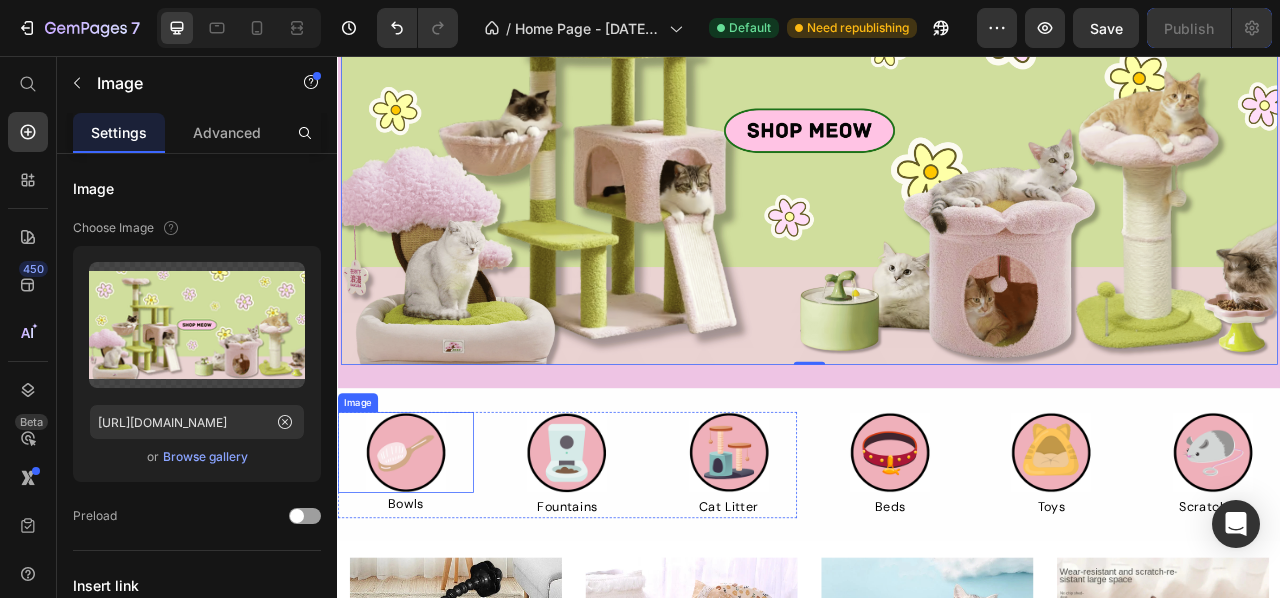 click at bounding box center [423, 560] 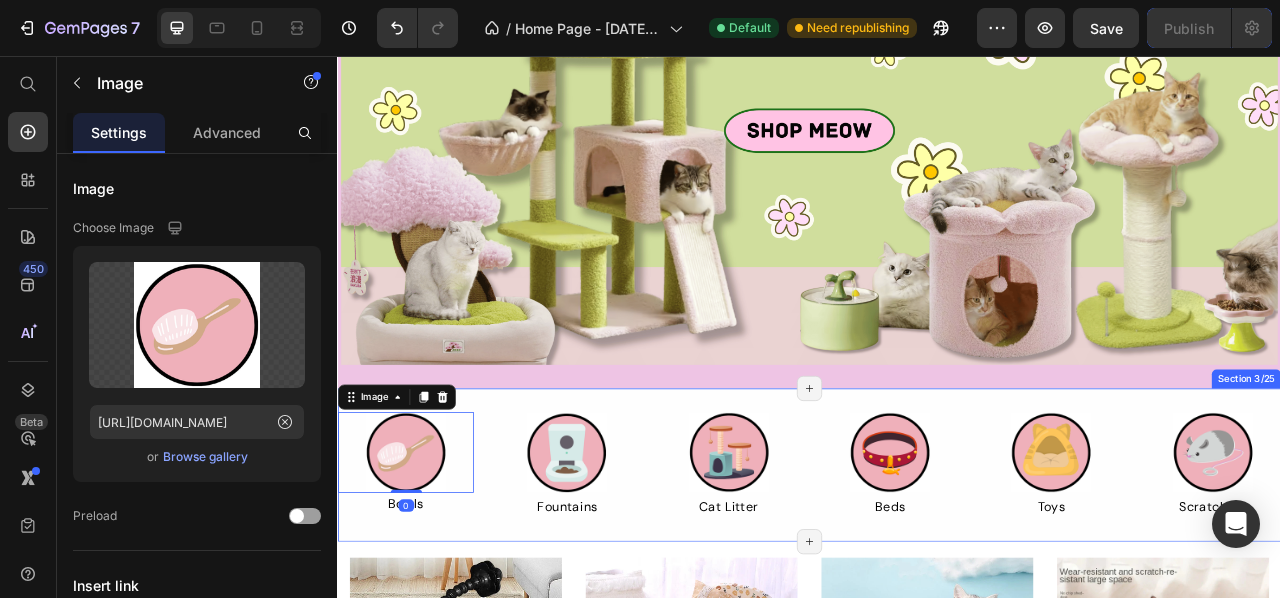 click on "Image   0 Bowls Text Block Image Fountains Text Block Image Cat Litter Text Block Row Row Image Beds Text Block Image Toys Text Block Image Scratchers Text Block Row Row Section 3/25 Page has reached Shopify’s 25 section-limit Page has reached Shopify’s 25 section-limit" at bounding box center (937, 576) 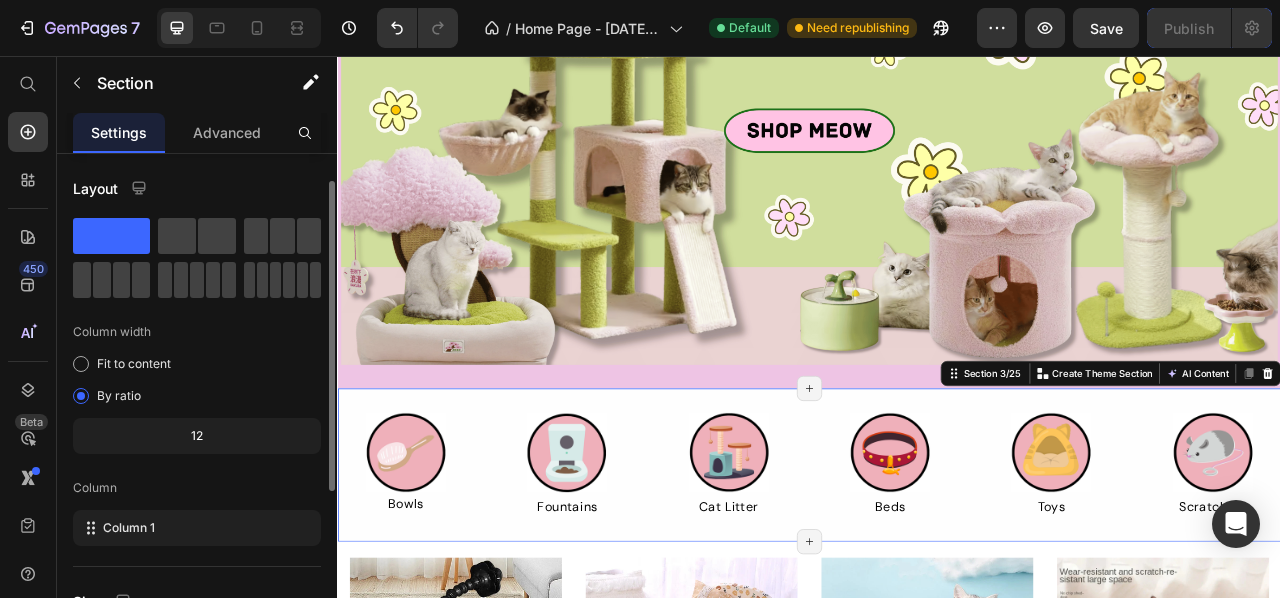 scroll, scrollTop: 28, scrollLeft: 0, axis: vertical 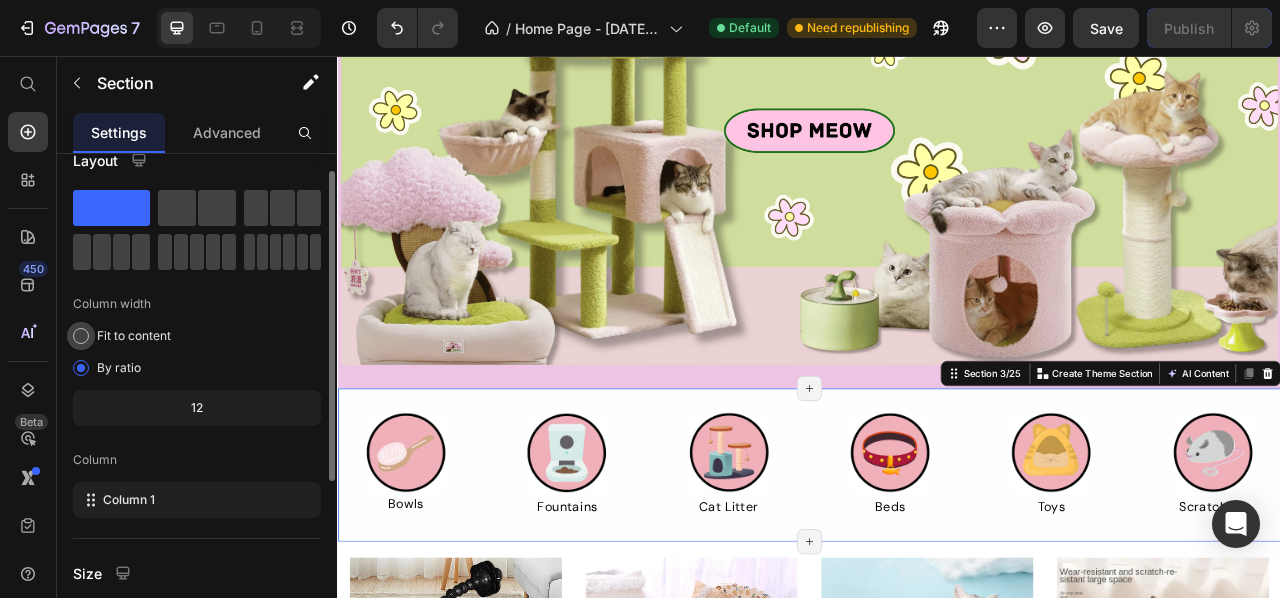 click on "Fit to content" 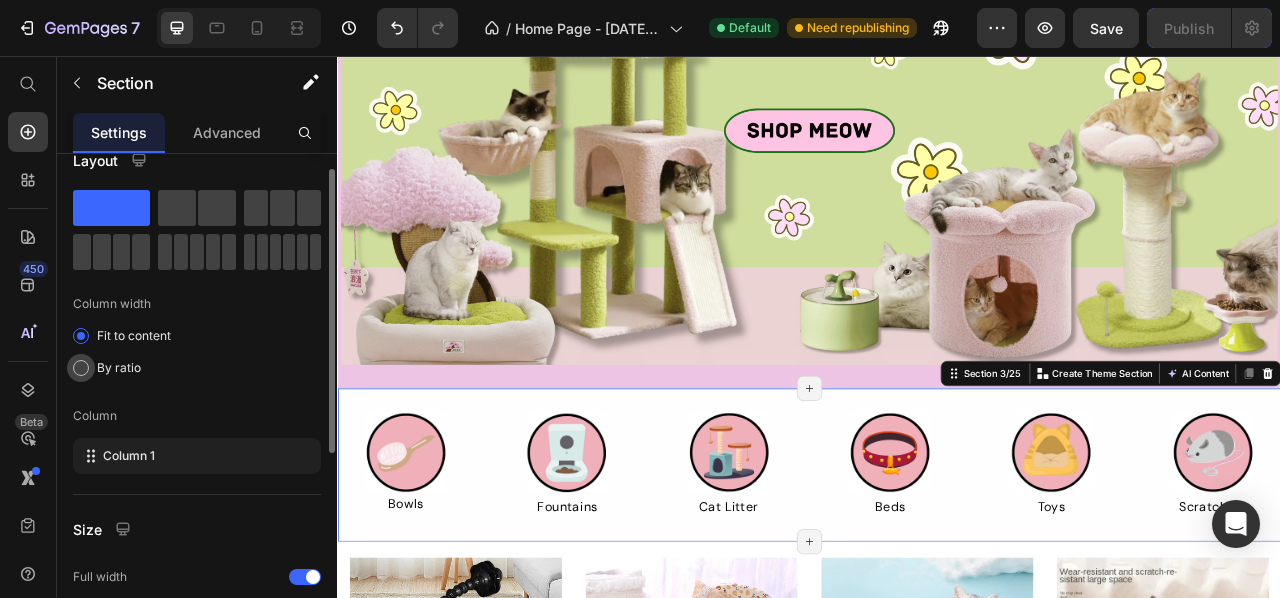 click on "By ratio" at bounding box center [119, 368] 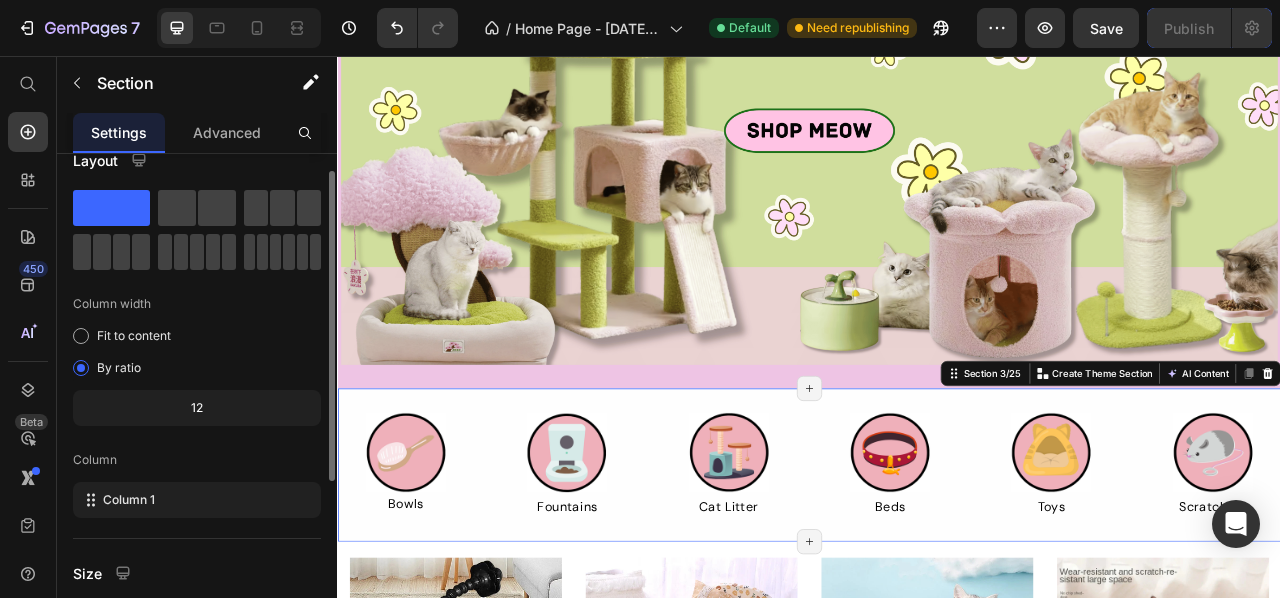 click on "12" 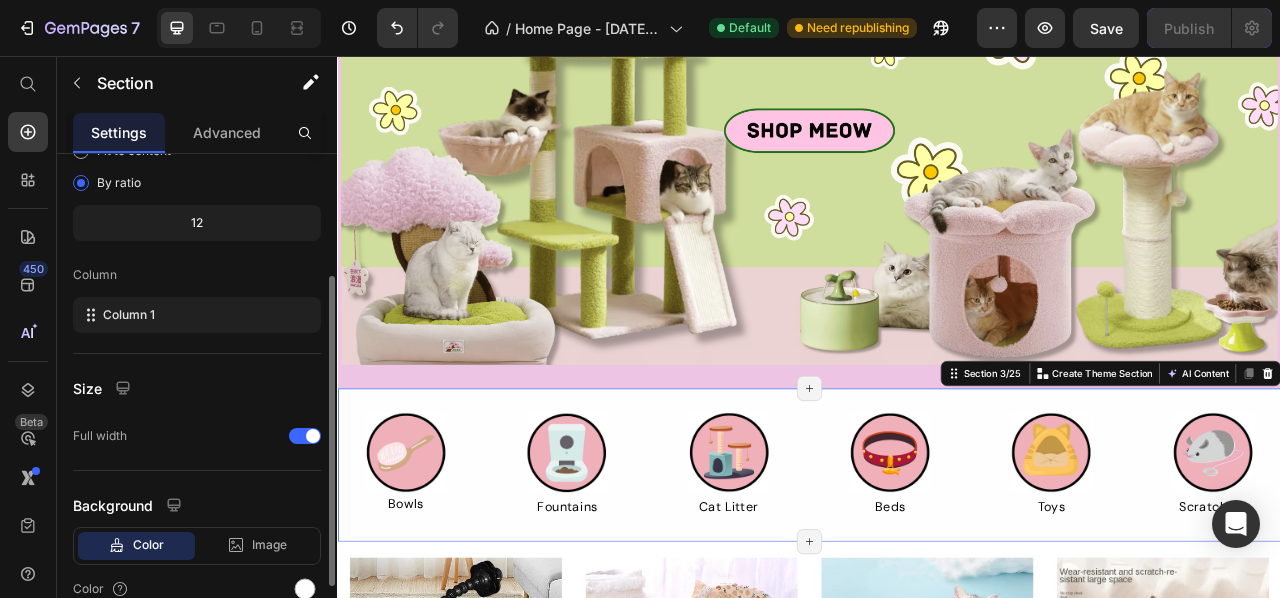 scroll, scrollTop: 214, scrollLeft: 0, axis: vertical 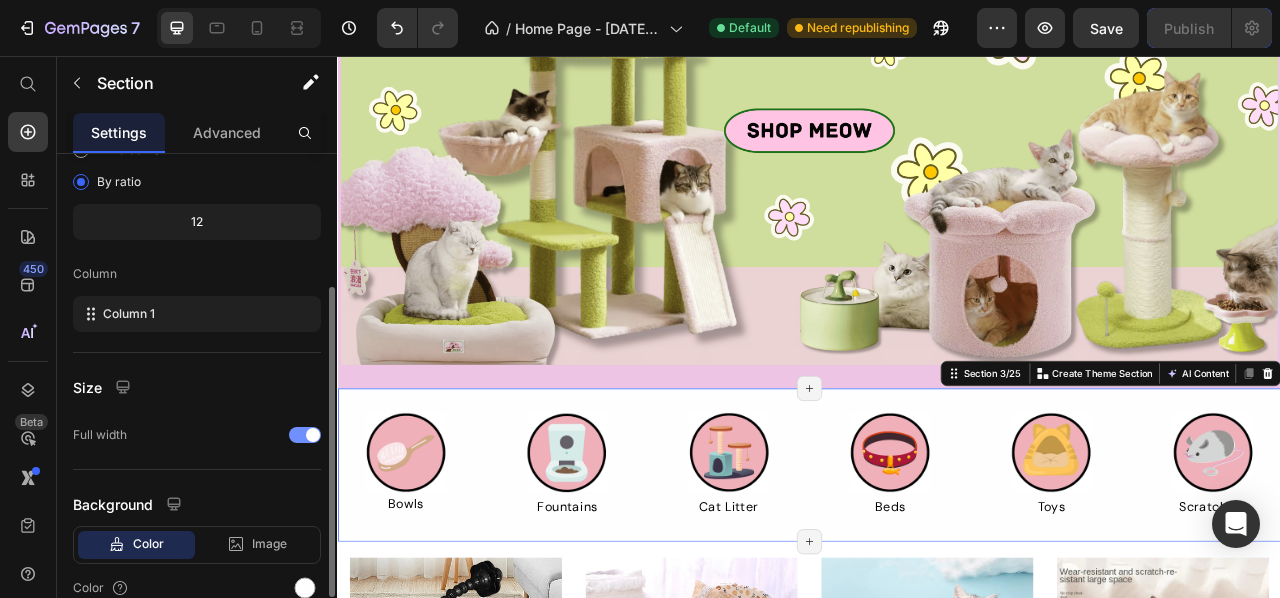 click on "Full width" 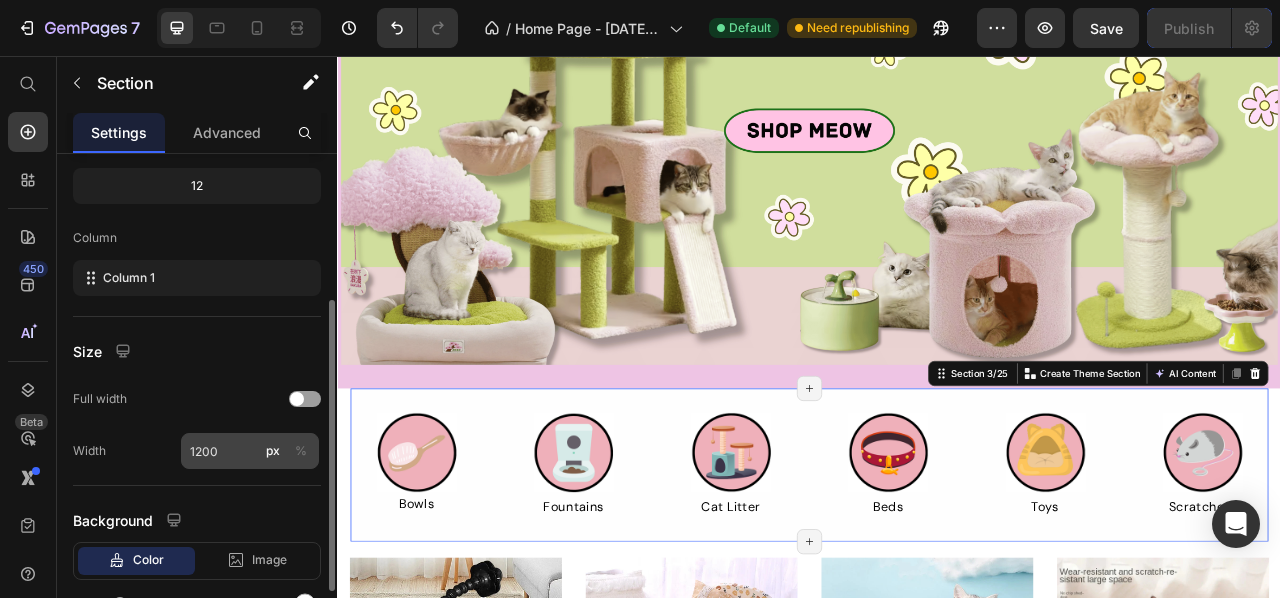 scroll, scrollTop: 251, scrollLeft: 0, axis: vertical 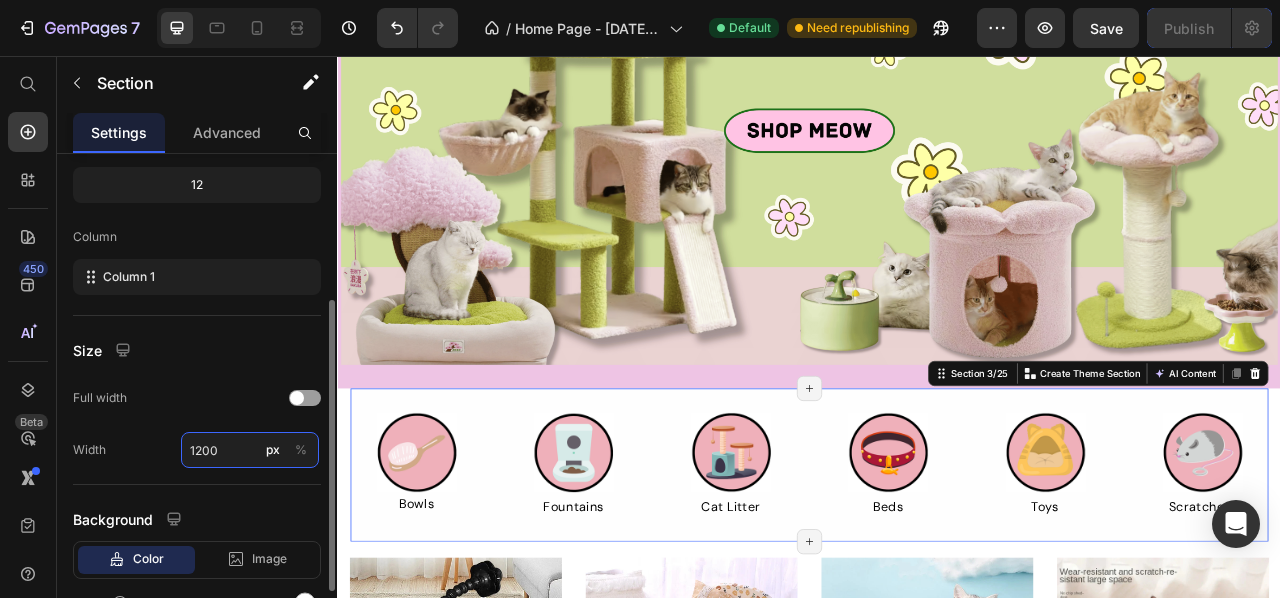 click on "1200" at bounding box center [250, 450] 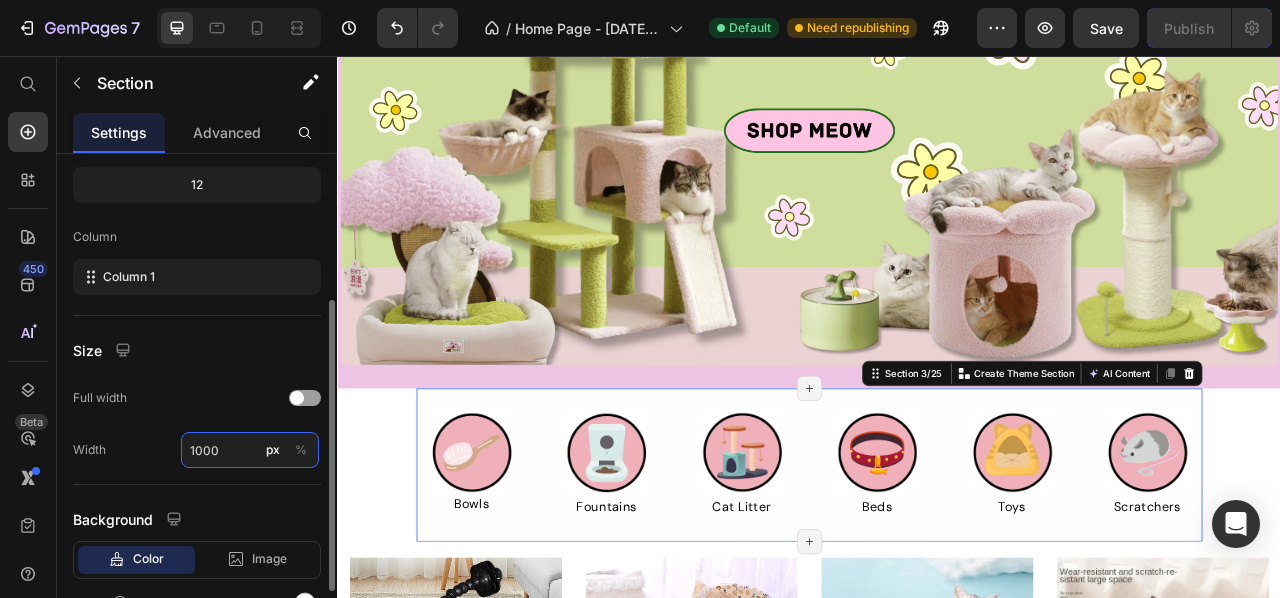 type on "1000" 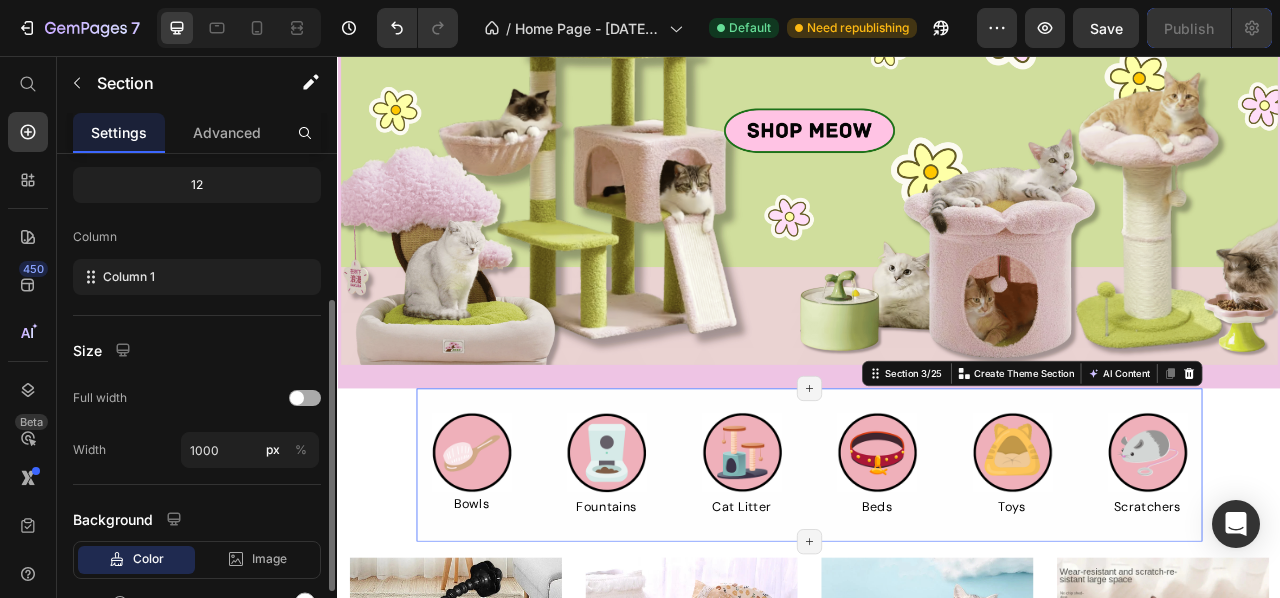 click on "Full width" 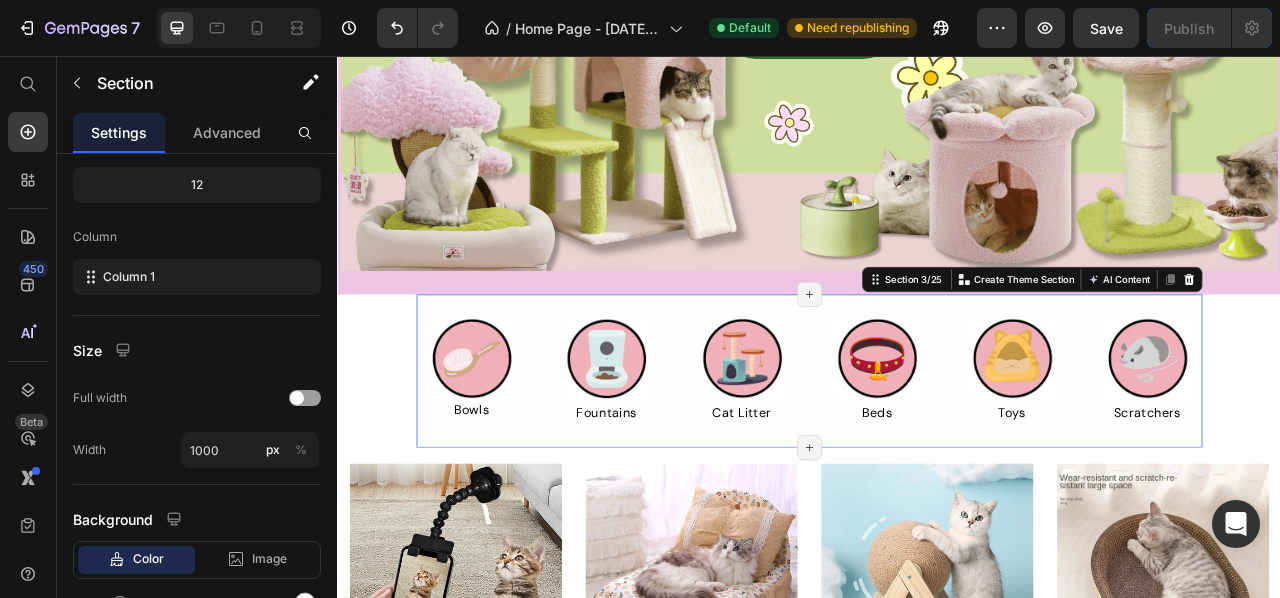 scroll, scrollTop: 555, scrollLeft: 0, axis: vertical 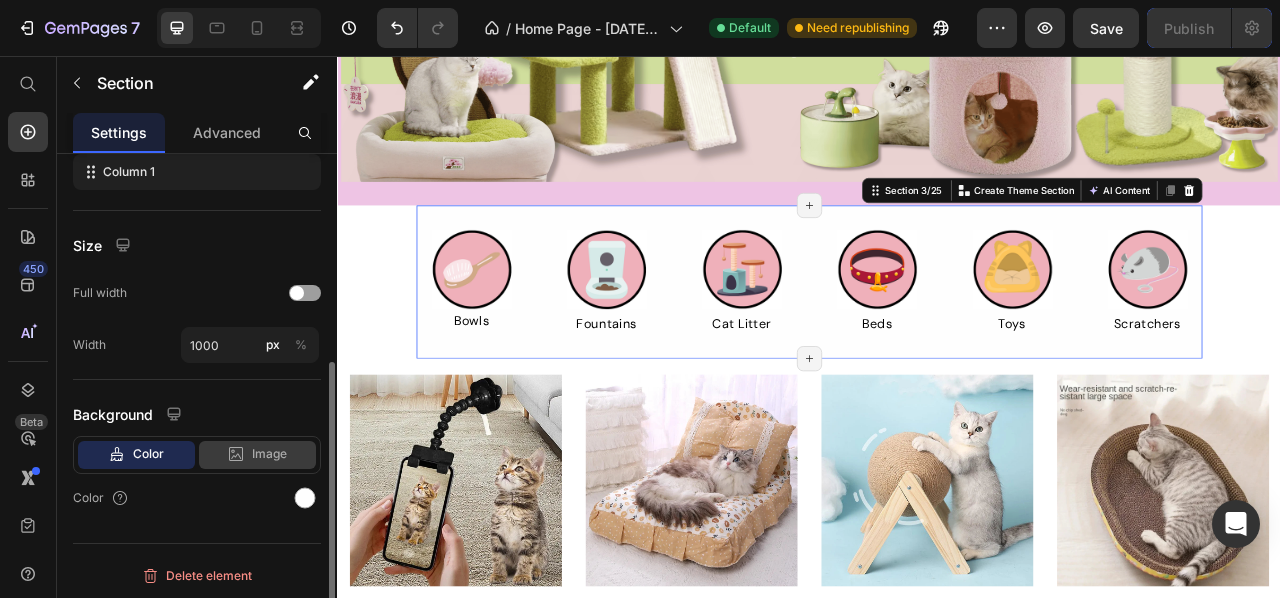 click on "Image" at bounding box center [269, 454] 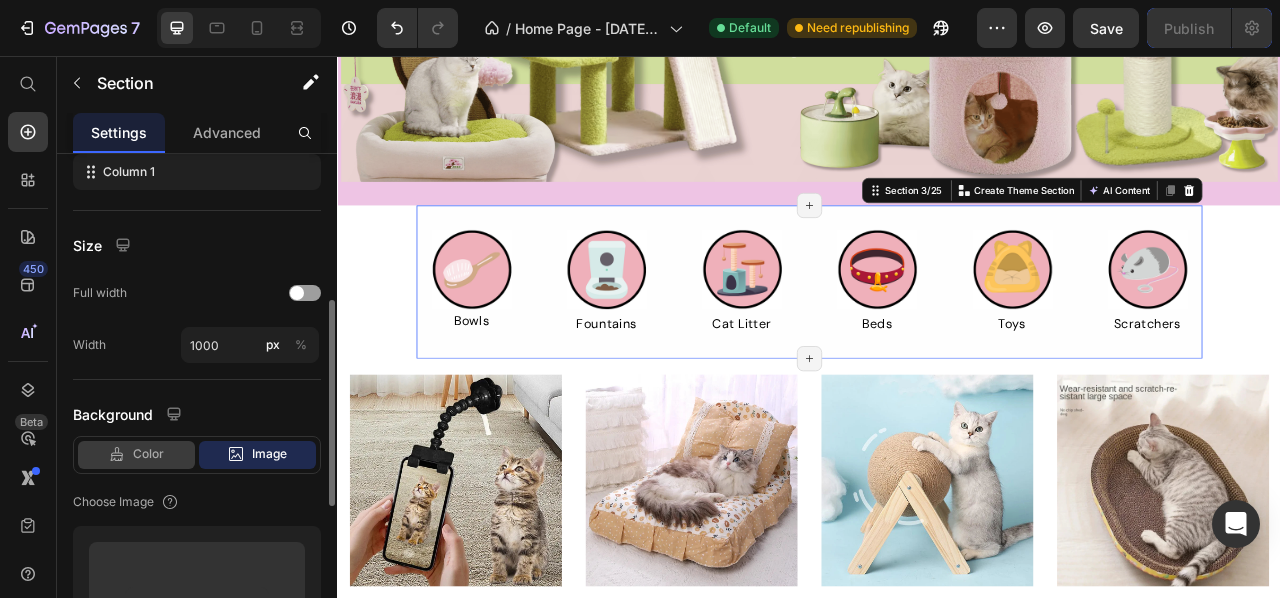 click on "Color" 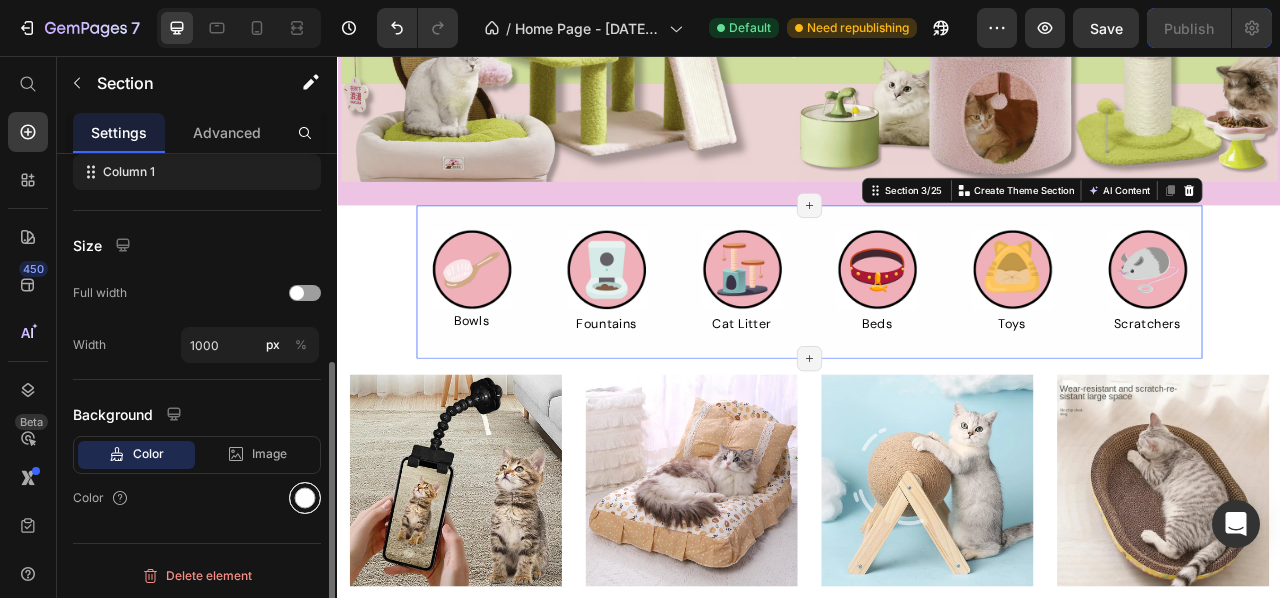 click at bounding box center [305, 498] 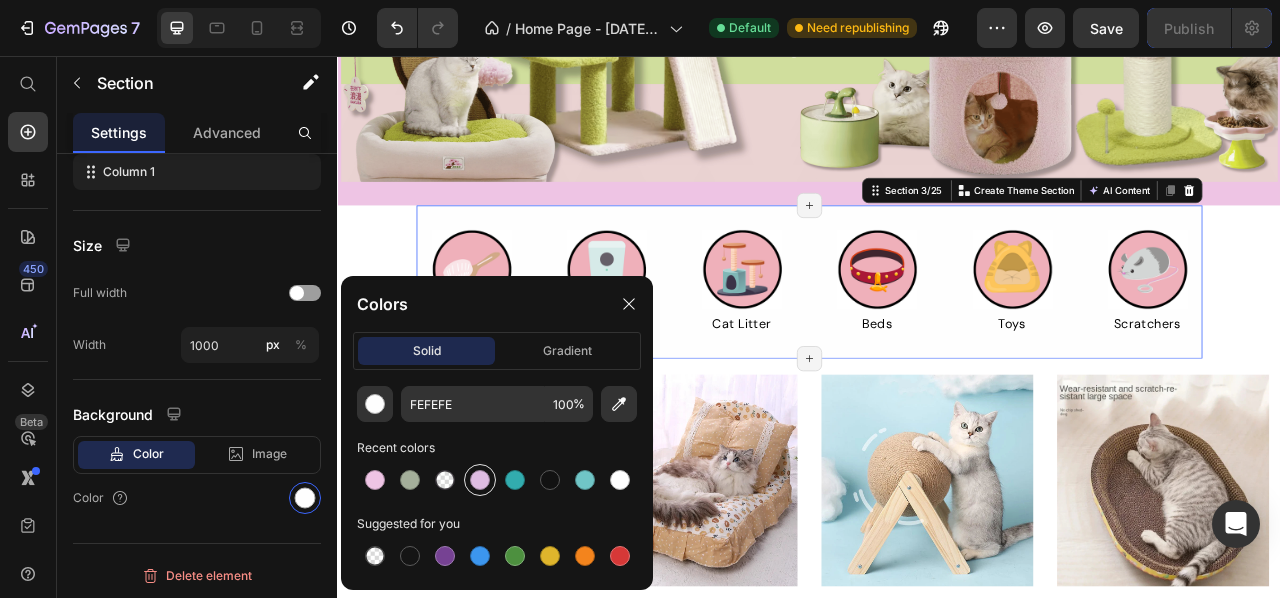 click at bounding box center (480, 480) 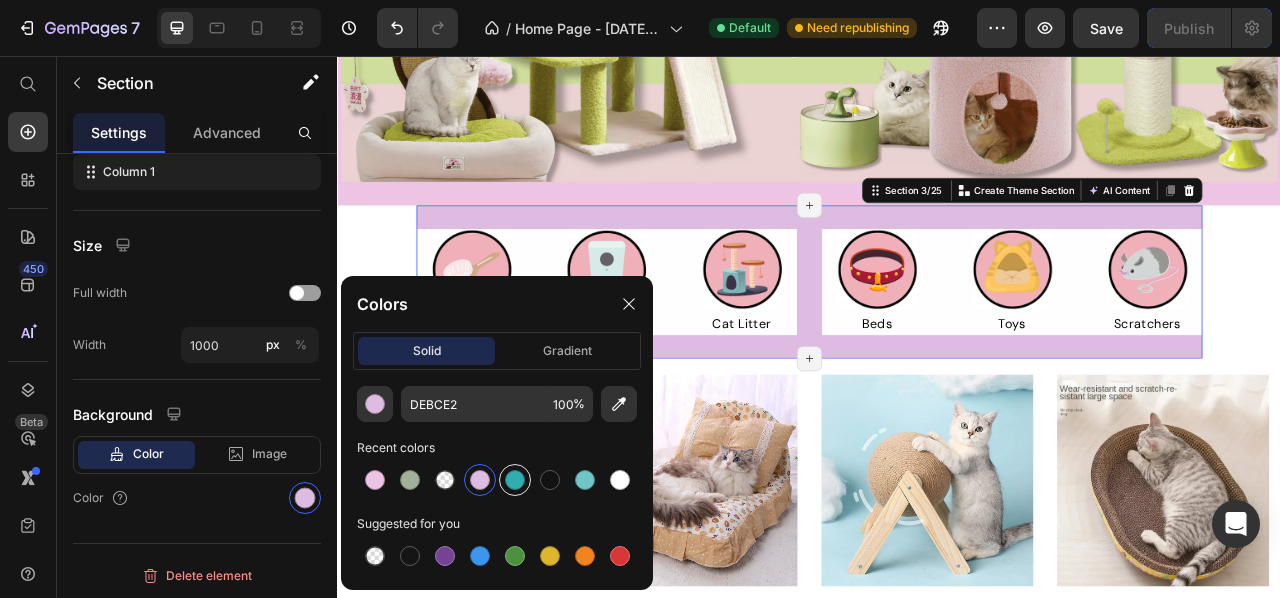 click at bounding box center [515, 480] 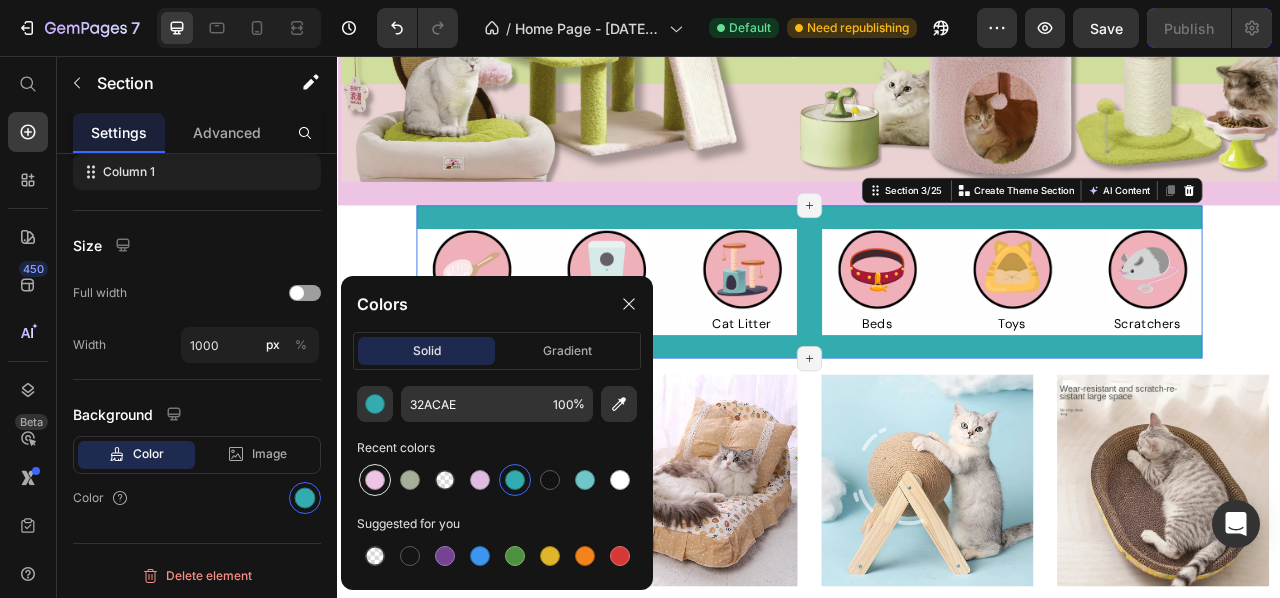 click at bounding box center (375, 480) 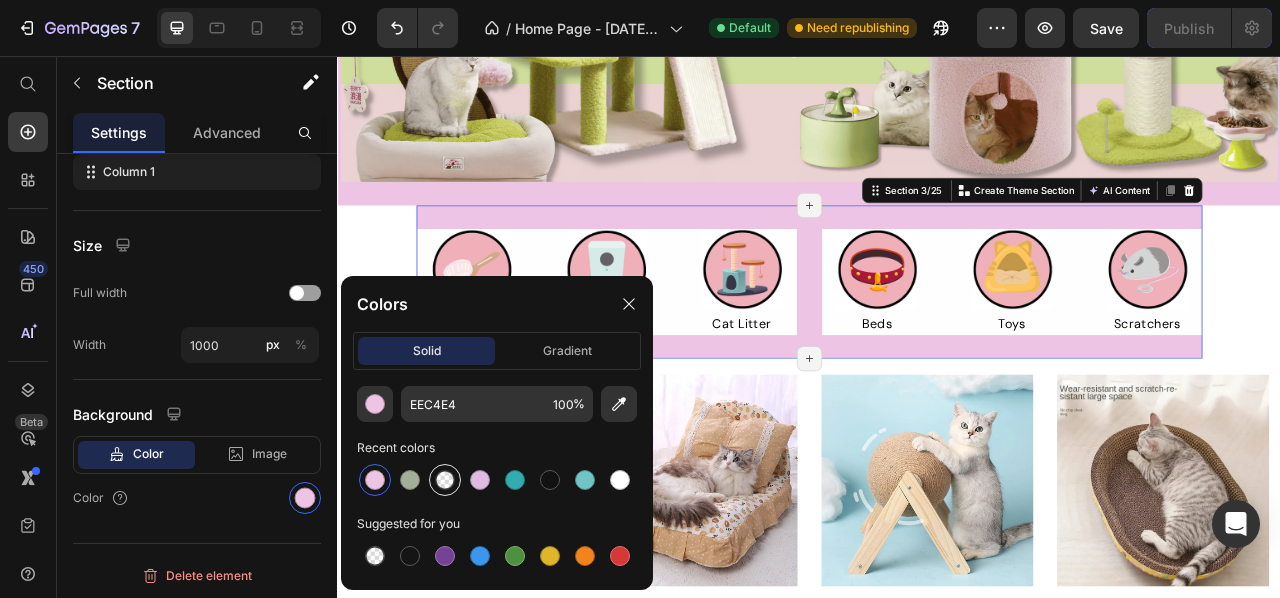 click at bounding box center [445, 480] 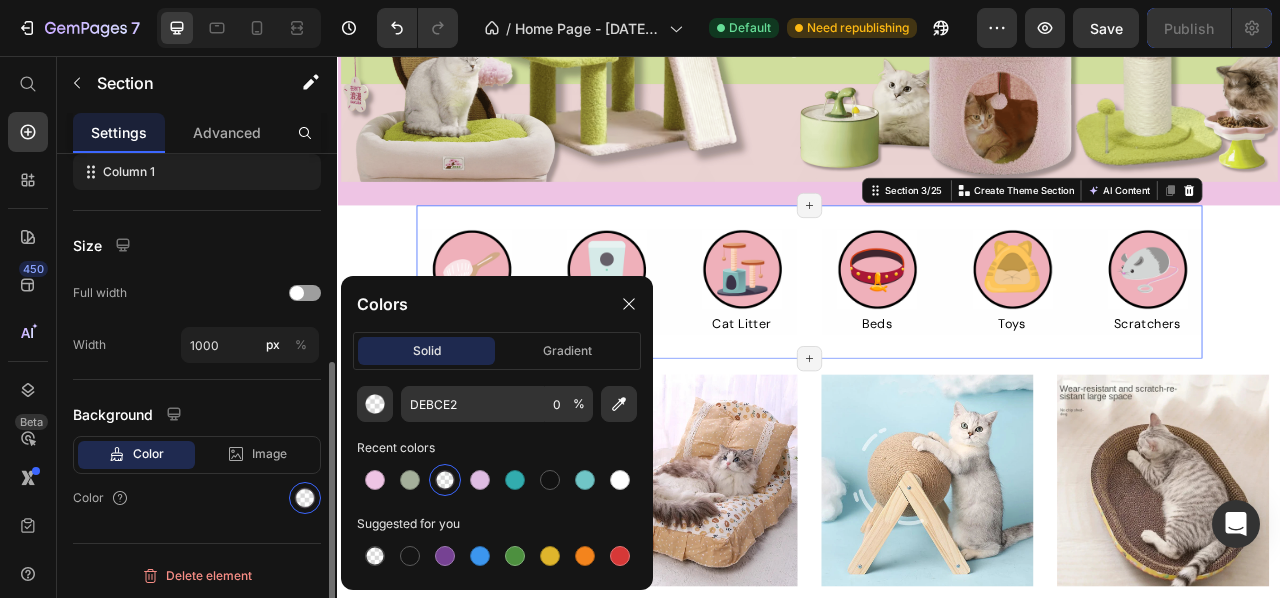 click on "Color" at bounding box center (197, 498) 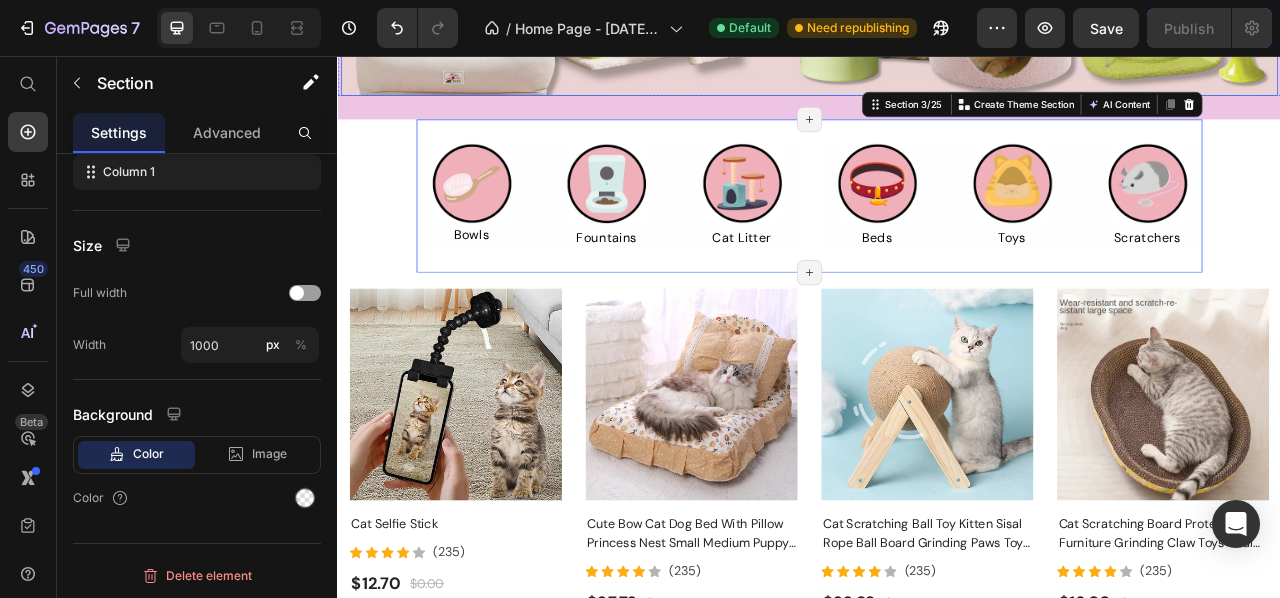 scroll, scrollTop: 660, scrollLeft: 0, axis: vertical 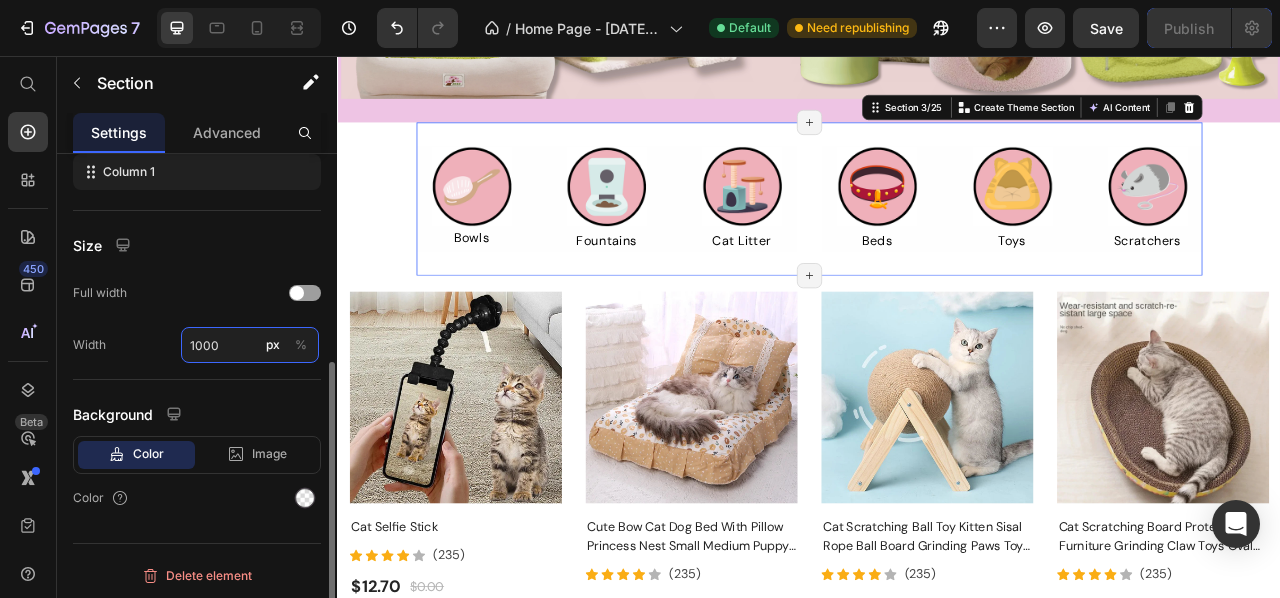 click on "1000" at bounding box center (250, 345) 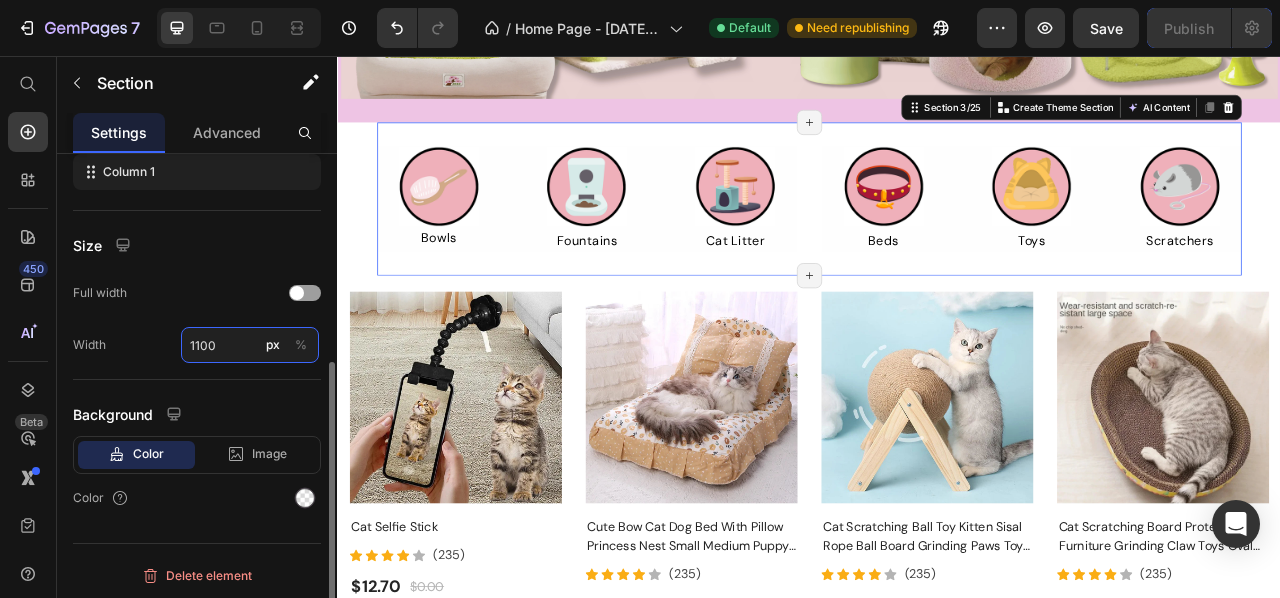 type on "1100" 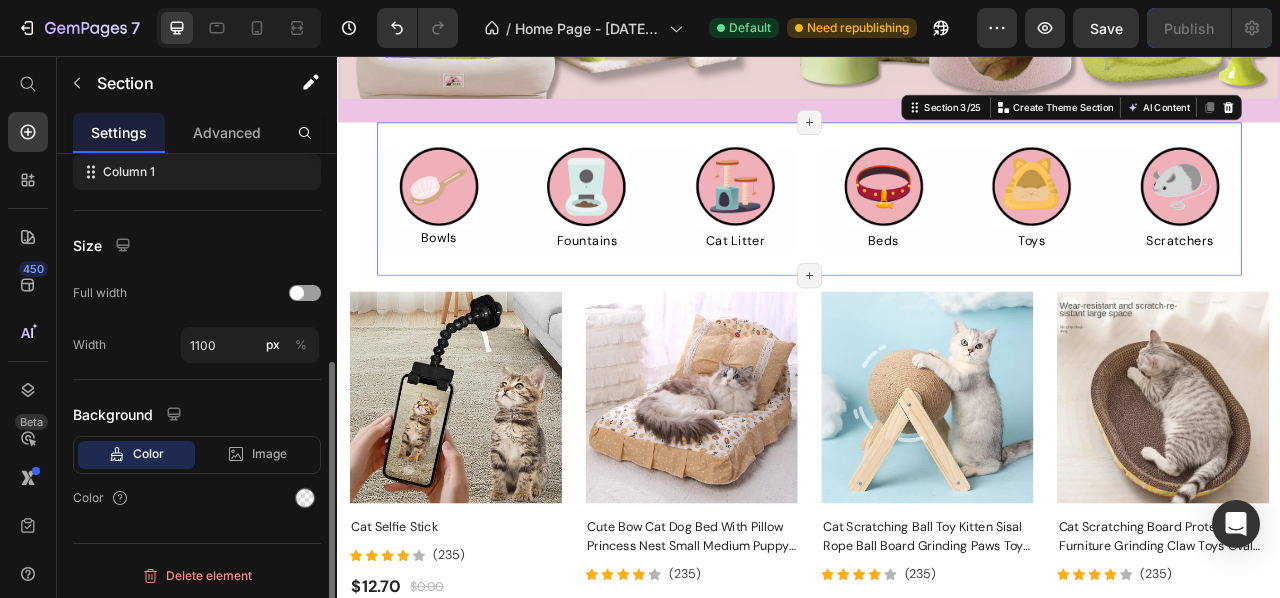 click on "Size Full width Width 1100 px %" 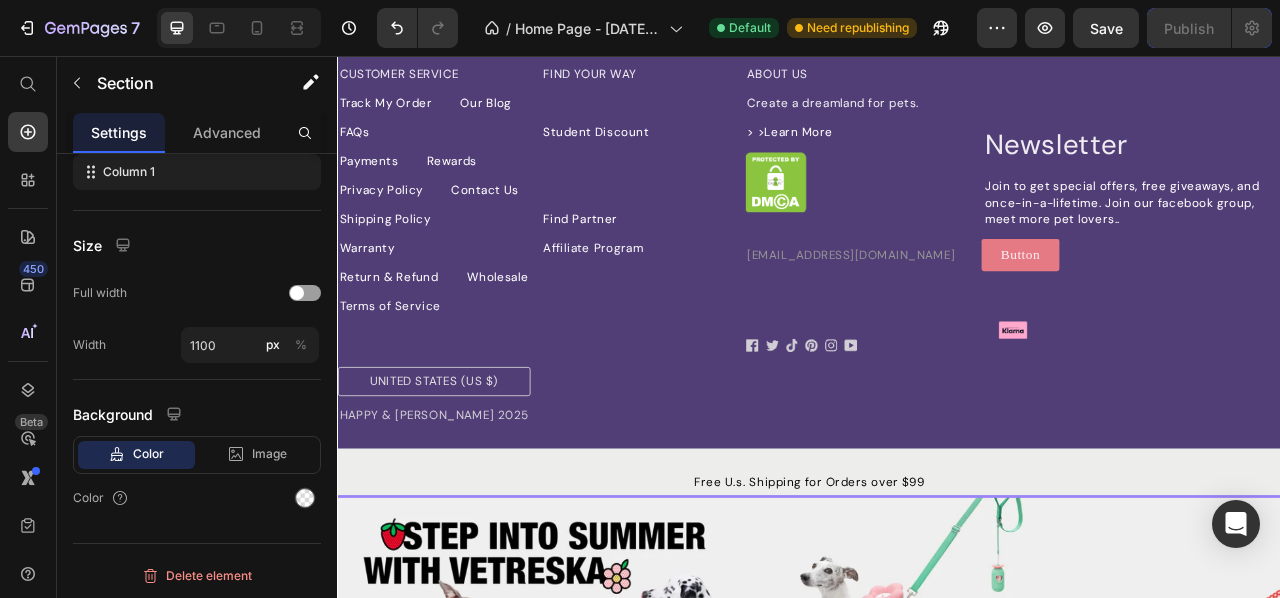 scroll, scrollTop: 4907, scrollLeft: 0, axis: vertical 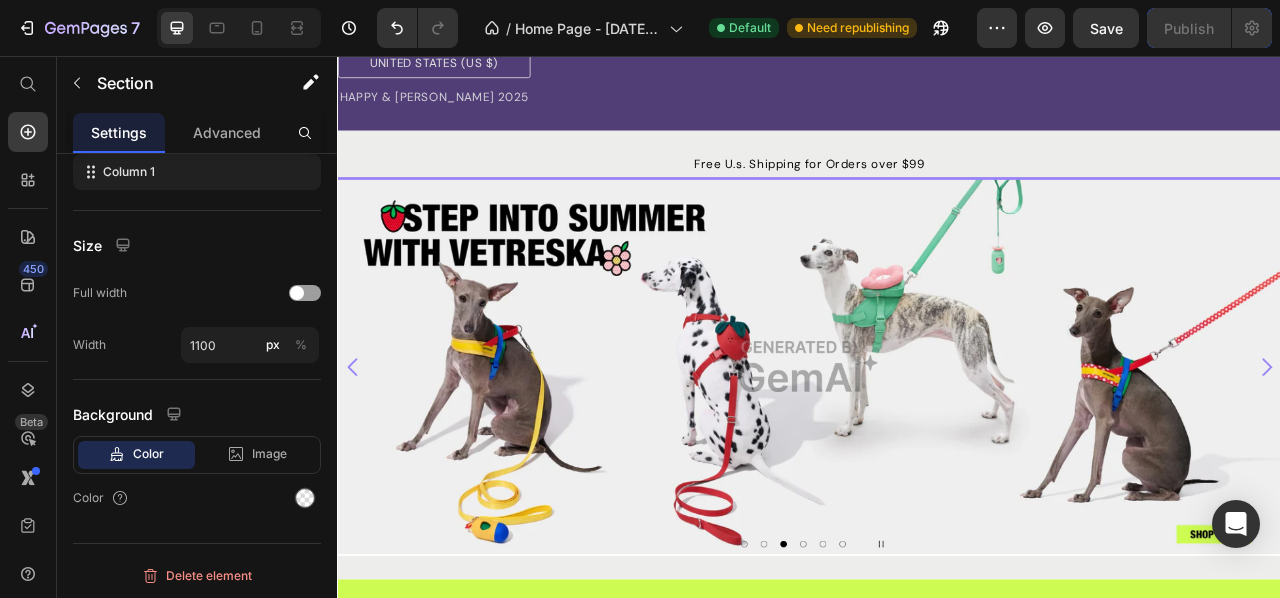 click at bounding box center [937, 451] 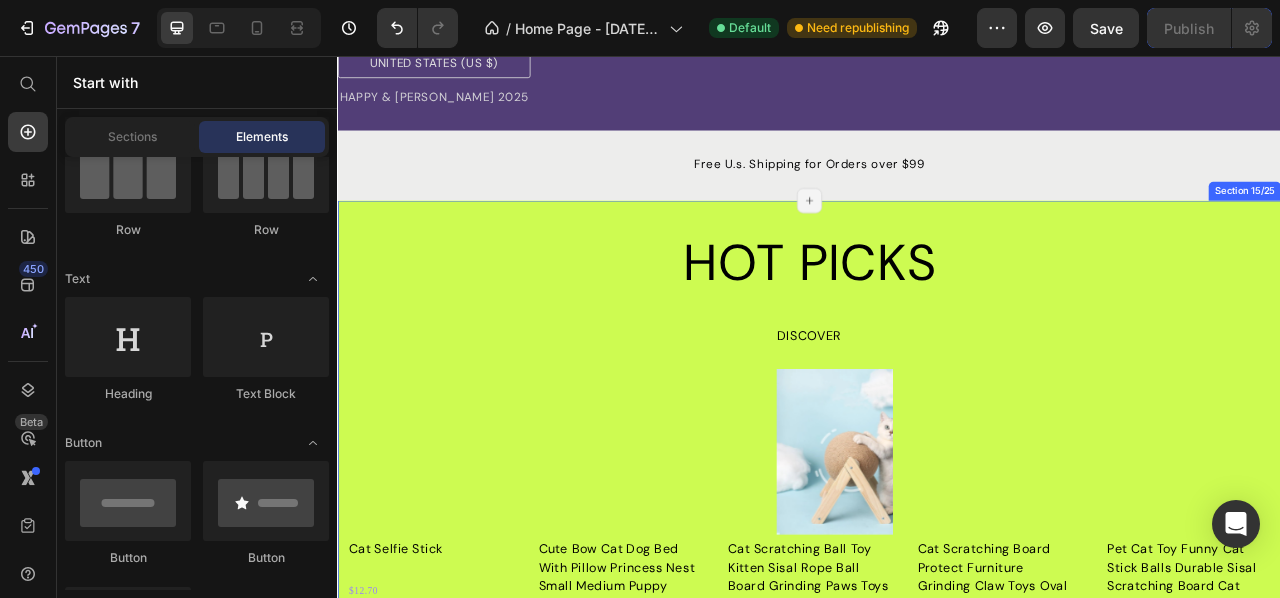 click on "HOT PICKS Heading DISCOVER Text Block Product Images Cat Selfie Stick Product Title $12.70 Product Price Product Images Cute Bow Cat Dog Bed With Pillow Princess Nest Small Medium Puppy Mattresses Sleeping Mat Detachable Pet Sofa Dog Beds Supplies Product Title $37.72 Product Price Product Images Cat Scratching Ball Toy Kitten Sisal Rope Ball Board Grinding Paws Toys Cats Scratcher Wear-resistant Pet Furniture supplies Product Title $22.89 Product Price Product Images Cat Scratching Board Protect Furniture Grinding Claw Toys Oval Corrugated Paper Wear-resistant Cat Nest Cat Accessories Product Title $16.00 Product Price Product Images Pet Cat Toy Funny Cat Stick Balls Durable Sisal Scratching Board Cat Supplies Cat Grab Column Interactive Toy Climbing Post 2024 Product Title $28.82 Product Price Product List Row Row Section 15/25 Page has reached Shopify’s 25 section-limit Page has reached Shopify’s 25 section-limit" at bounding box center [937, 568] 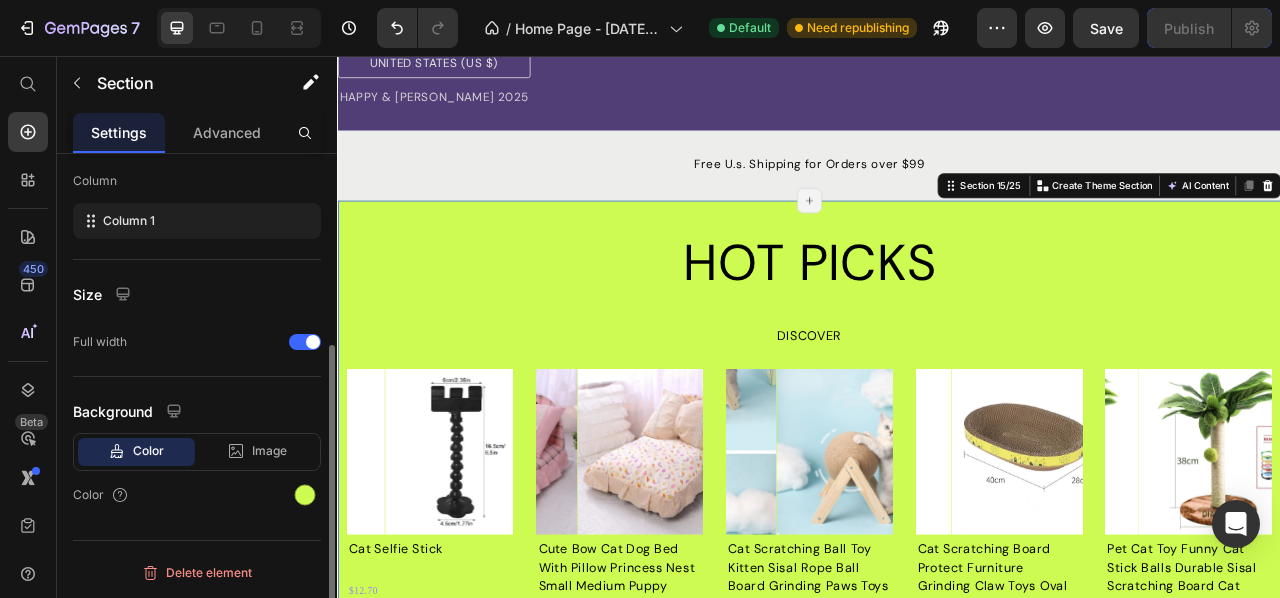 scroll, scrollTop: 0, scrollLeft: 0, axis: both 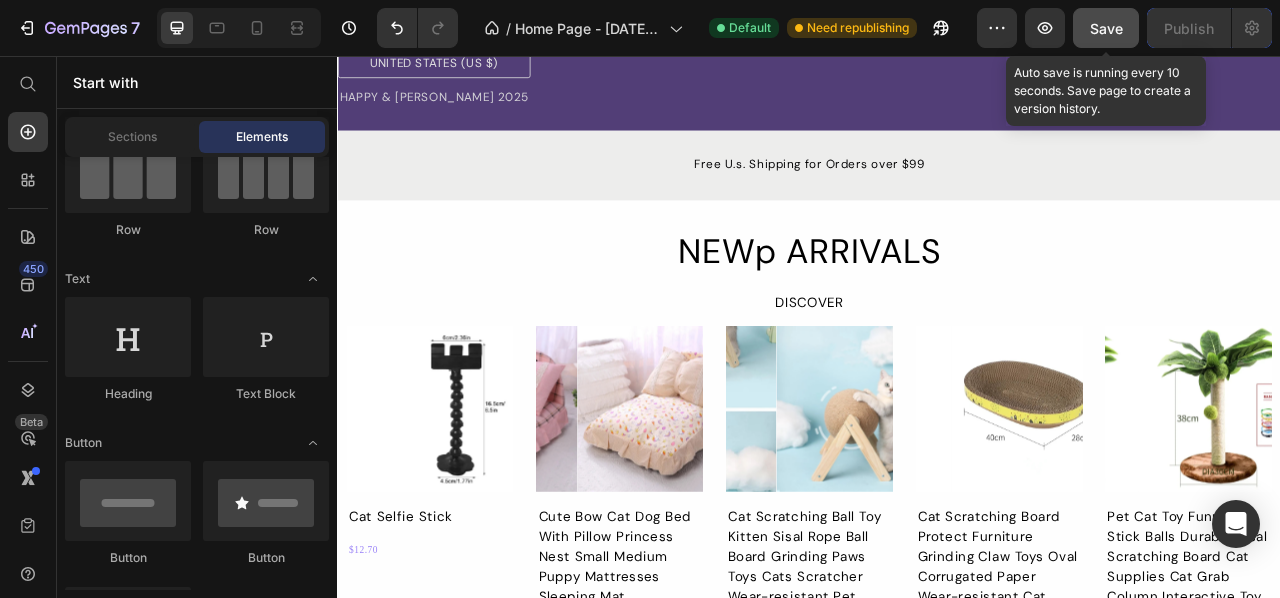 click on "Save" 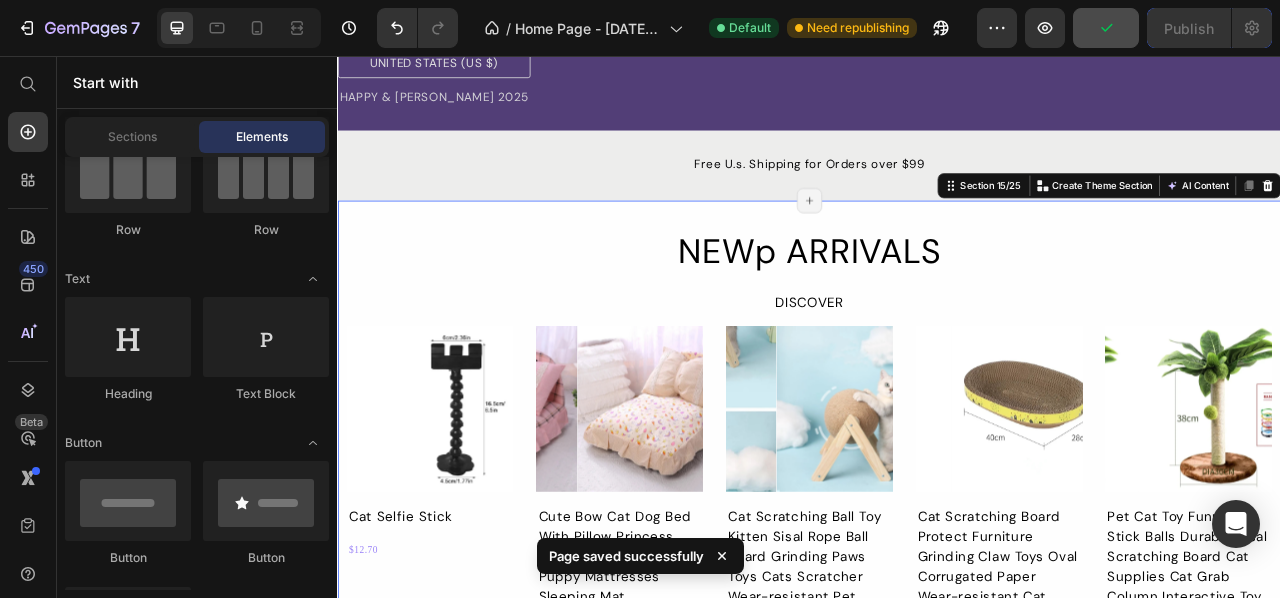click on "NEWp ARRIVALS Heading DISCOVER Text Block Product Images Cat Selfie Stick Product Title $12.70 Product Price Product Images Cute Bow Cat Dog Bed With Pillow Princess Nest Small Medium Puppy Mattresses Sleeping Mat Detachable Pet Sofa Dog Beds Supplies Product Title $37.72 Product Price Product Images Cat Scratching Ball Toy Kitten Sisal Rope Ball Board Grinding Paws Toys Cats Scratcher Wear-resistant Pet Furniture supplies Product Title $22.89 Product Price Product Images Cat Scratching Board Protect Furniture Grinding Claw Toys Oval Corrugated Paper Wear-resistant Cat Nest Cat Accessories Product Title $16.00 Product Price Product Images Pet Cat Toy Funny Cat Stick Balls Durable Sisal Scratching Board Cat Supplies Cat Grab Column Interactive Toy Climbing Post 2024 Product Title $28.82 Product Price Product List Row Row Section 15/25   You can create reusable sections Create Theme Section AI Content Write with GemAI What would you like to describe here? Tone and Voice Persuasive Product Cat Selfie Stick" at bounding box center [937, 559] 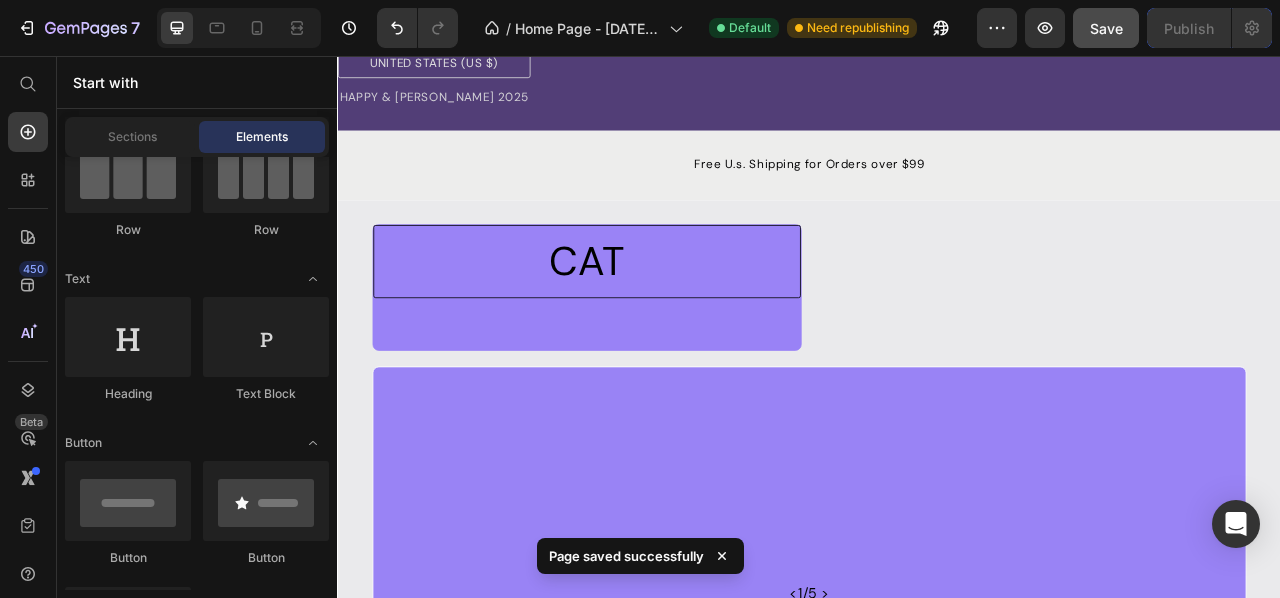 click on "CAT Button Image Row Image Row Image Image Image Image Image Image Row <1/5 > Text Block Row Row Section 15/25 Page has reached Shopify’s 25 section-limit Page has reached Shopify’s 25 section-limit" at bounding box center [937, 524] 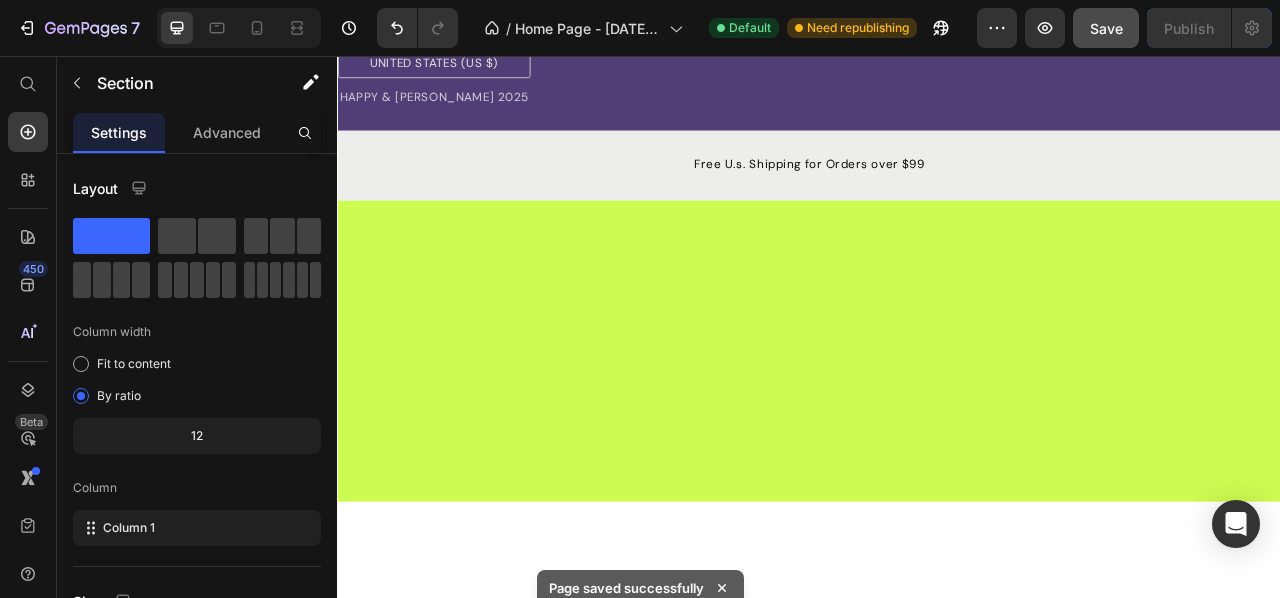 click at bounding box center (937, 431) 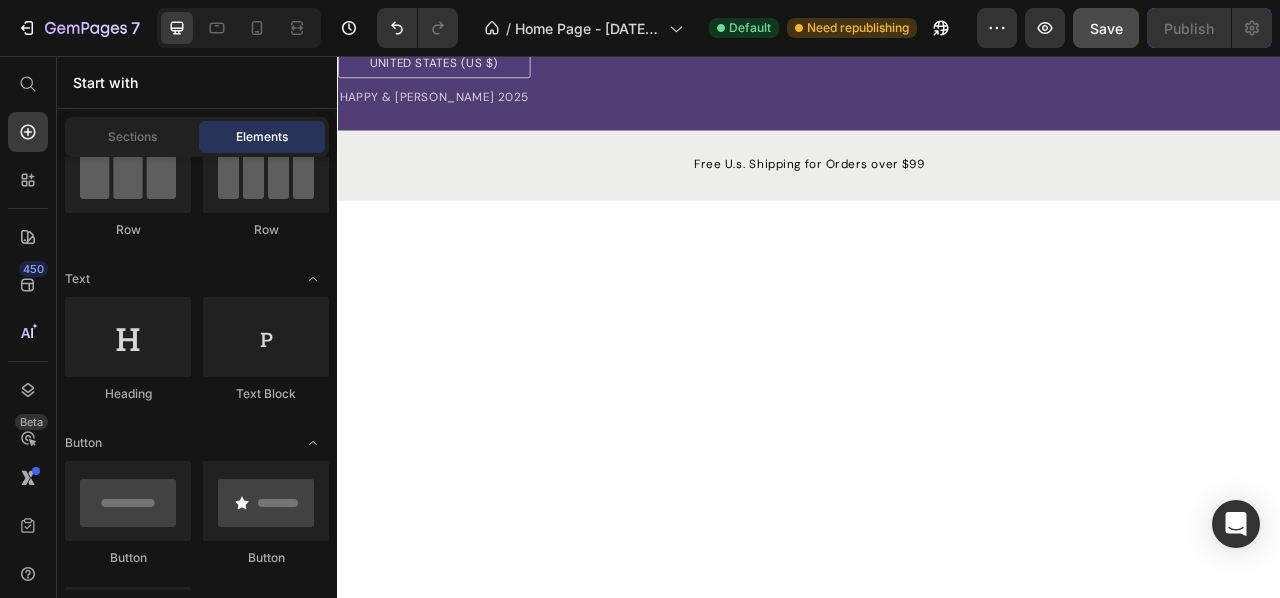 click at bounding box center [937, 731] 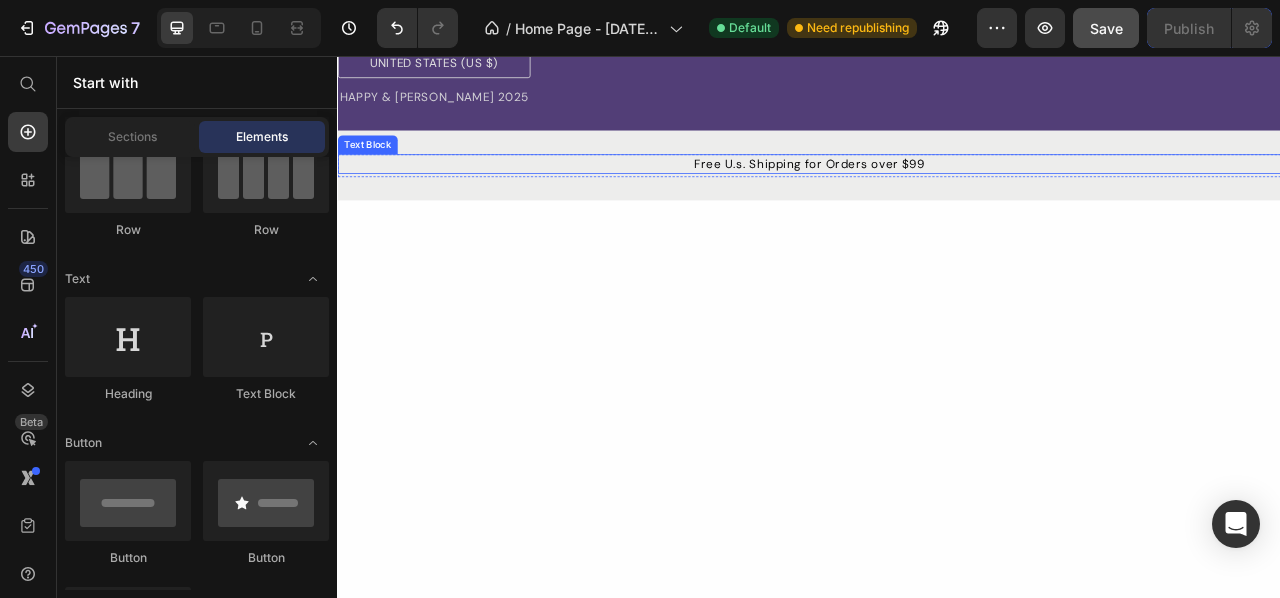 click on "Free U.s. Shipping for Orders over $99" at bounding box center (937, 193) 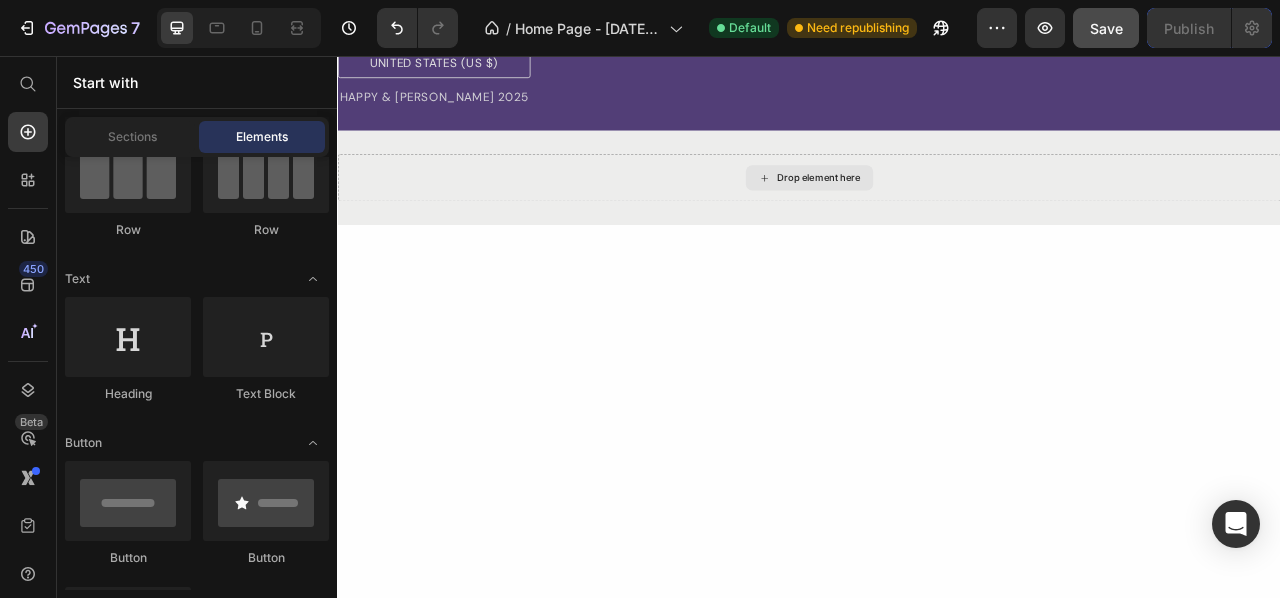 click on "Drop element here" at bounding box center [937, 211] 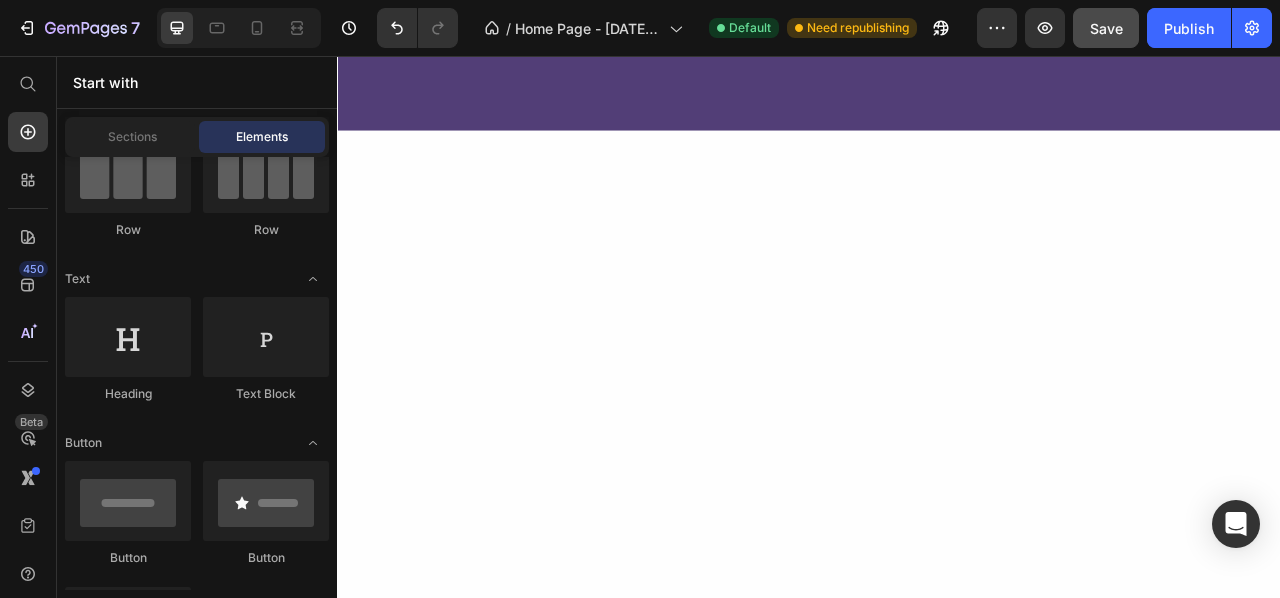 scroll, scrollTop: 8360, scrollLeft: 0, axis: vertical 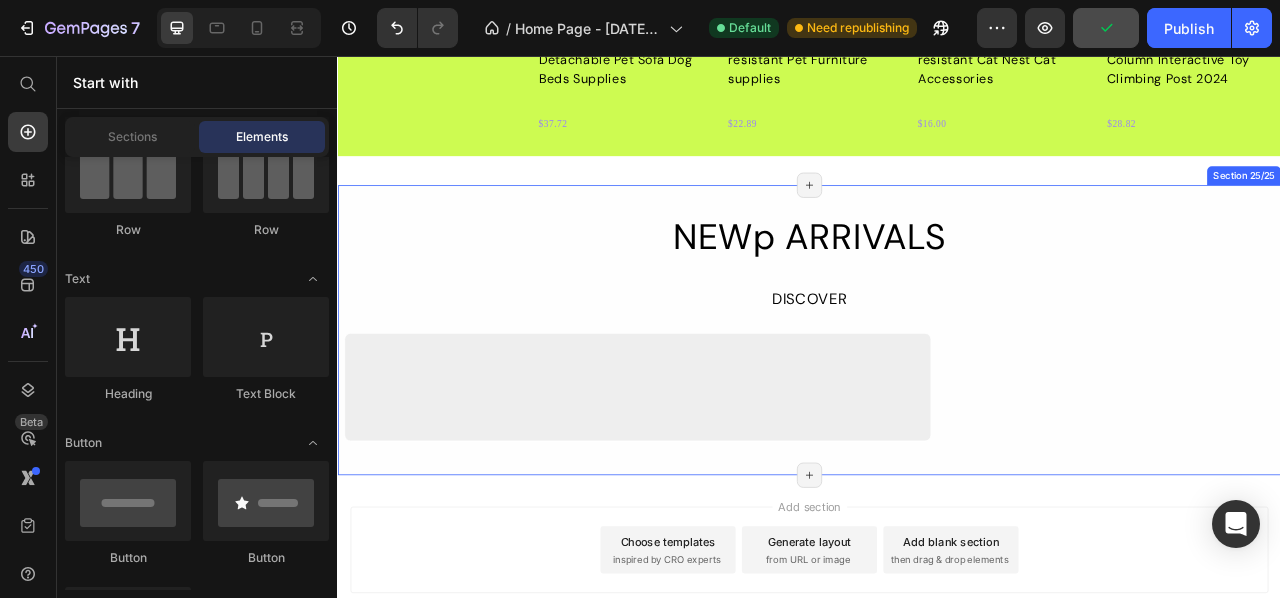 click at bounding box center (937, 203) 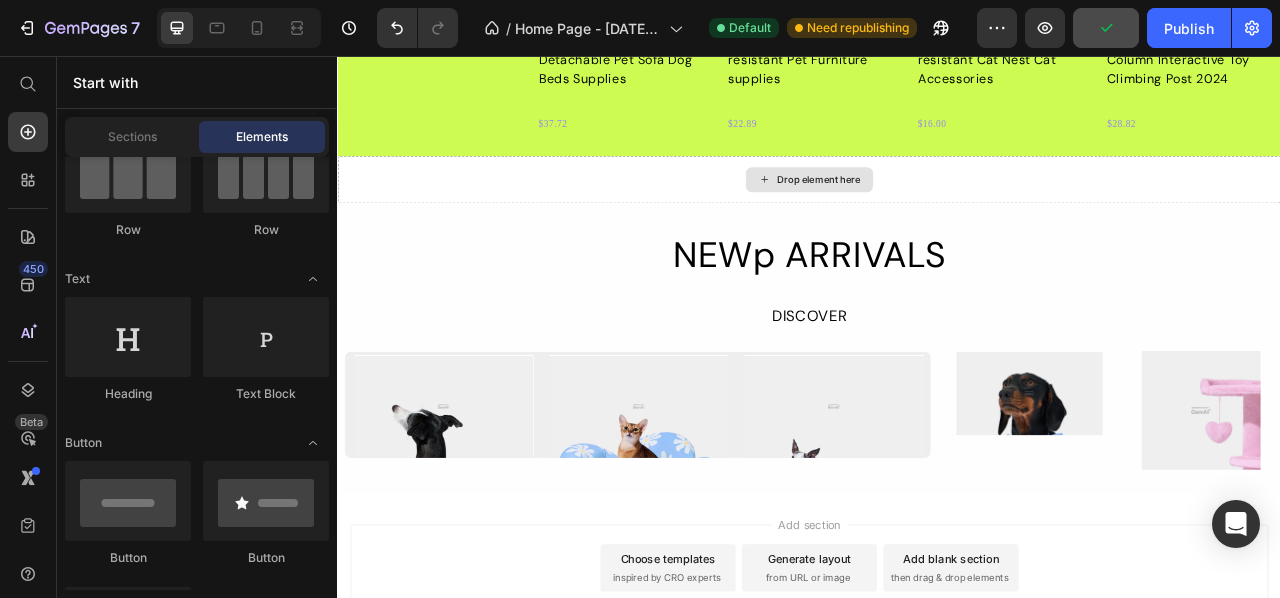 click on "Drop element here" at bounding box center [937, 214] 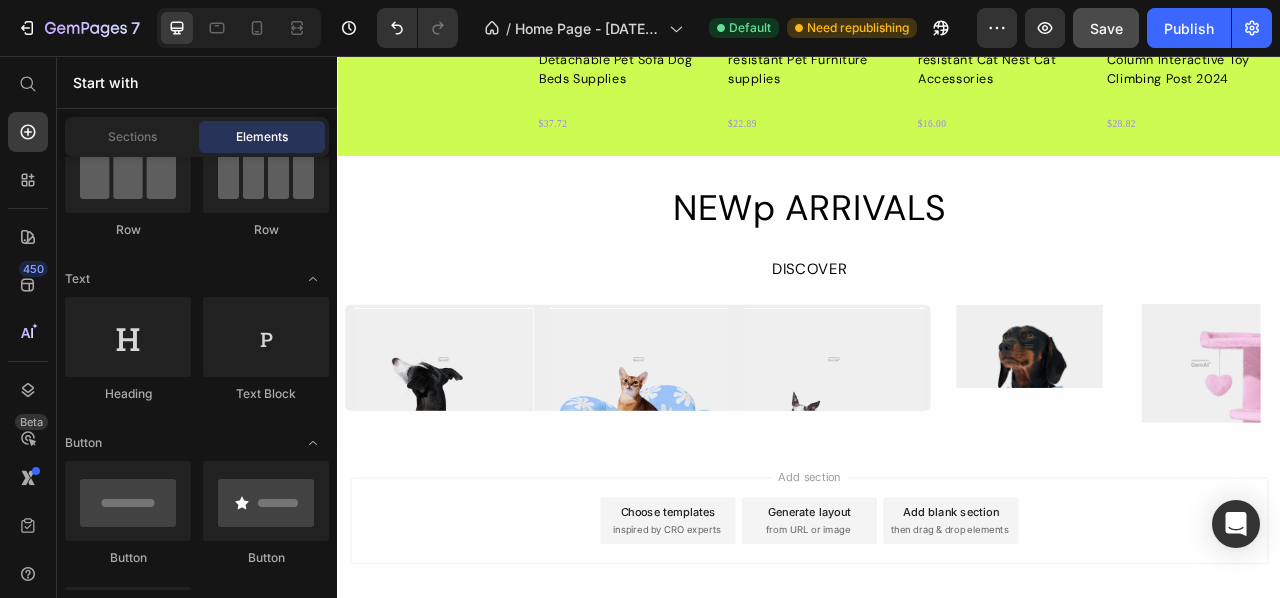 click on "NEWp ARRIVALS" at bounding box center [937, 250] 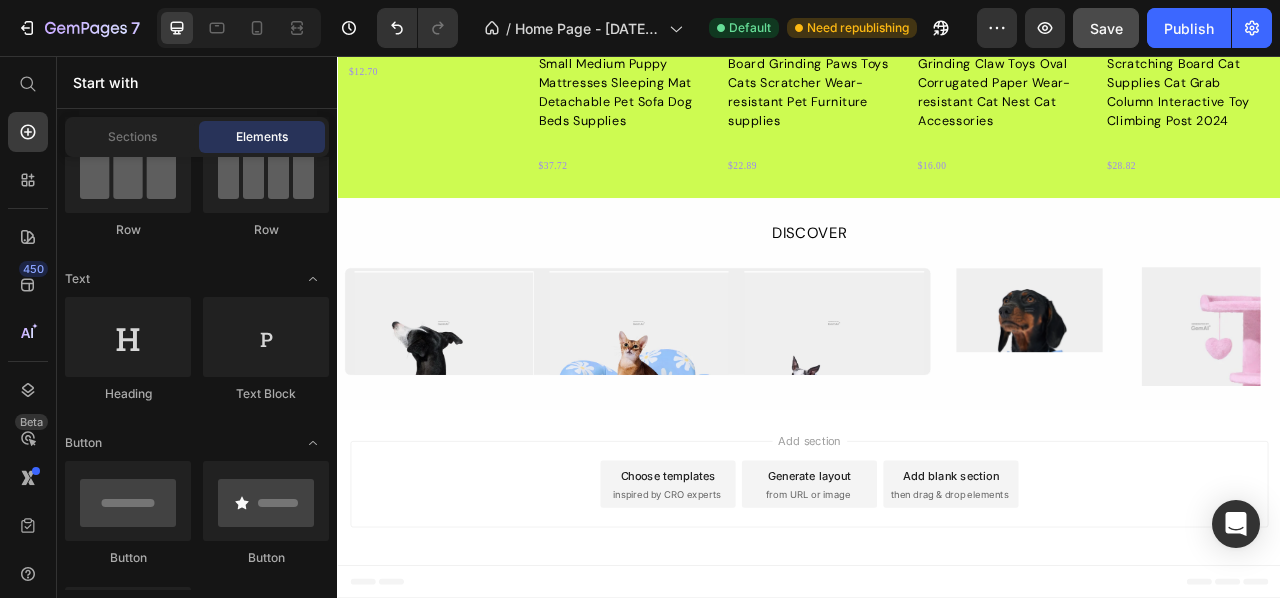 scroll, scrollTop: 8304, scrollLeft: 0, axis: vertical 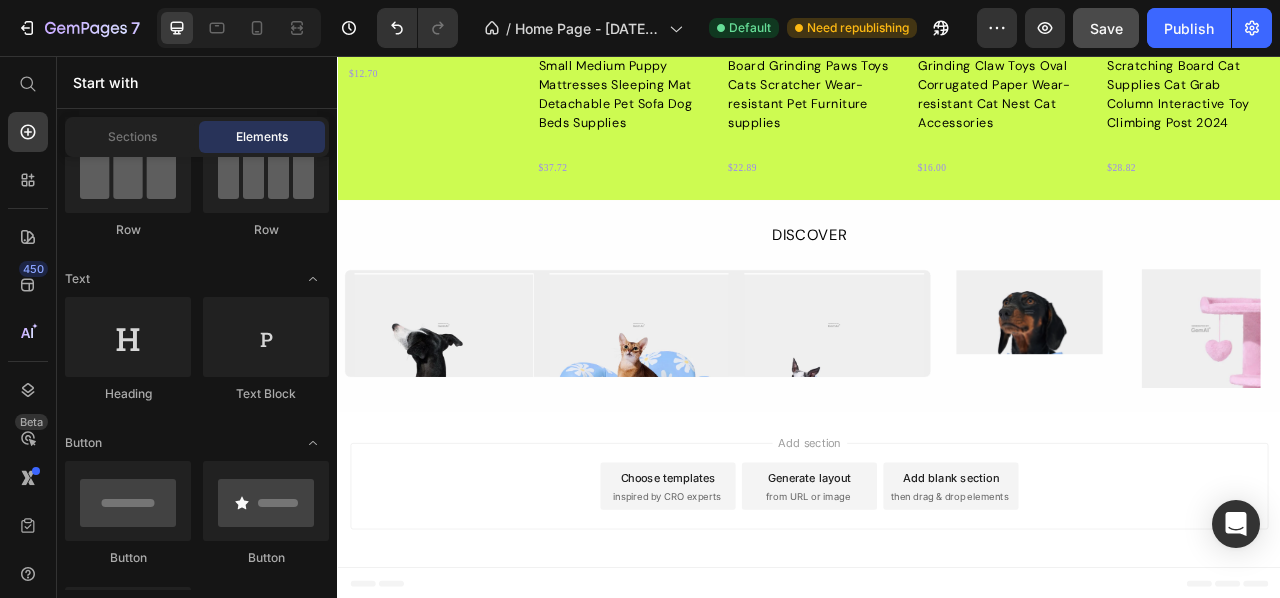 click on "HOT PICKS Heading DISCOVER Text Block Row Product Images Cat Selfie Stick Product Title $12.70 Product Price Product Images Cute Bow Cat Dog Bed With Pillow Princess Nest Small Medium Puppy Mattresses Sleeping Mat Detachable Pet Sofa Dog Beds Supplies Product Title $37.72 Product Price Product Images Cat Scratching Ball Toy Kitten Sisal Rope Ball Board Grinding Paws Toys Cats Scratcher Wear-resistant Pet Furniture supplies Product Title $22.89 Product Price Product Images Cat Scratching Board Protect Furniture Grinding Claw Toys Oval Corrugated Paper Wear-resistant Cat Nest Cat Accessories Product Title $16.00 Product Price Product Images Pet Cat Toy Funny Cat Stick Balls Durable Sisal Scratching Board Cat Supplies Cat Grab Column Interactive Toy Climbing Post 2024 Product Title $28.82 Product Price Product List Row Section 23/25" at bounding box center [937, -94] 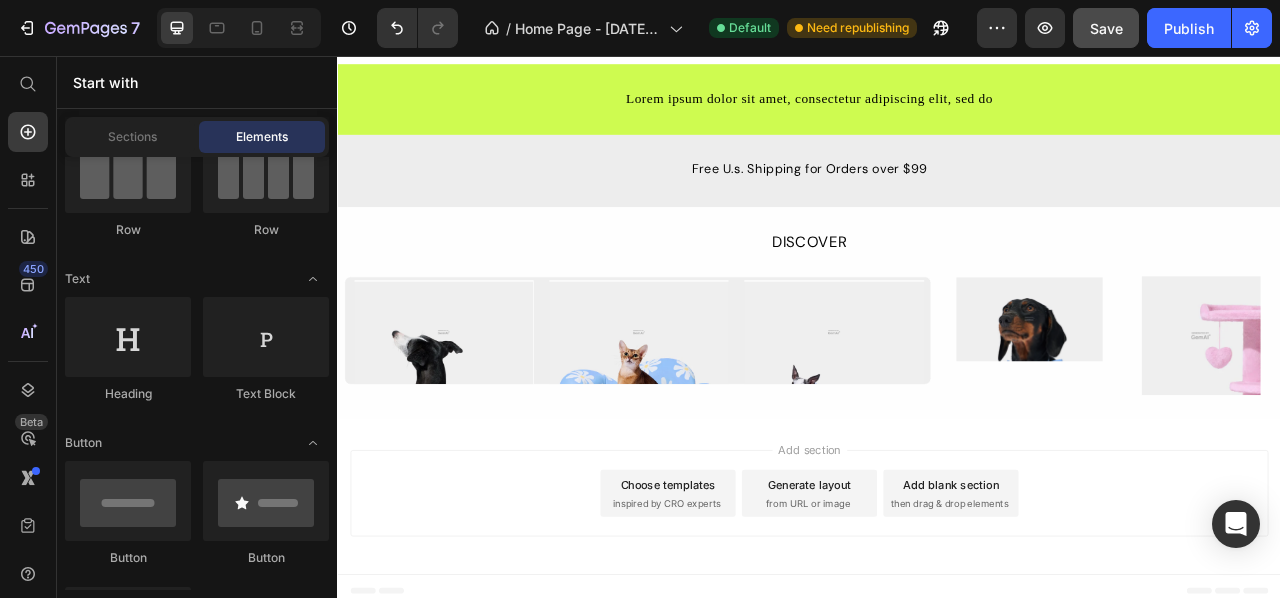 click on "Free U.s. Shipping for Orders over $99 Text Block Row Section 22/25" at bounding box center (937, 202) 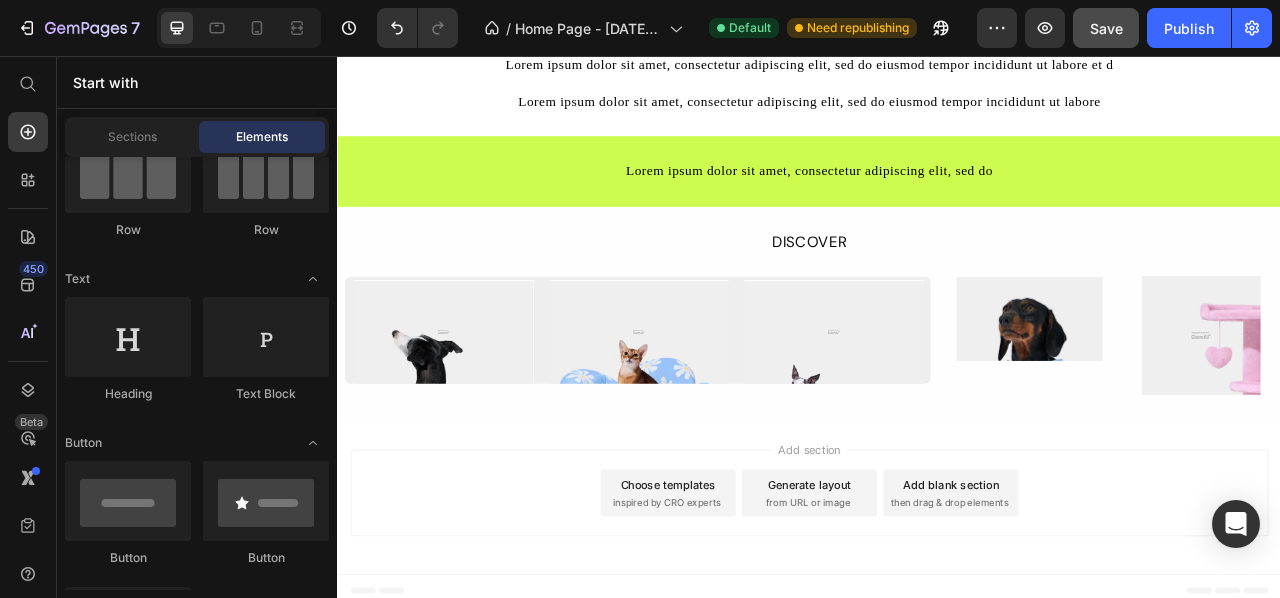 click on "Lorem ipsum dolor sit amet, consectetur adipiscing elit, sed do Text Block Row Section 21/25" at bounding box center (937, 203) 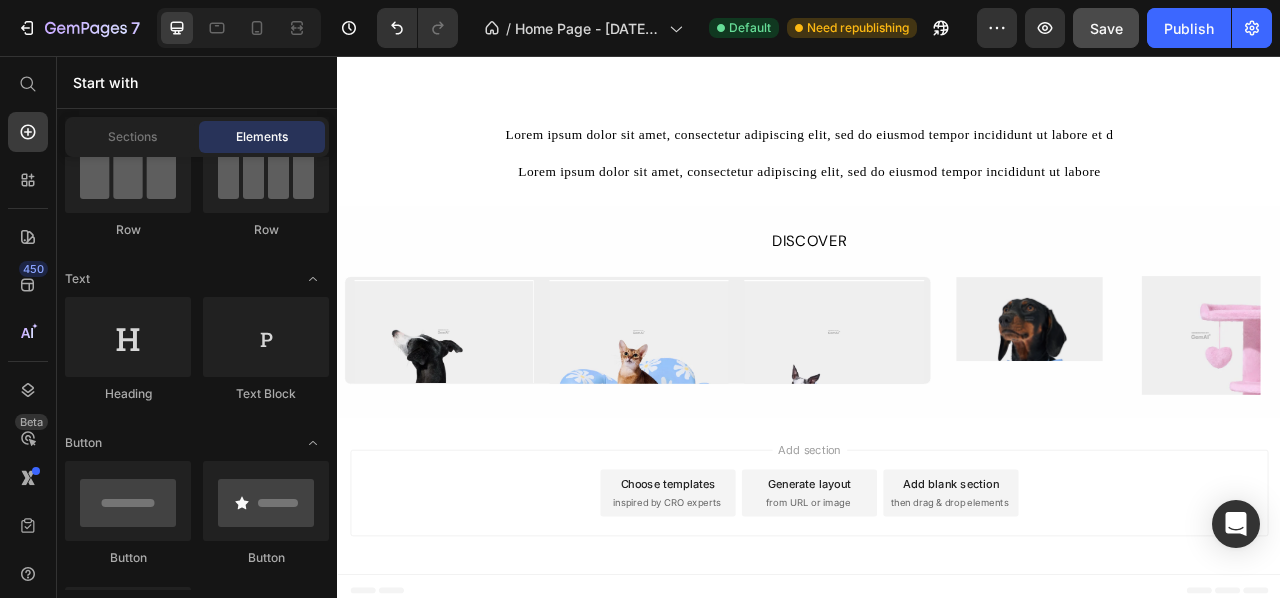 click on "Lorem ipsum dolor sit amet, consectetur adipiscing elit, sed do eiusmod tempor incididunt ut labore et d Text Block Lorem ipsum dolor sit amet, consectetur adipiscing elit, sed do eiusmod tempor incididunt ut labore Text Block Row Section 20/25" at bounding box center (937, 179) 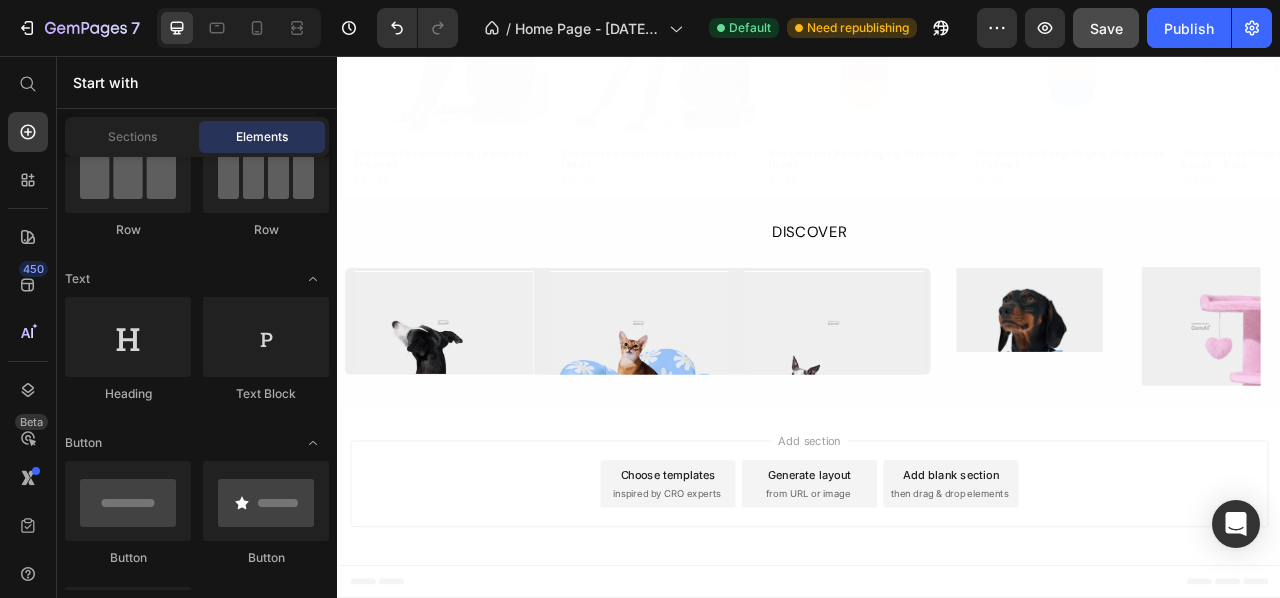 scroll, scrollTop: 7326, scrollLeft: 0, axis: vertical 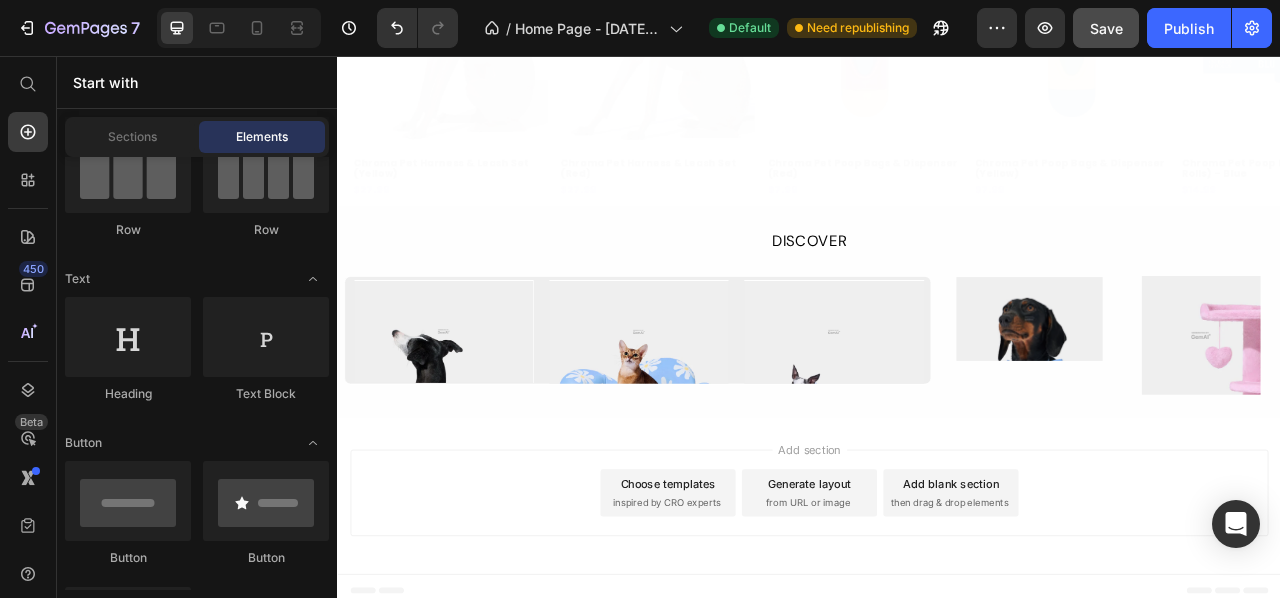 click at bounding box center (937, -206) 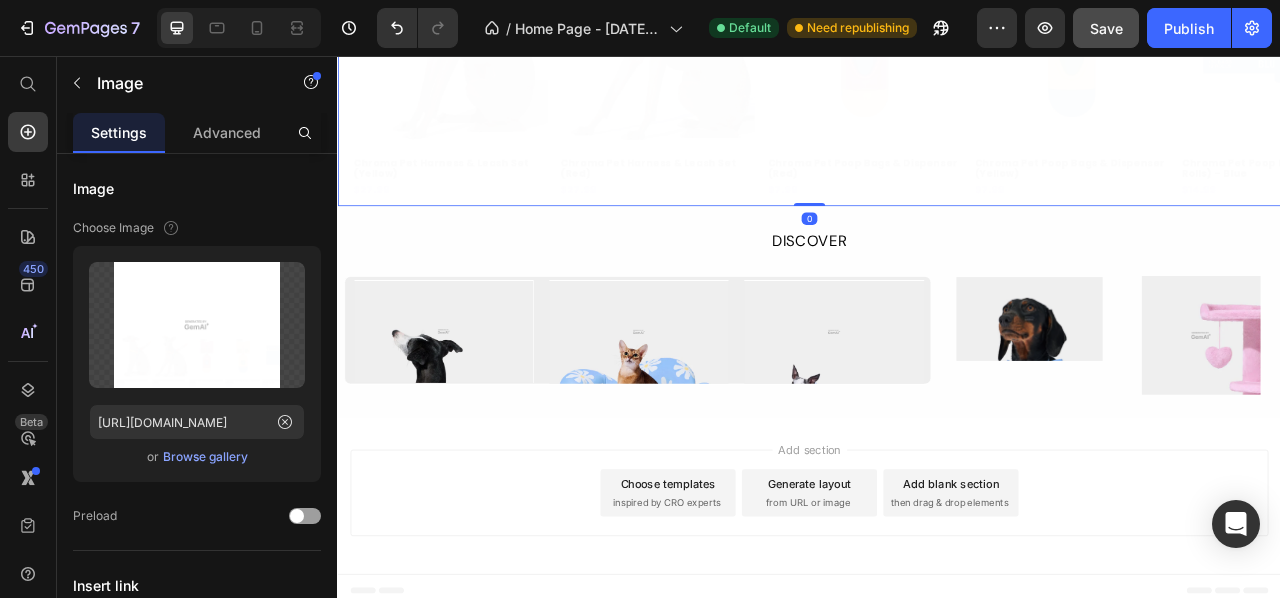 click on "DISCOVER Text Block Image Image Image Row Image Image Row Row Row Section 20/25" at bounding box center (937, 382) 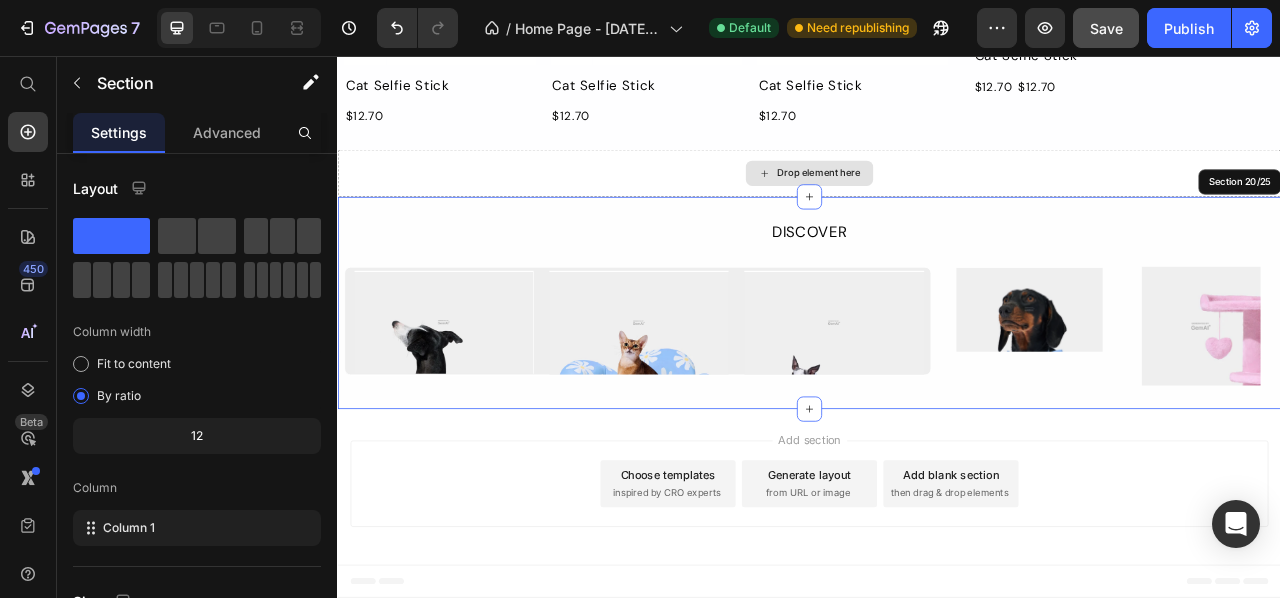 scroll, scrollTop: 6791, scrollLeft: 0, axis: vertical 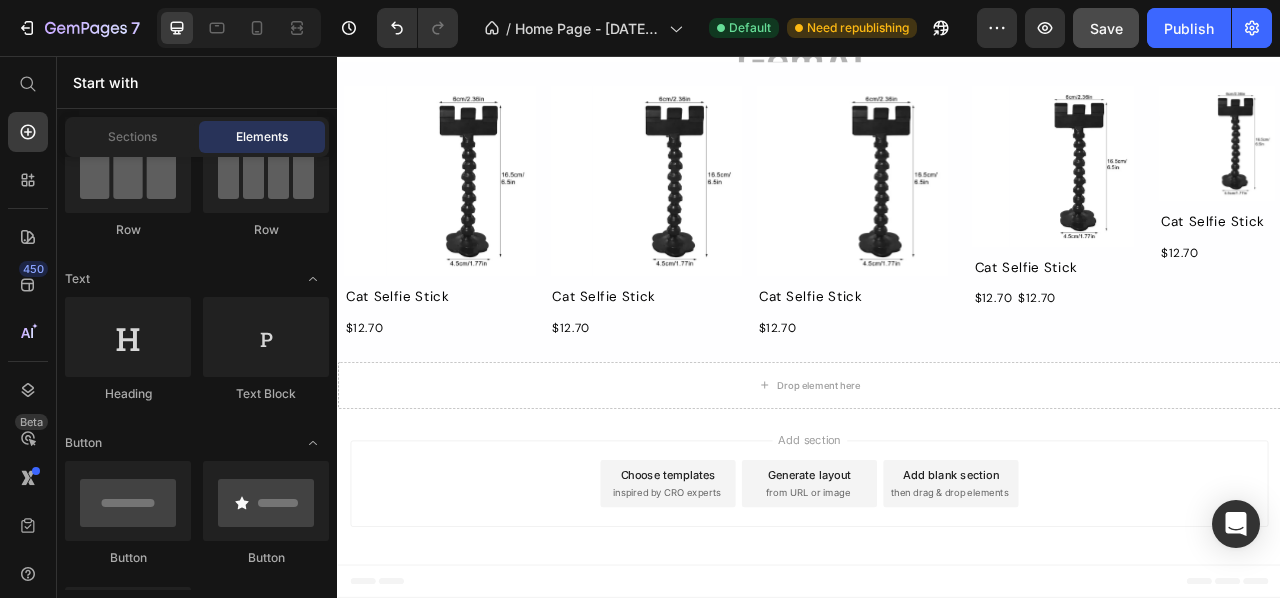click at bounding box center (1045, 216) 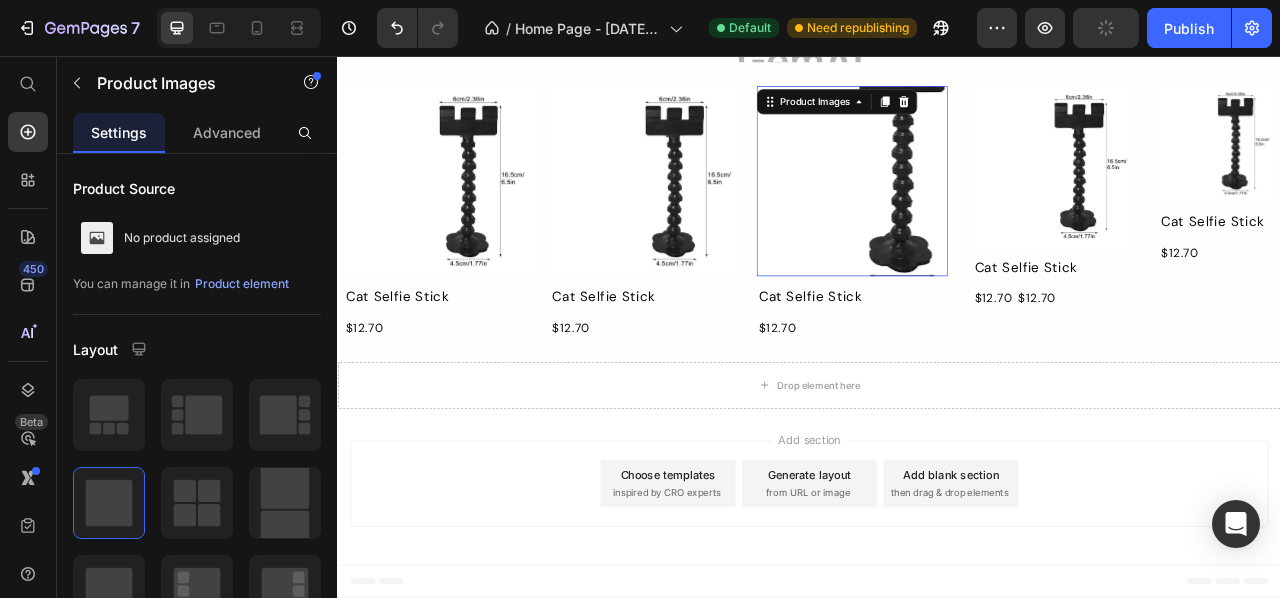 scroll, scrollTop: 6522, scrollLeft: 0, axis: vertical 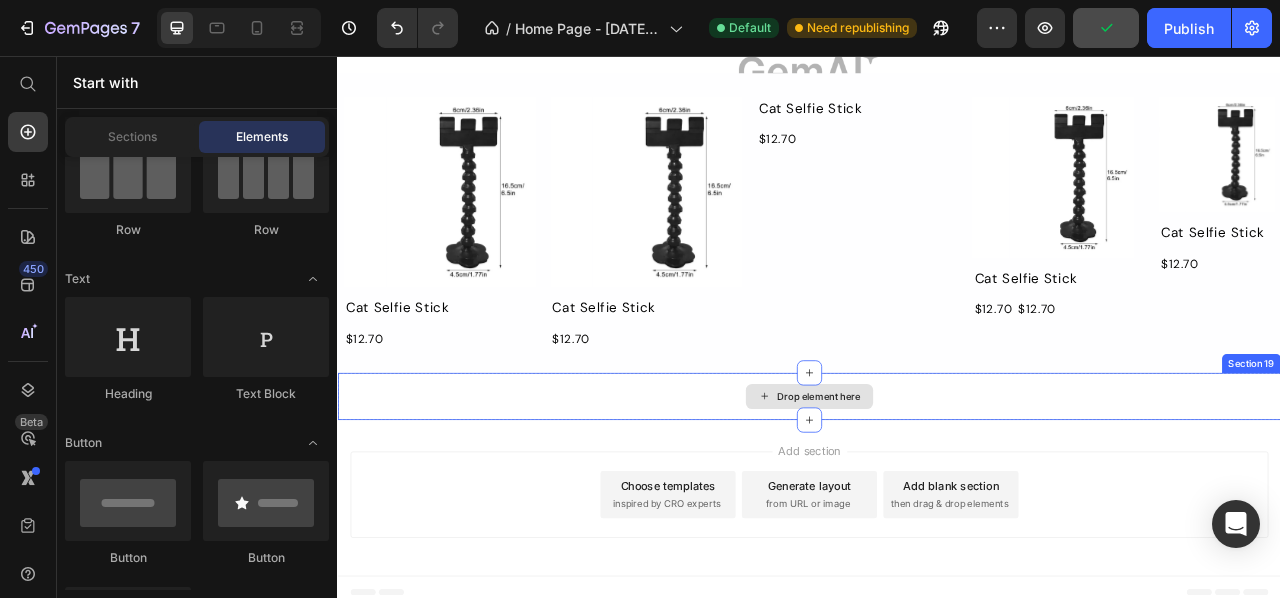 click on "Drop element here" at bounding box center [937, 489] 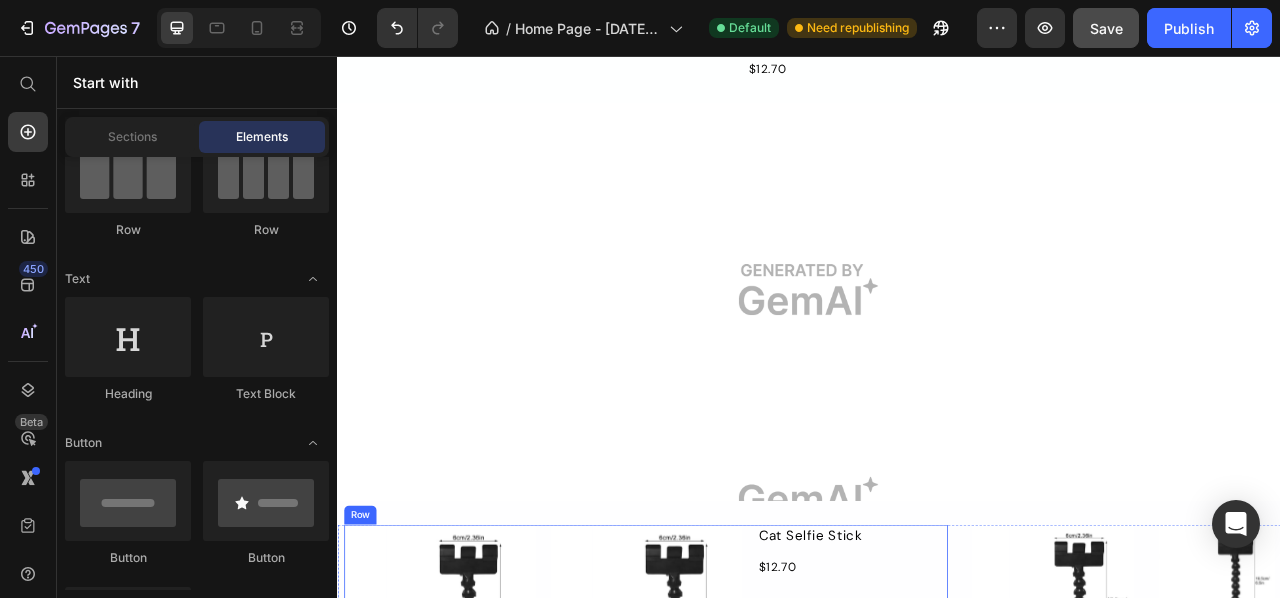 scroll, scrollTop: 5984, scrollLeft: 0, axis: vertical 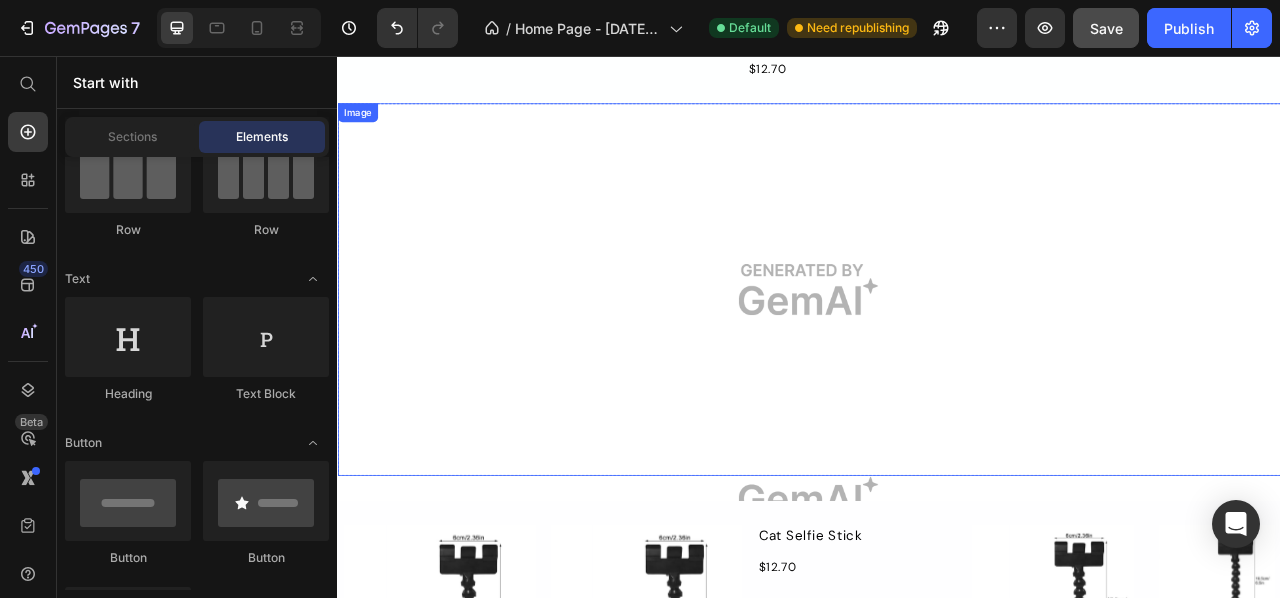 click at bounding box center (937, 353) 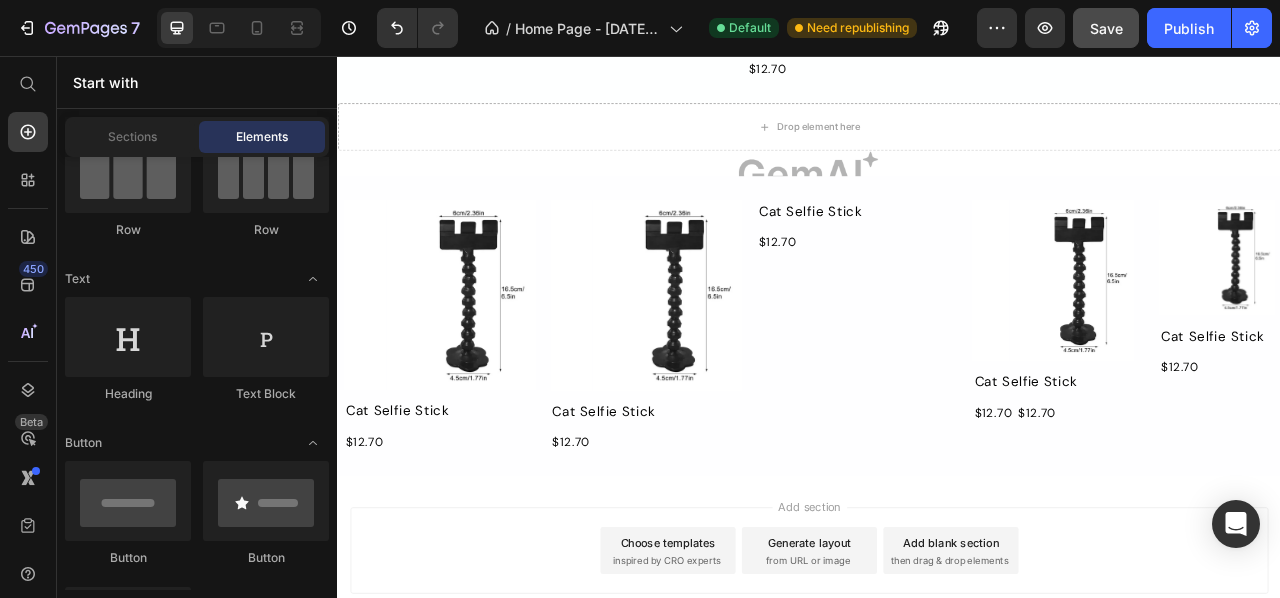click on "Cat Selfie Stick Product Title $12.70 Product Price Row" at bounding box center (991, 400) 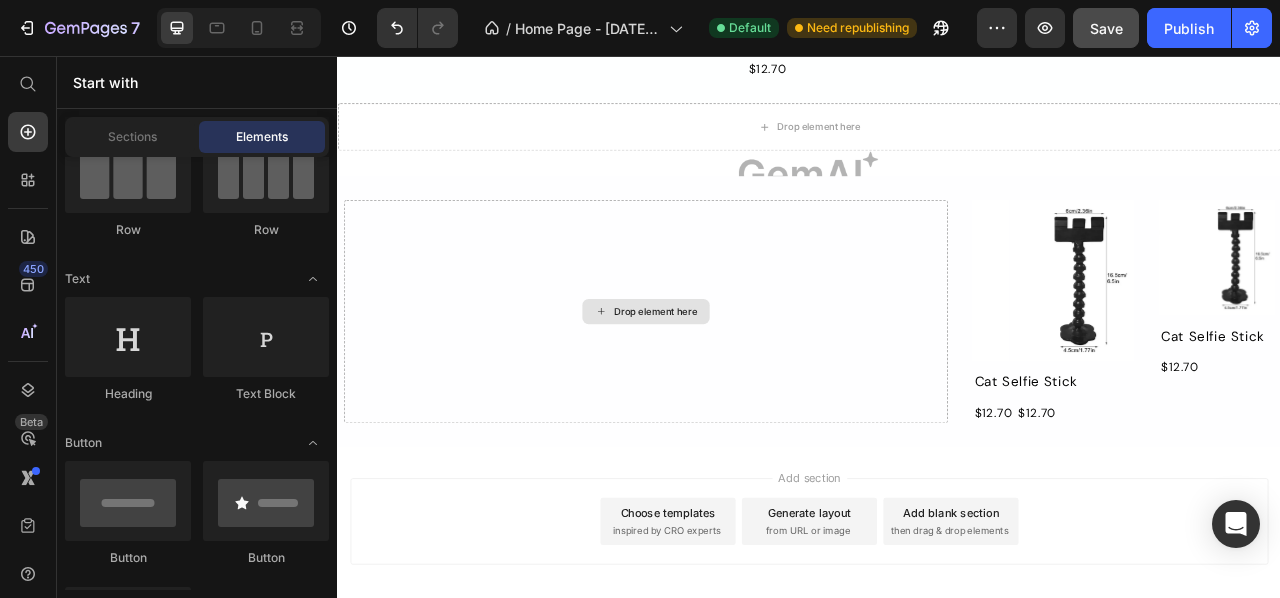 click on "Drop element here" at bounding box center [729, 382] 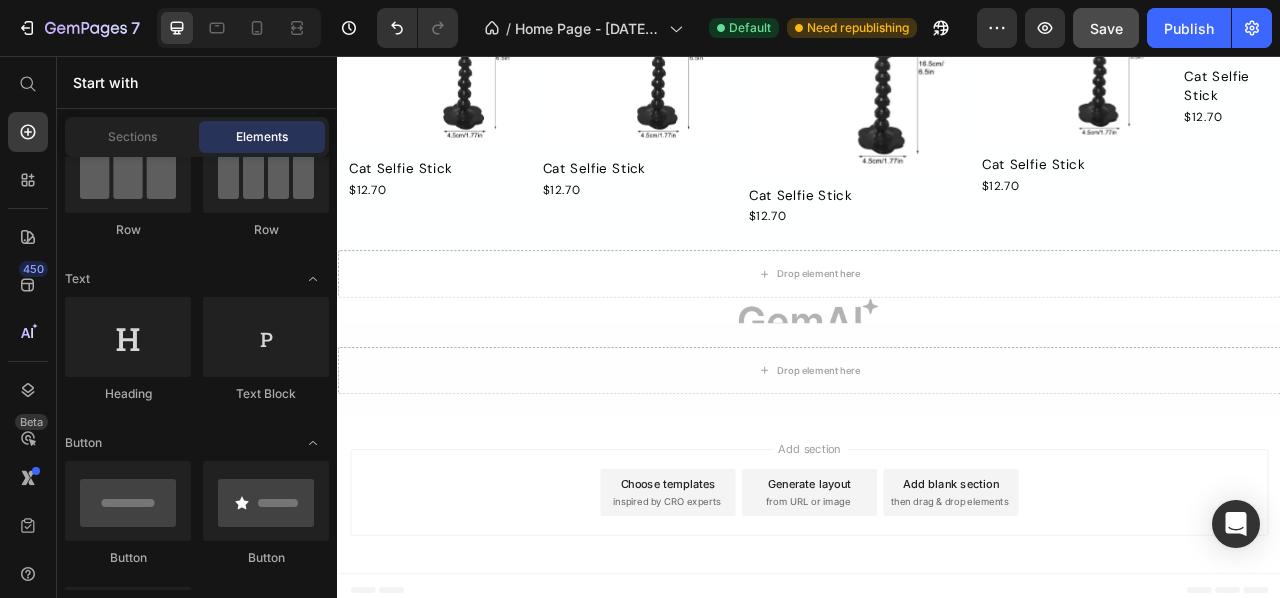 click at bounding box center [937, 380] 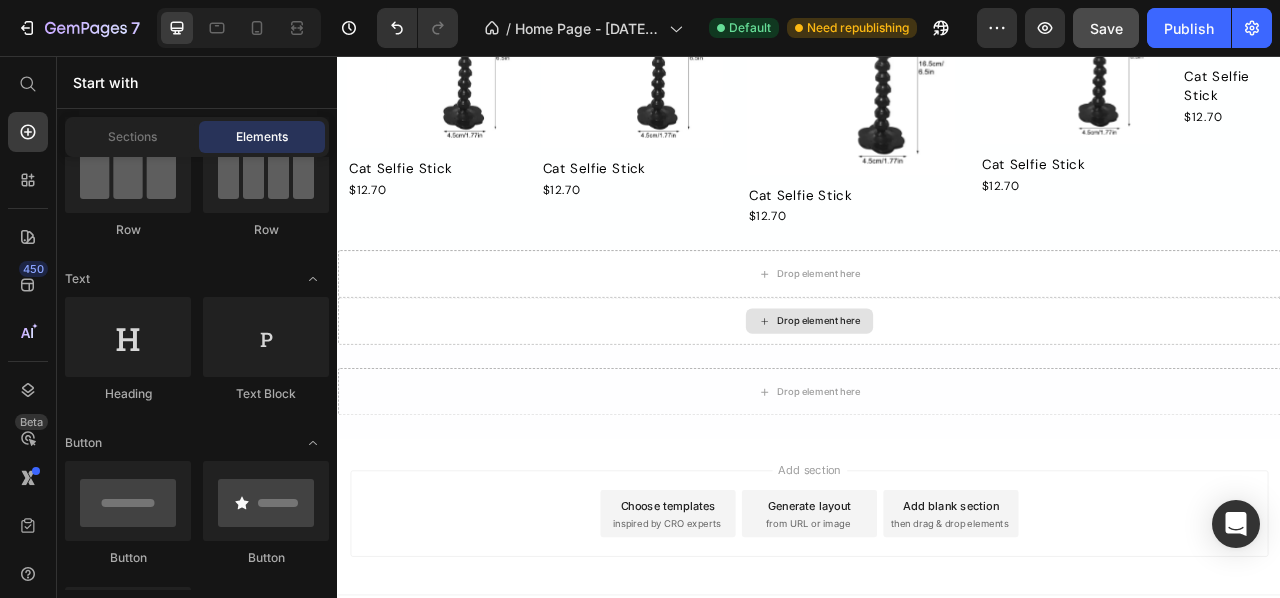 scroll, scrollTop: 5824, scrollLeft: 0, axis: vertical 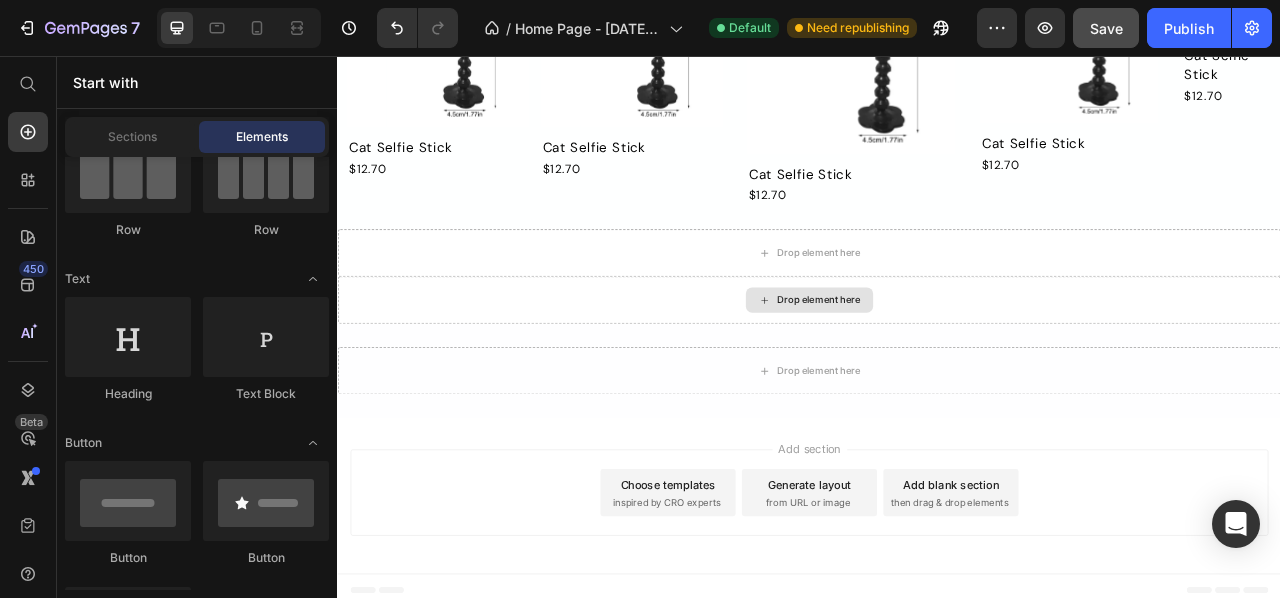 click on "Drop element here" at bounding box center (937, 367) 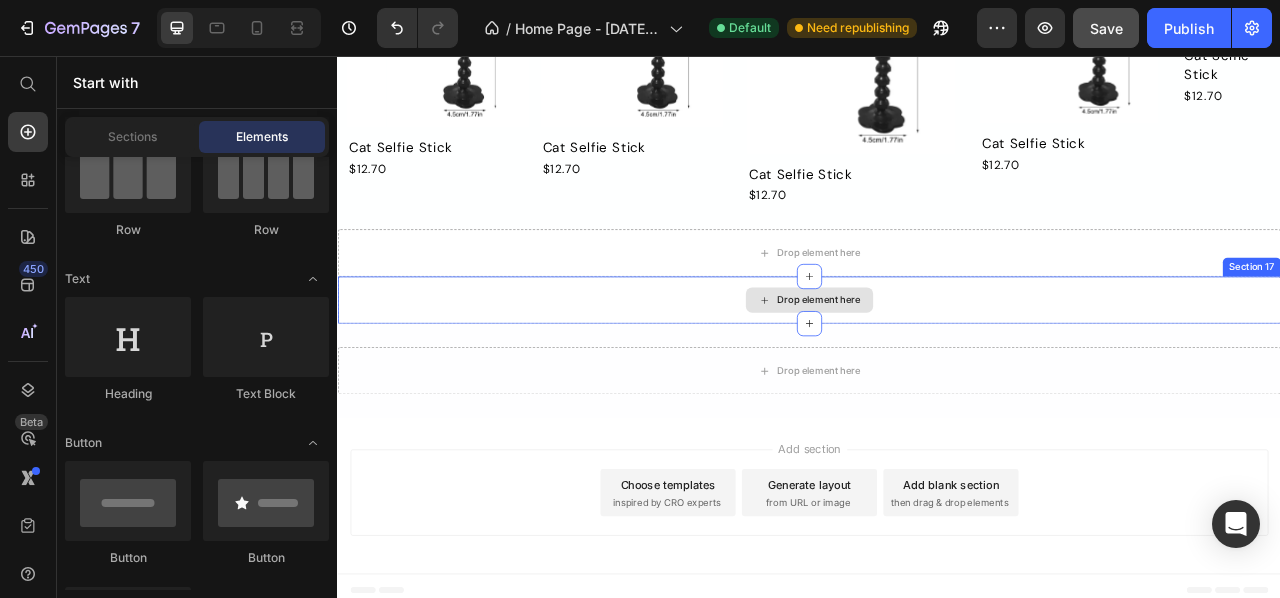 click on "Drop element here" at bounding box center (937, 367) 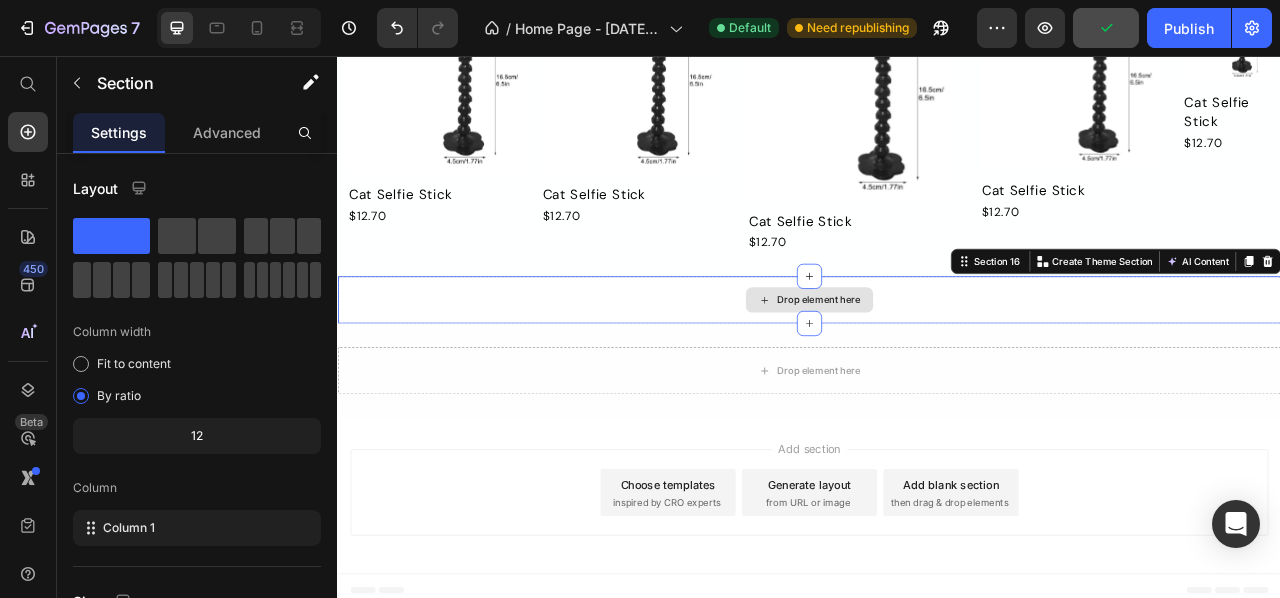 click on "Drop element here" at bounding box center [937, 367] 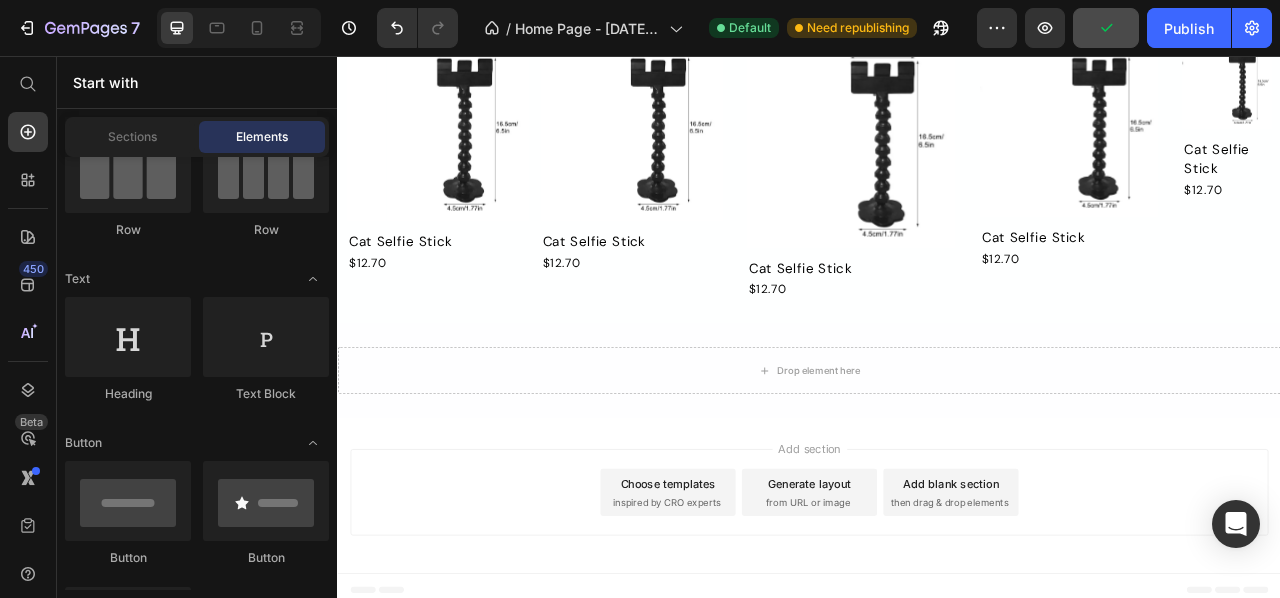 click on "Cat Selfie Stick" at bounding box center (990, 328) 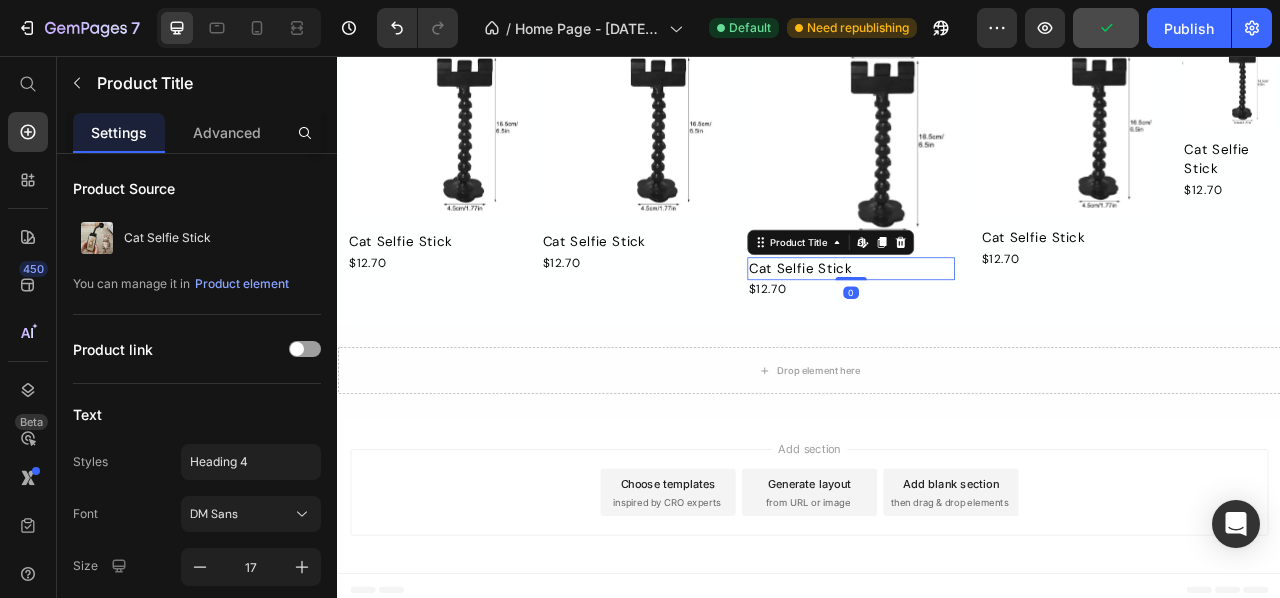 scroll, scrollTop: 5675, scrollLeft: 0, axis: vertical 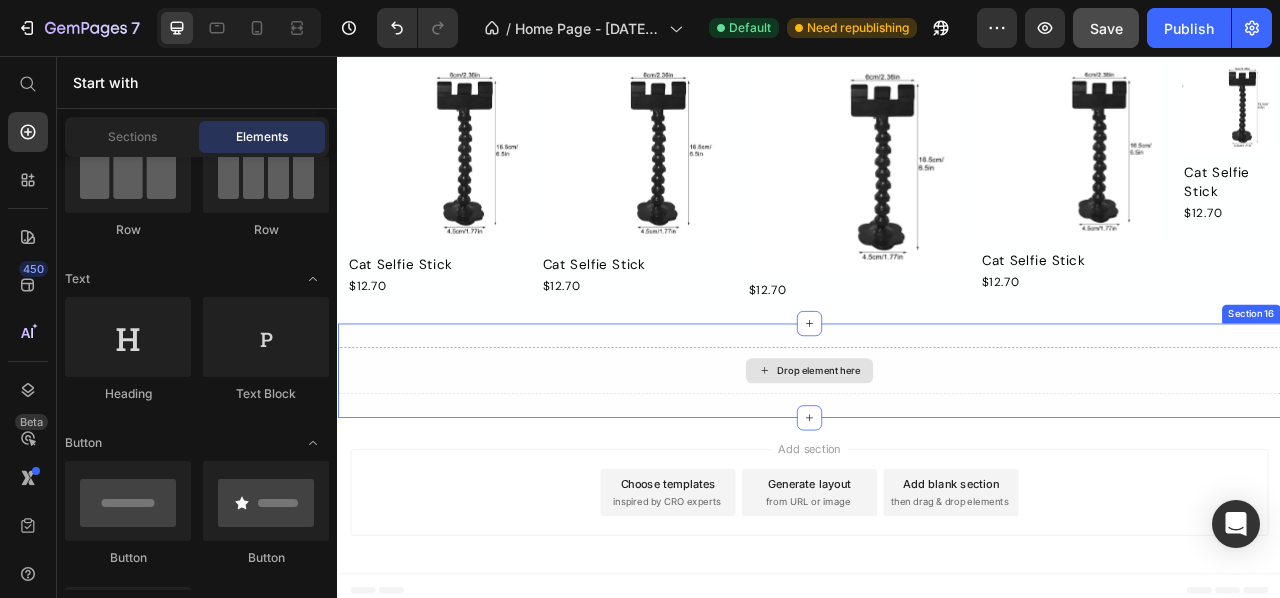 click on "Drop element here" at bounding box center (937, 457) 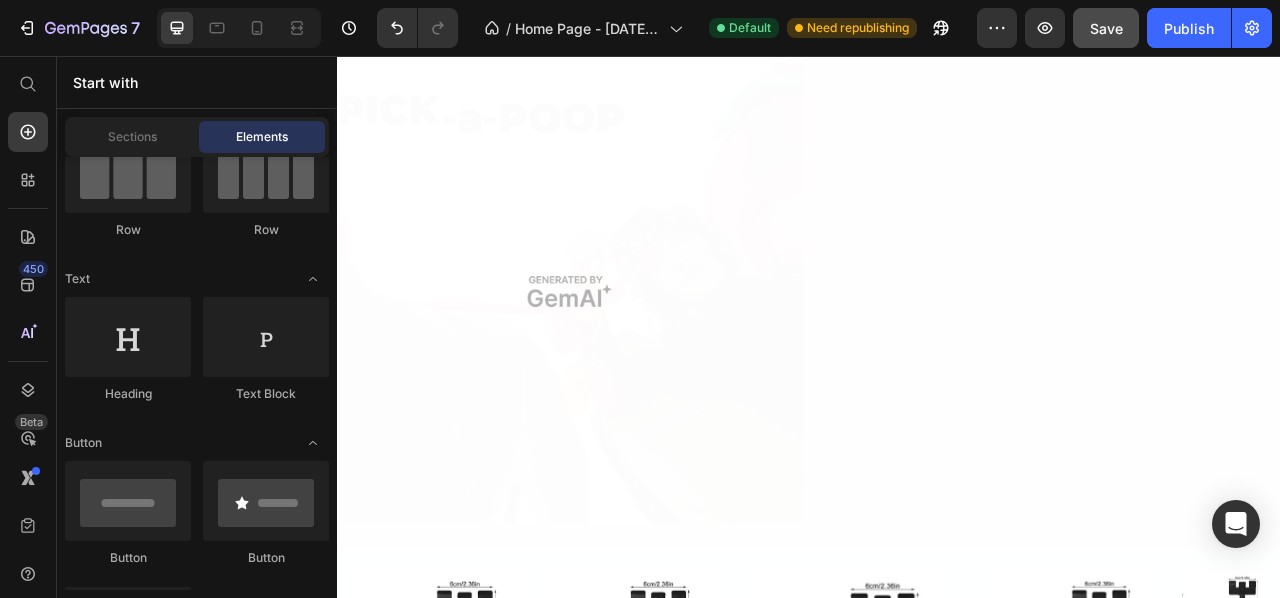 scroll, scrollTop: 5025, scrollLeft: 0, axis: vertical 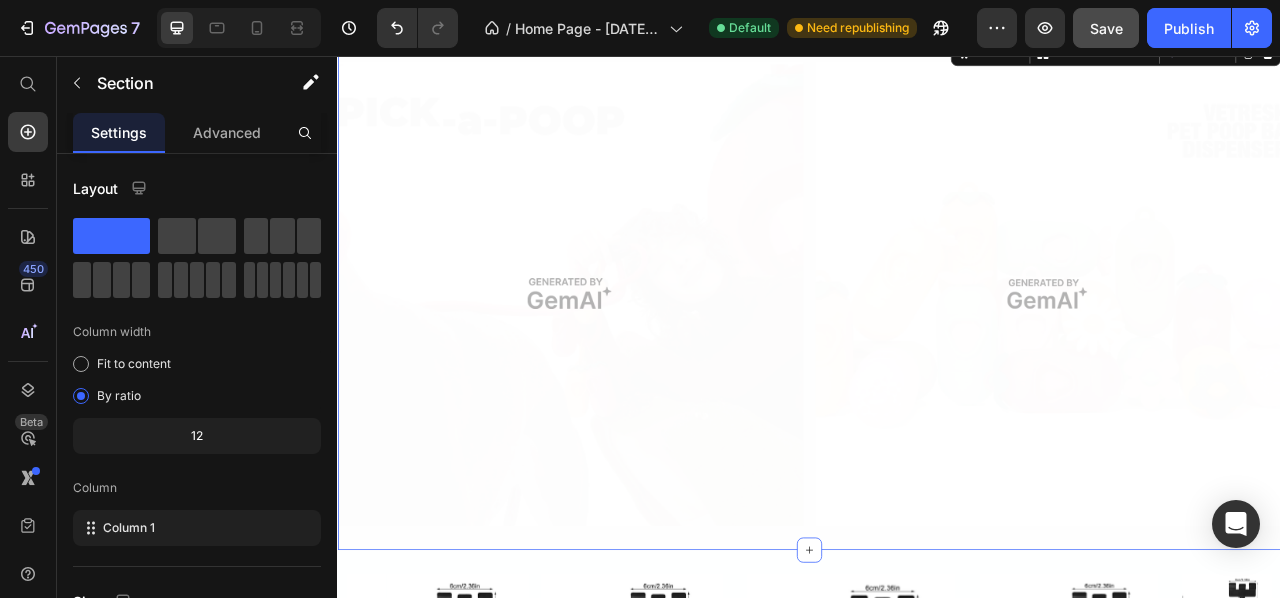 click on "Image Image Row Section 14   You can create reusable sections Create Theme Section AI Content Write with GemAI What would you like to describe here? Tone and Voice Persuasive Product Show more Generate" at bounding box center (937, 359) 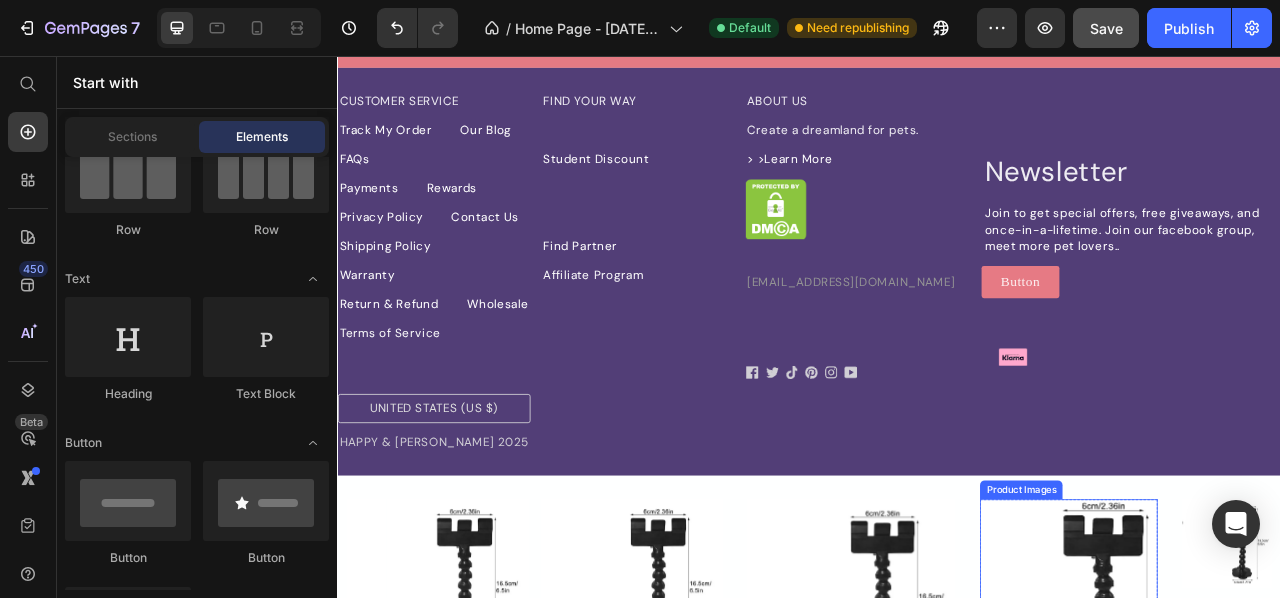 scroll, scrollTop: 4469, scrollLeft: 0, axis: vertical 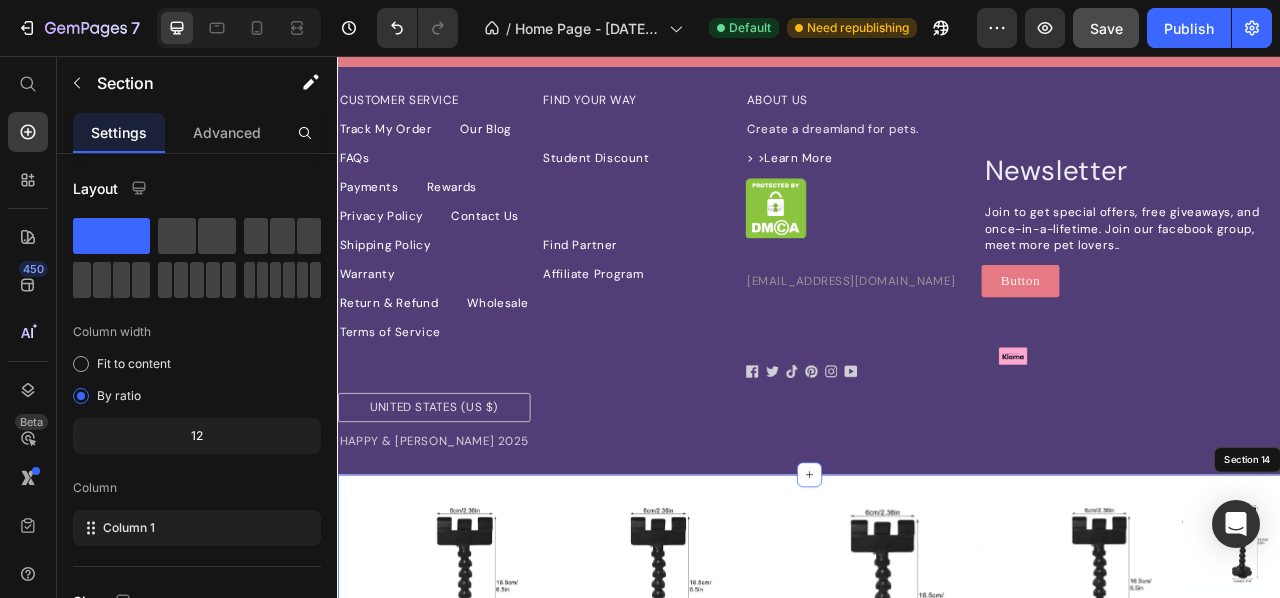 click on "Product Images Cat Selfie Stick Product Title $12.70 Product Price Row Product Images Cat Selfie Stick Product Title $12.70 Product Price Row Row Product Images $12.70 Product Price Row Product Images   12 Cat Selfie Stick Product Title $12.70 Product Price Row Product Images Cat Selfie Stick Product Title $12.70 Product Price Row Row Row Product Section 14" at bounding box center [937, 770] 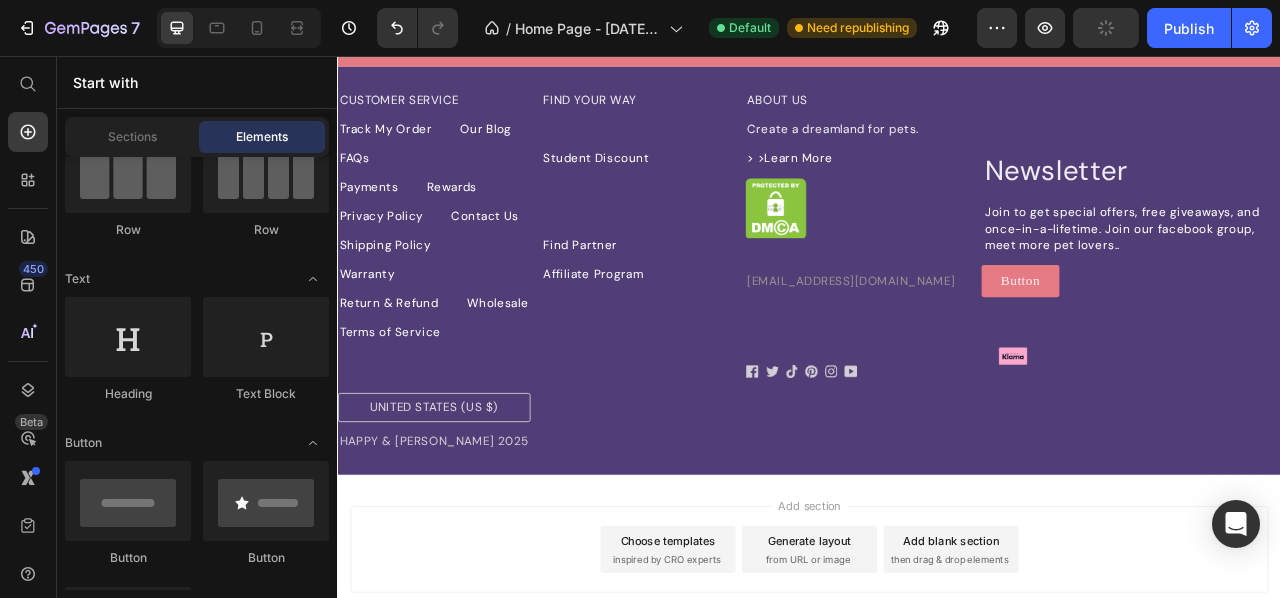 scroll, scrollTop: 4518, scrollLeft: 0, axis: vertical 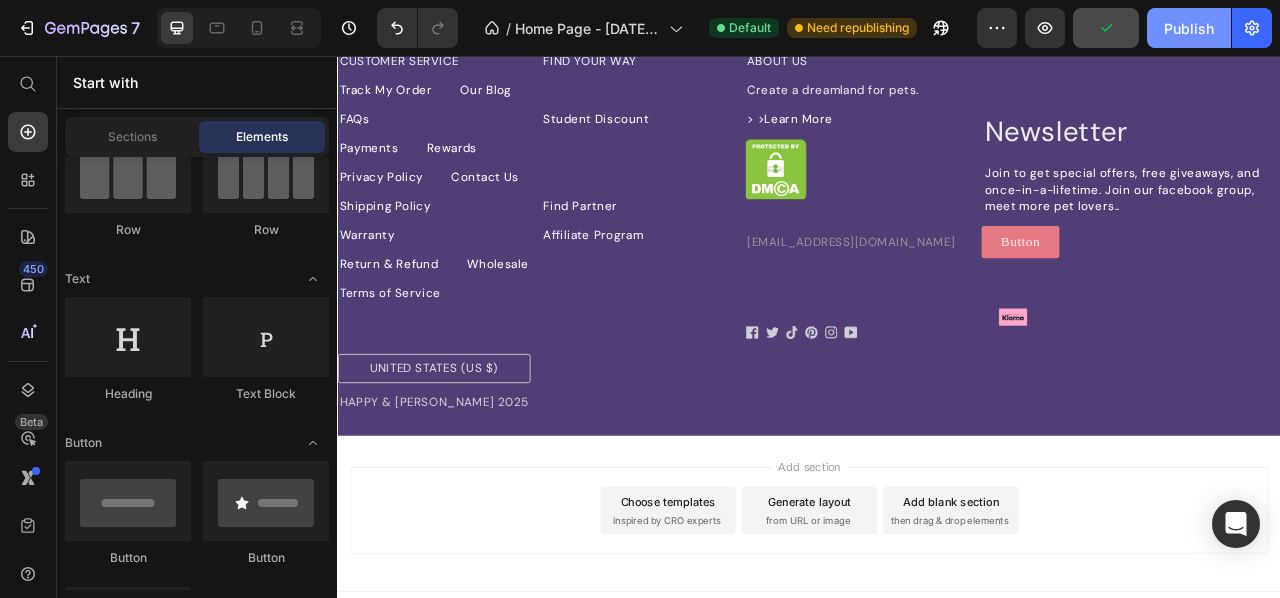 click on "Publish" at bounding box center [1189, 28] 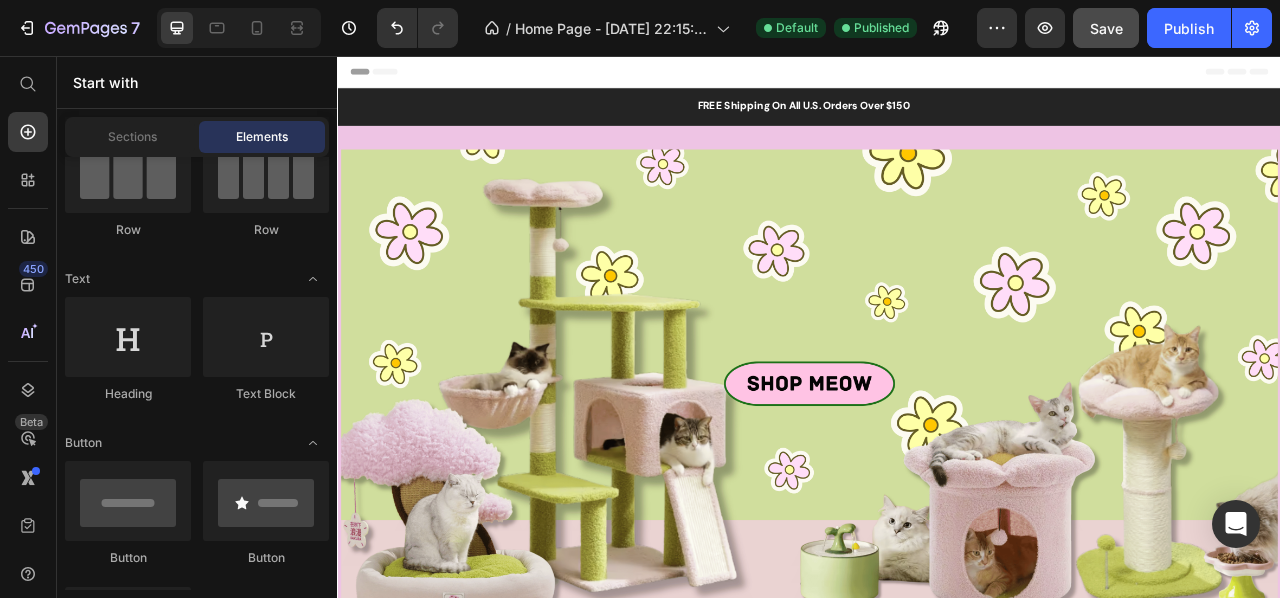 scroll, scrollTop: 89, scrollLeft: 0, axis: vertical 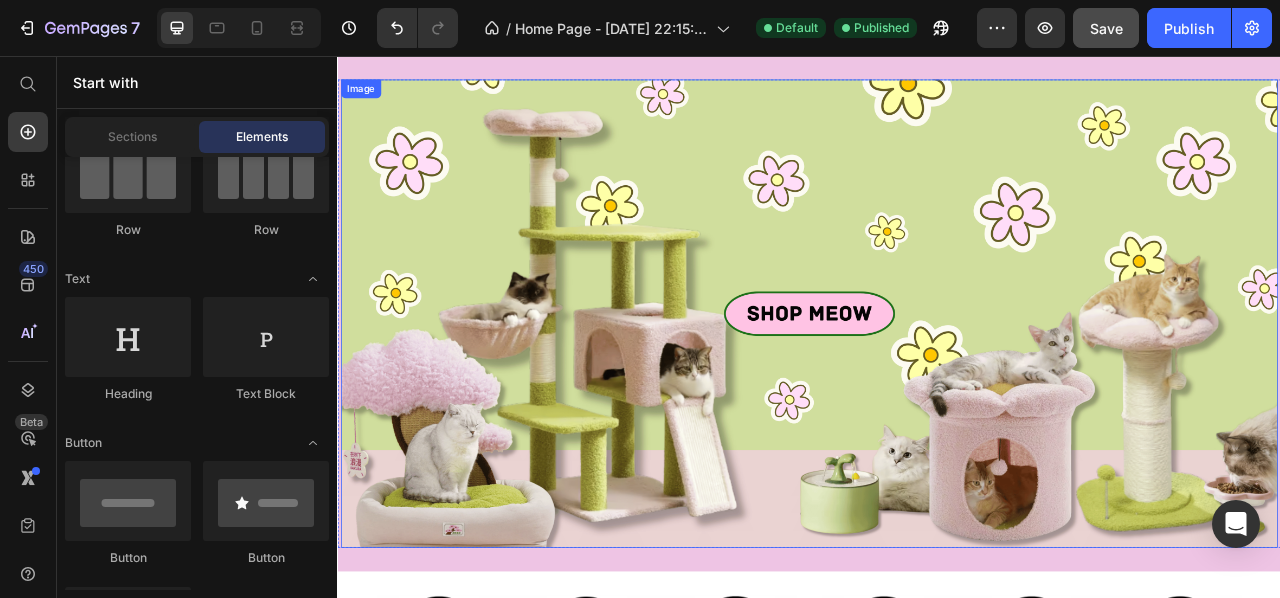click at bounding box center [937, 384] 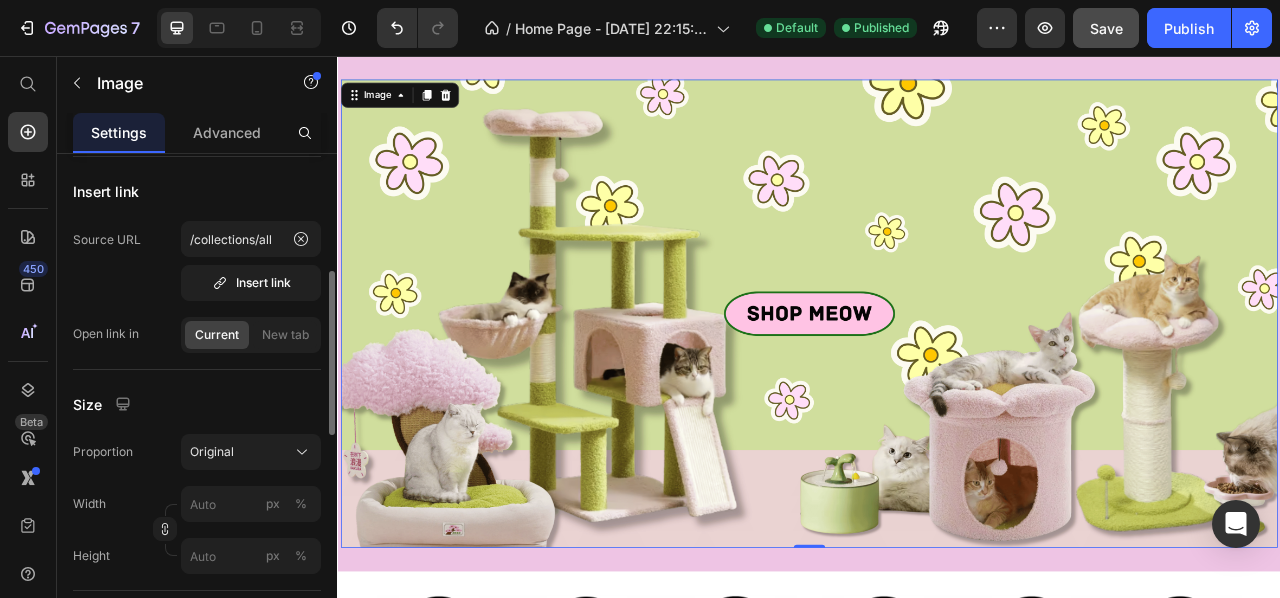 scroll, scrollTop: 407, scrollLeft: 0, axis: vertical 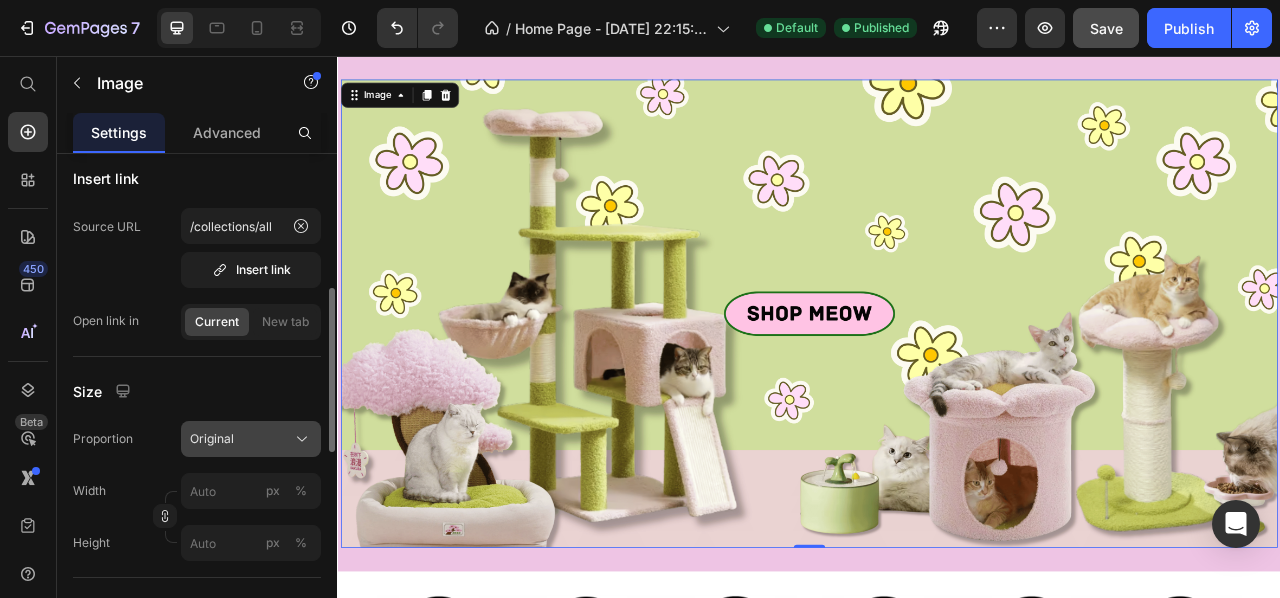 click on "Original" 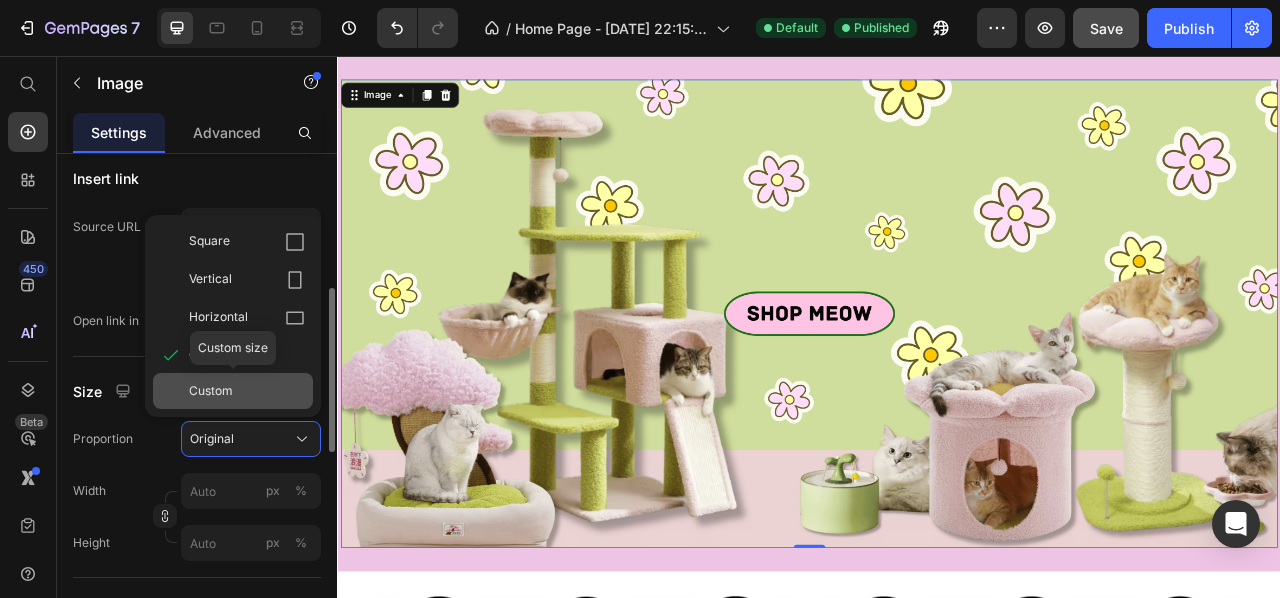 click on "Custom" at bounding box center (247, 391) 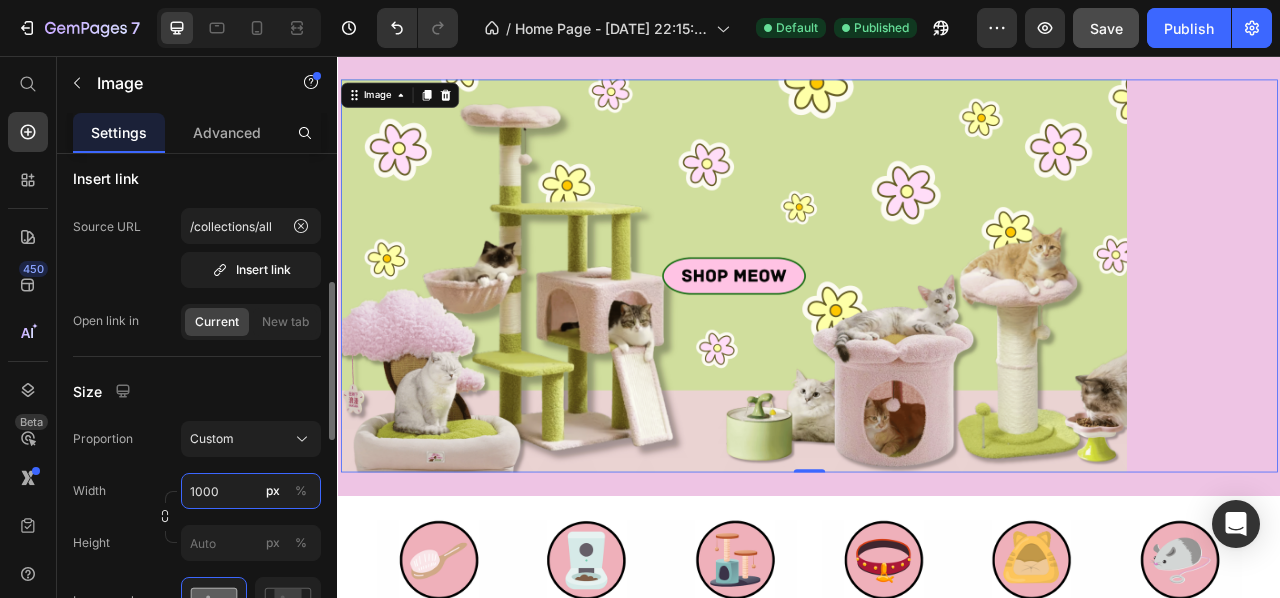 scroll, scrollTop: 470, scrollLeft: 0, axis: vertical 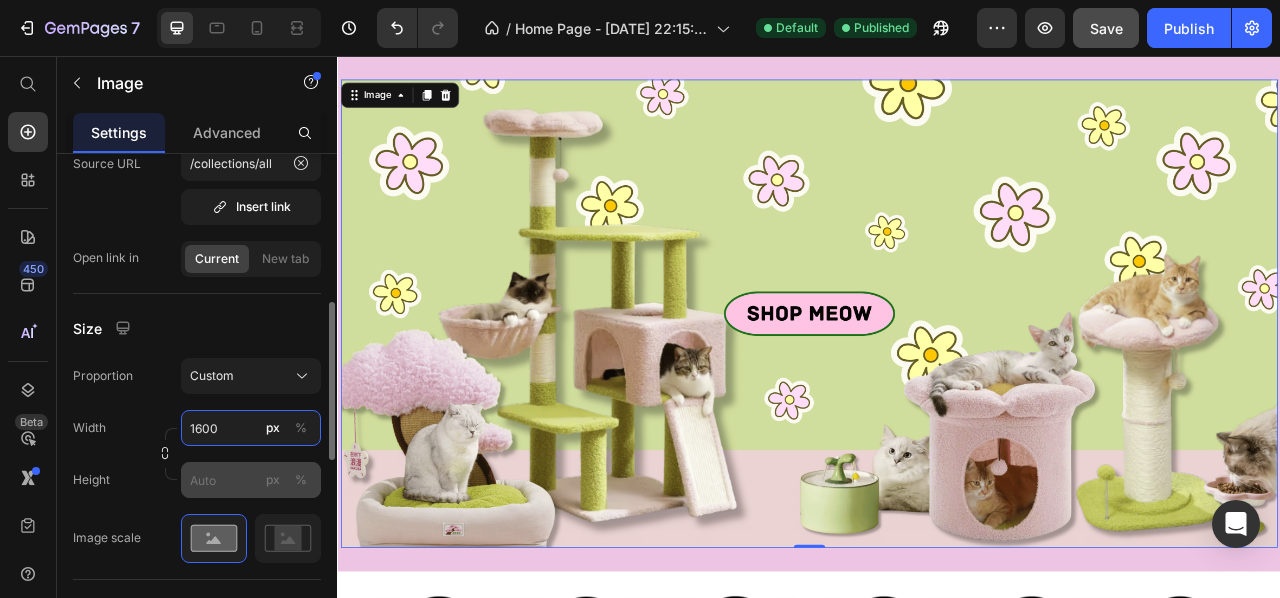 type on "1600" 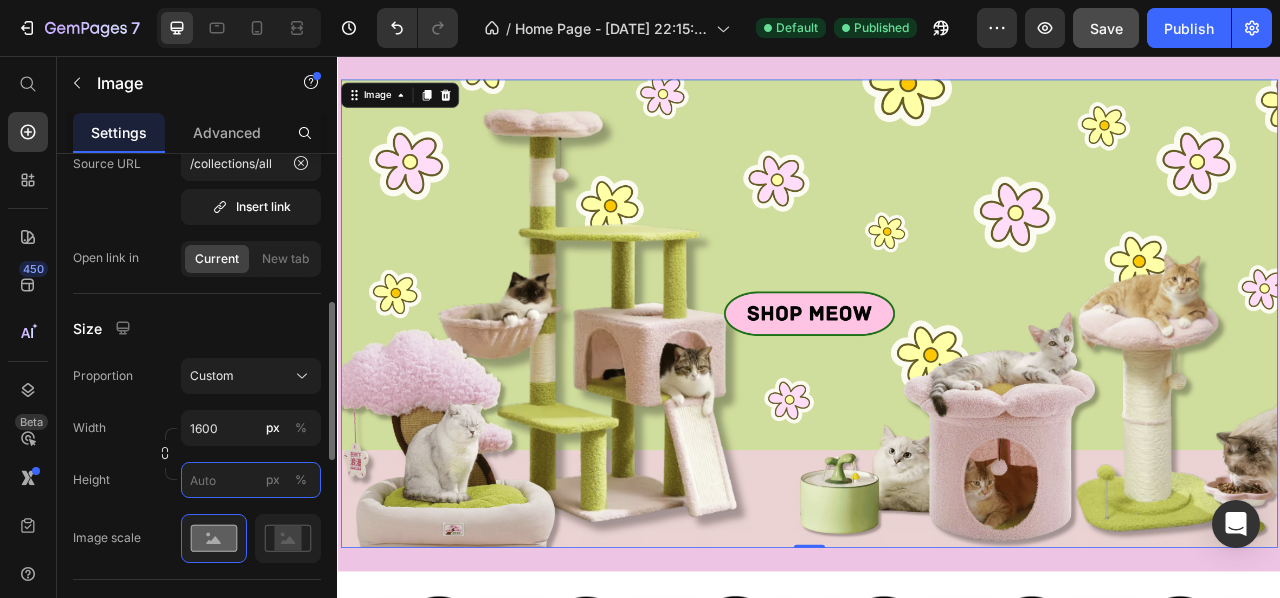 click on "px %" at bounding box center [251, 480] 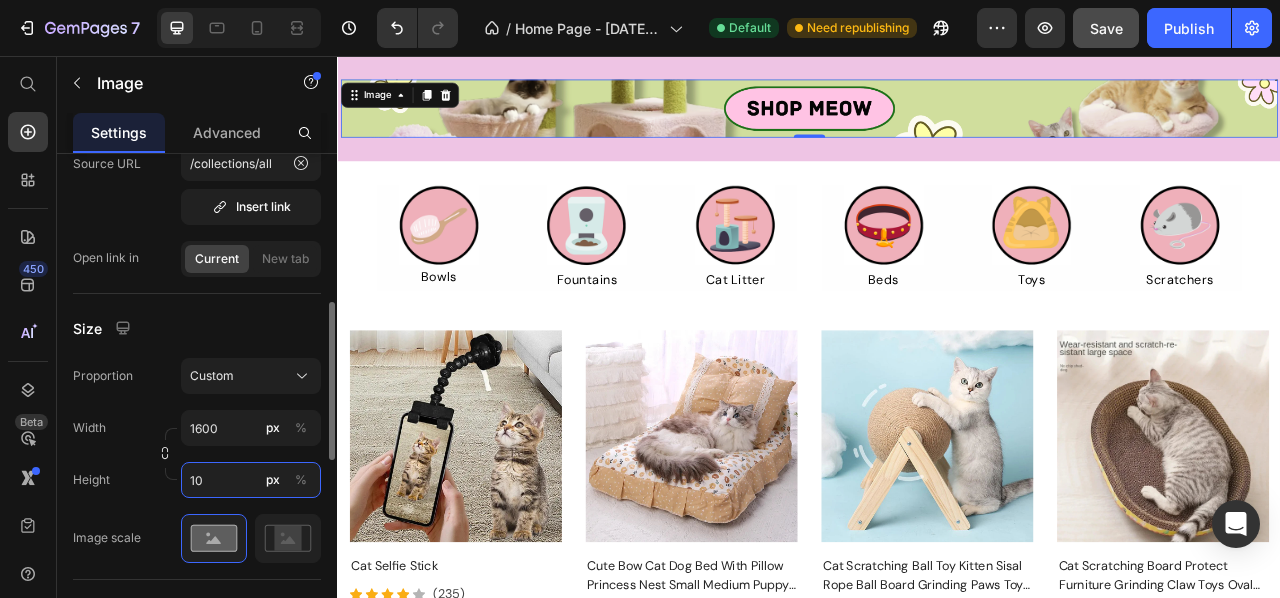 type on "1" 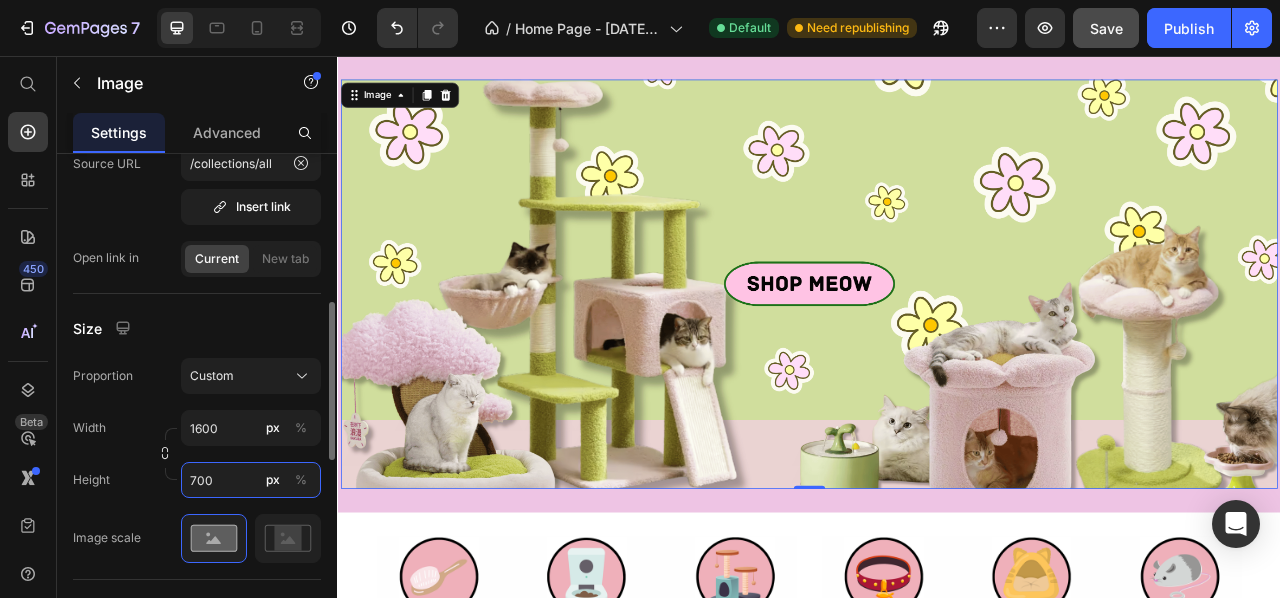 type on "700" 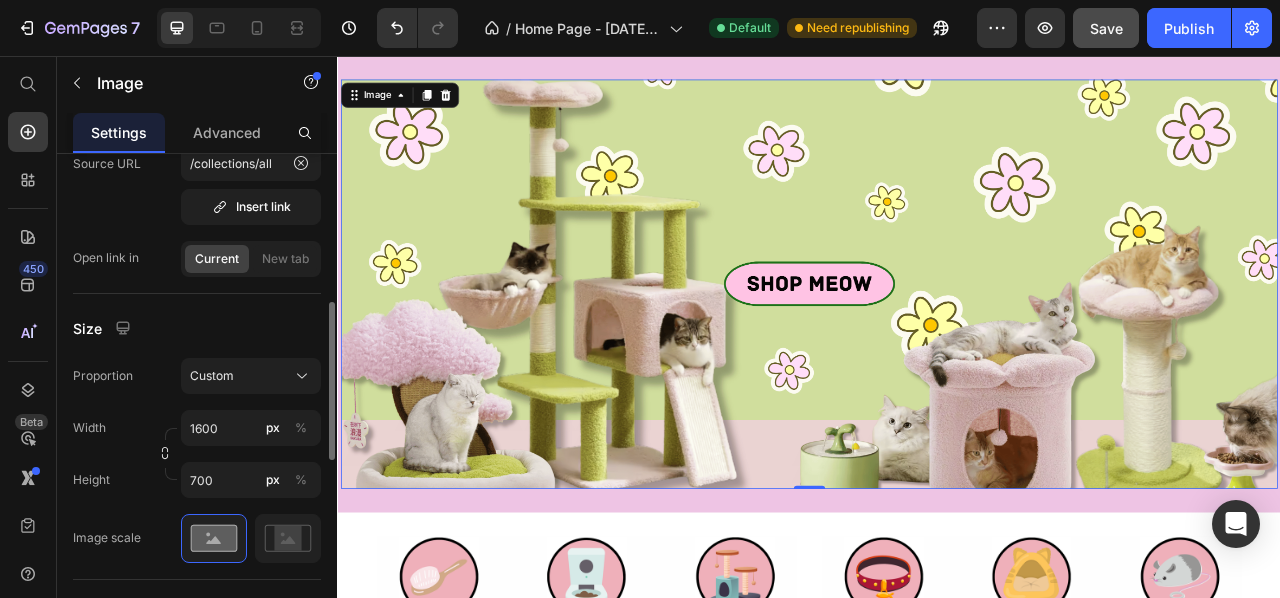 click on "Height 700 px %" at bounding box center (197, 480) 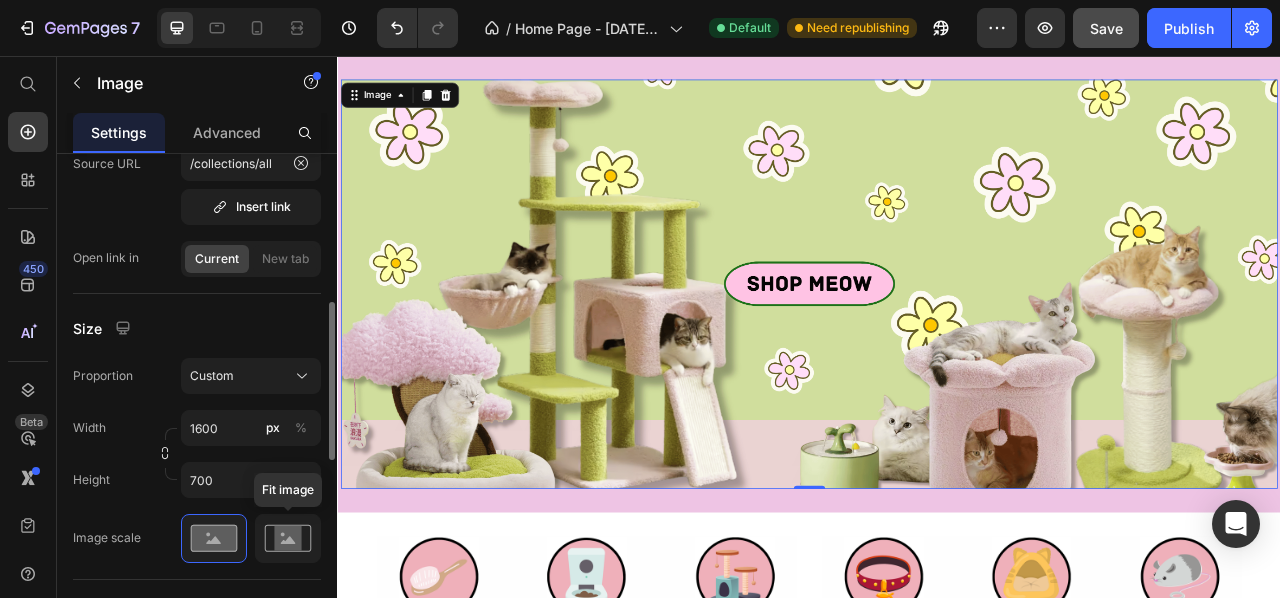 click 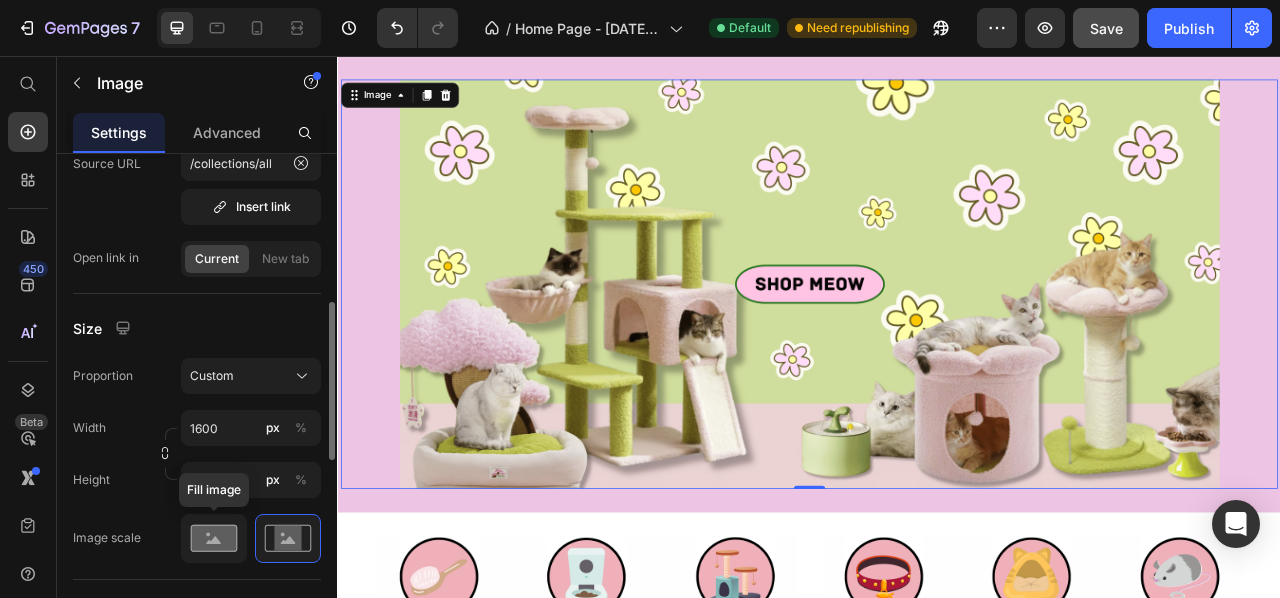 click 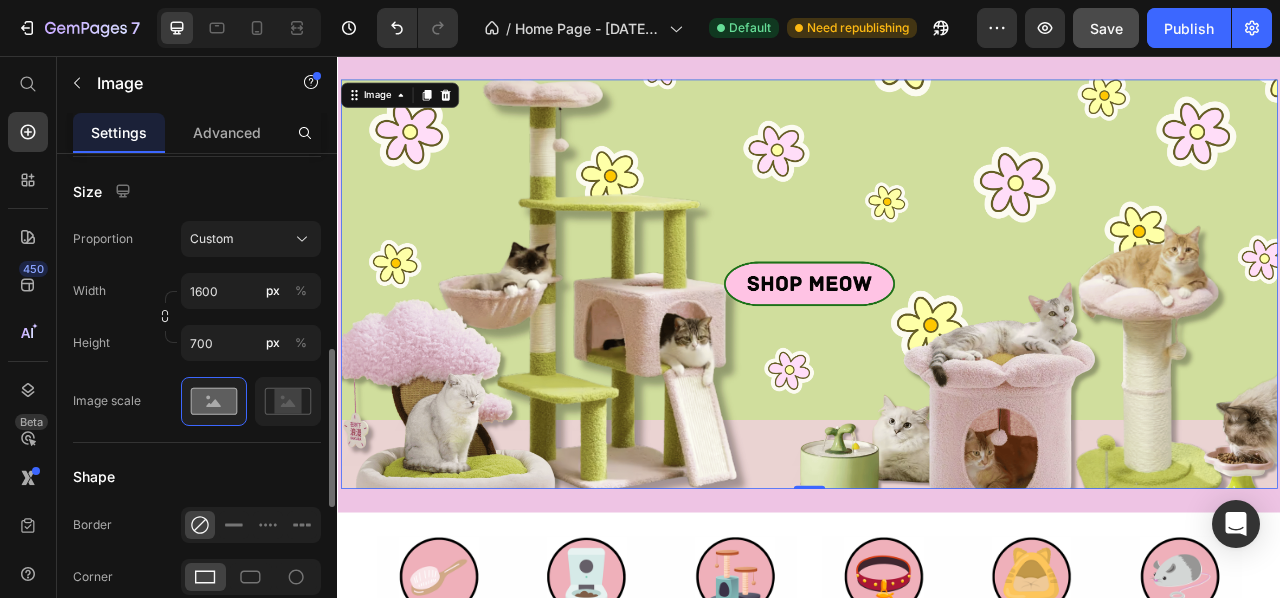 scroll, scrollTop: 612, scrollLeft: 0, axis: vertical 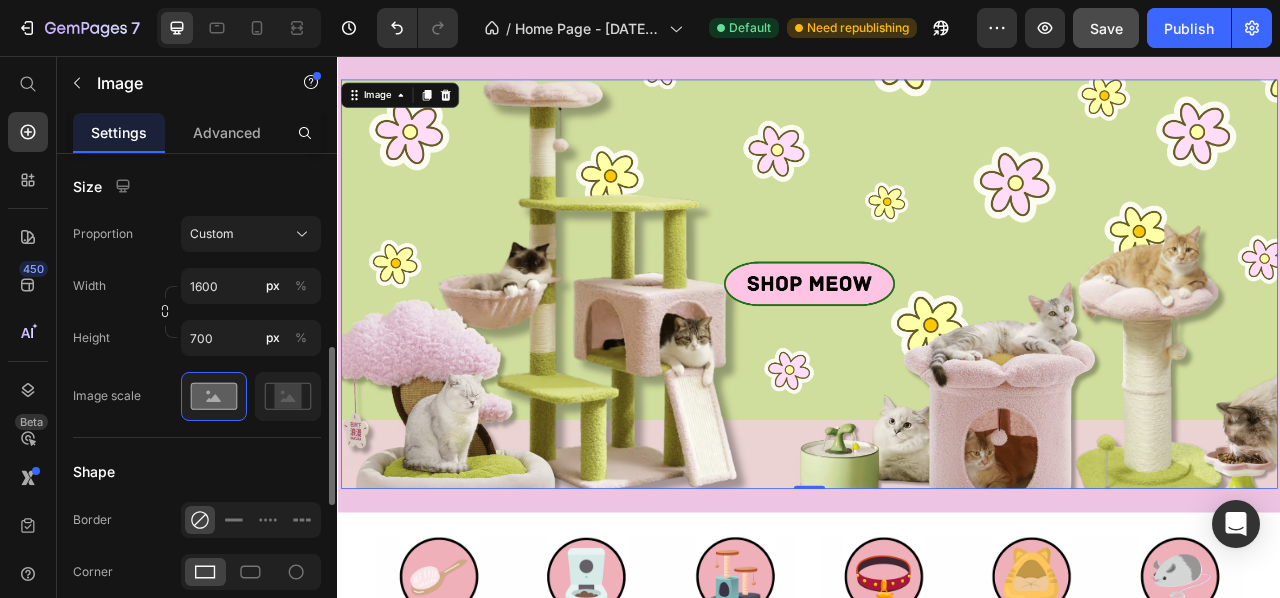 click on "Shape Border Corner Shadow" 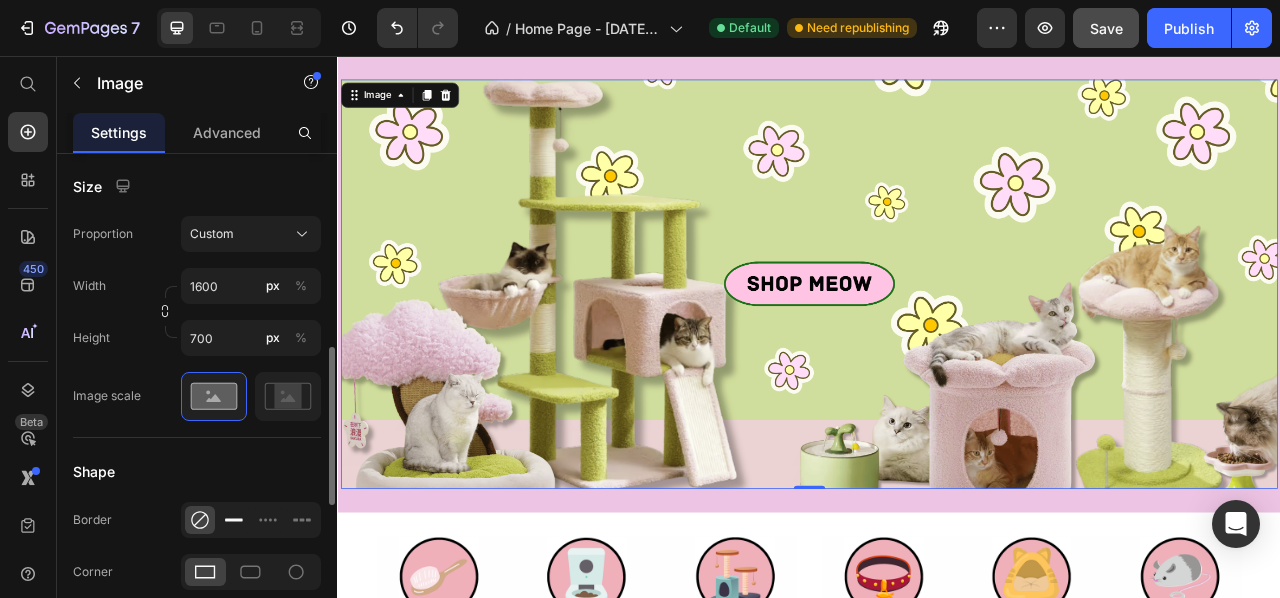 click 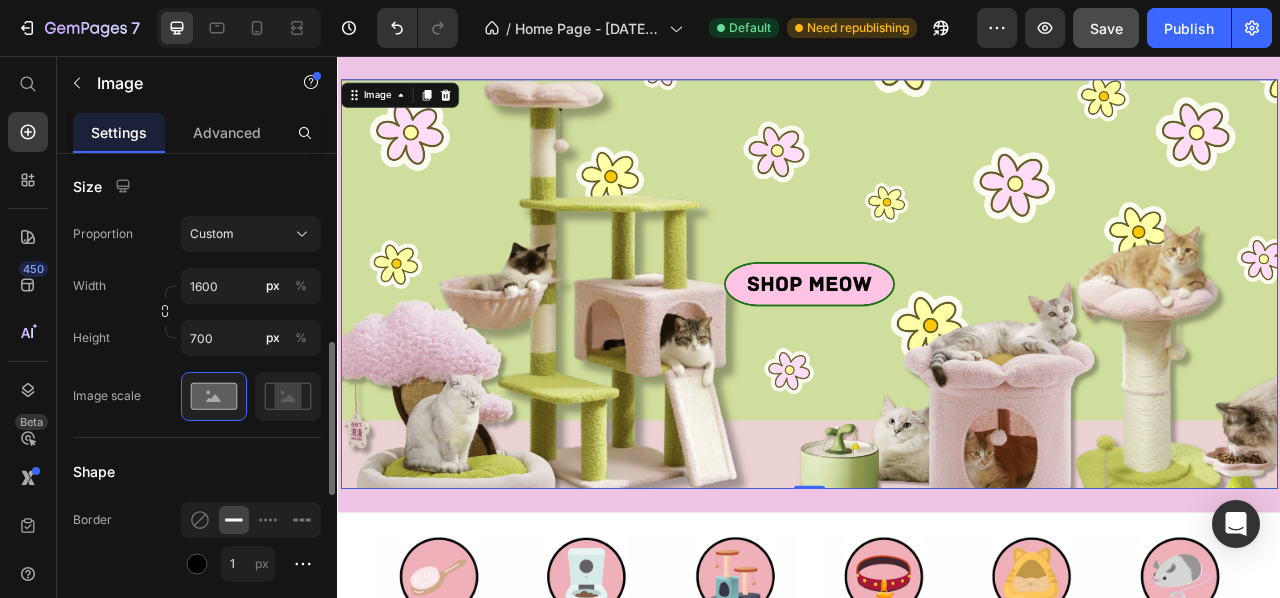 click 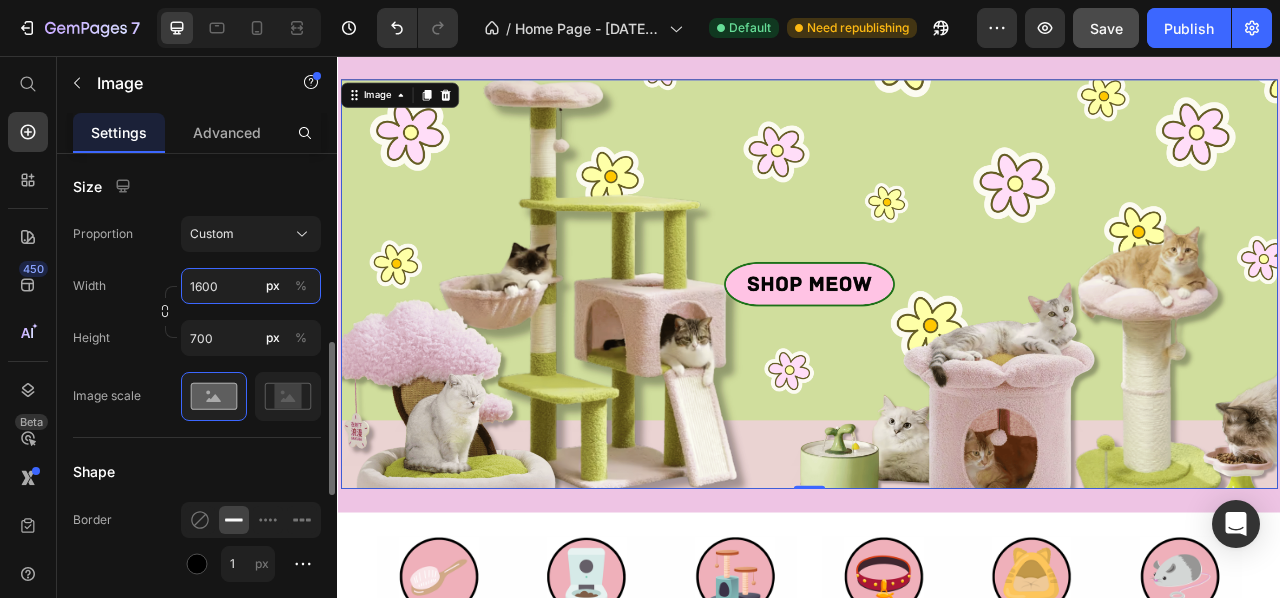 click on "1600" at bounding box center [251, 286] 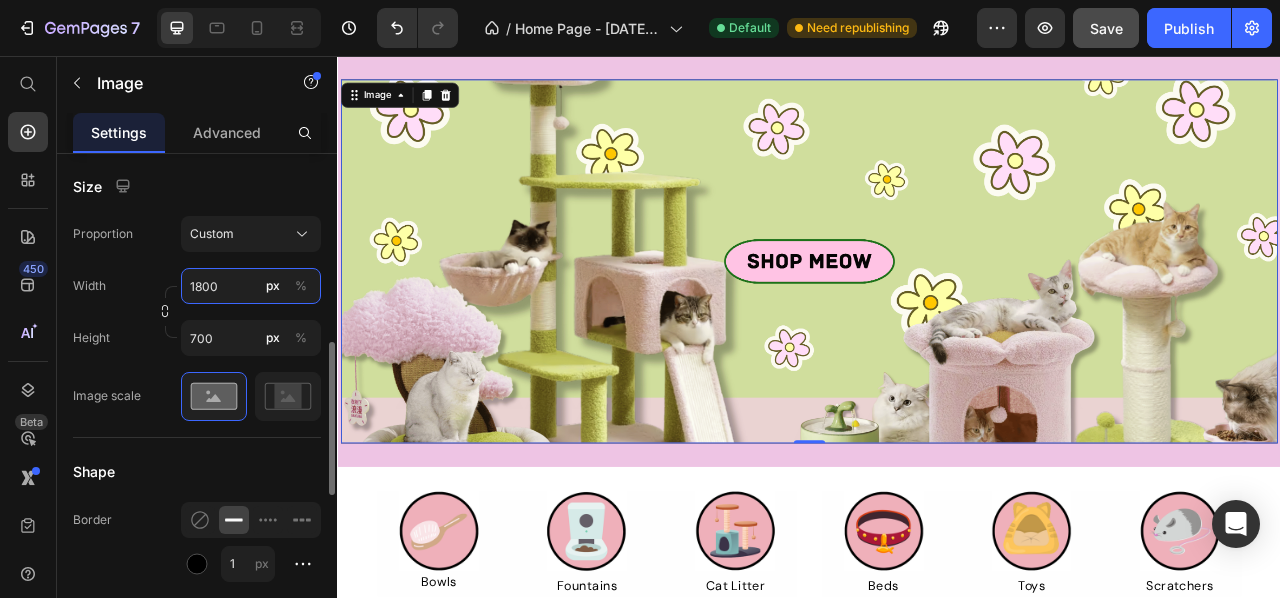 type on "1600" 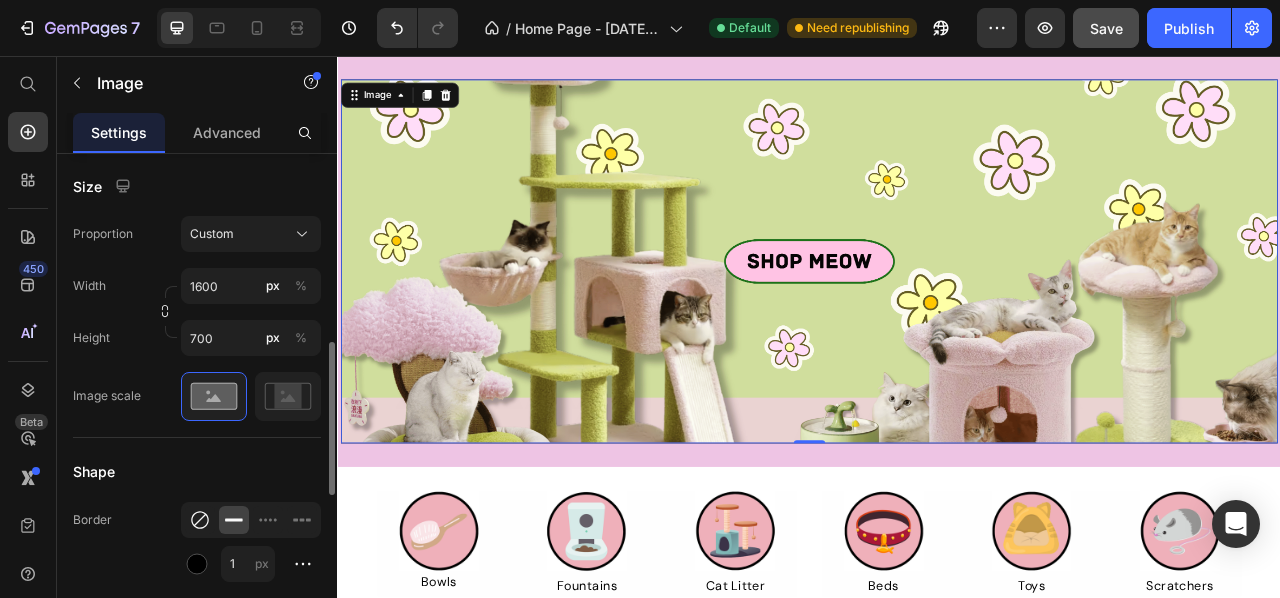 click 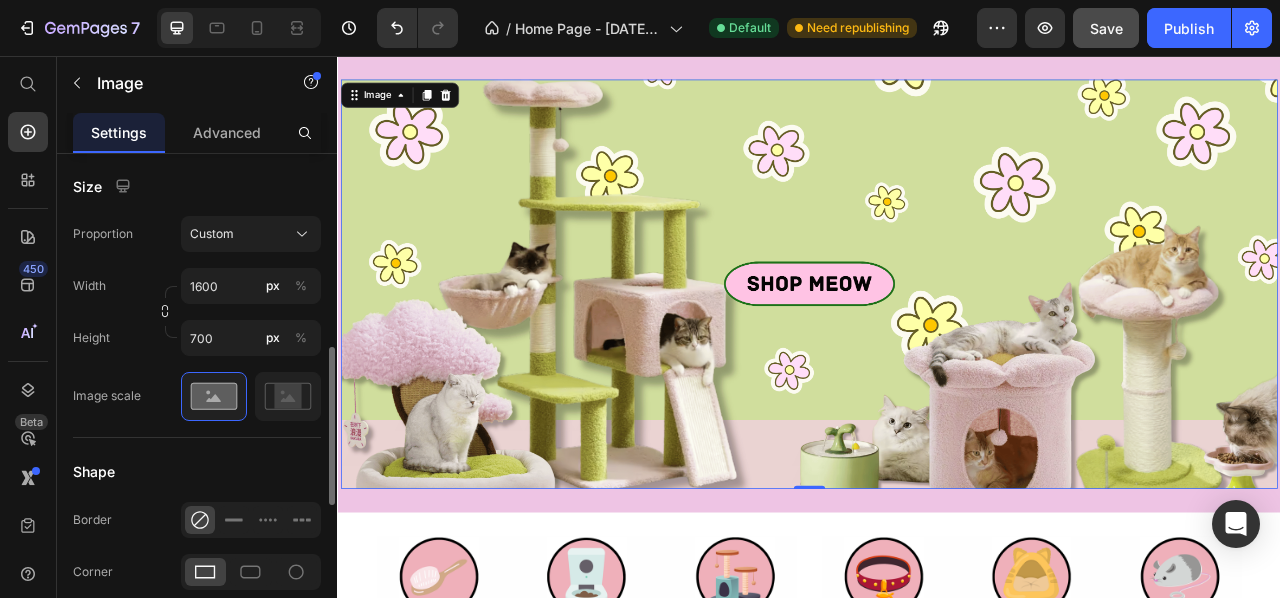 click on "Shape" at bounding box center [197, 472] 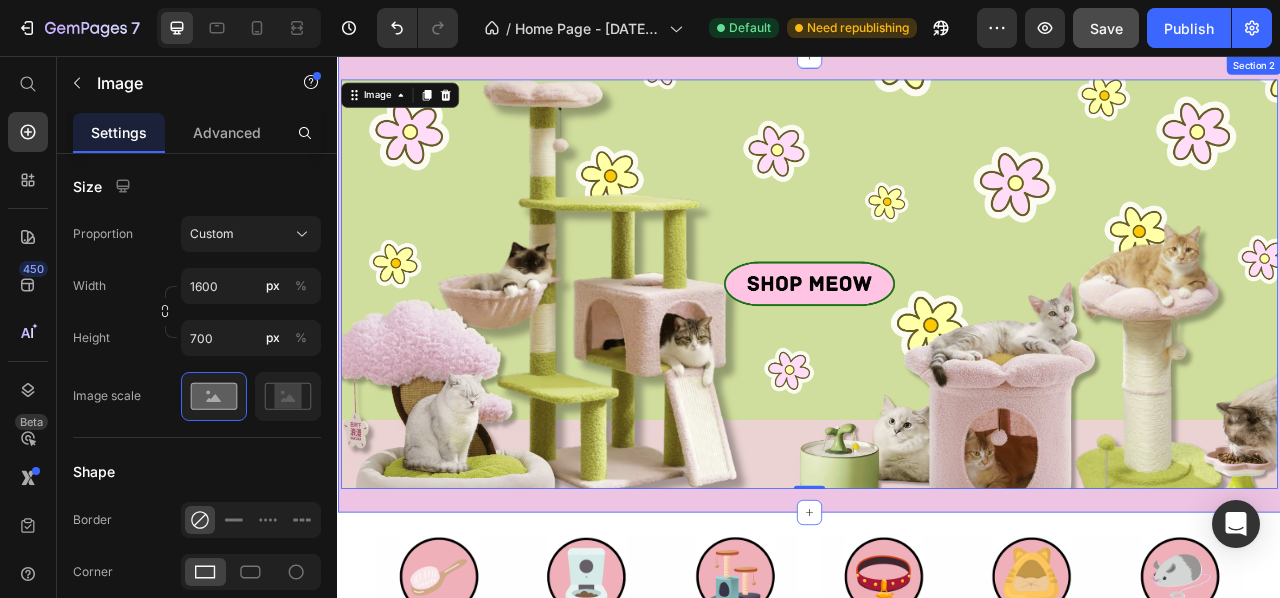 click on "Image   0 Row Section 2" at bounding box center (937, 347) 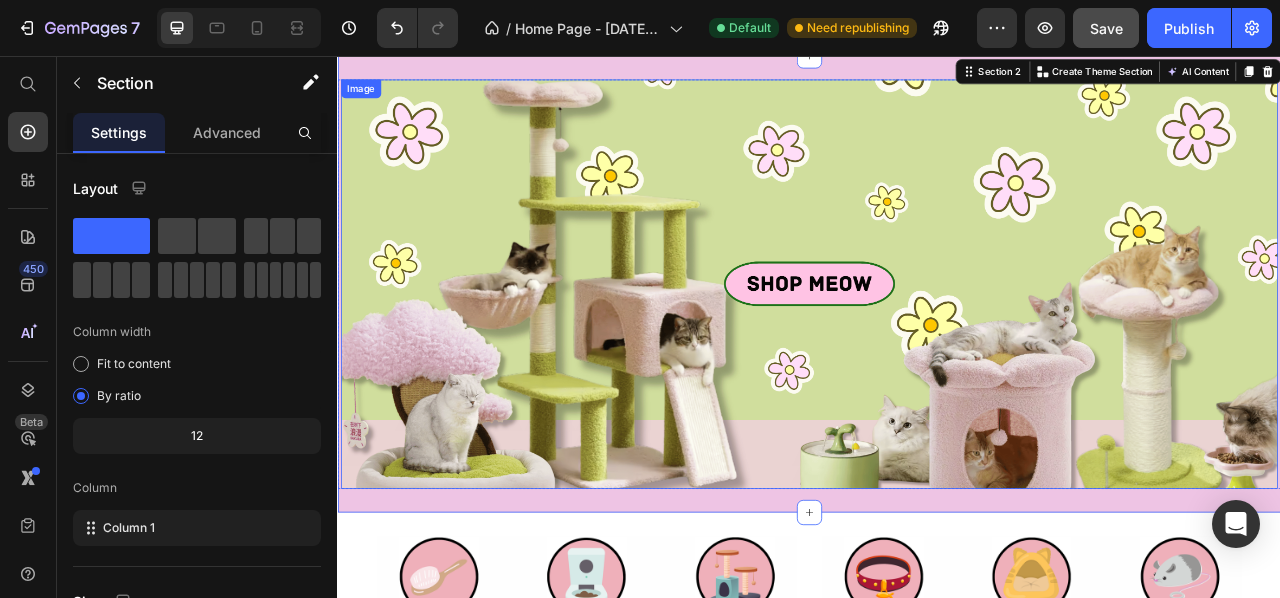 click at bounding box center [937, 347] 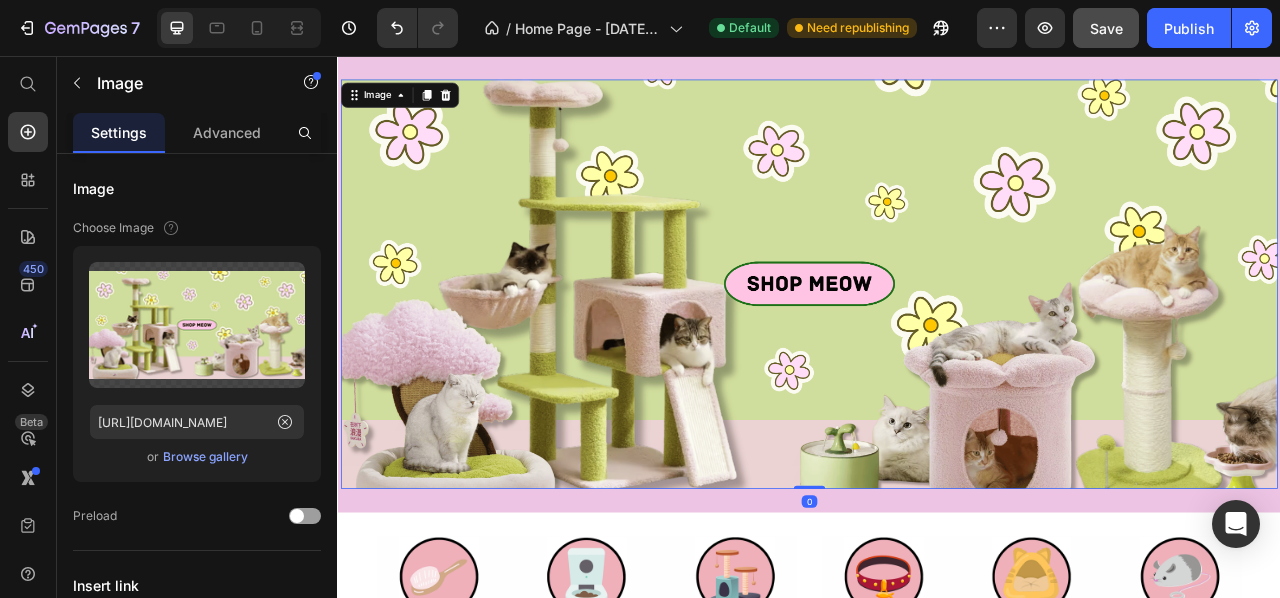 scroll, scrollTop: 0, scrollLeft: 0, axis: both 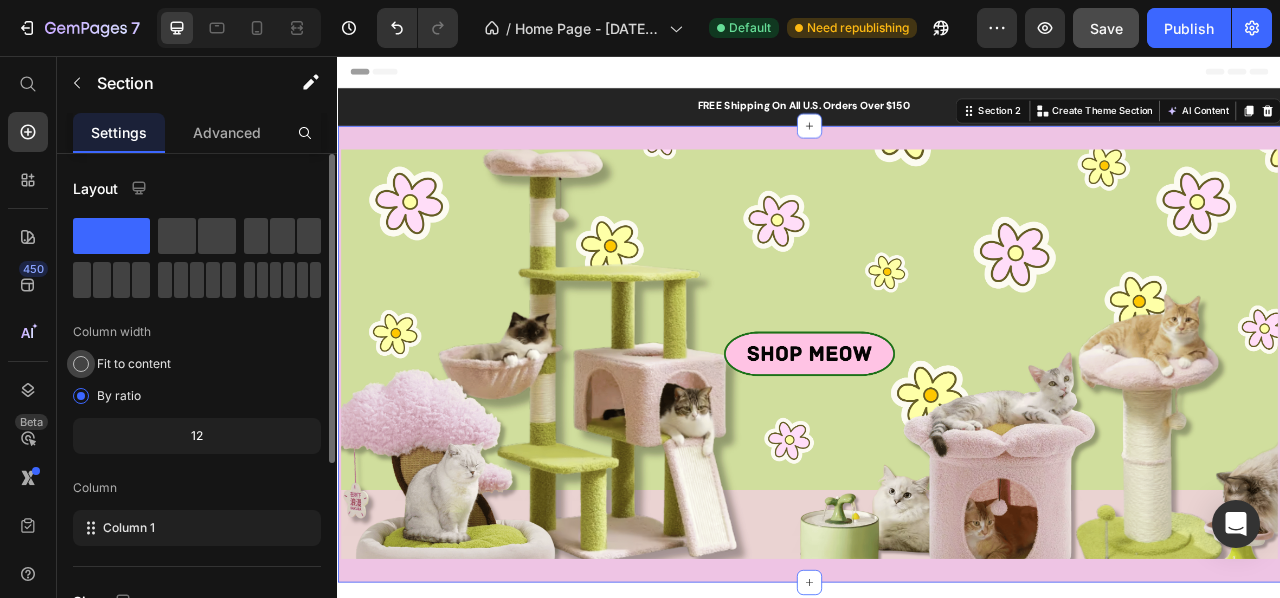 click on "Fit to content" at bounding box center (134, 364) 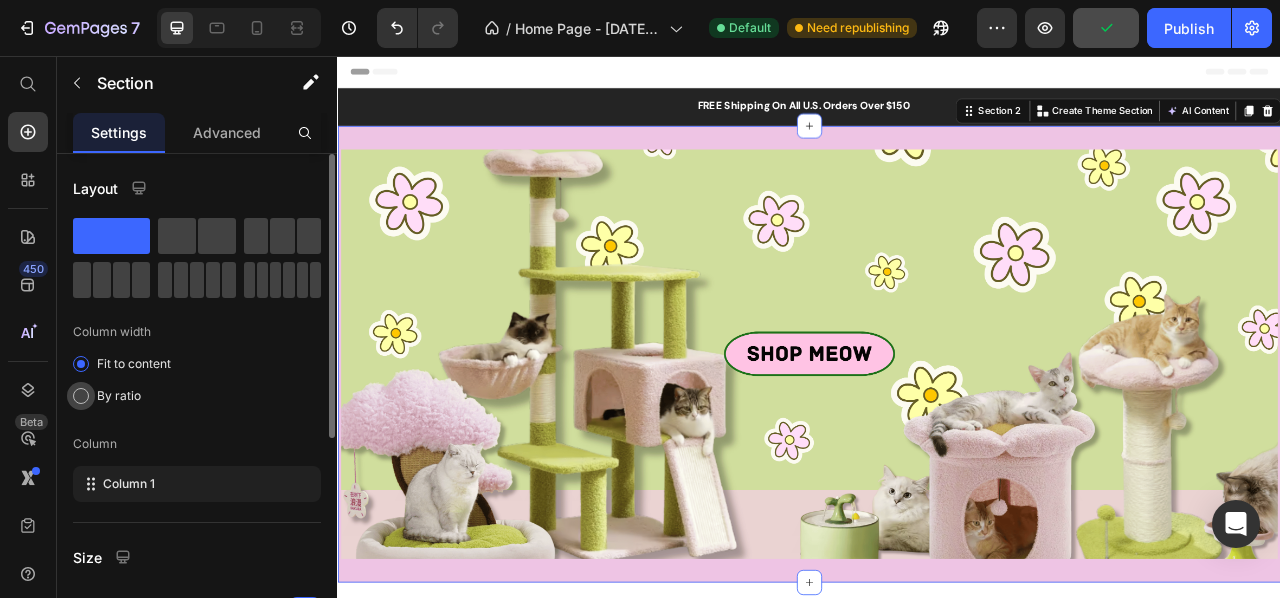 click on "By ratio" 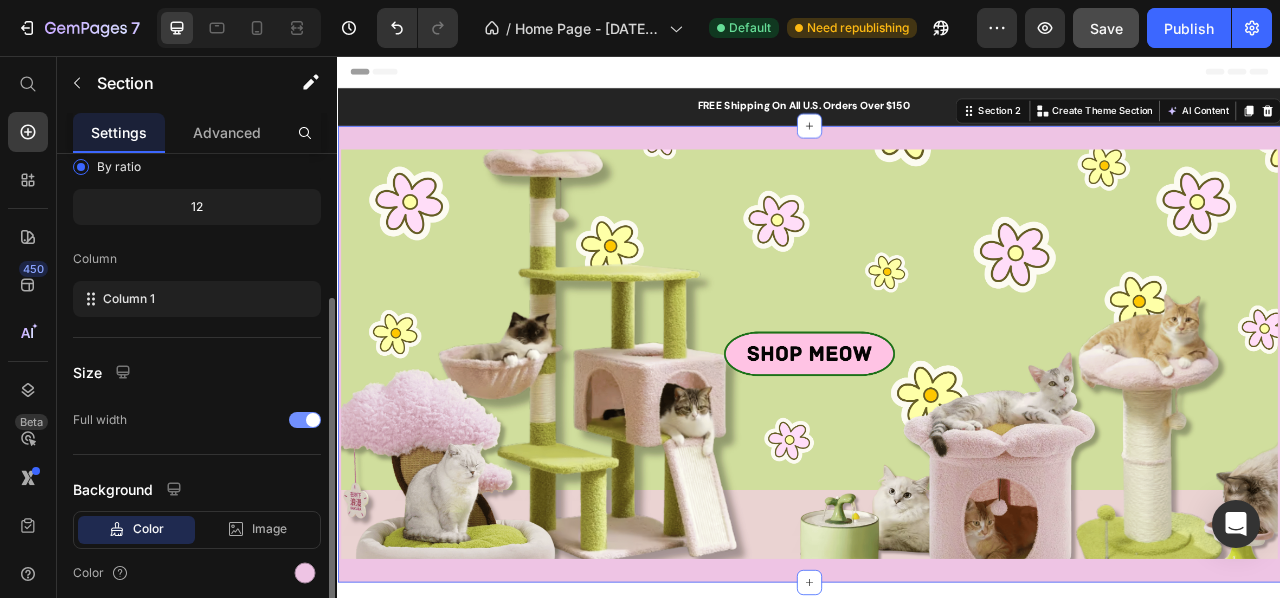 scroll, scrollTop: 293, scrollLeft: 0, axis: vertical 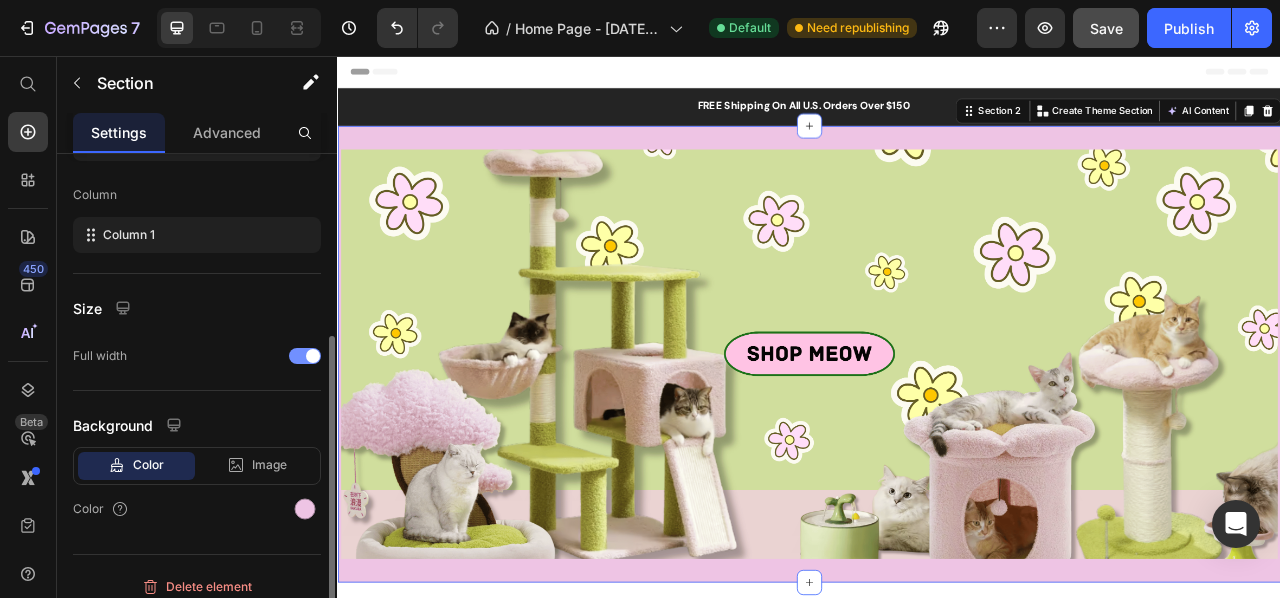click at bounding box center [313, 356] 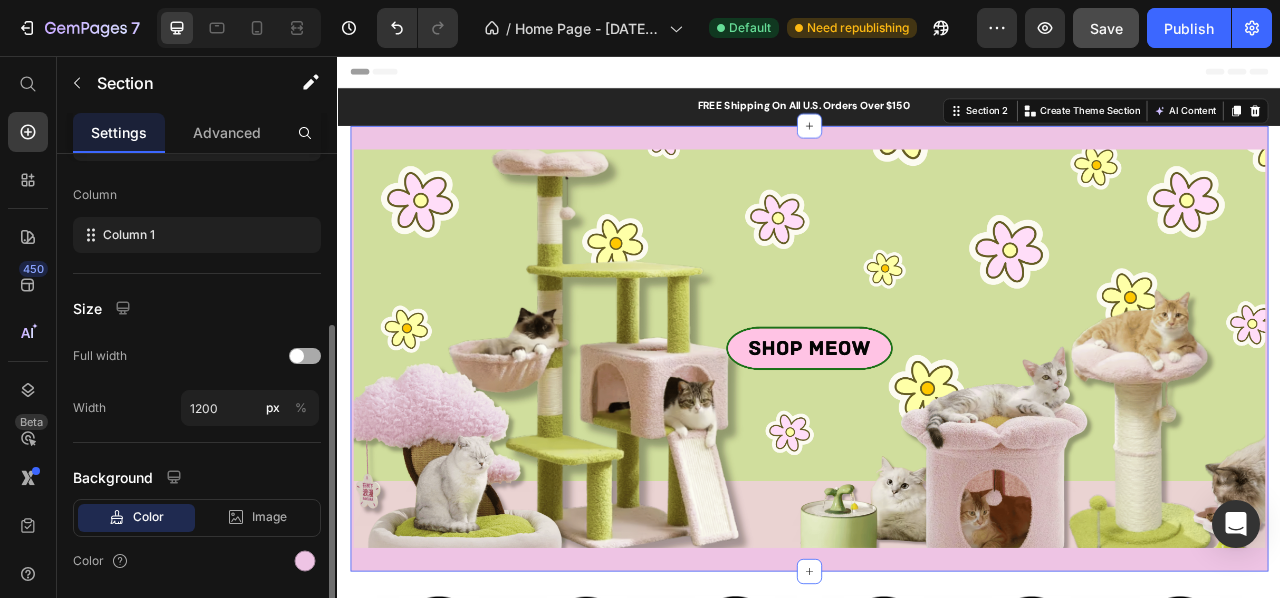 click at bounding box center (305, 356) 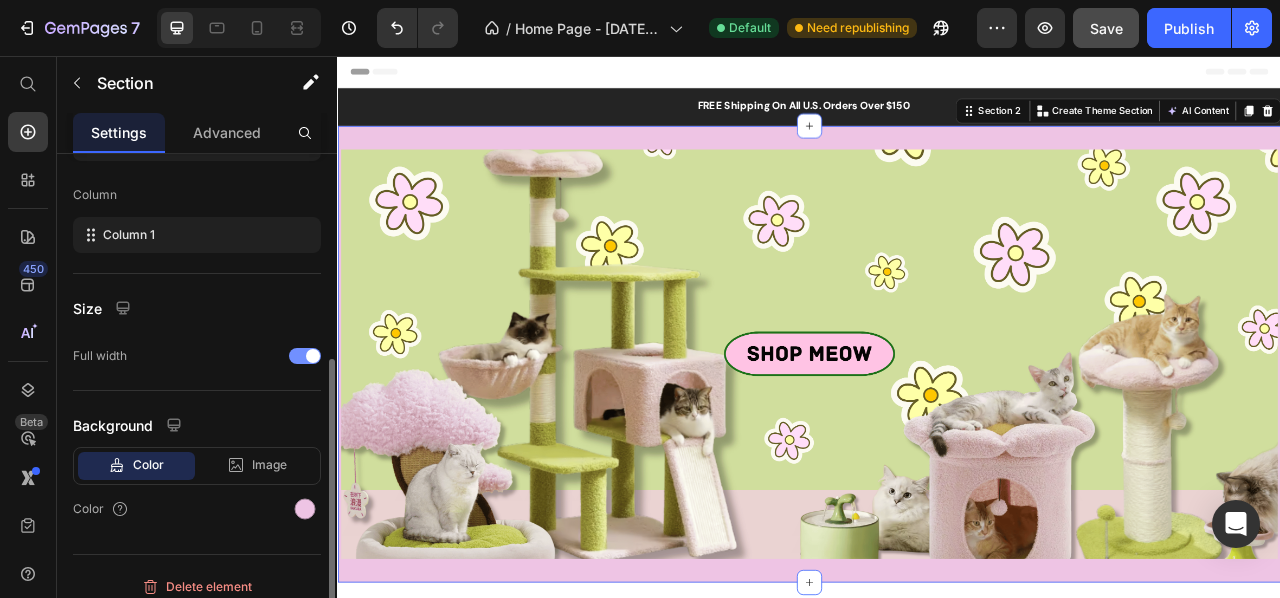 scroll, scrollTop: 307, scrollLeft: 0, axis: vertical 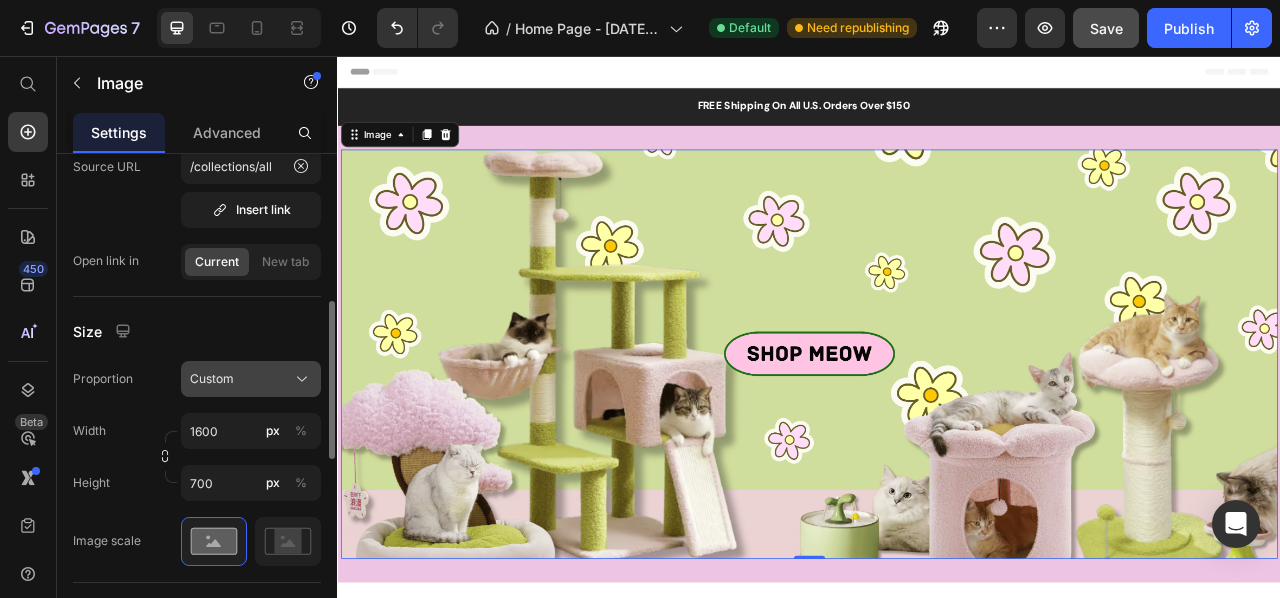 click on "Custom" 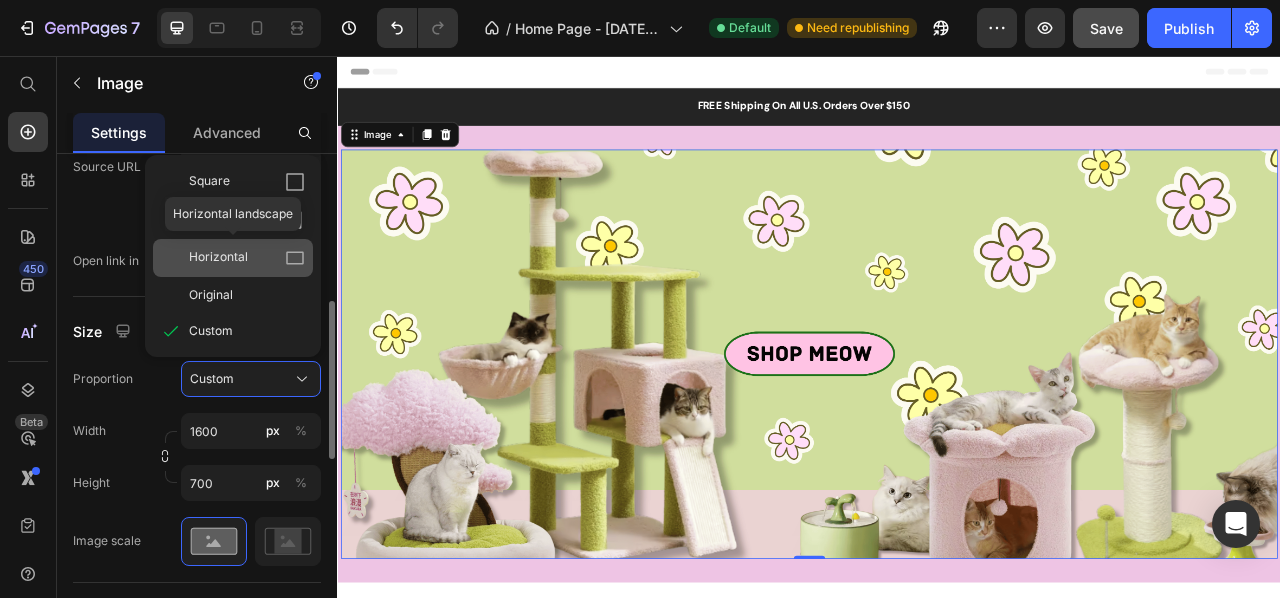 click on "Horizontal" at bounding box center (247, 258) 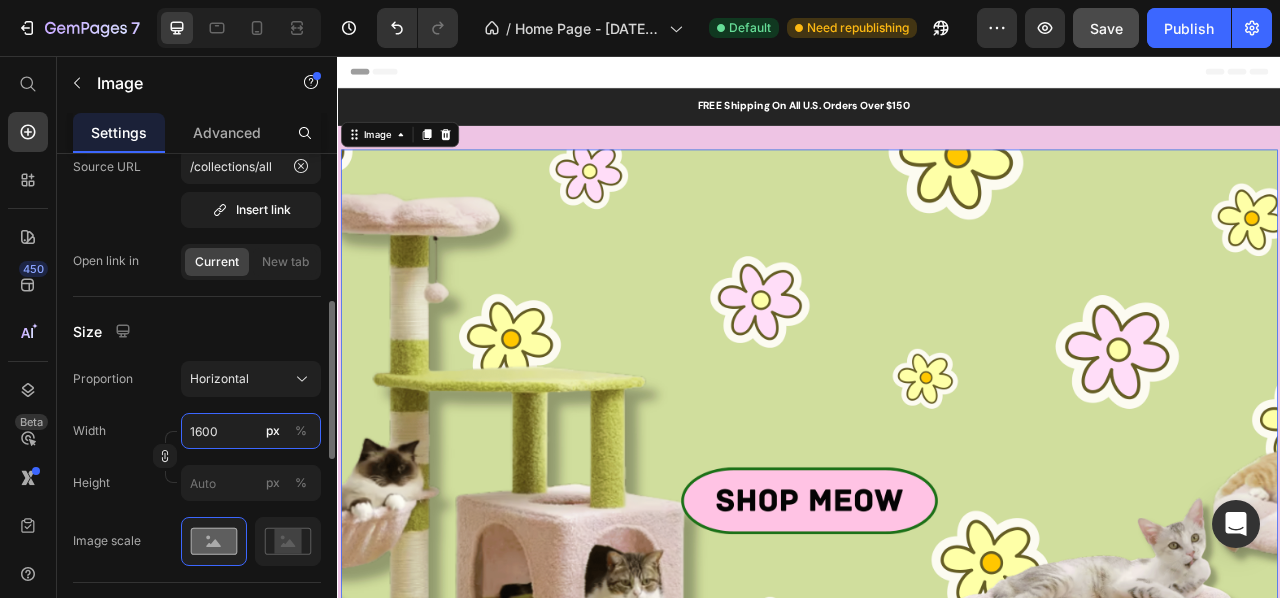 click on "1600" at bounding box center [251, 431] 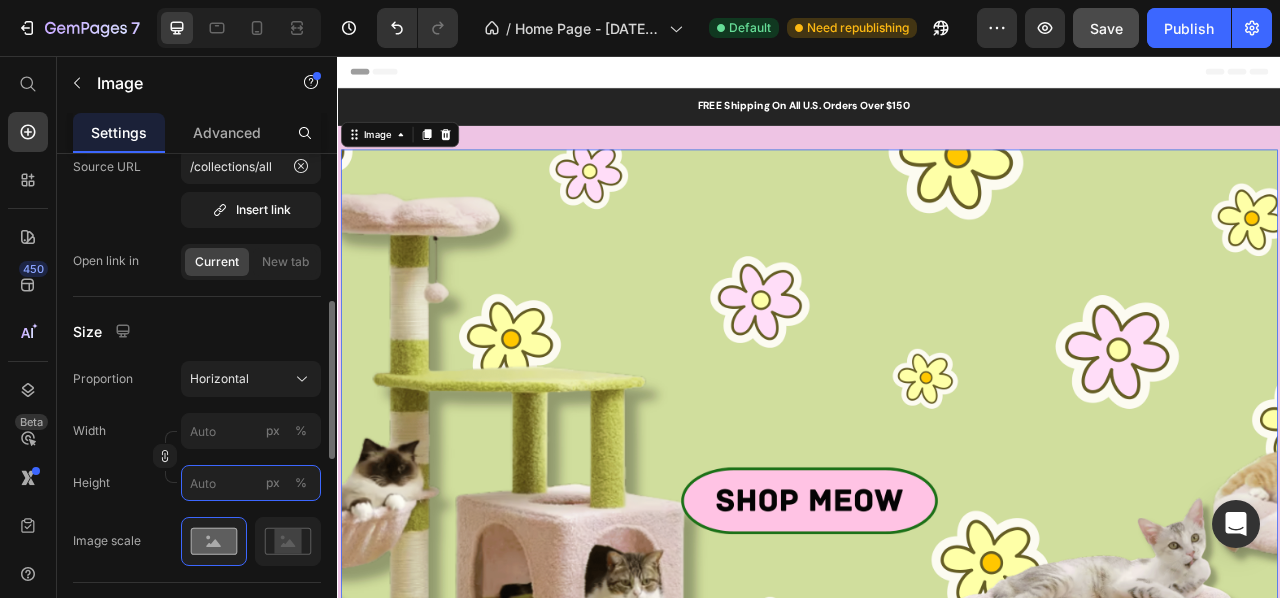 click on "px %" at bounding box center (251, 483) 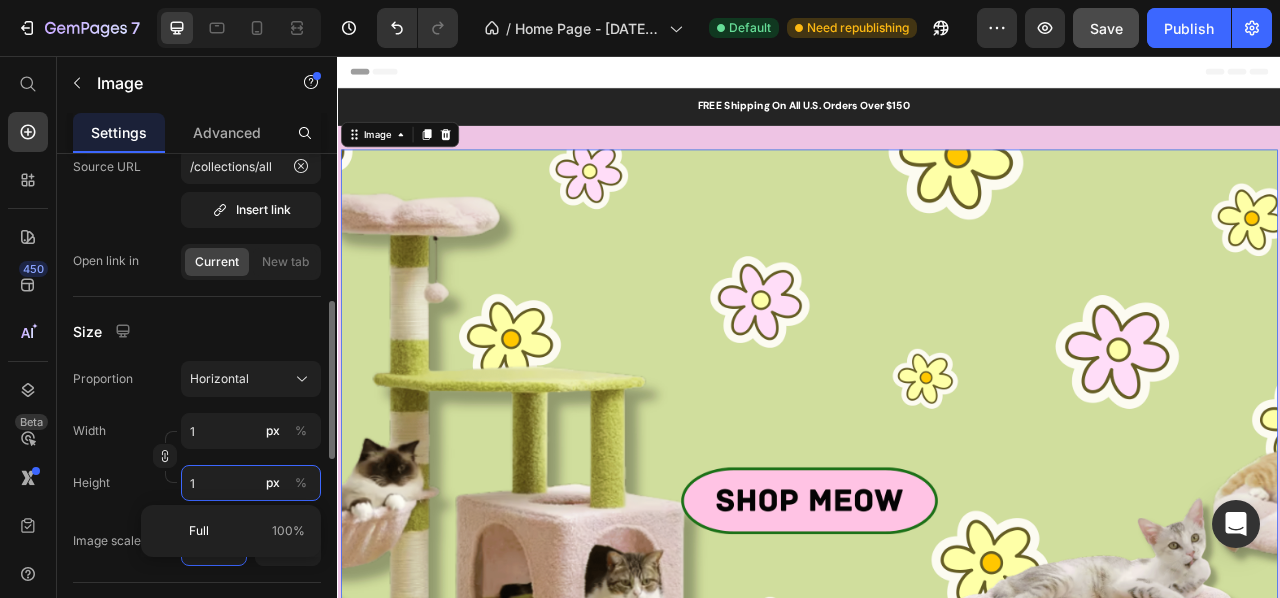 type on "13" 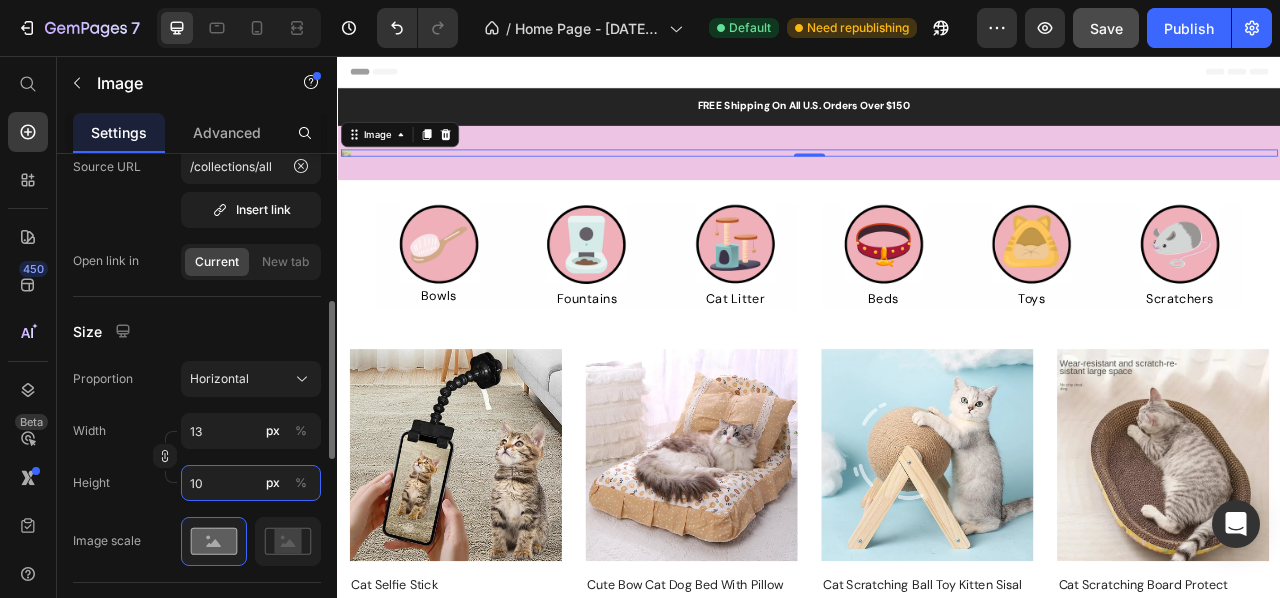 type on "133" 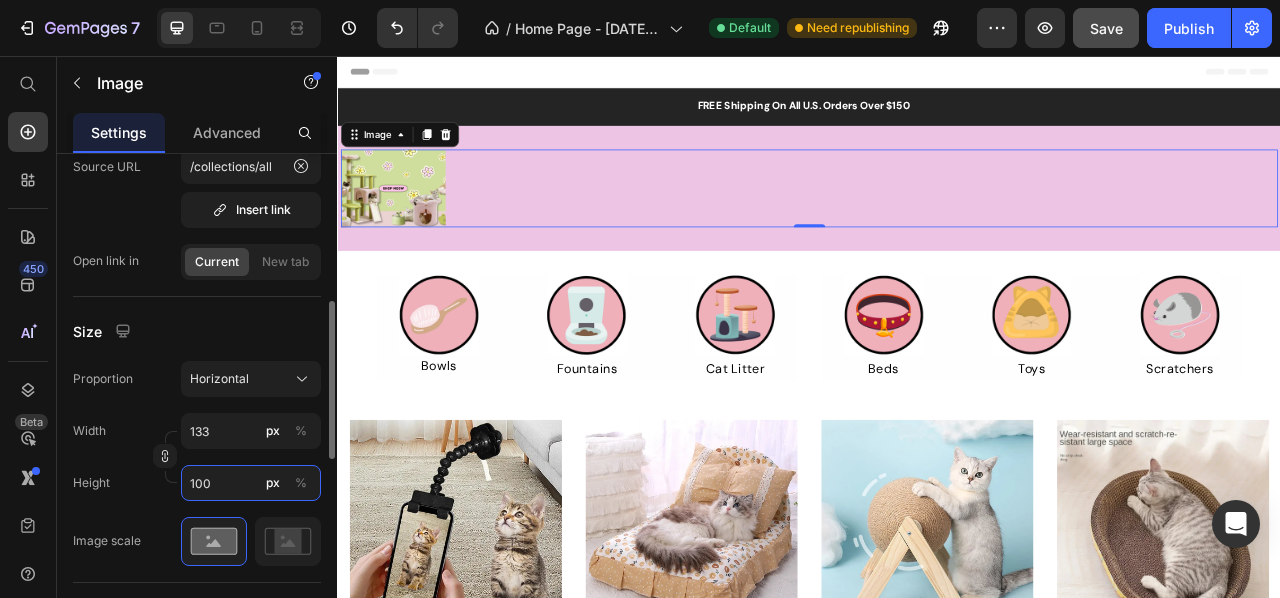 type on "1333" 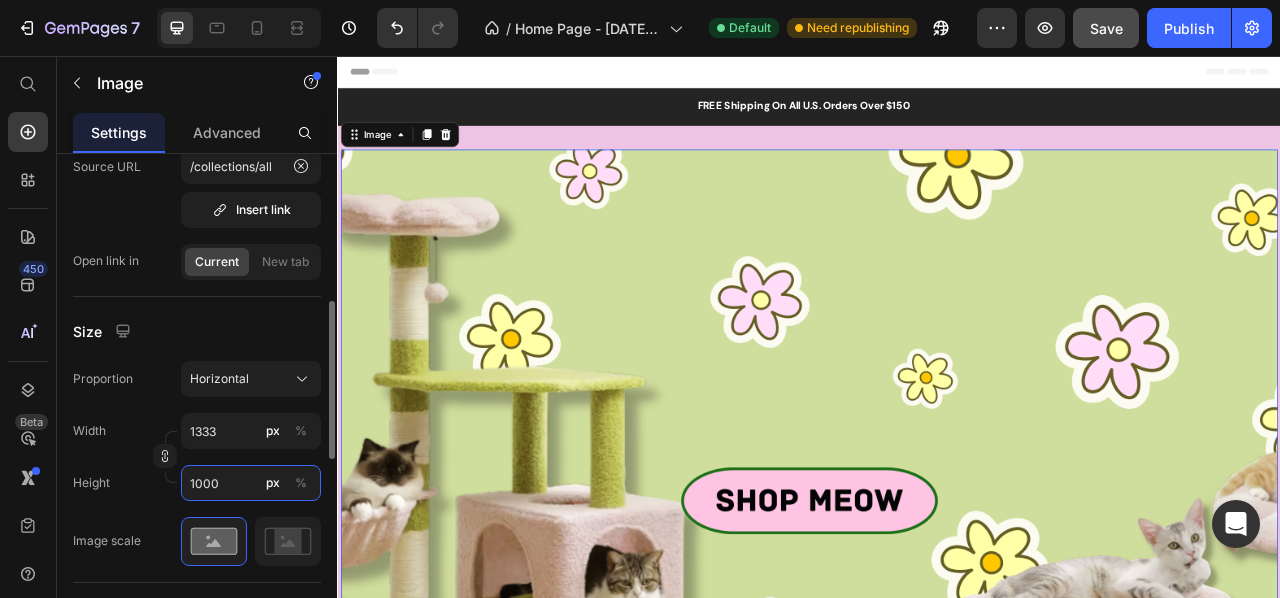 type on "133" 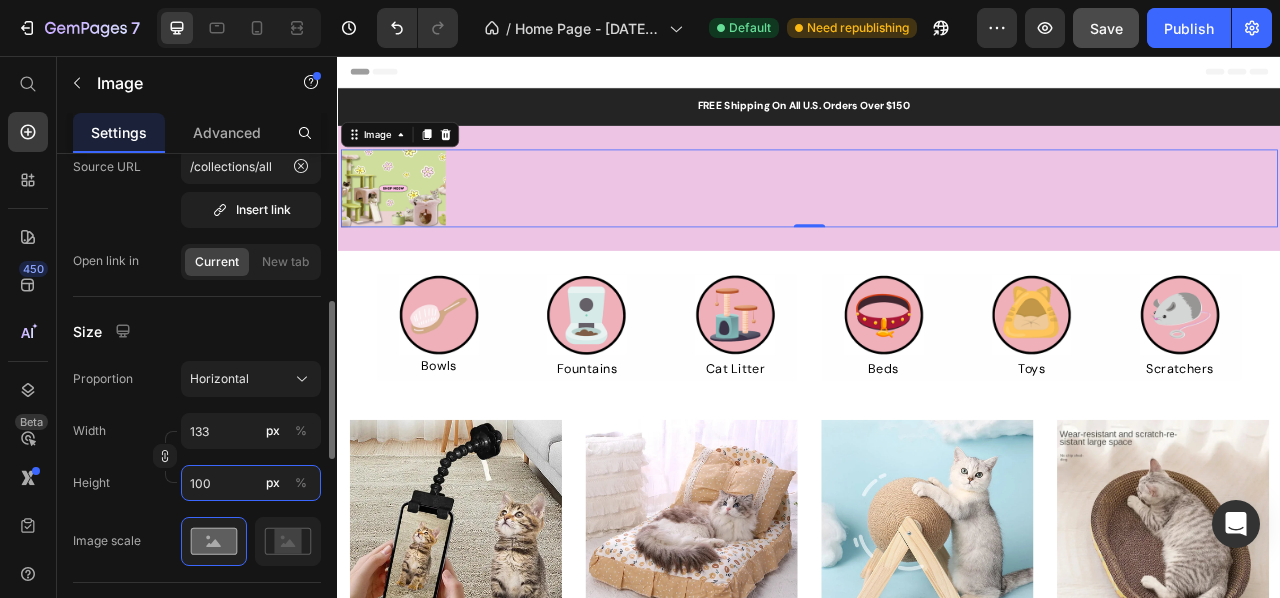 type on "13" 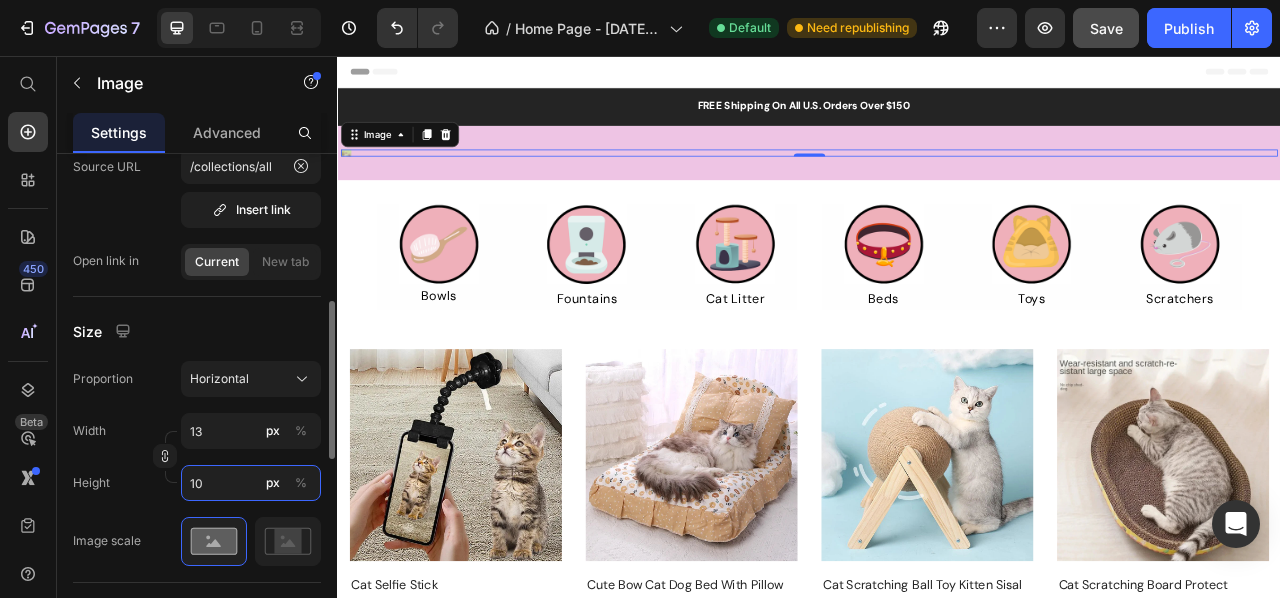 type on "1" 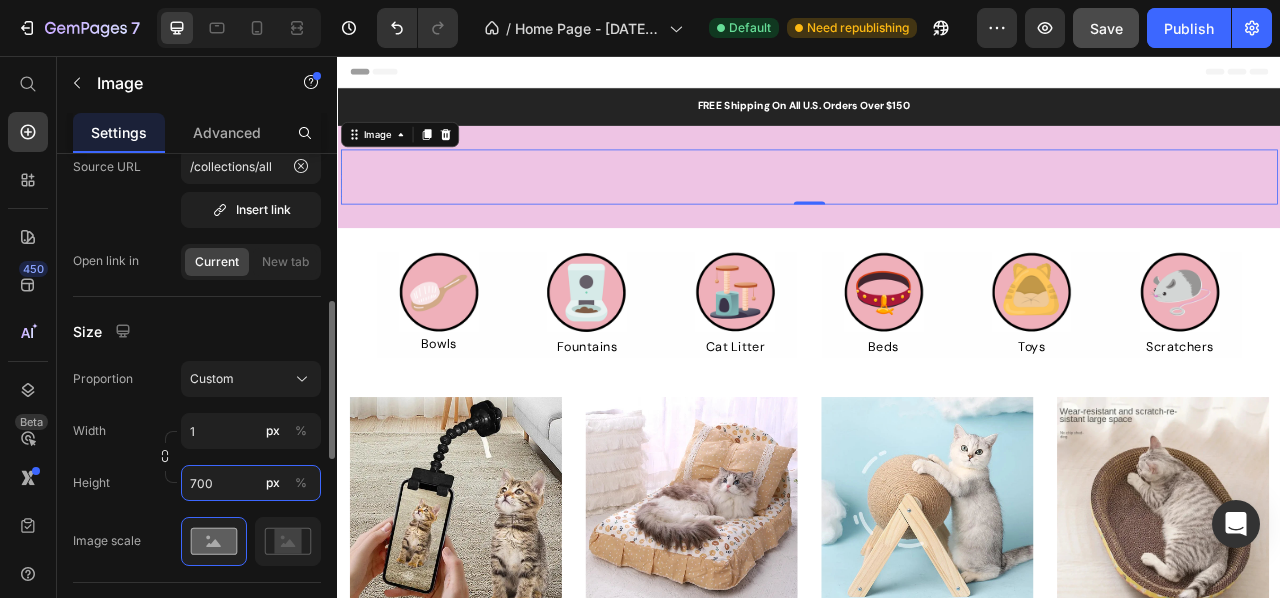 type on "1" 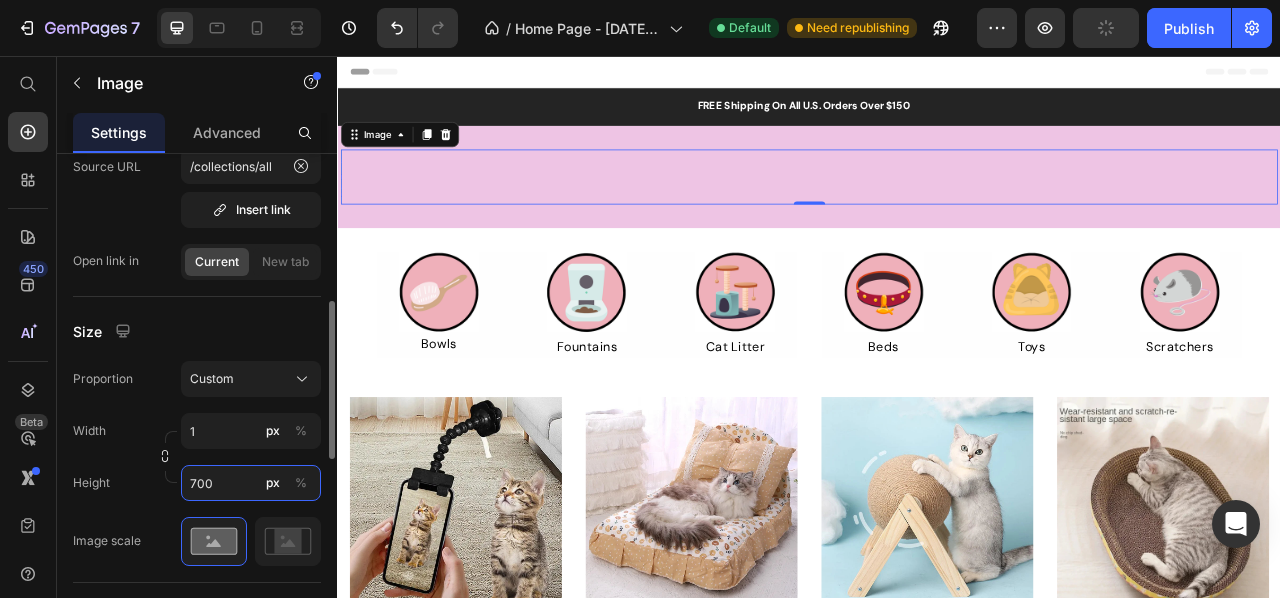 type on "1" 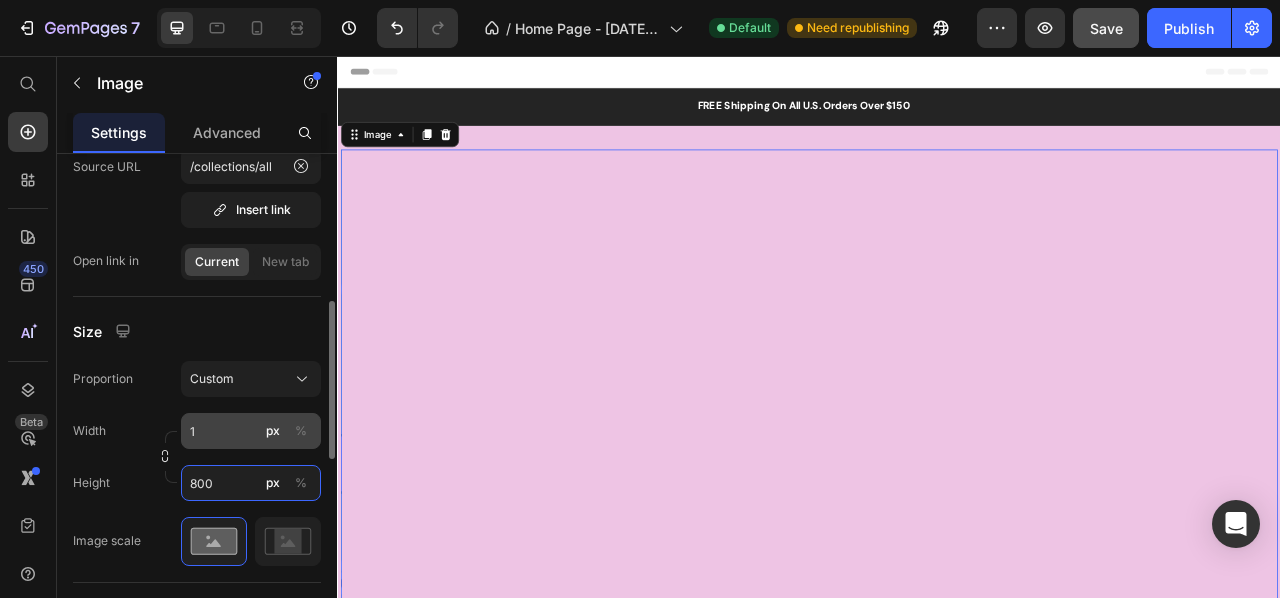 type on "800" 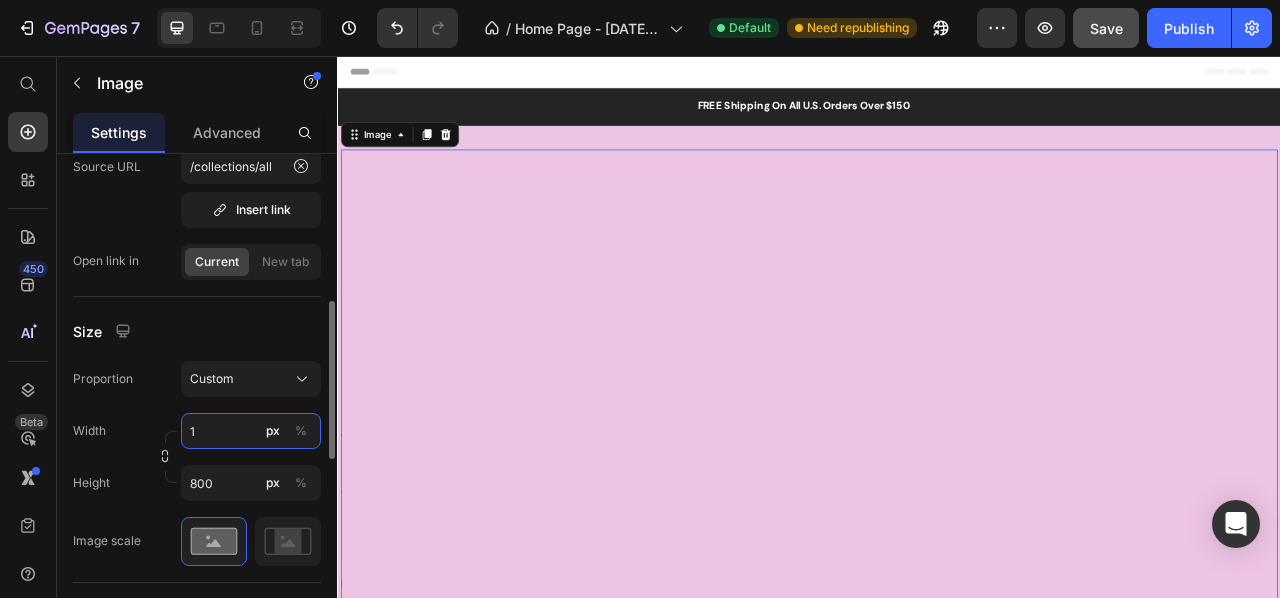 click on "1" at bounding box center [251, 431] 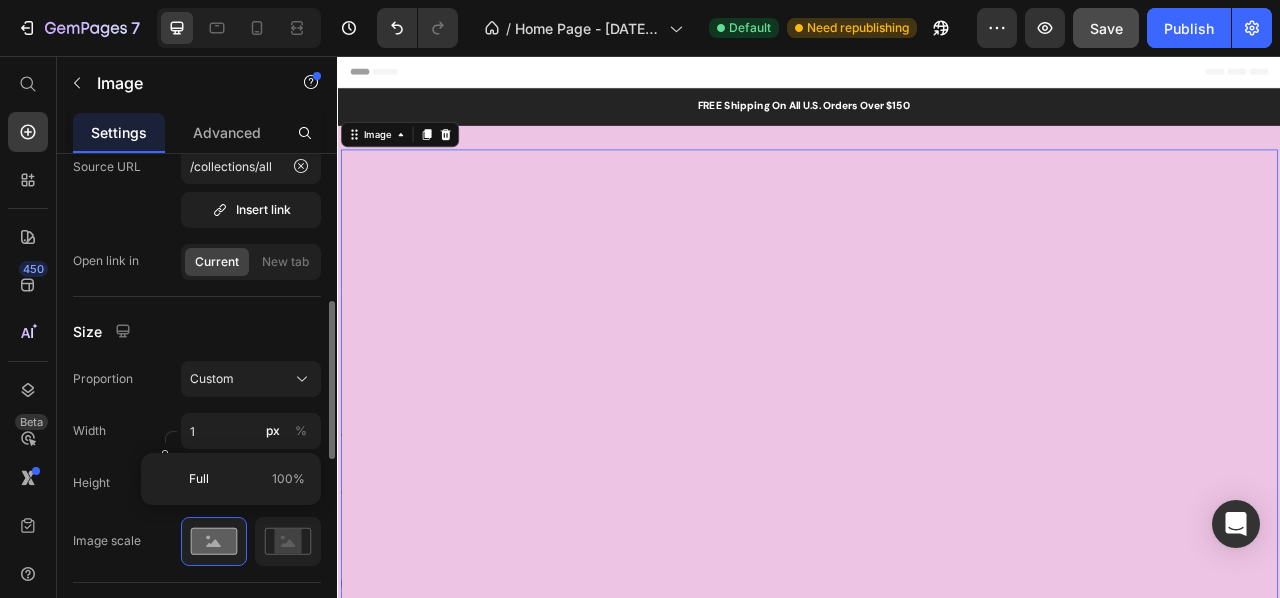 click on "Width 1 px %" at bounding box center [197, 431] 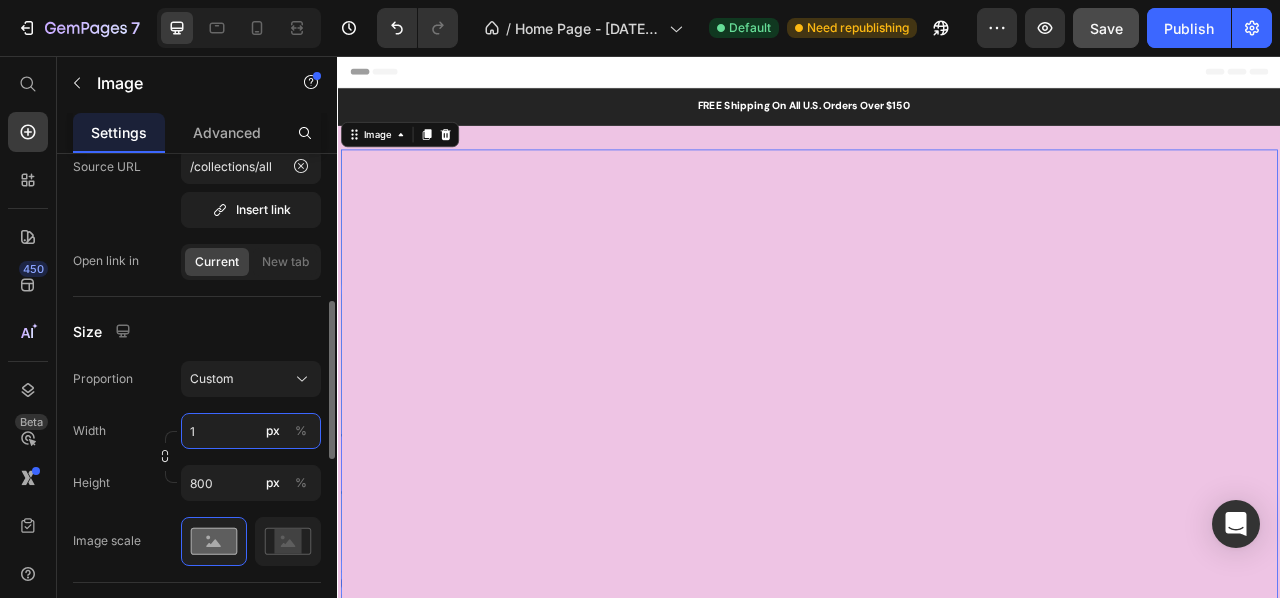 click on "1" at bounding box center [251, 431] 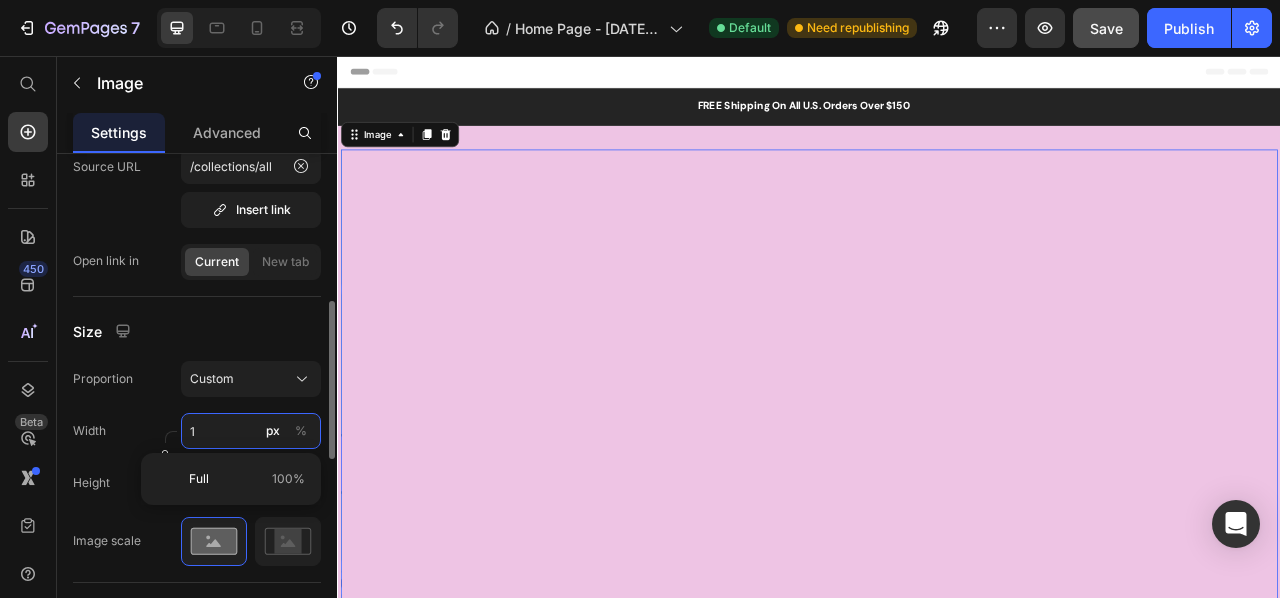 type on "0" 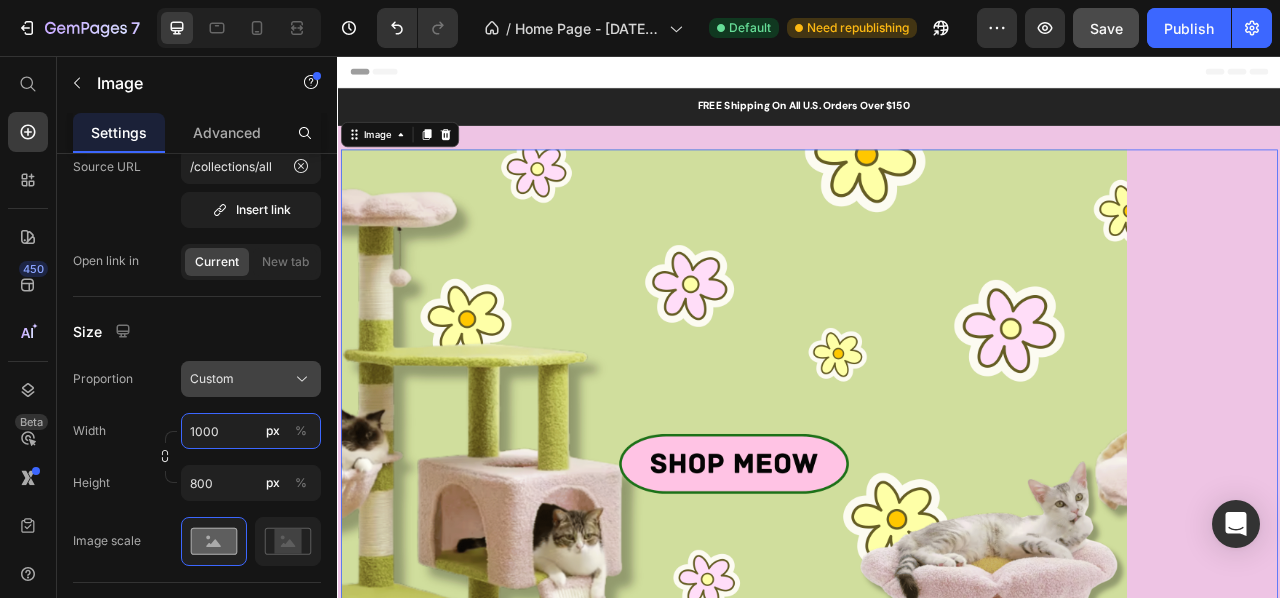 type on "1000" 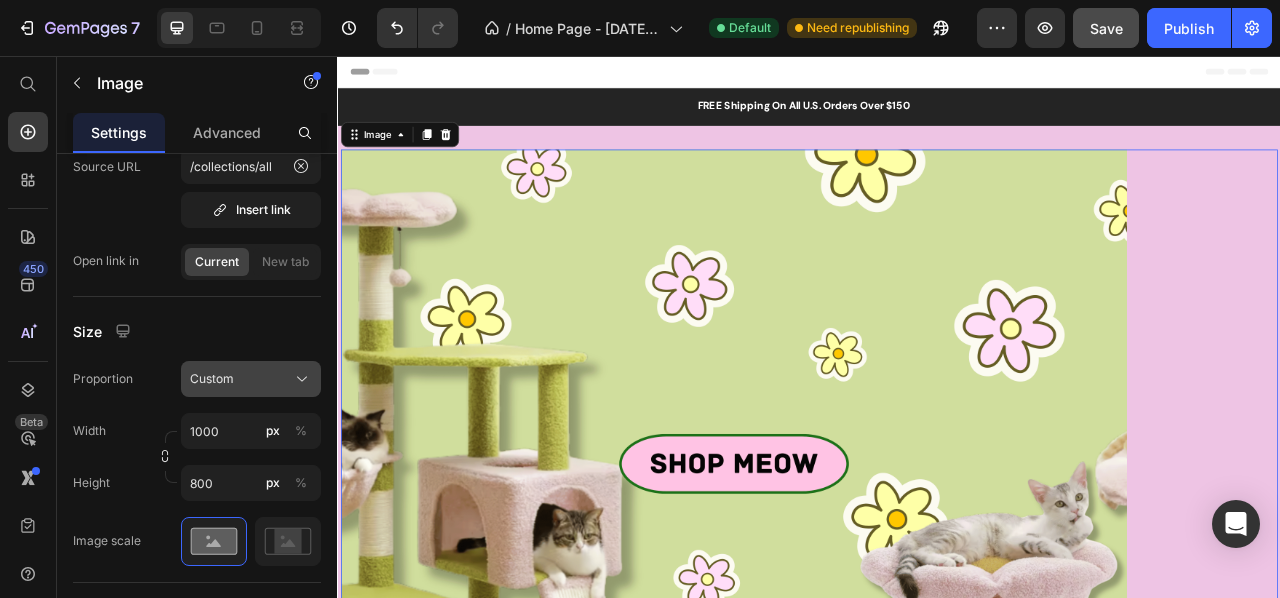 click on "Custom" at bounding box center [212, 379] 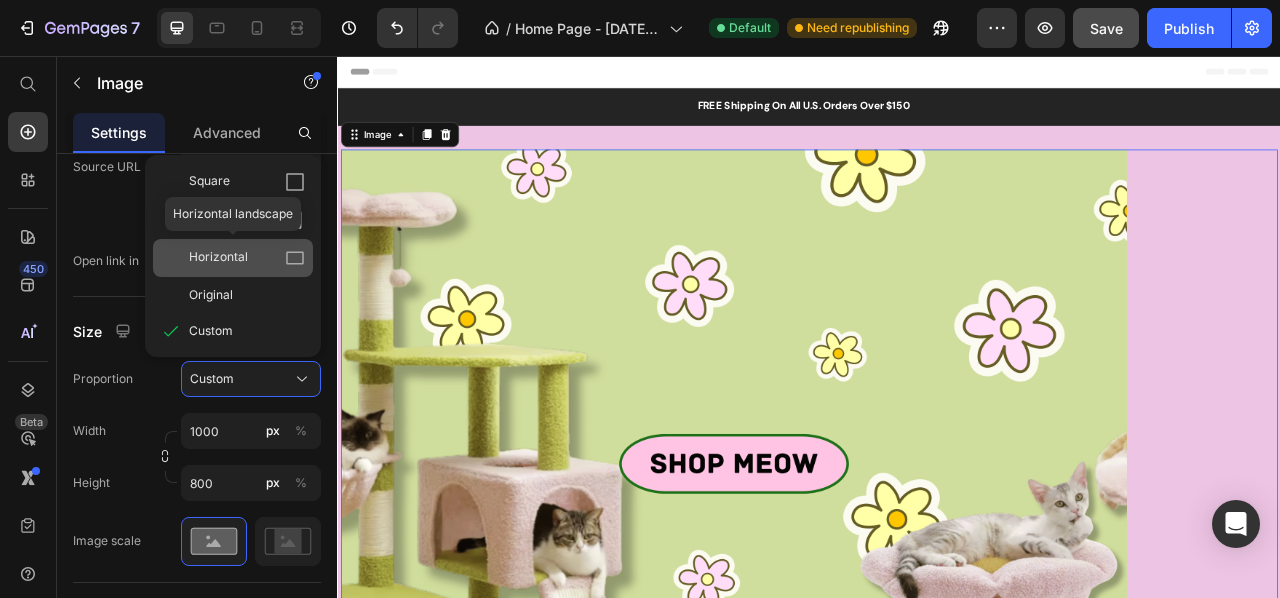 click on "Horizontal" at bounding box center (247, 258) 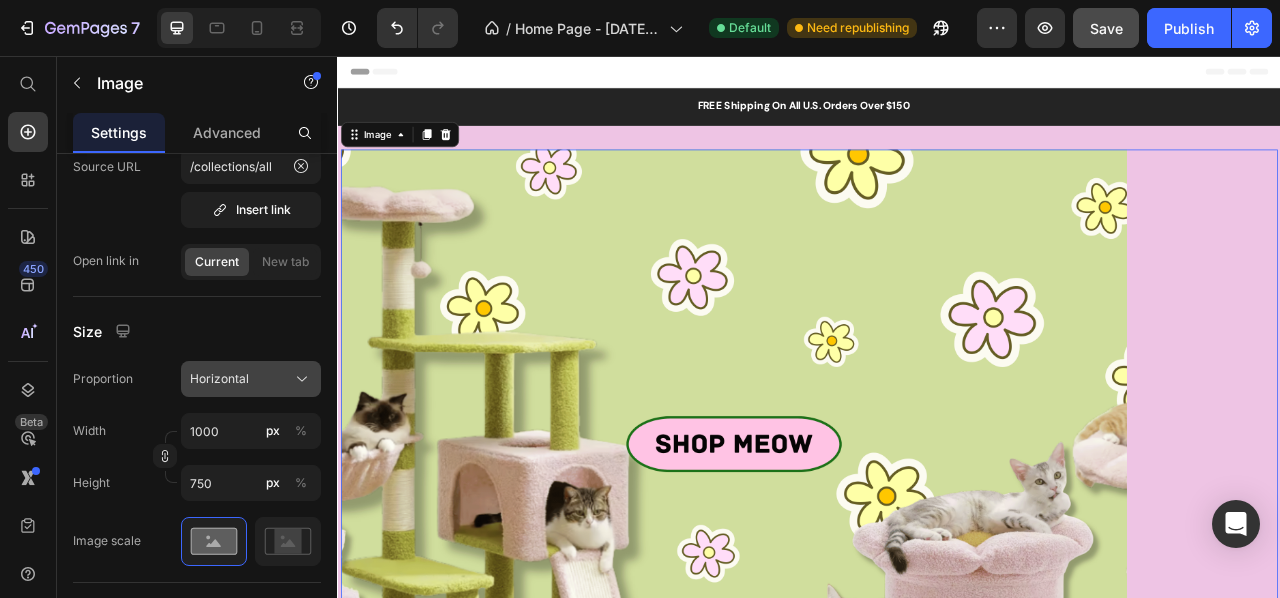 click on "Horizontal" 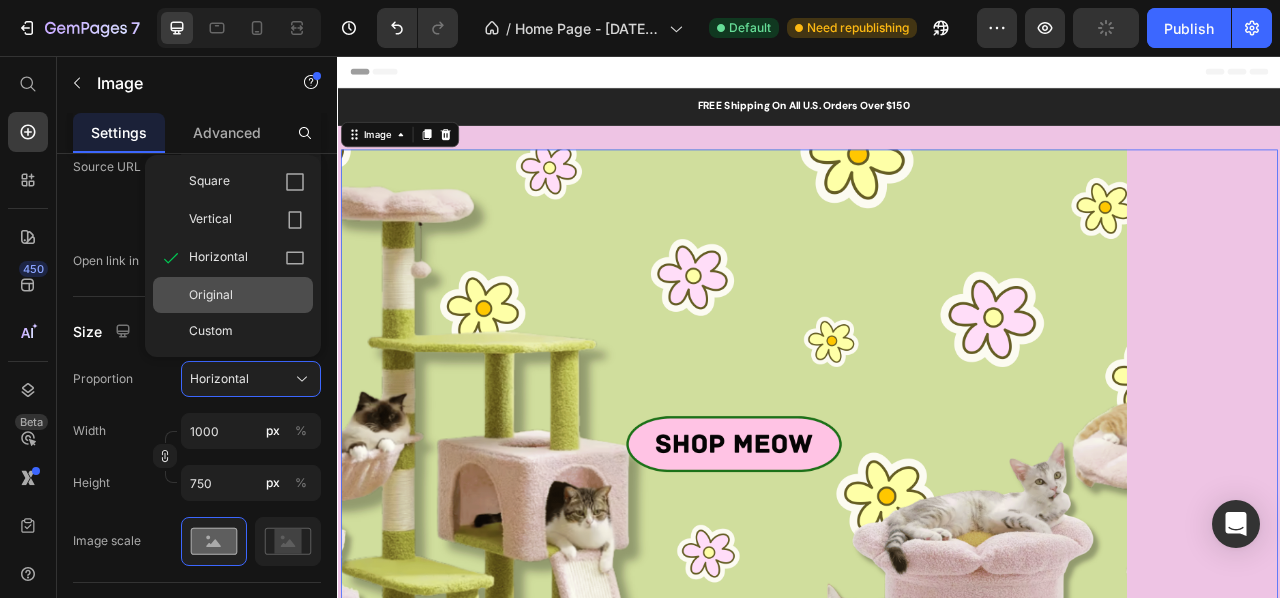 click on "Original" at bounding box center (247, 295) 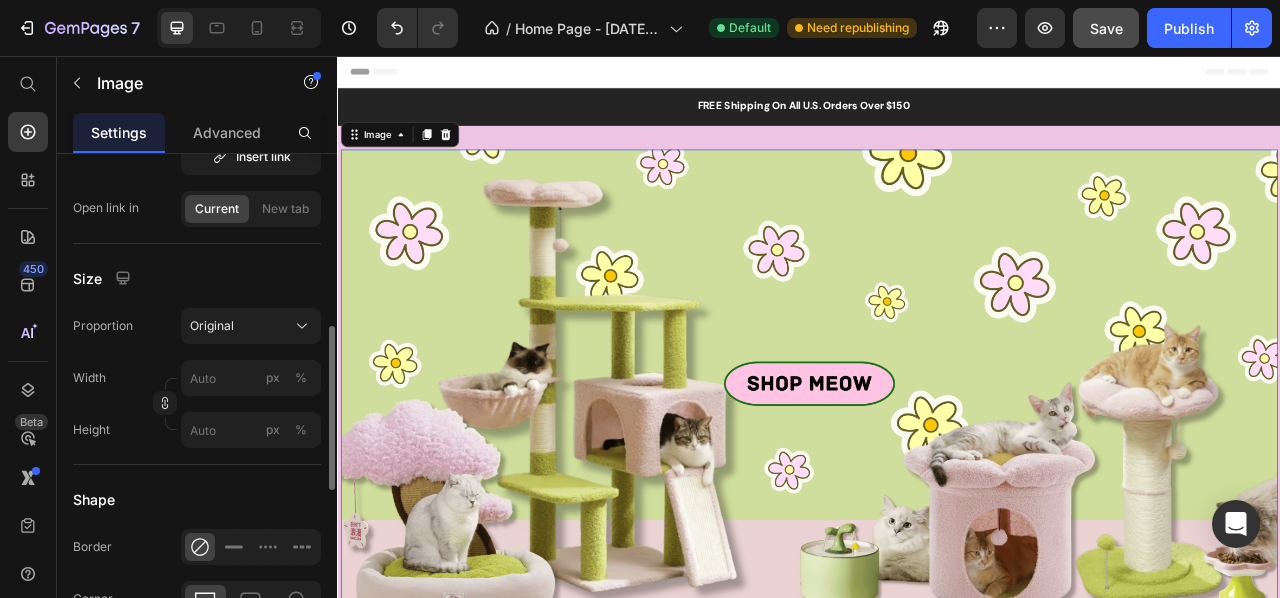 scroll, scrollTop: 521, scrollLeft: 0, axis: vertical 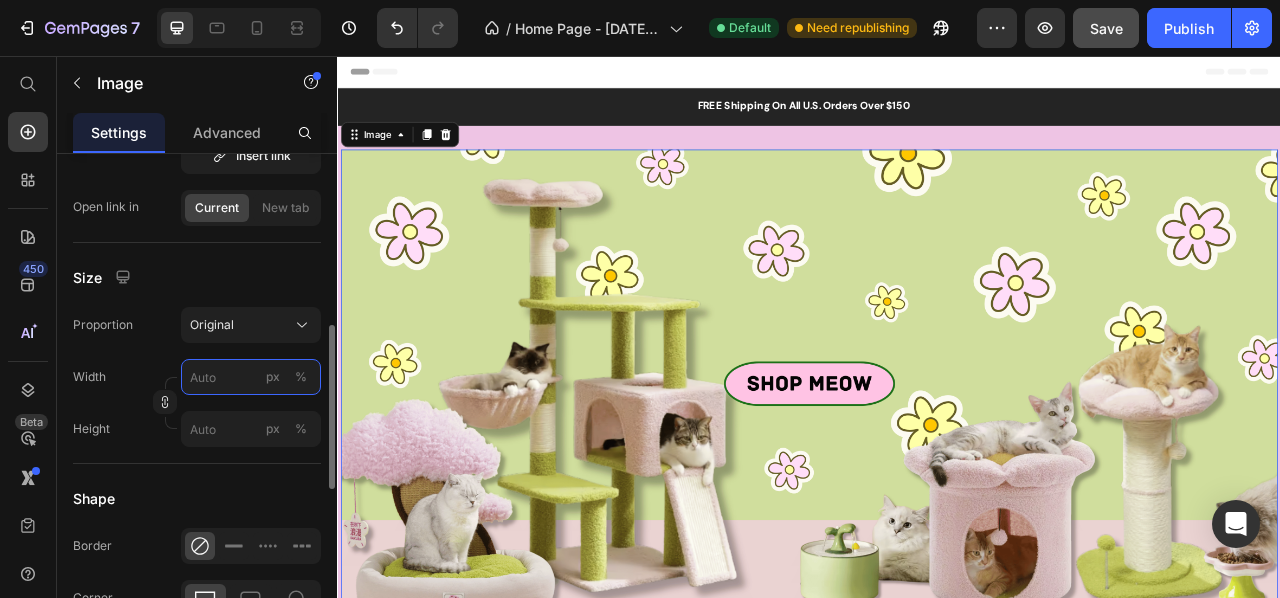 click on "px %" at bounding box center [251, 377] 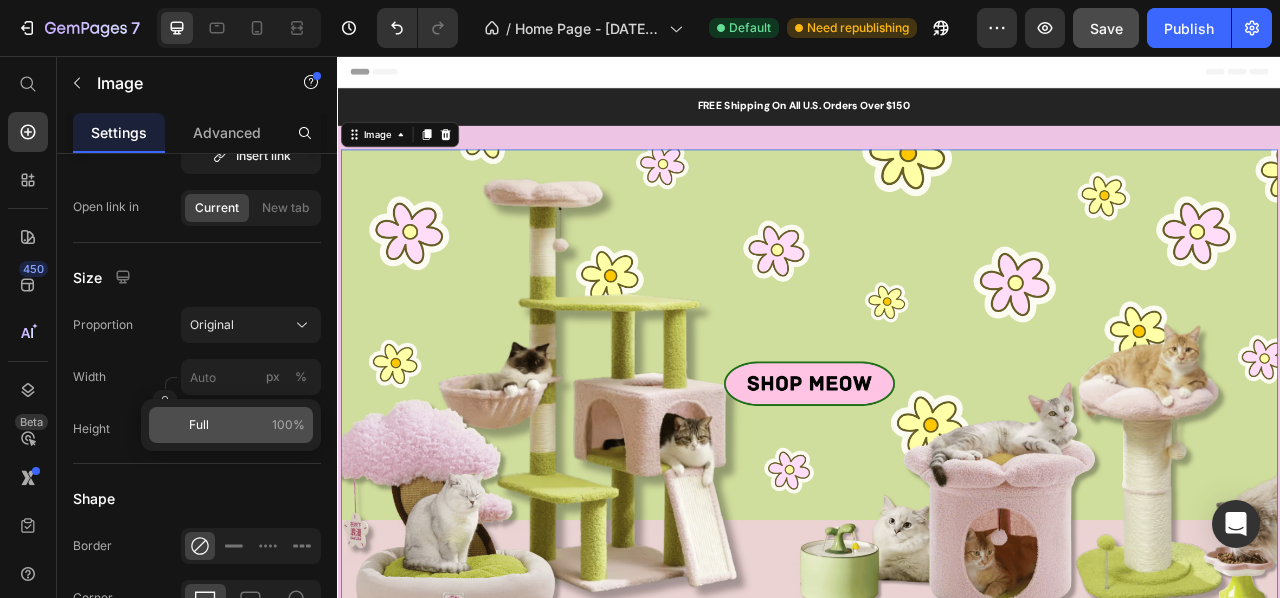 click on "Full 100%" at bounding box center (247, 425) 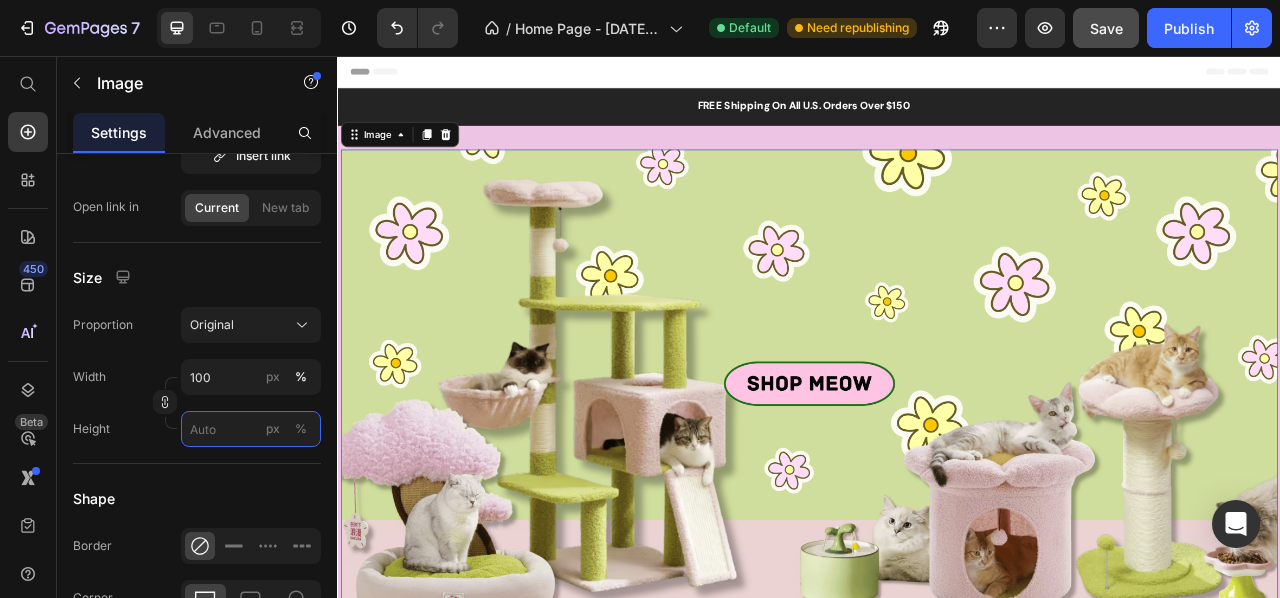 click on "px %" at bounding box center (251, 429) 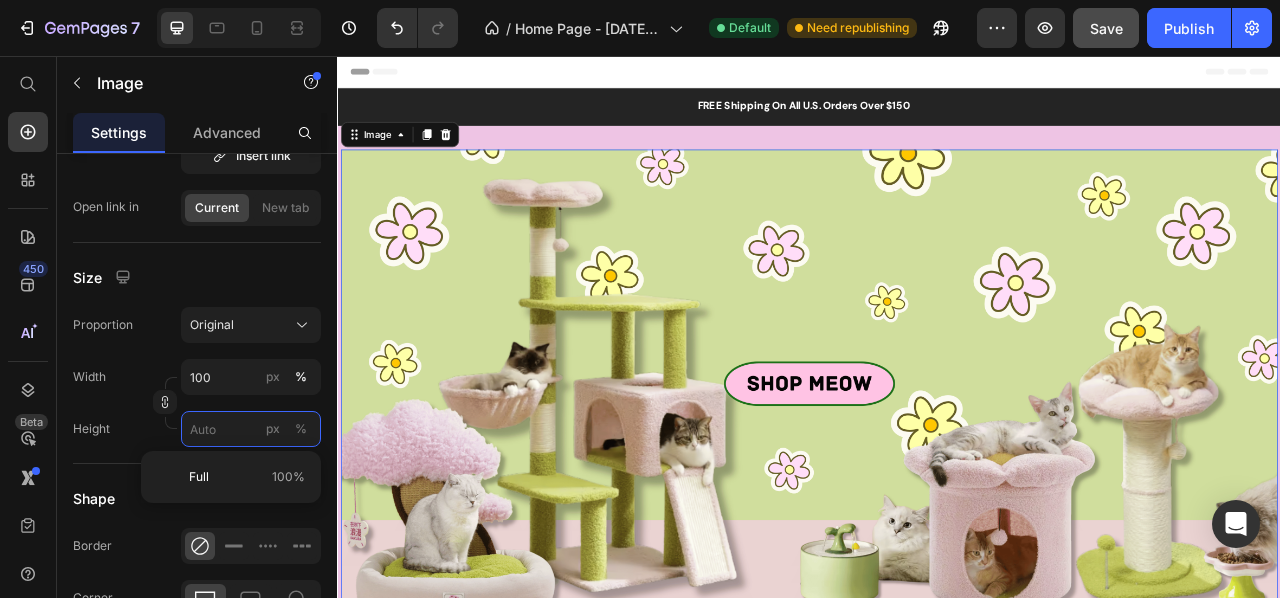 type 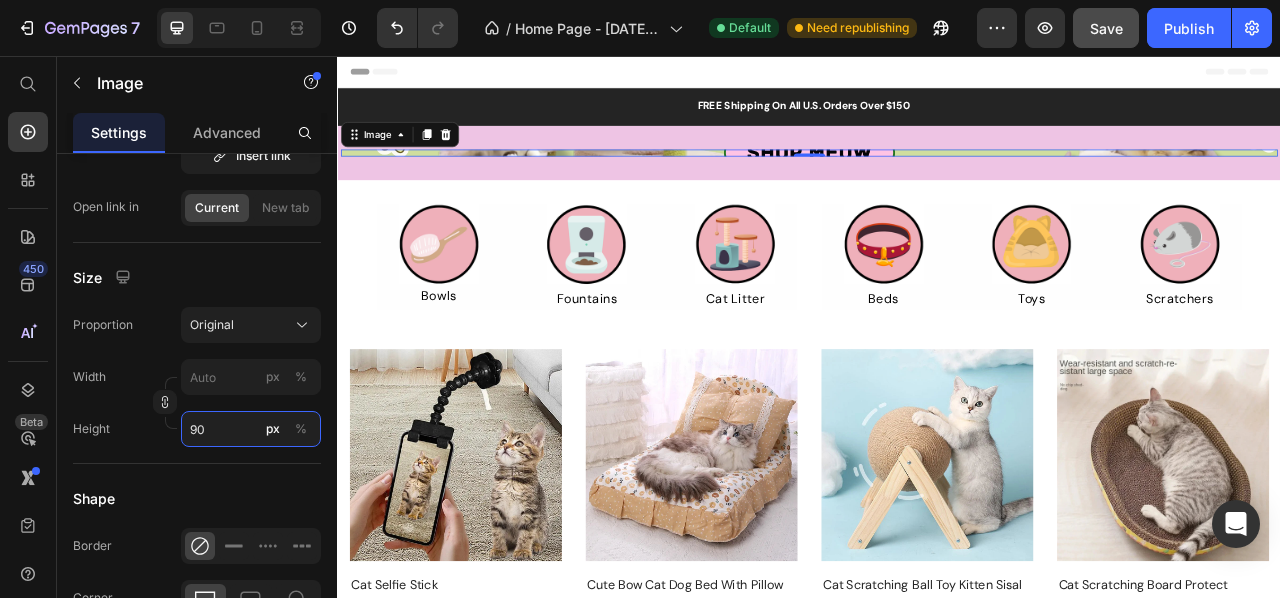 type on "9" 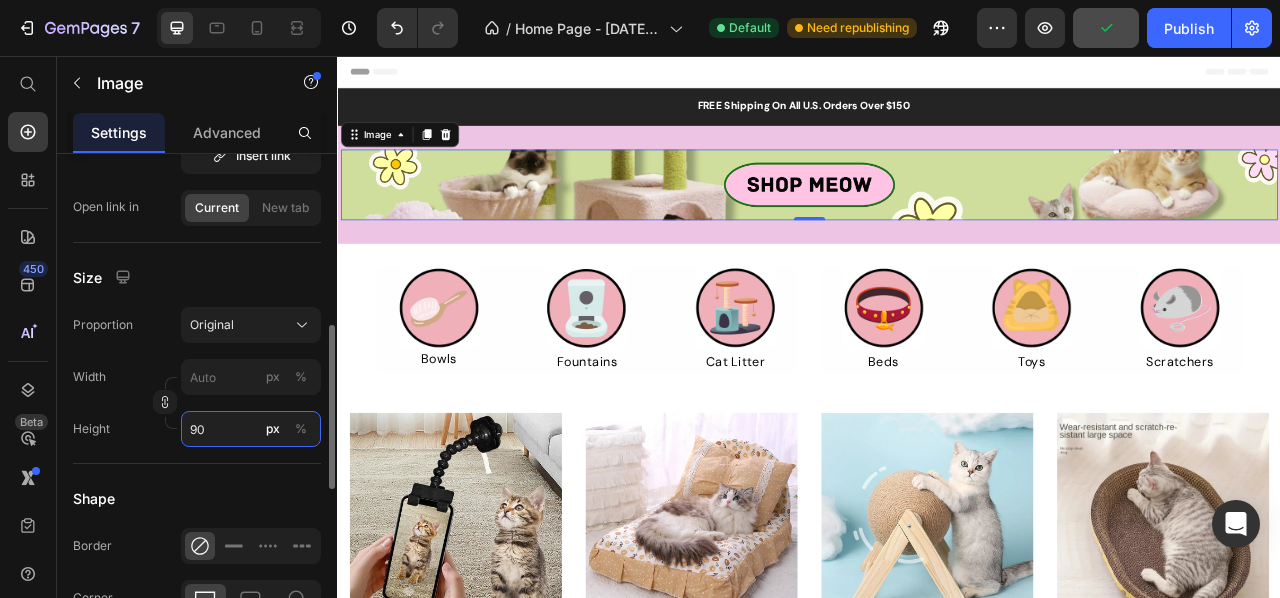 type on "90" 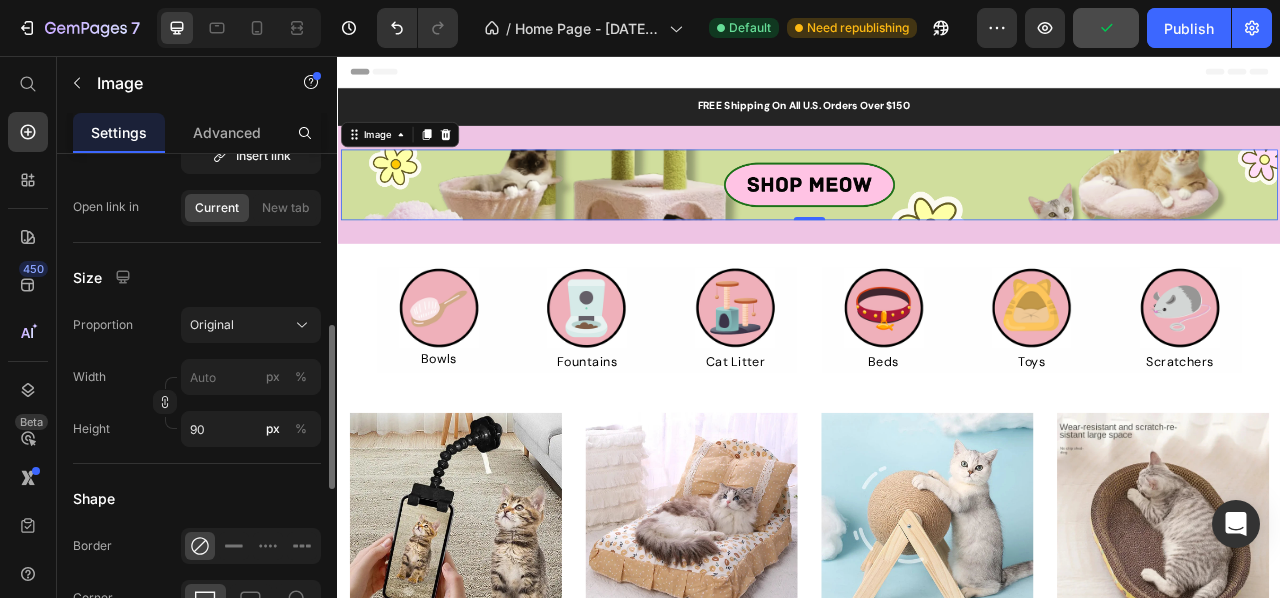 click on "Width px %" at bounding box center [197, 377] 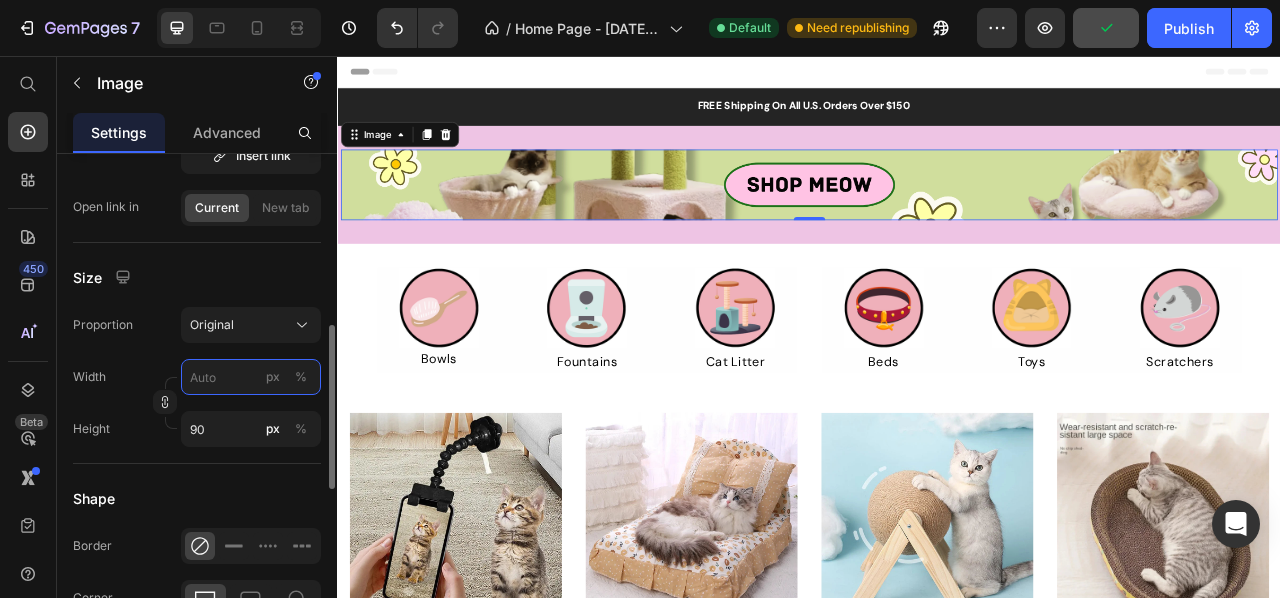 click on "px %" at bounding box center [251, 377] 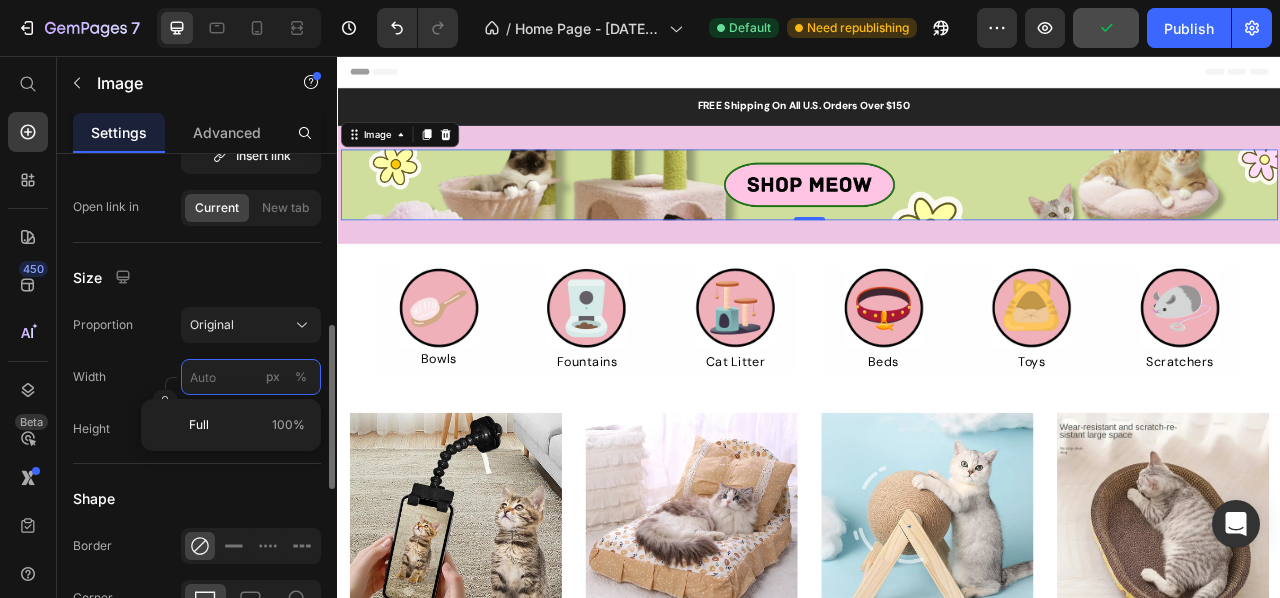 type on "9" 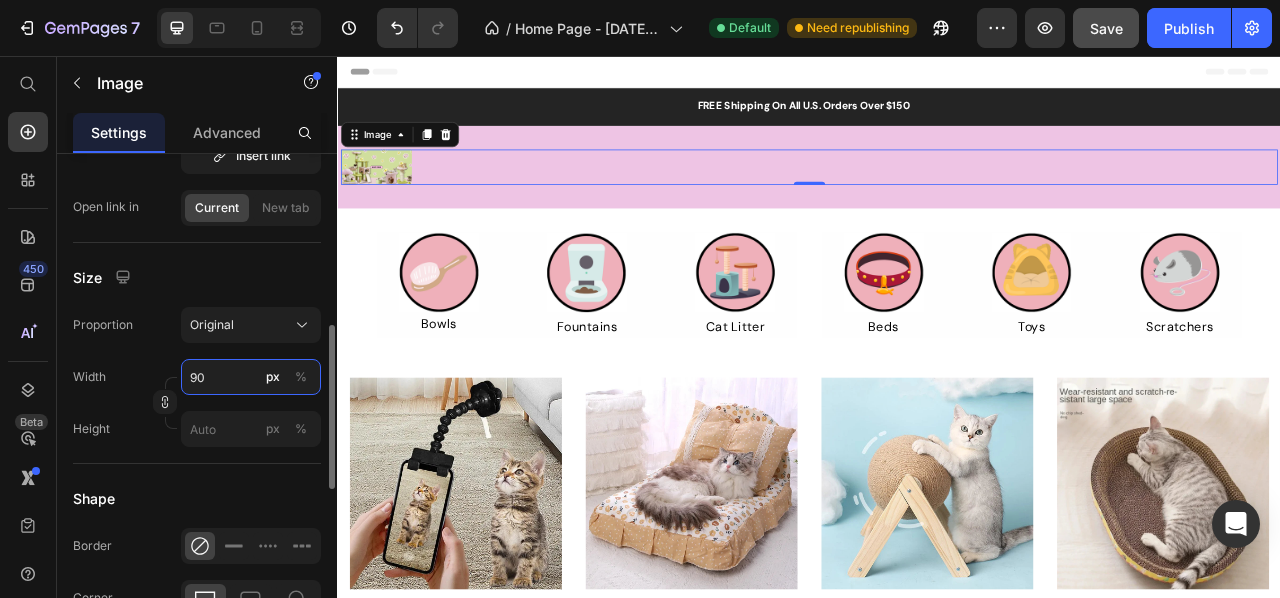 type on "9" 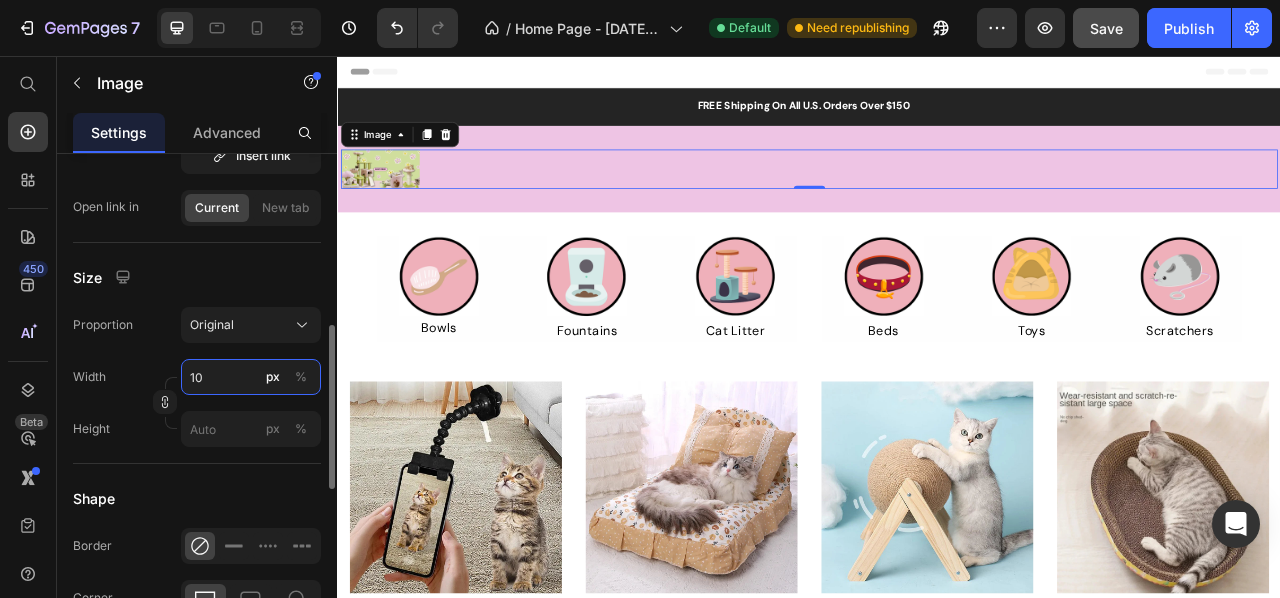 type on "1" 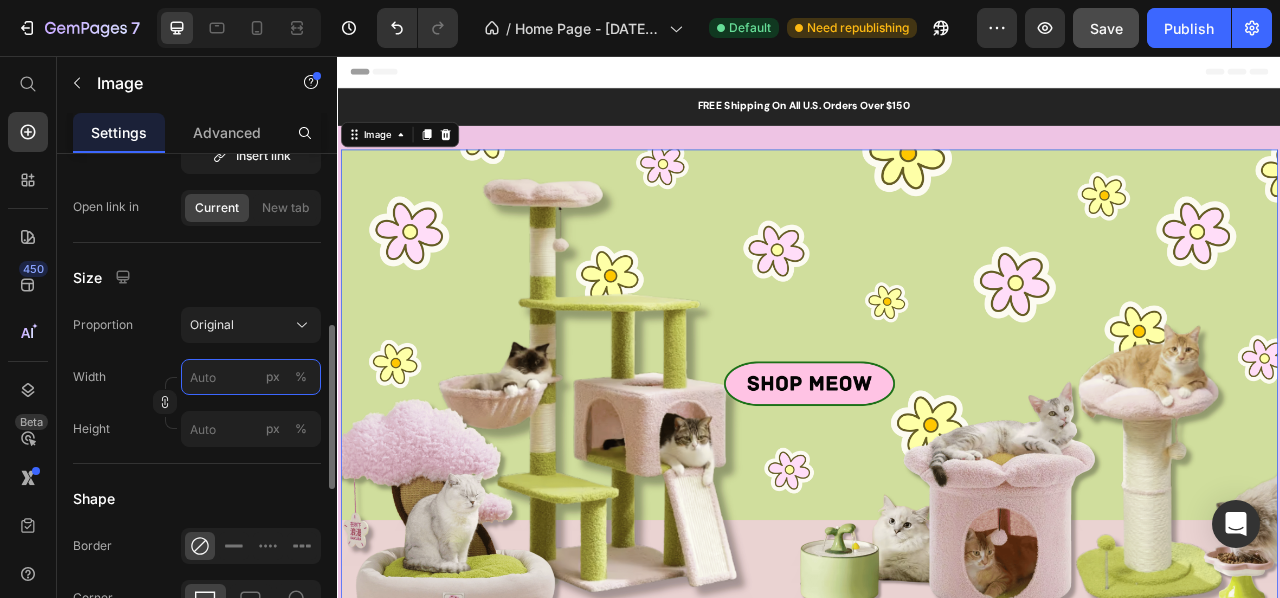 type on "1" 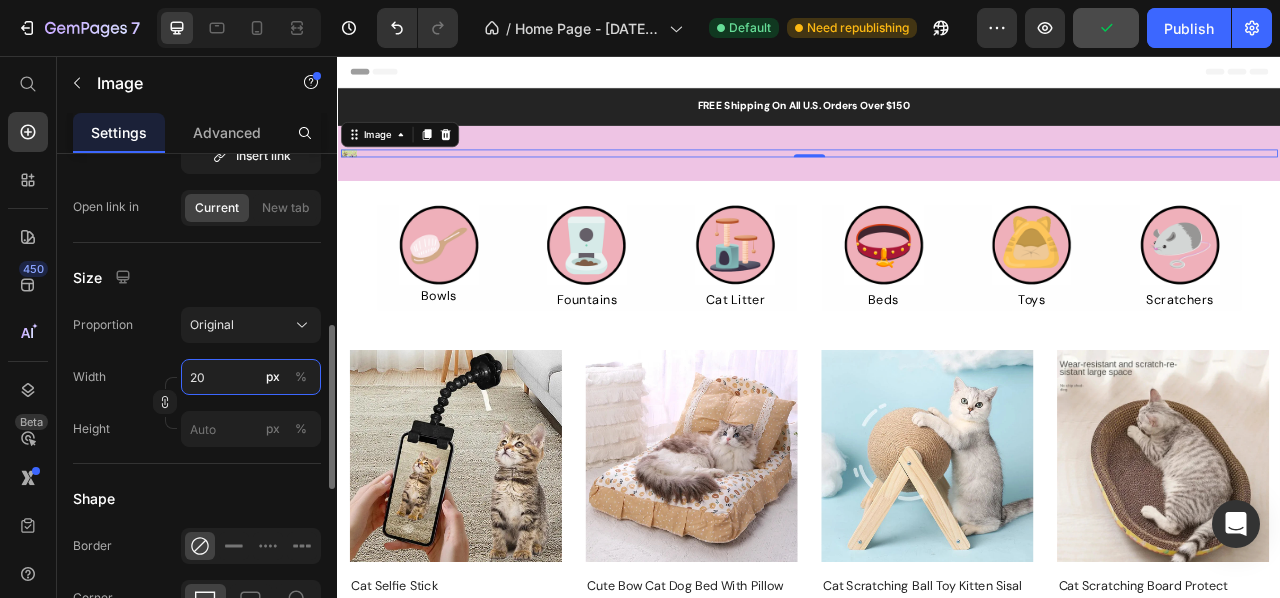 type on "2" 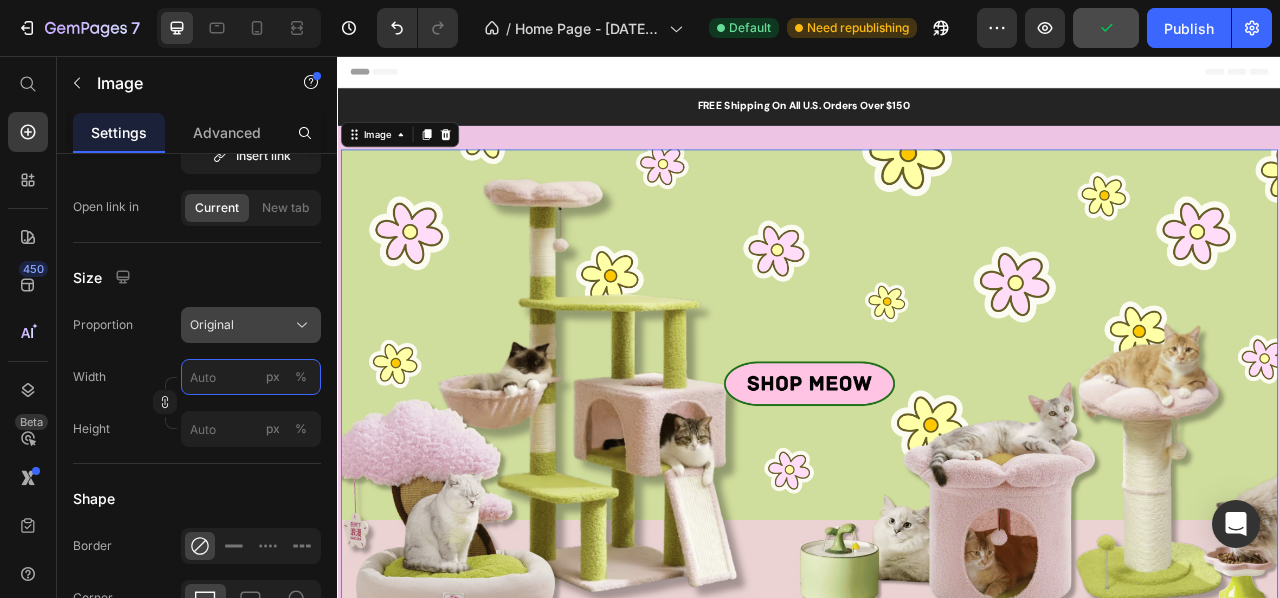 type on "2" 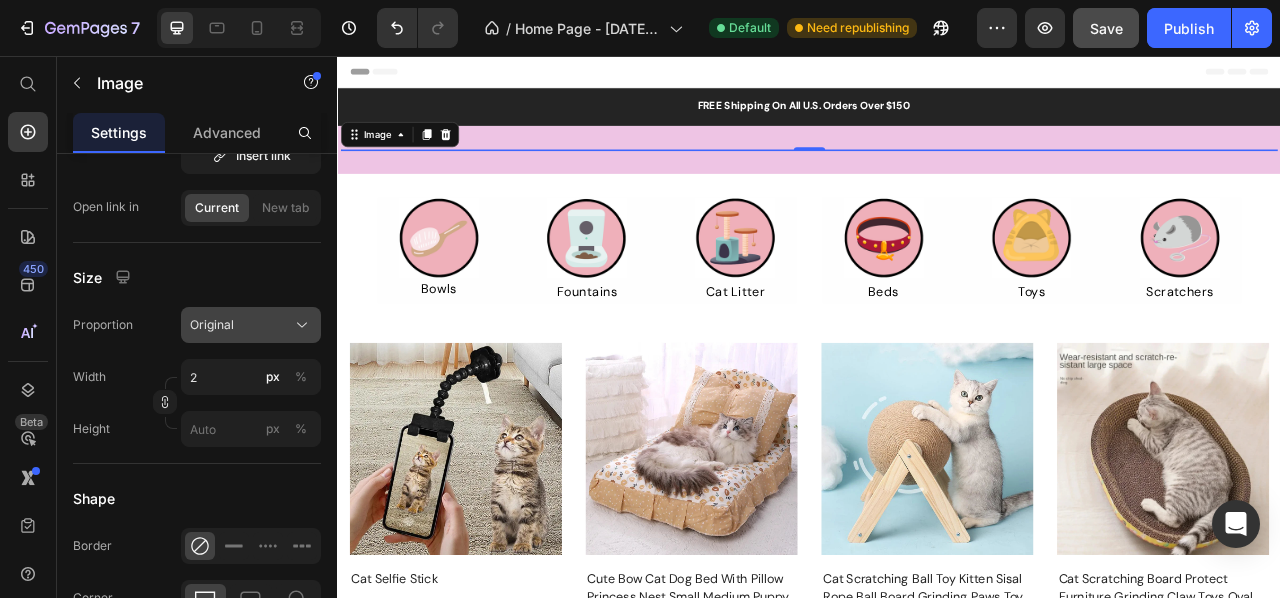 click on "Original" 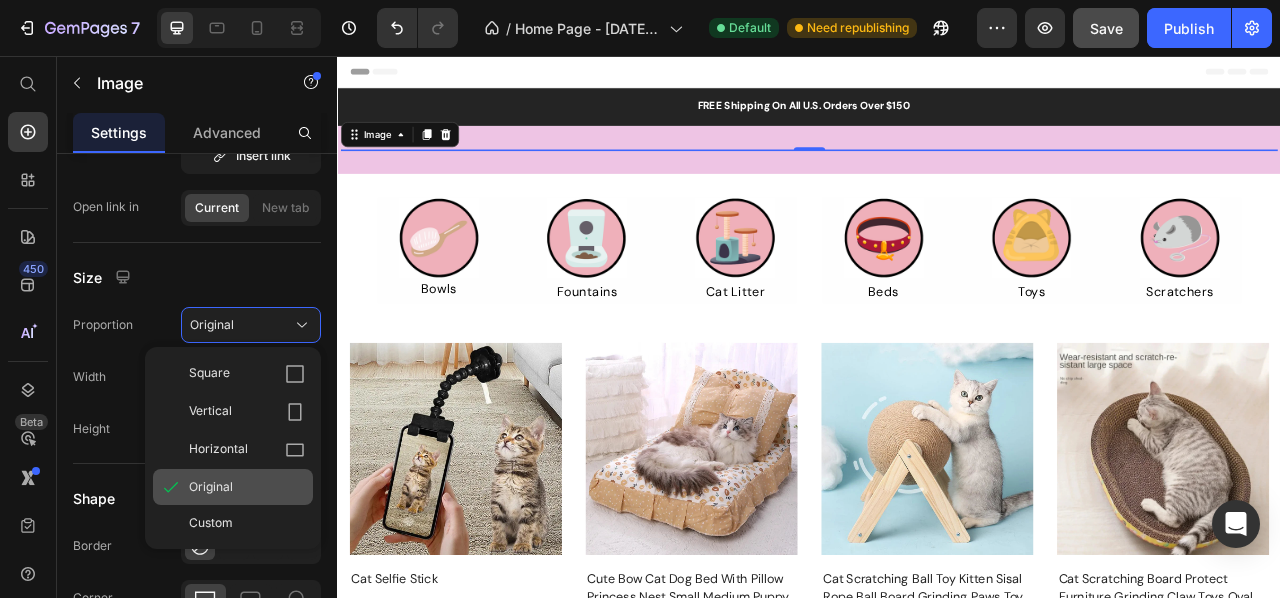 click on "Original" at bounding box center (247, 487) 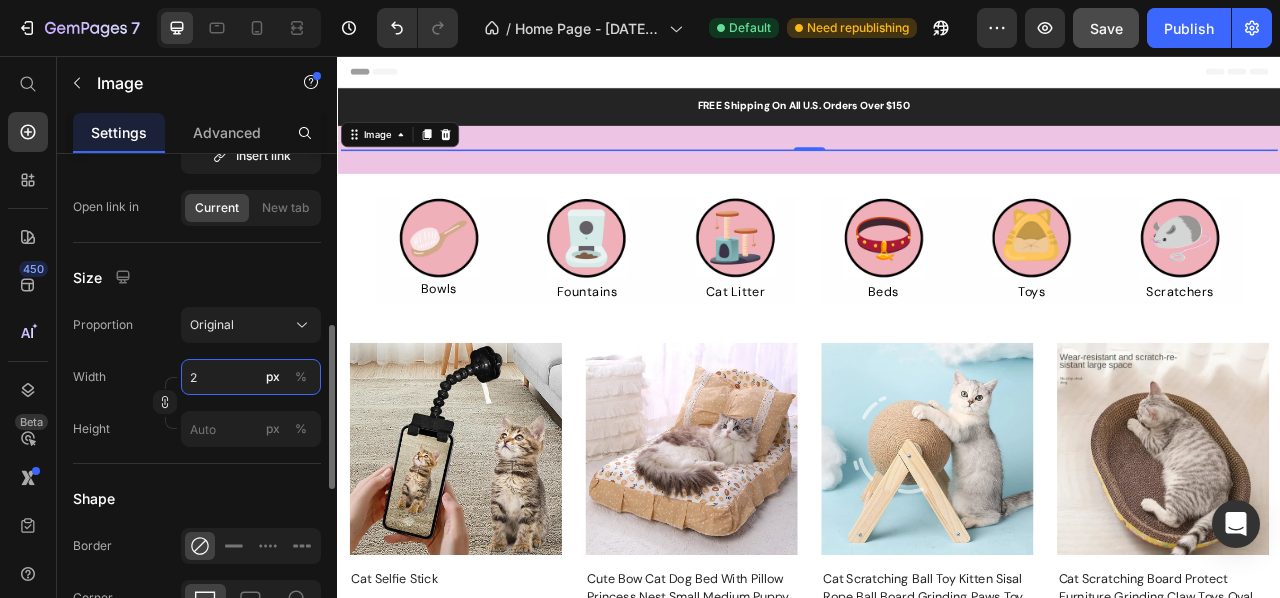 click on "2" at bounding box center (251, 377) 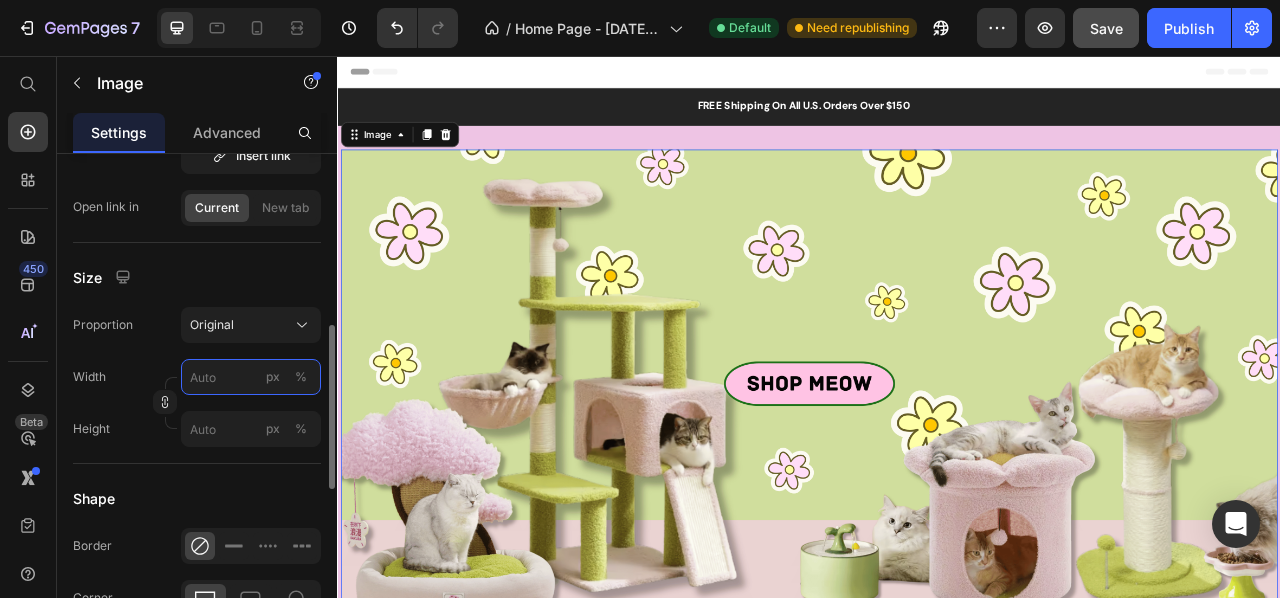 type 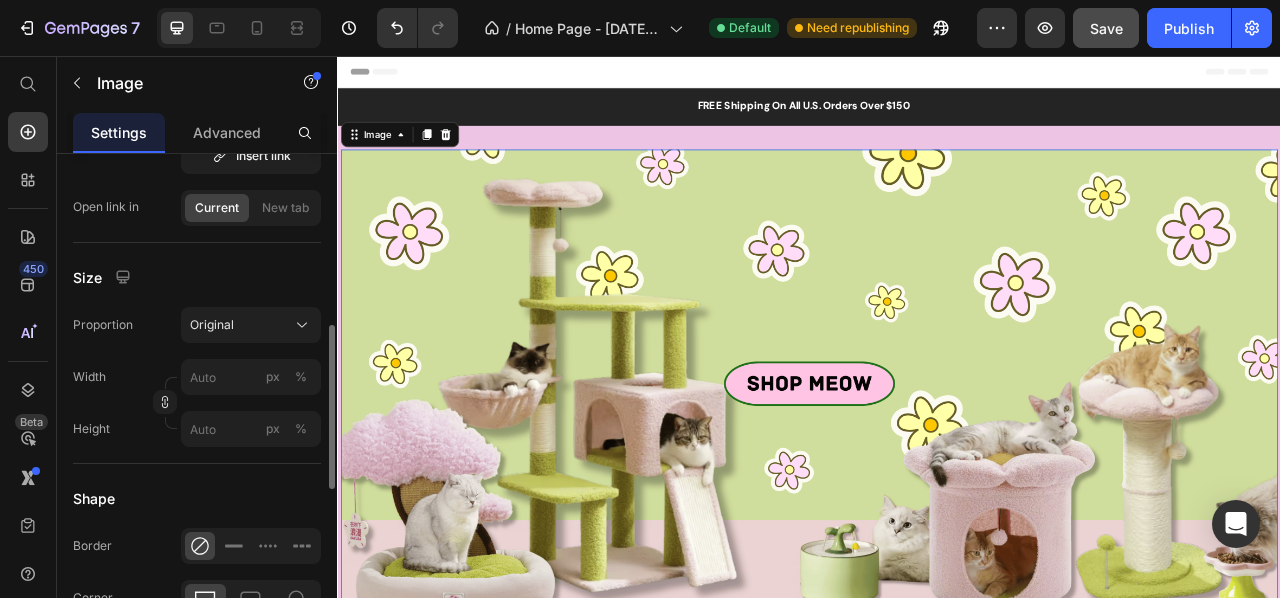 click on "Proportion Original Width px % Height px %" at bounding box center (197, 377) 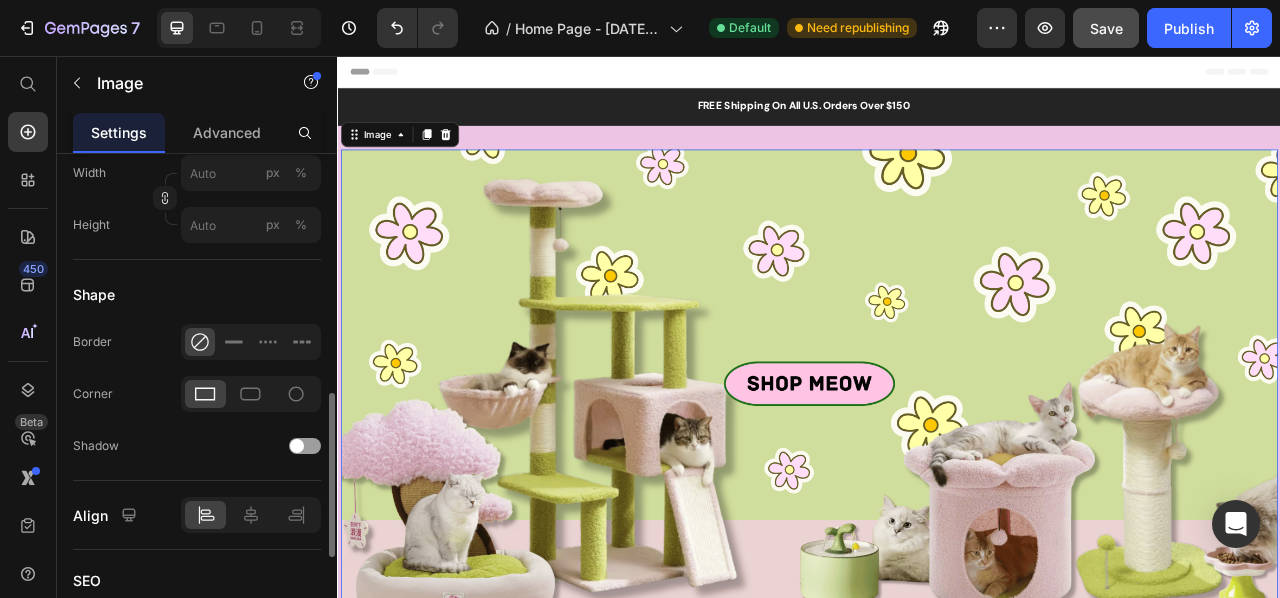 scroll, scrollTop: 709, scrollLeft: 0, axis: vertical 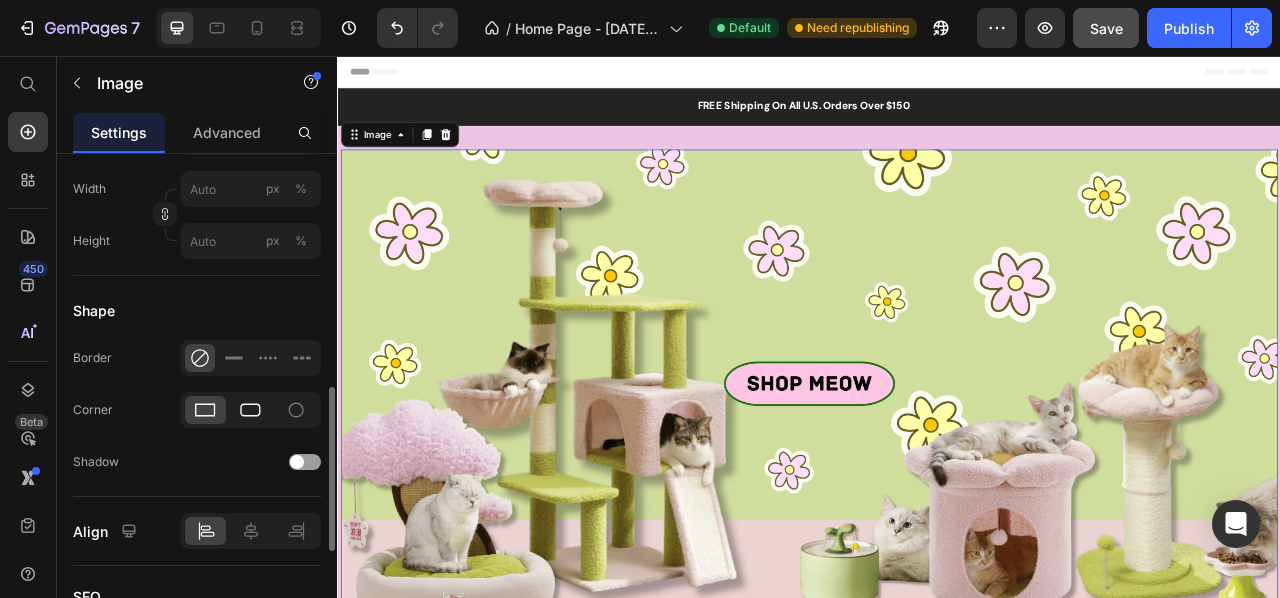click 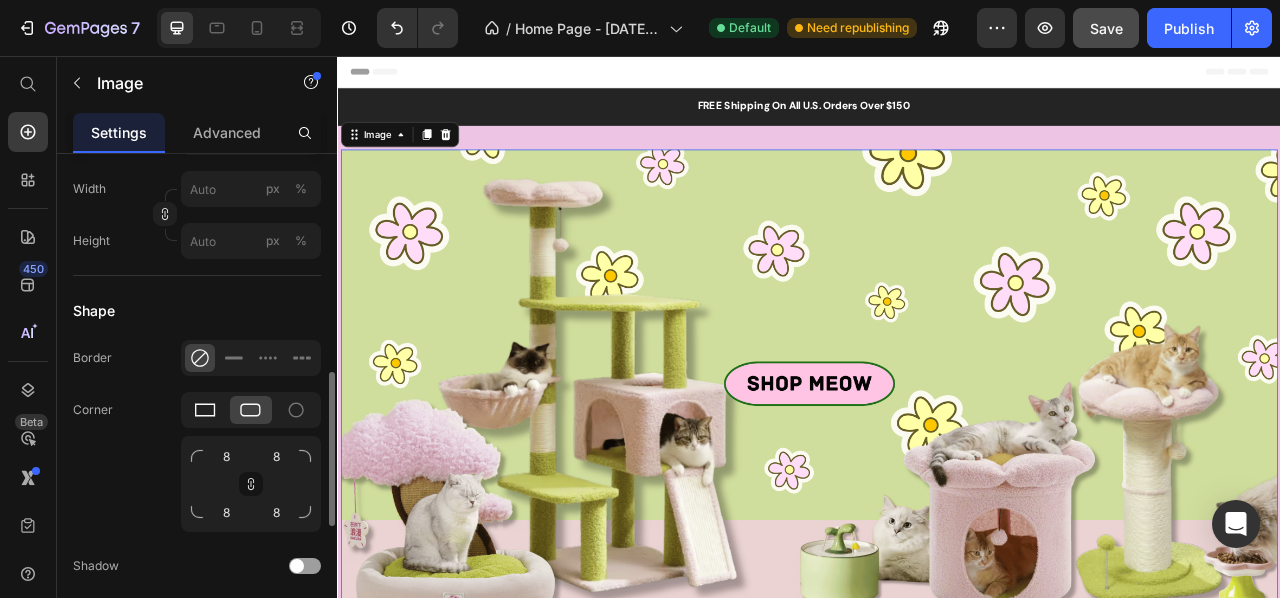 click 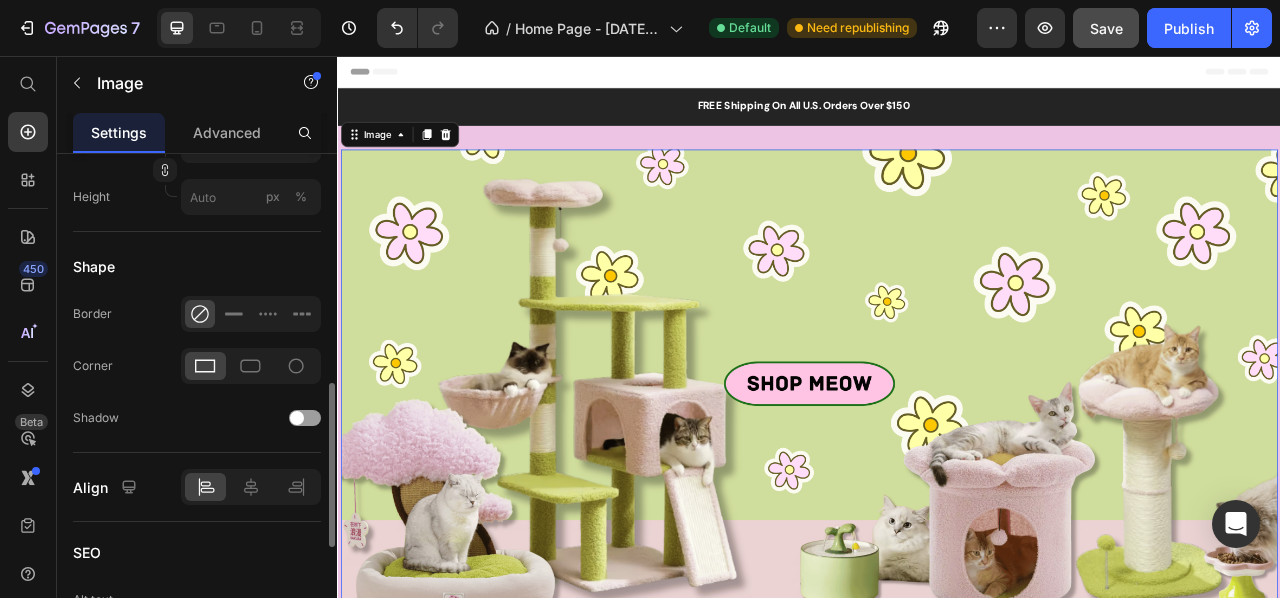 scroll, scrollTop: 660, scrollLeft: 0, axis: vertical 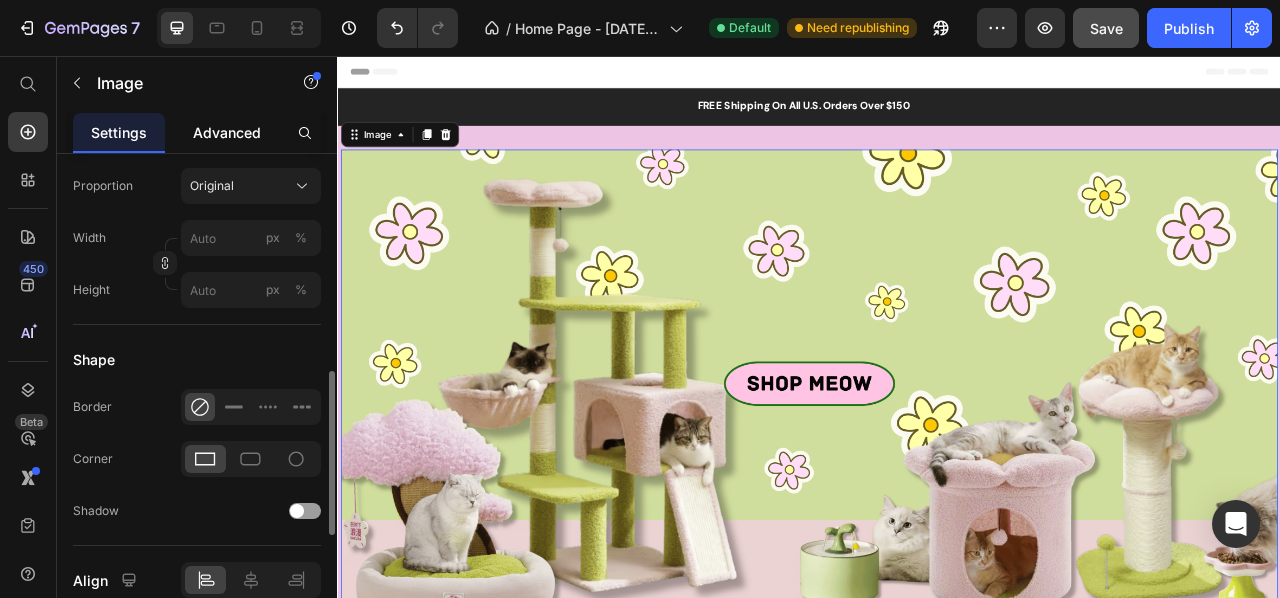 click on "Advanced" 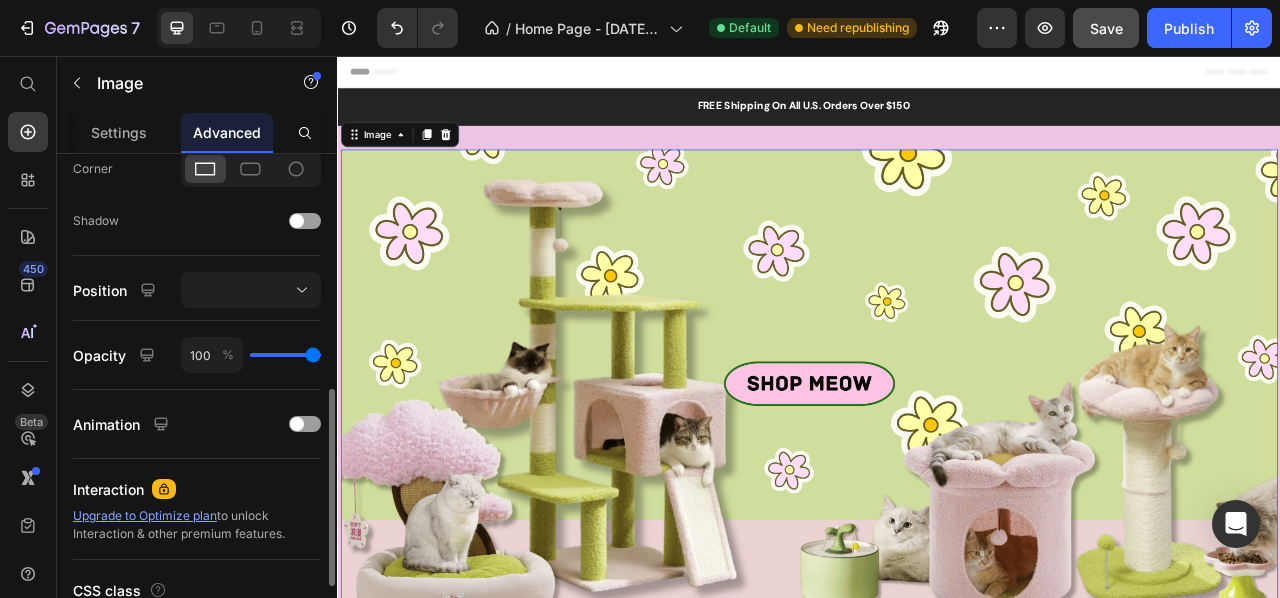 scroll, scrollTop: 611, scrollLeft: 0, axis: vertical 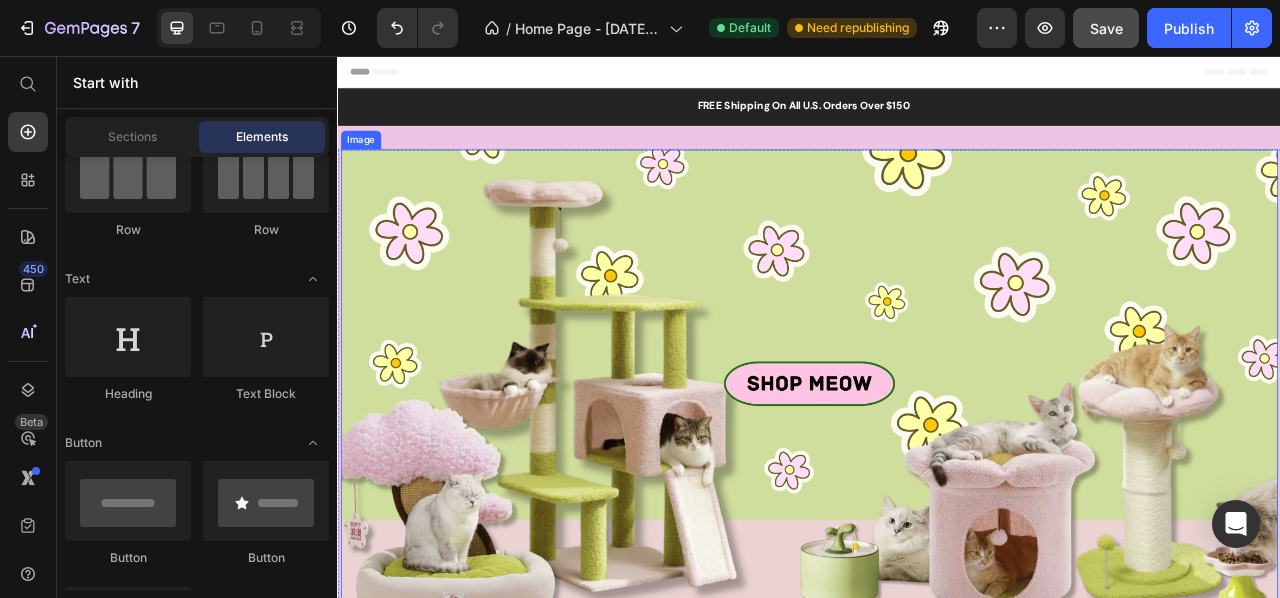 click at bounding box center [937, 473] 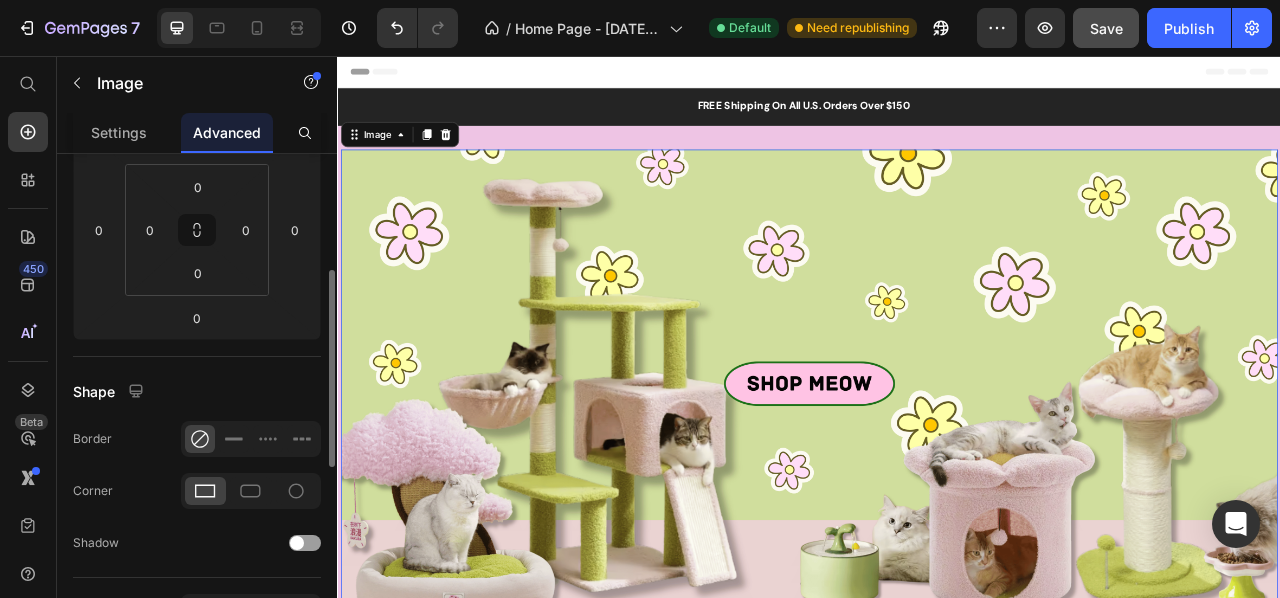 scroll, scrollTop: 296, scrollLeft: 0, axis: vertical 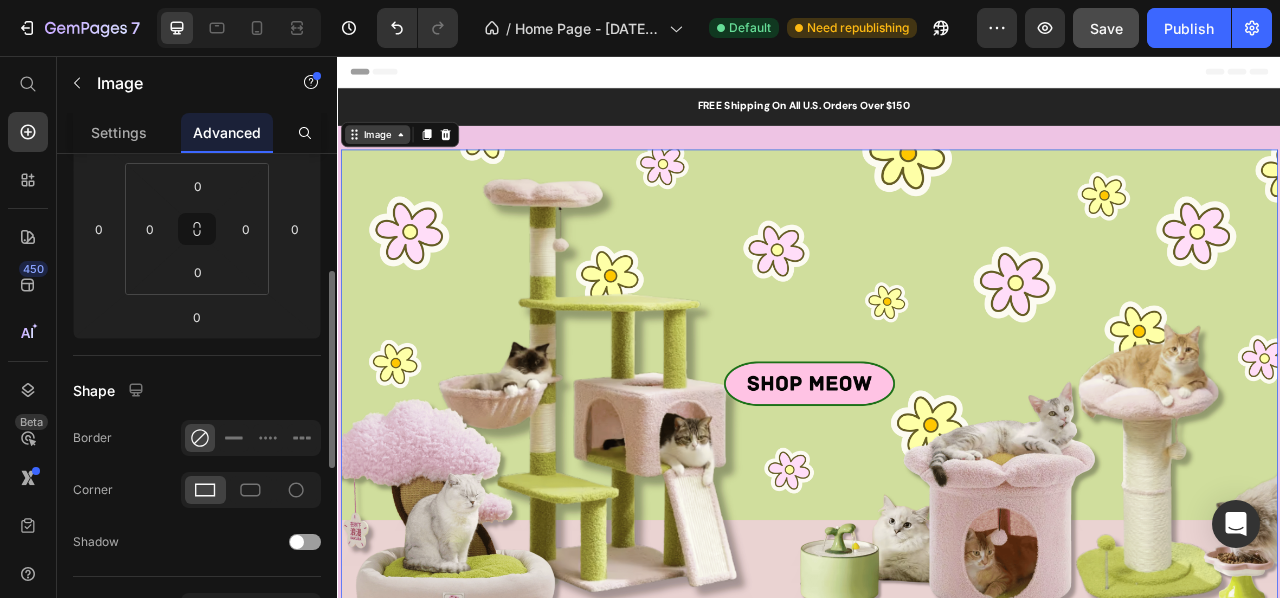 click 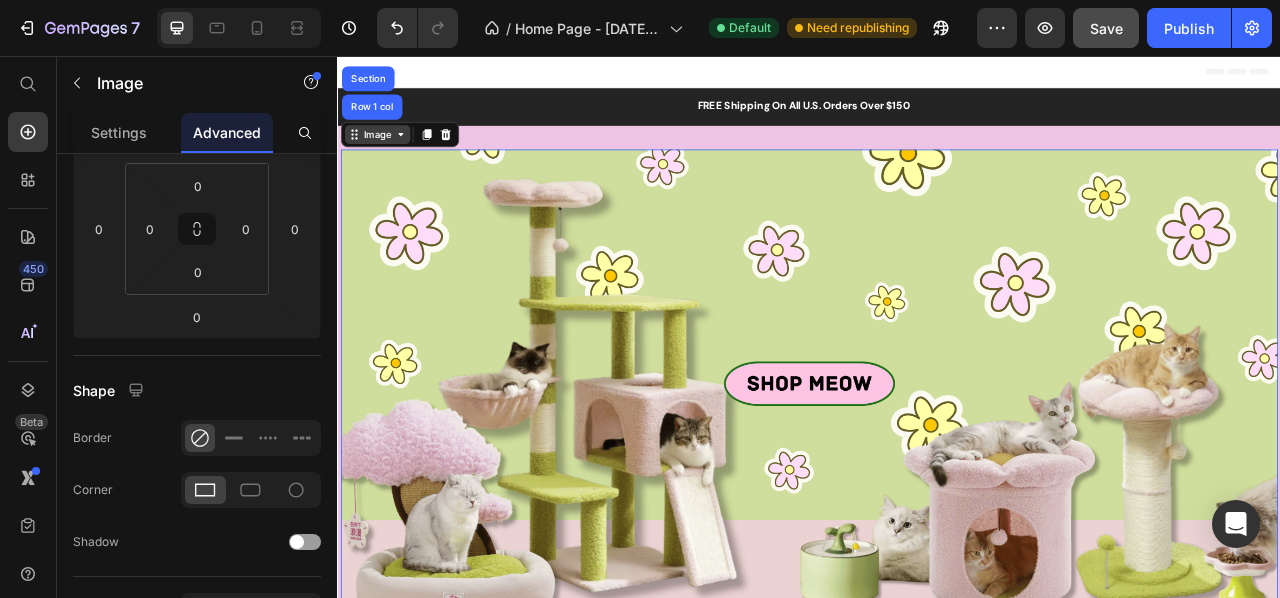 click 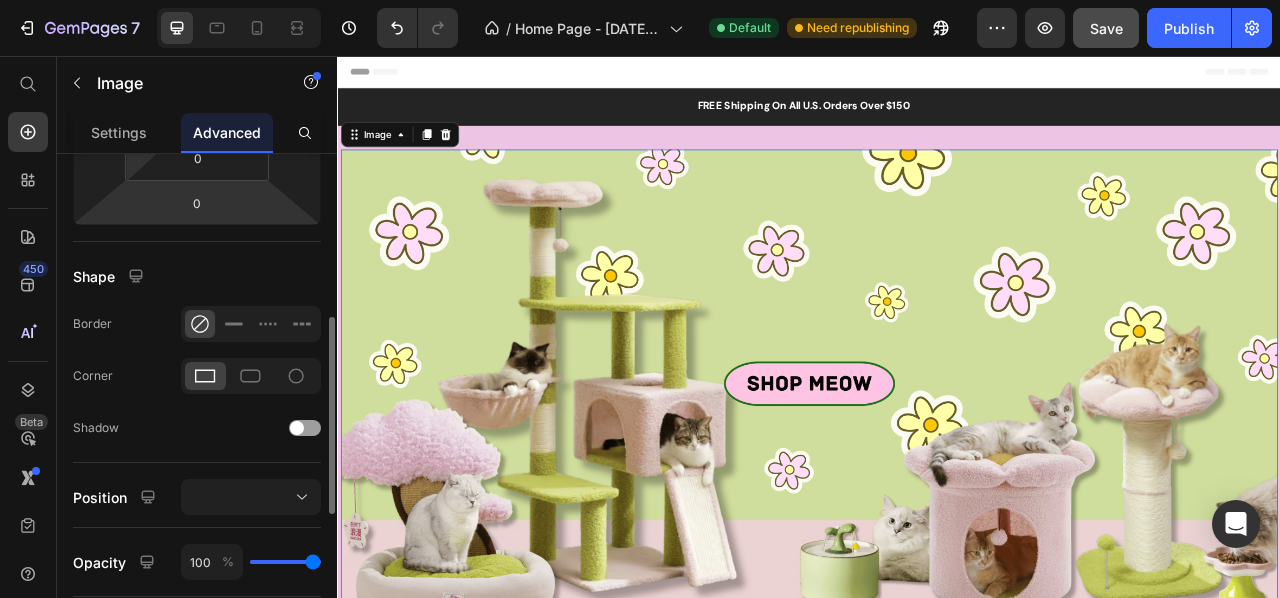 scroll, scrollTop: 411, scrollLeft: 0, axis: vertical 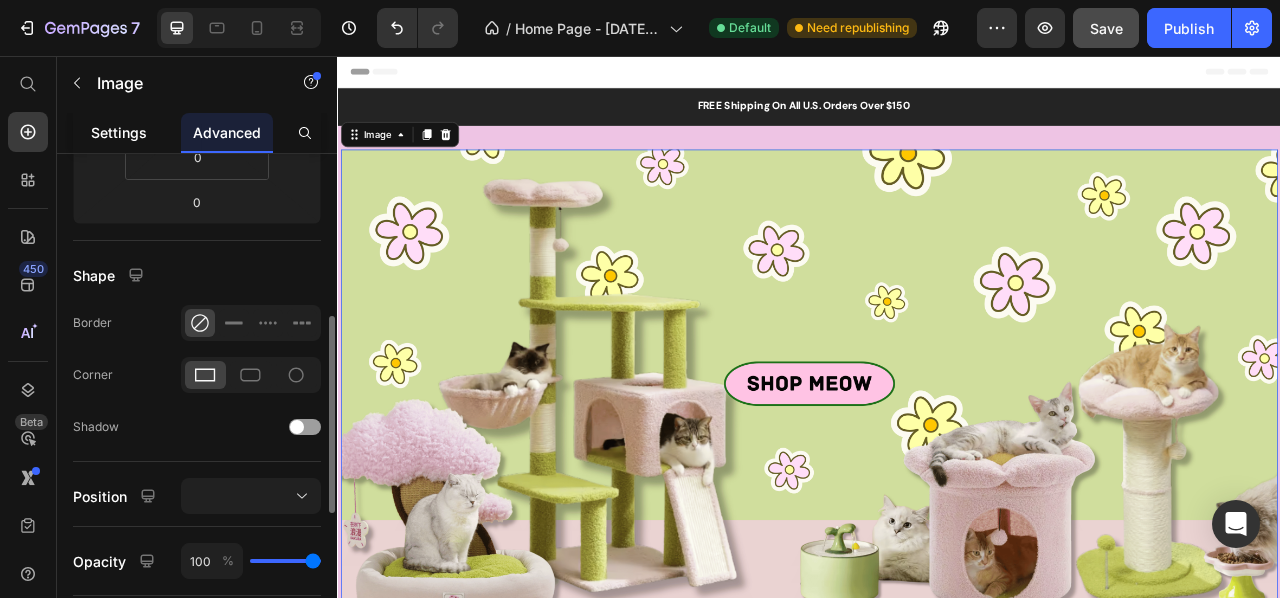 click on "Settings" at bounding box center [119, 132] 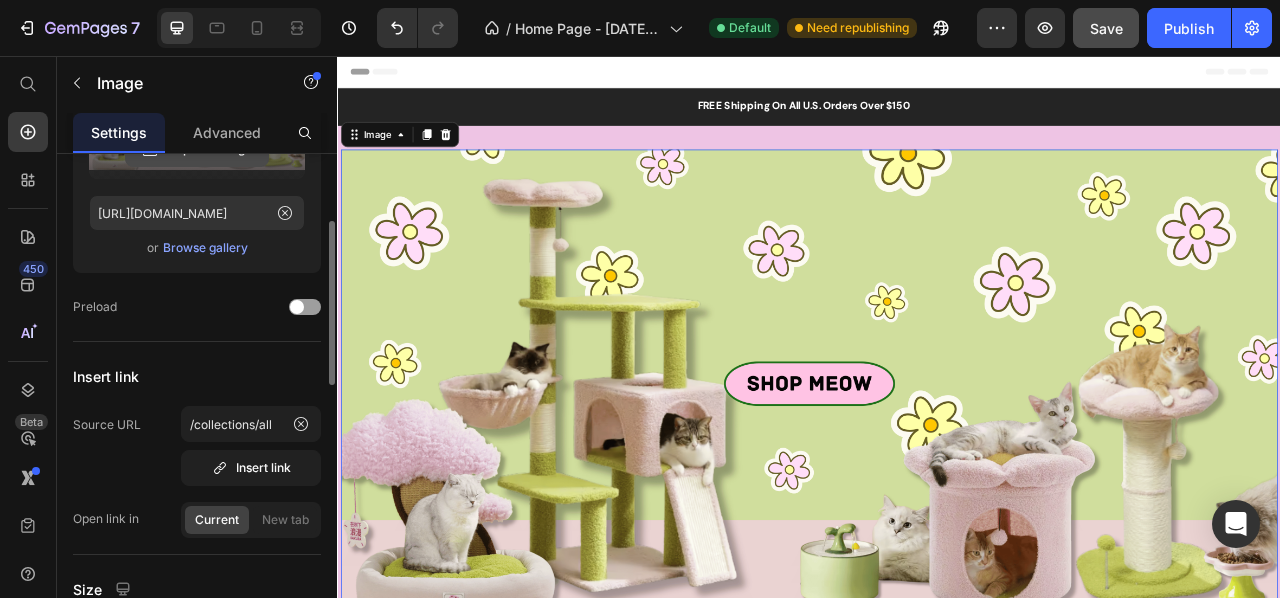 scroll, scrollTop: 208, scrollLeft: 0, axis: vertical 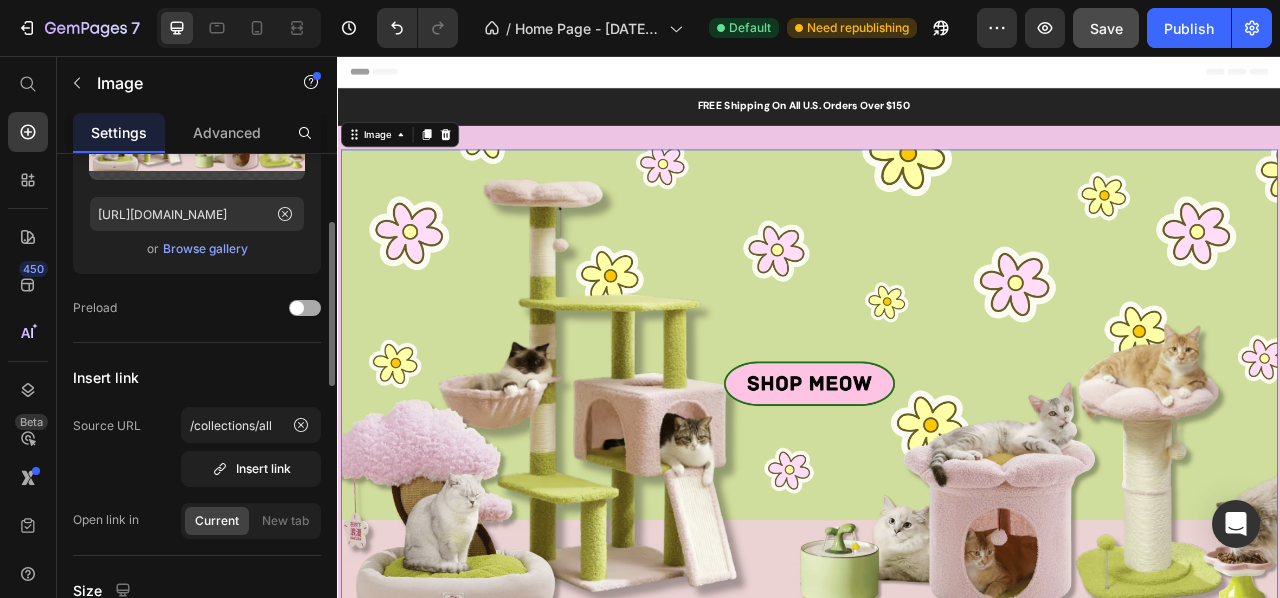 click on "Preload" 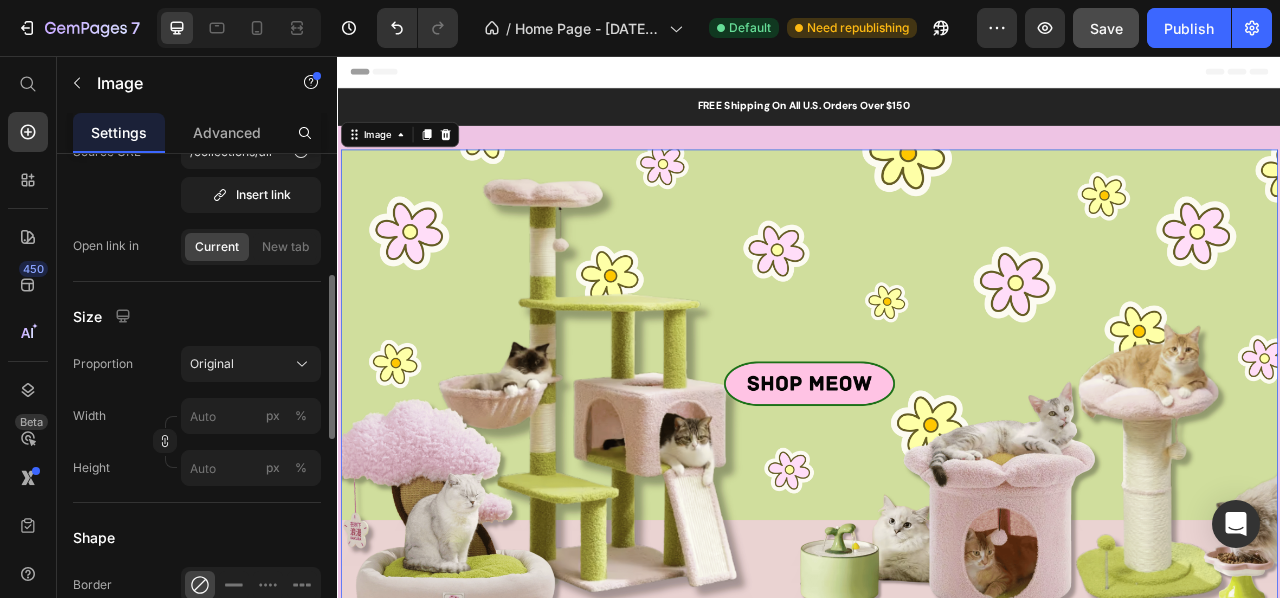 scroll, scrollTop: 483, scrollLeft: 0, axis: vertical 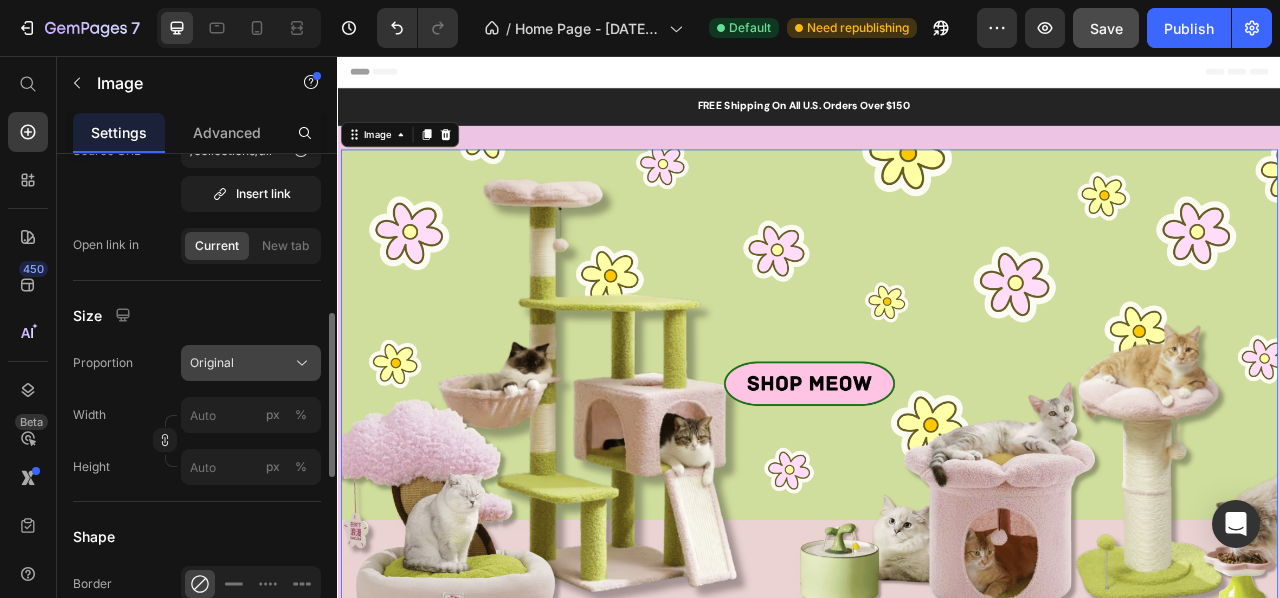 click on "Original" at bounding box center (251, 363) 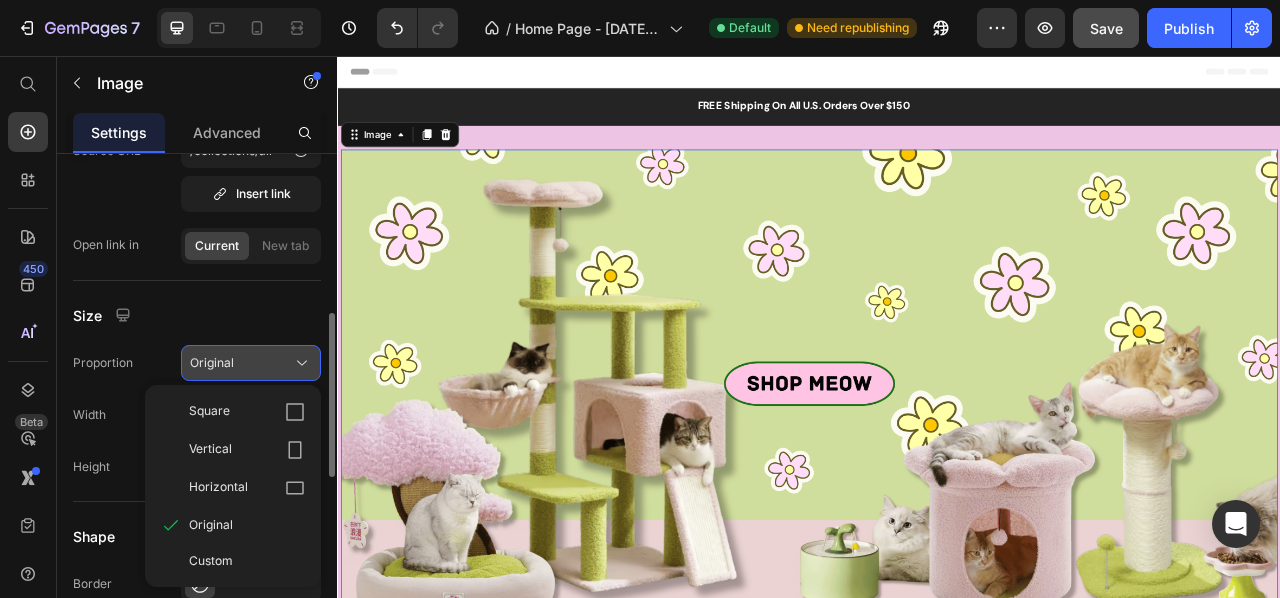 click on "Original" at bounding box center [251, 363] 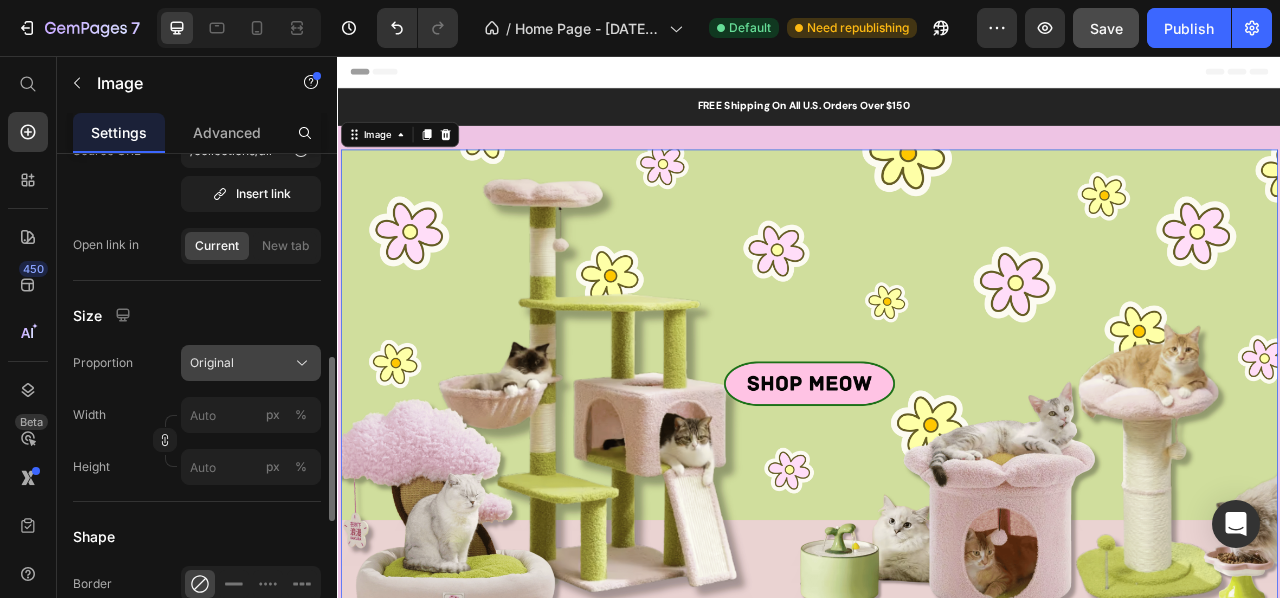 scroll, scrollTop: 528, scrollLeft: 0, axis: vertical 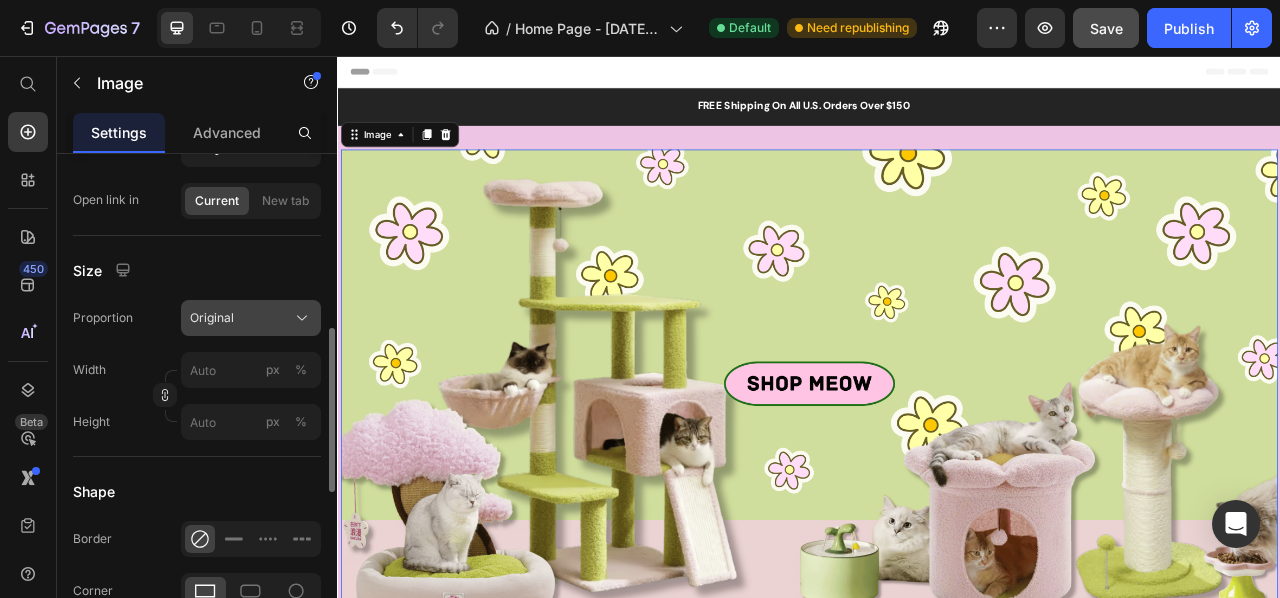 click on "Original" 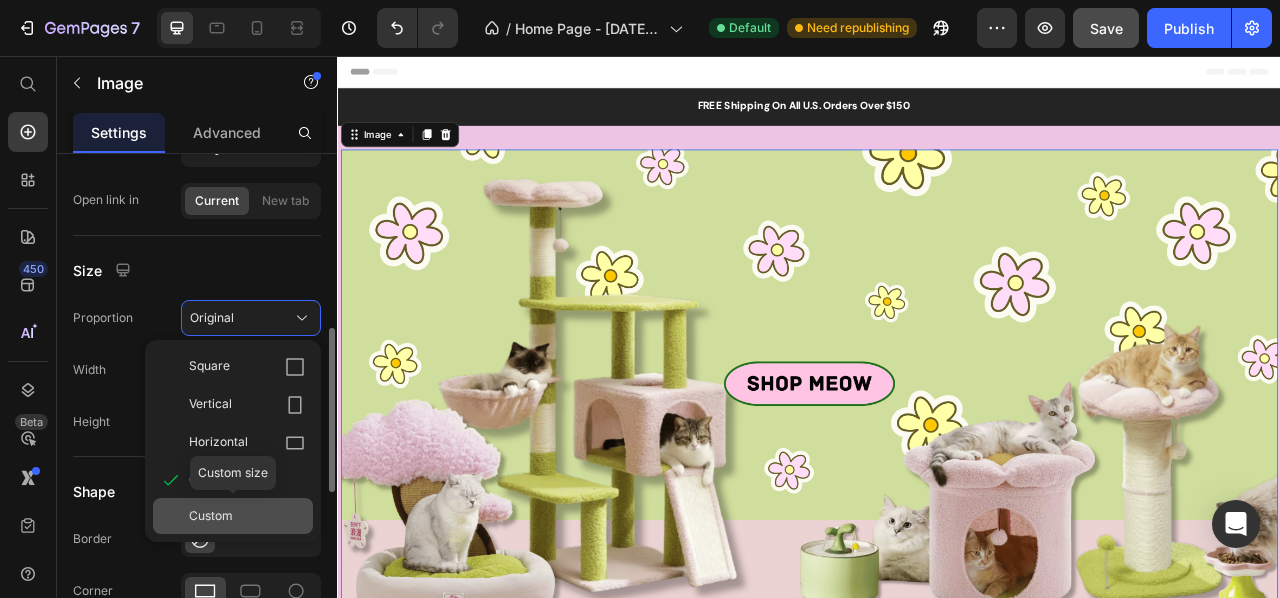 click on "Custom" 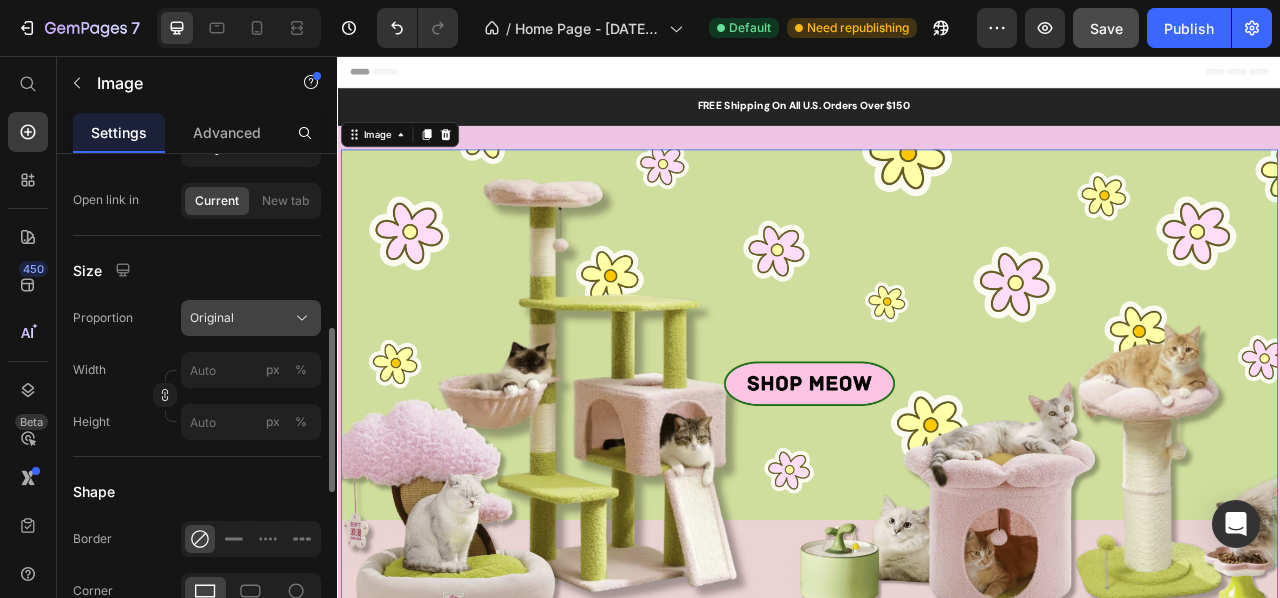 click on "Original" at bounding box center [251, 318] 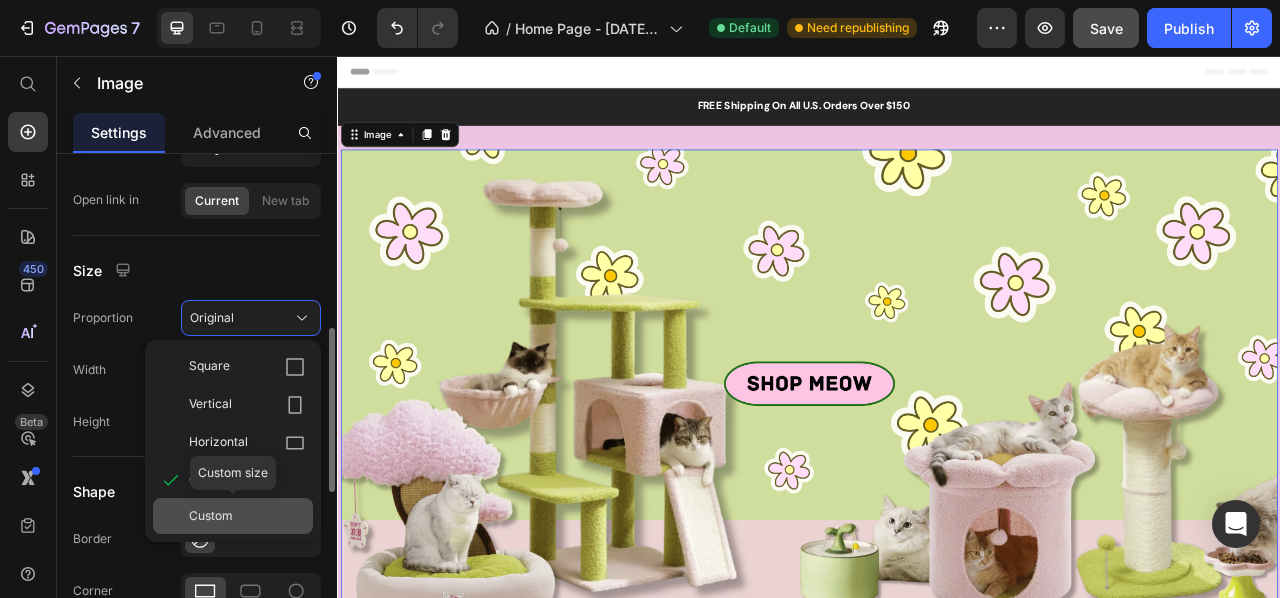 click on "Custom" at bounding box center [247, 516] 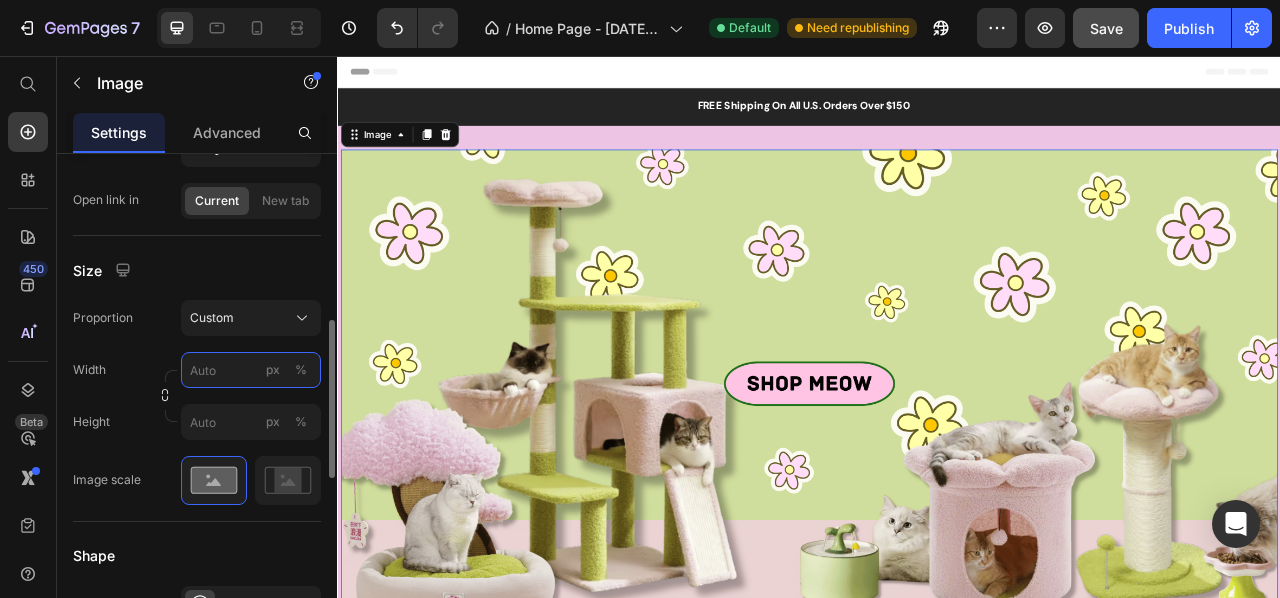 click on "px %" at bounding box center (251, 370) 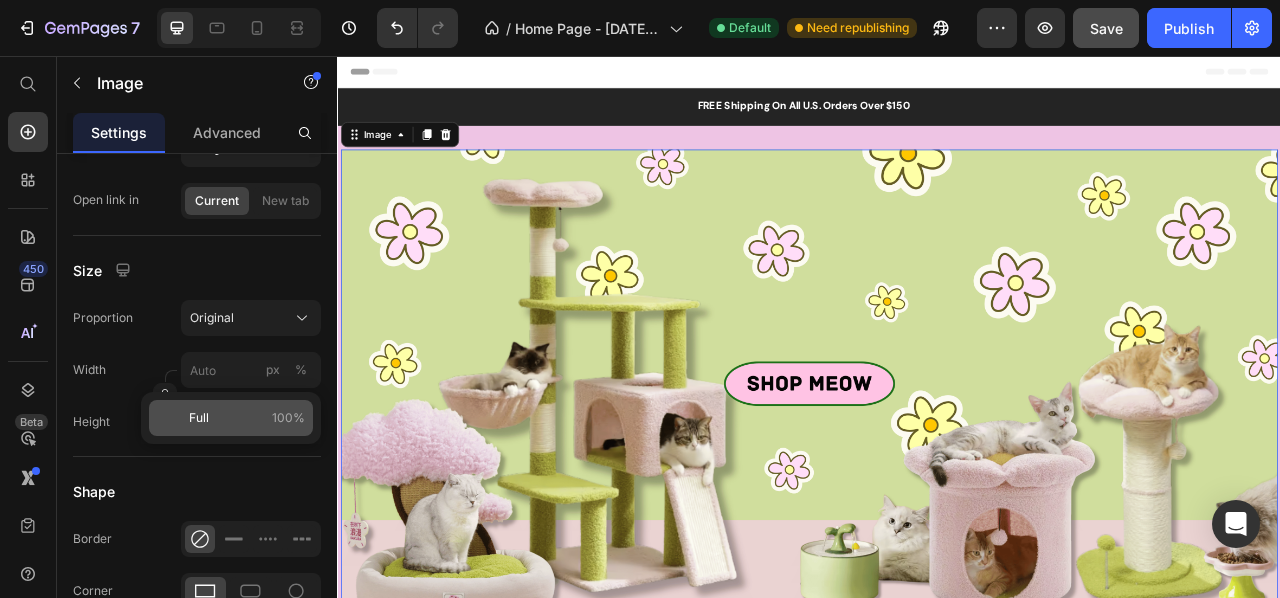 click on "Full 100%" 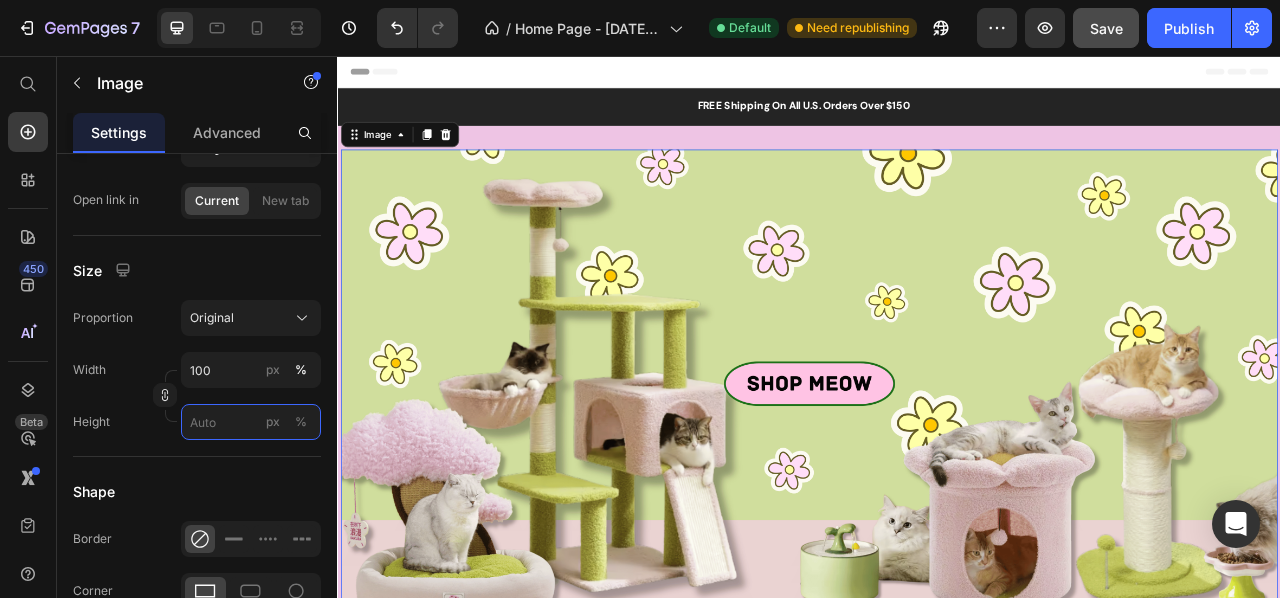 click on "px %" at bounding box center (251, 422) 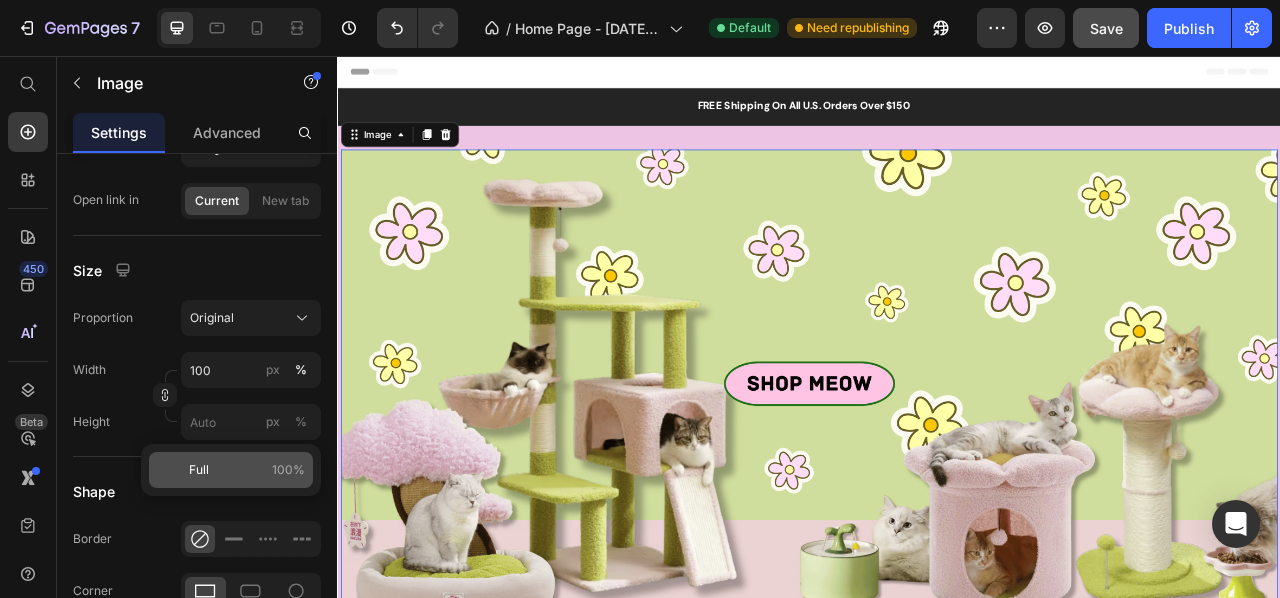 click on "Full 100%" at bounding box center [247, 470] 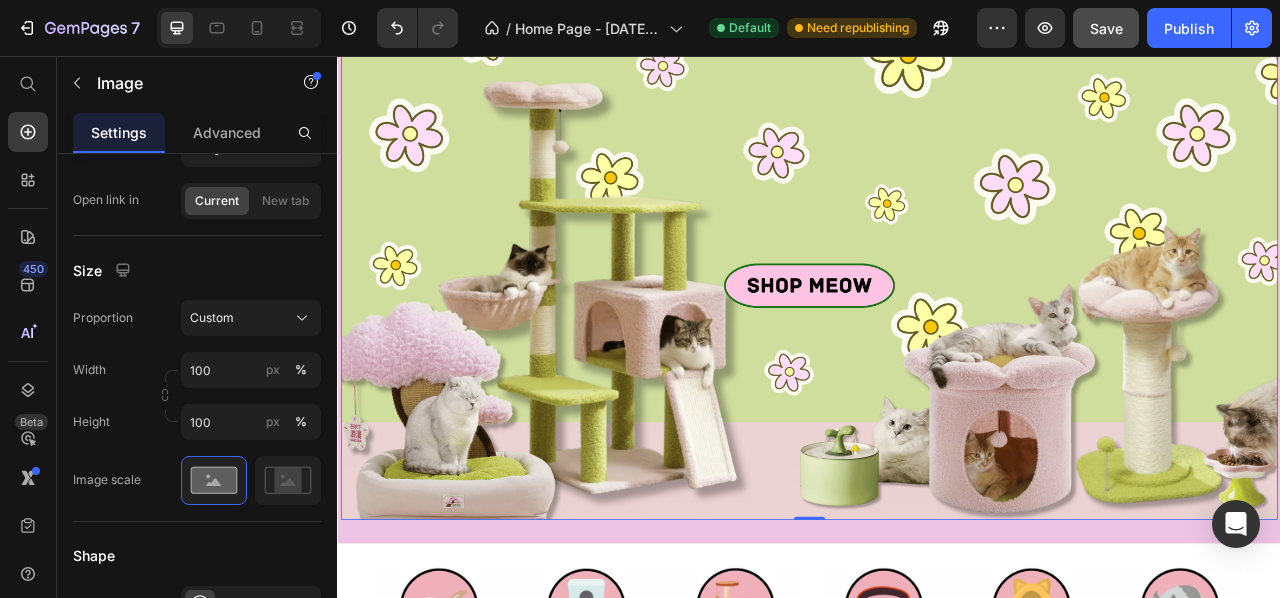 scroll, scrollTop: 126, scrollLeft: 0, axis: vertical 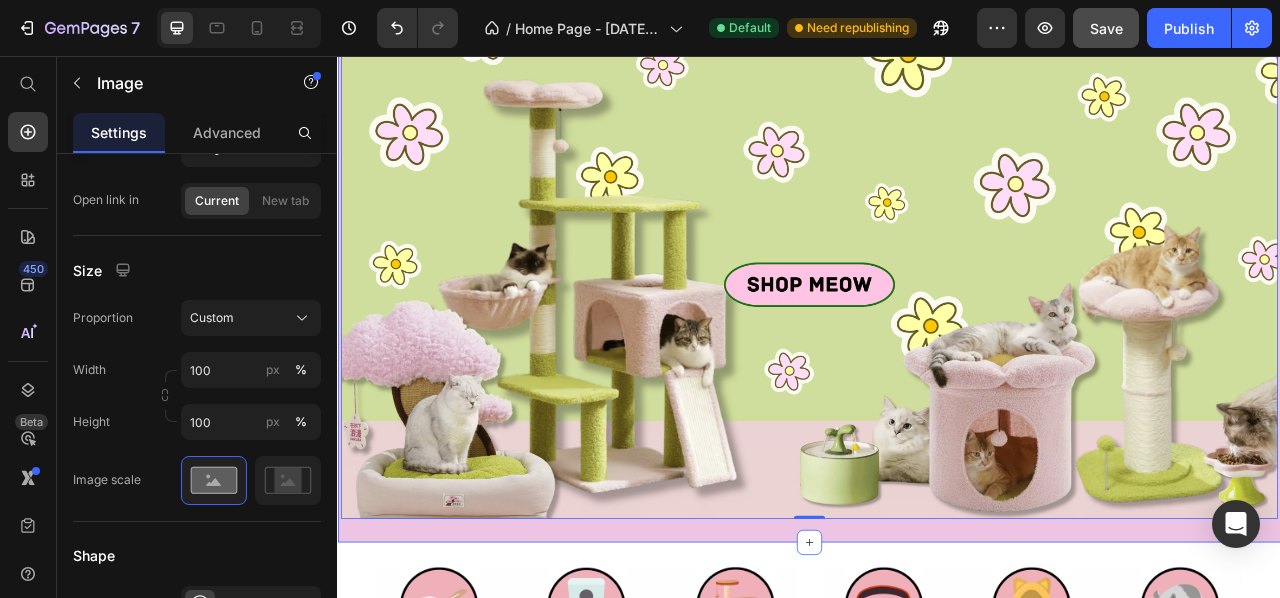 click on "Image   0 Row Section 2" at bounding box center [937, 347] 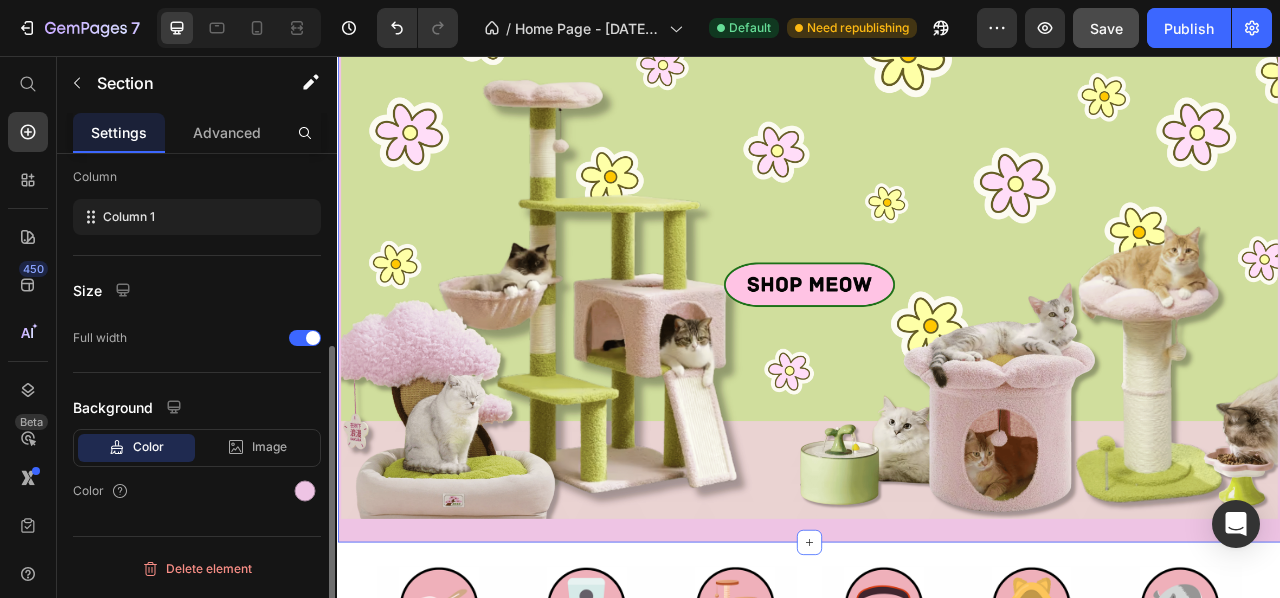 scroll, scrollTop: 0, scrollLeft: 0, axis: both 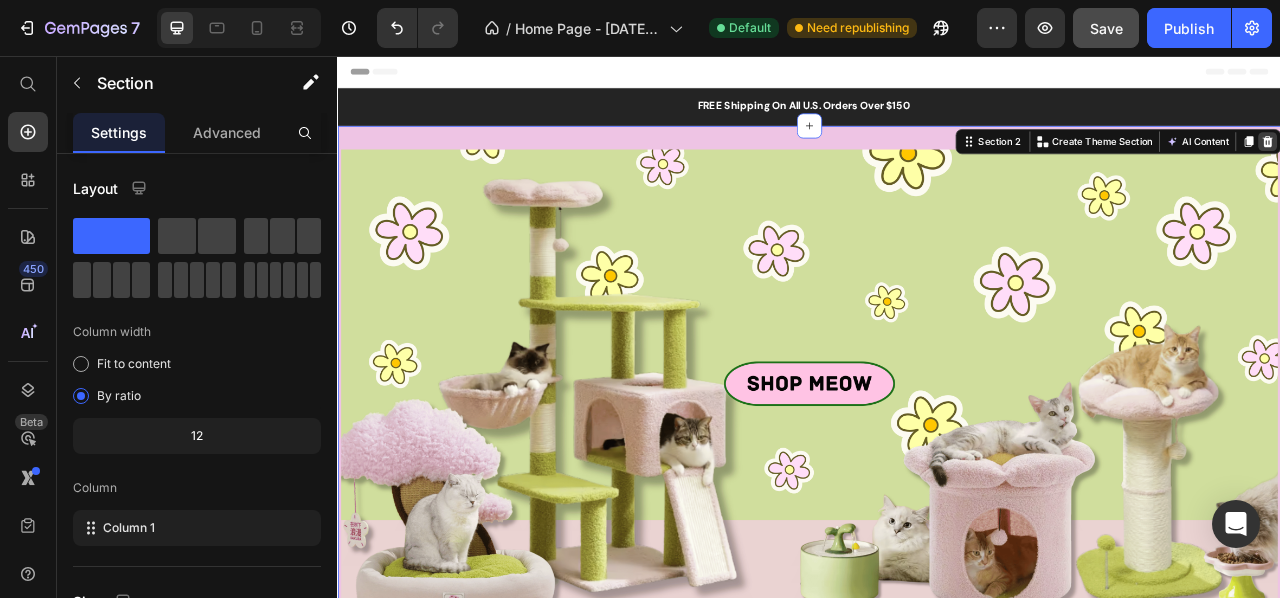 click 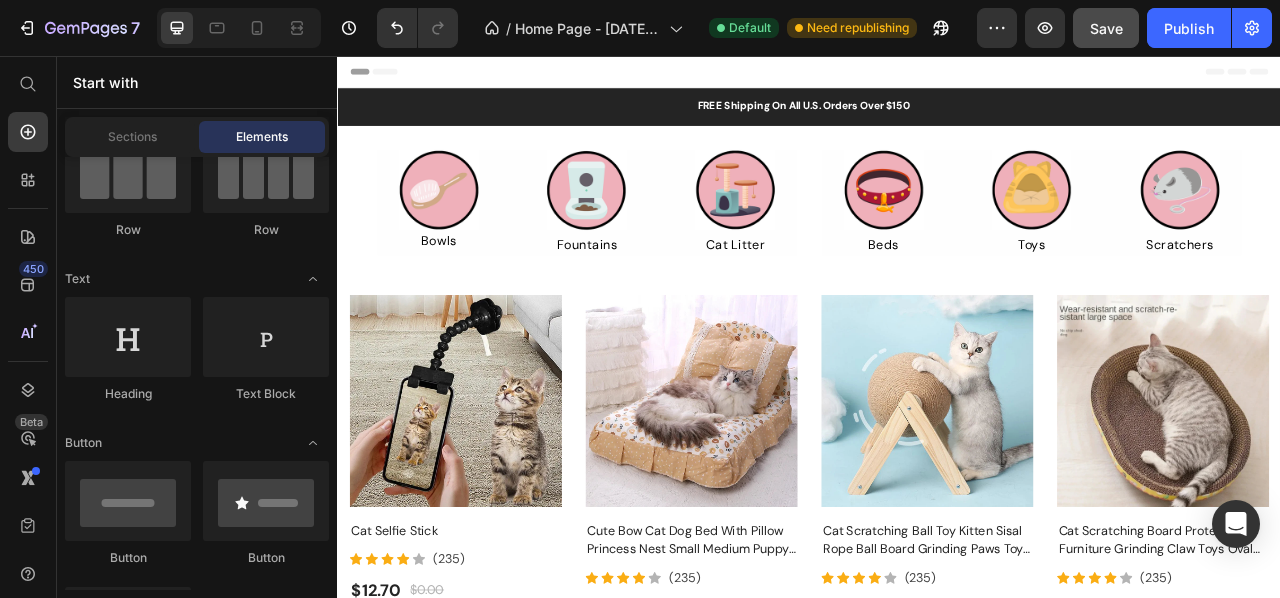 click on "Sections Elements" at bounding box center (197, 137) 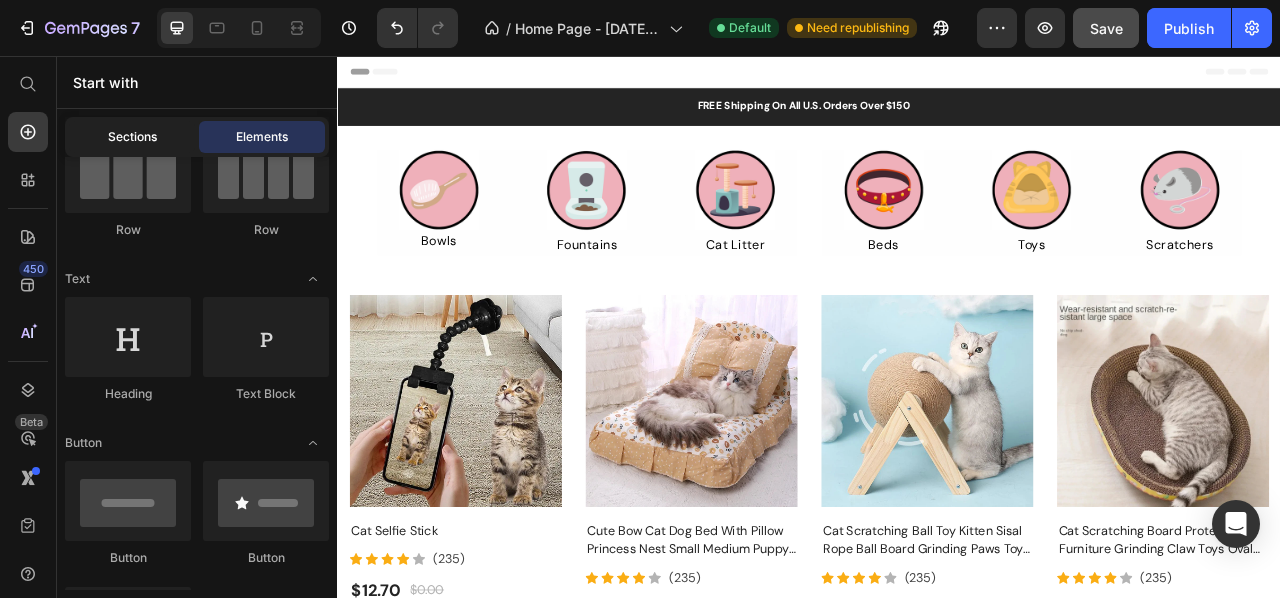 click on "Sections" at bounding box center [132, 137] 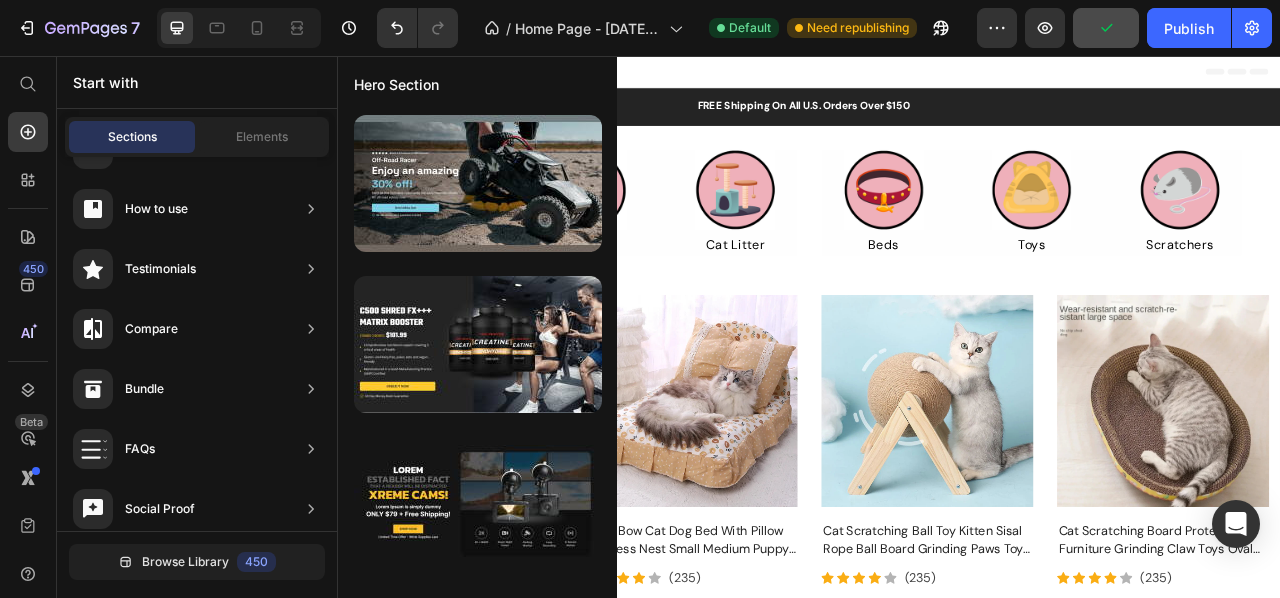 scroll, scrollTop: 0, scrollLeft: 0, axis: both 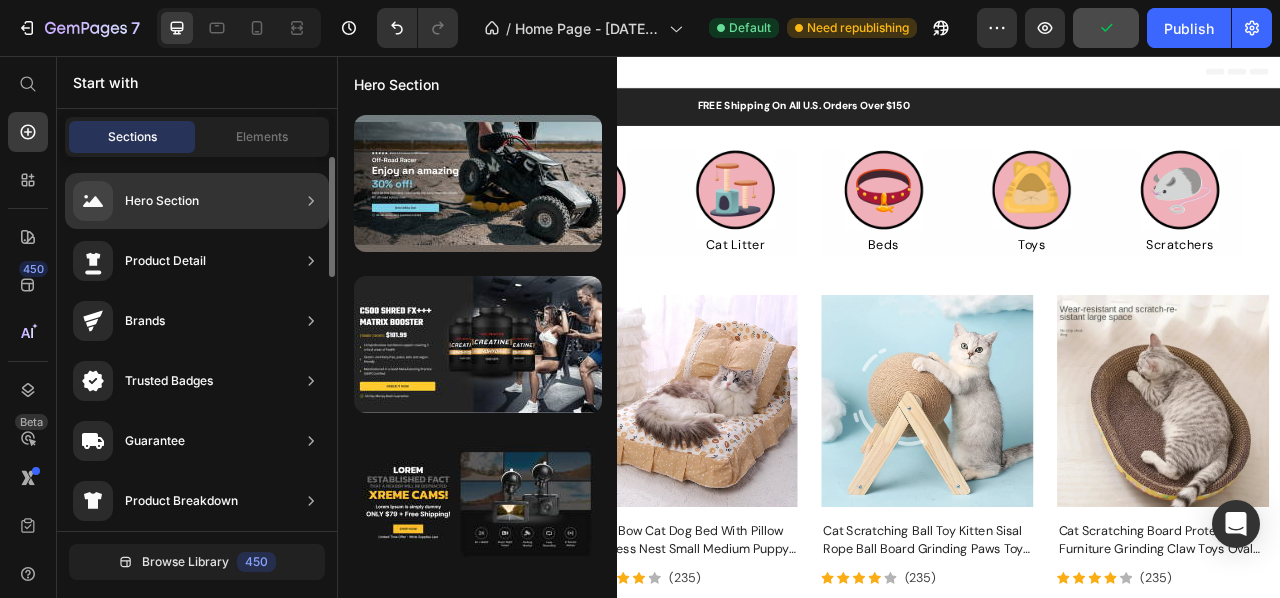 click on "Hero Section" 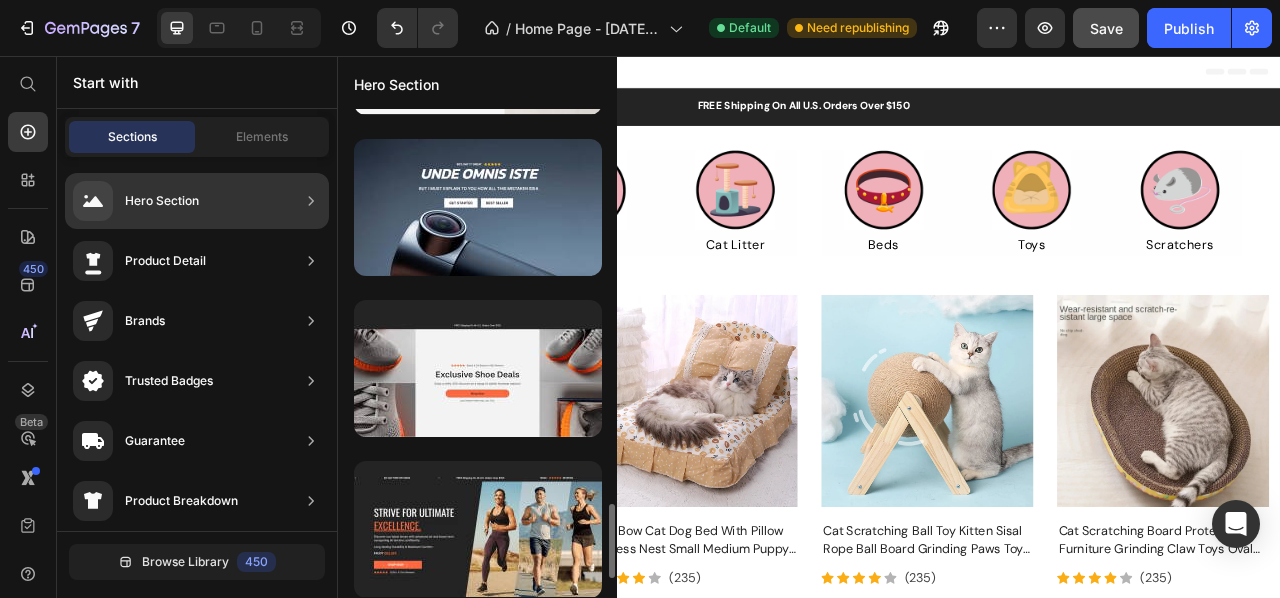 scroll, scrollTop: 2385, scrollLeft: 0, axis: vertical 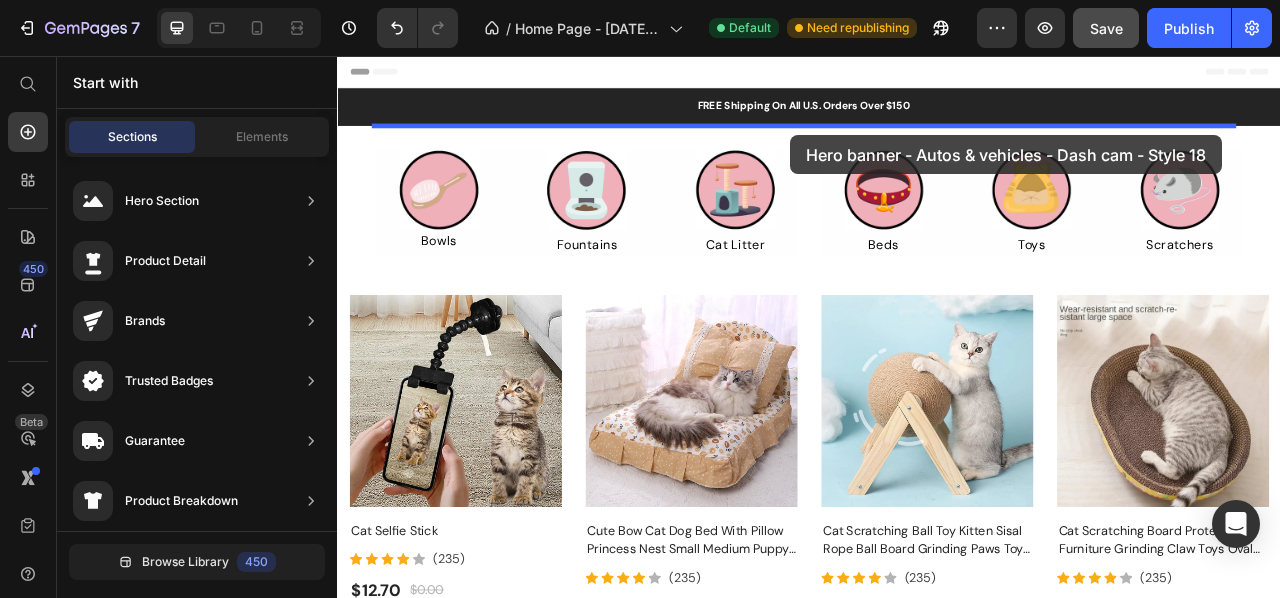 drag, startPoint x: 870, startPoint y: 315, endPoint x: 914, endPoint y: 157, distance: 164.01219 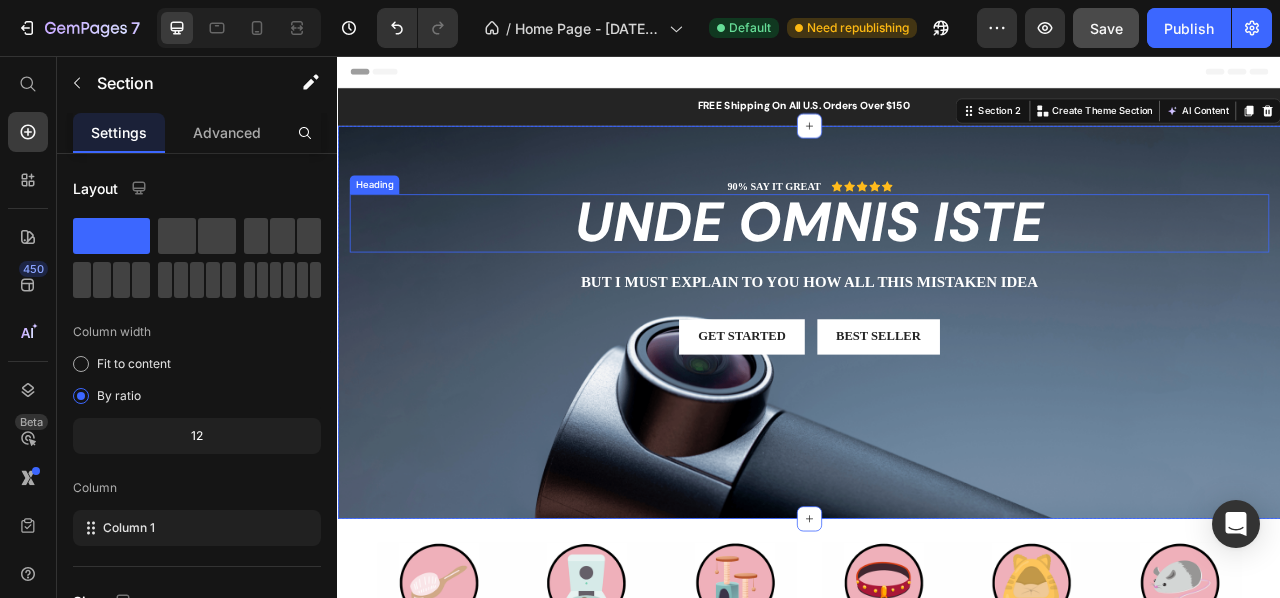 click on "90% SAY IT GREAT Text Block Icon Icon Icon Icon Icon Icon List Row unde omnis iste Heading But I must explain to you how all this mistaken idea Text Block Get started Button Best Seller Button Row" at bounding box center [937, 322] 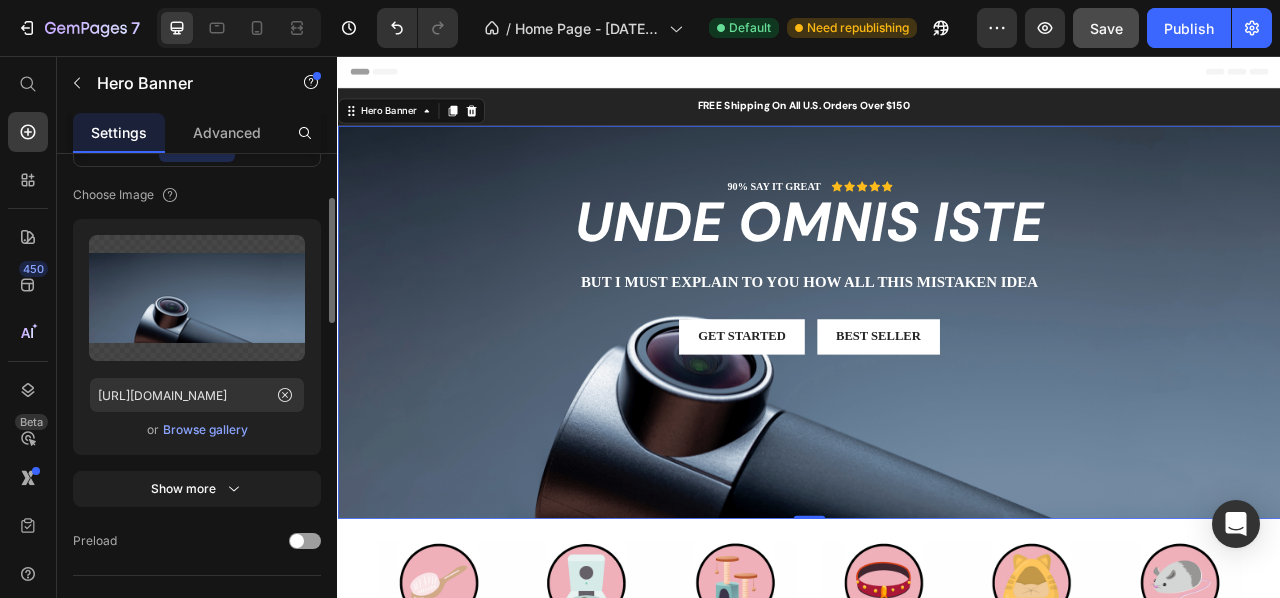scroll, scrollTop: 277, scrollLeft: 0, axis: vertical 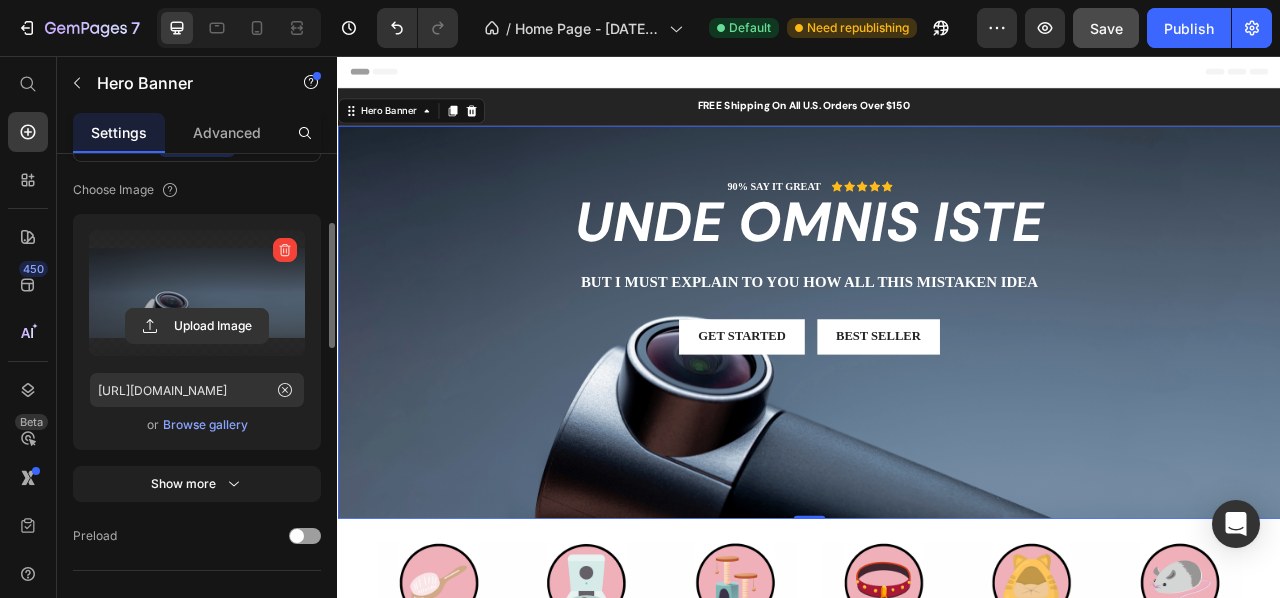 click at bounding box center [197, 293] 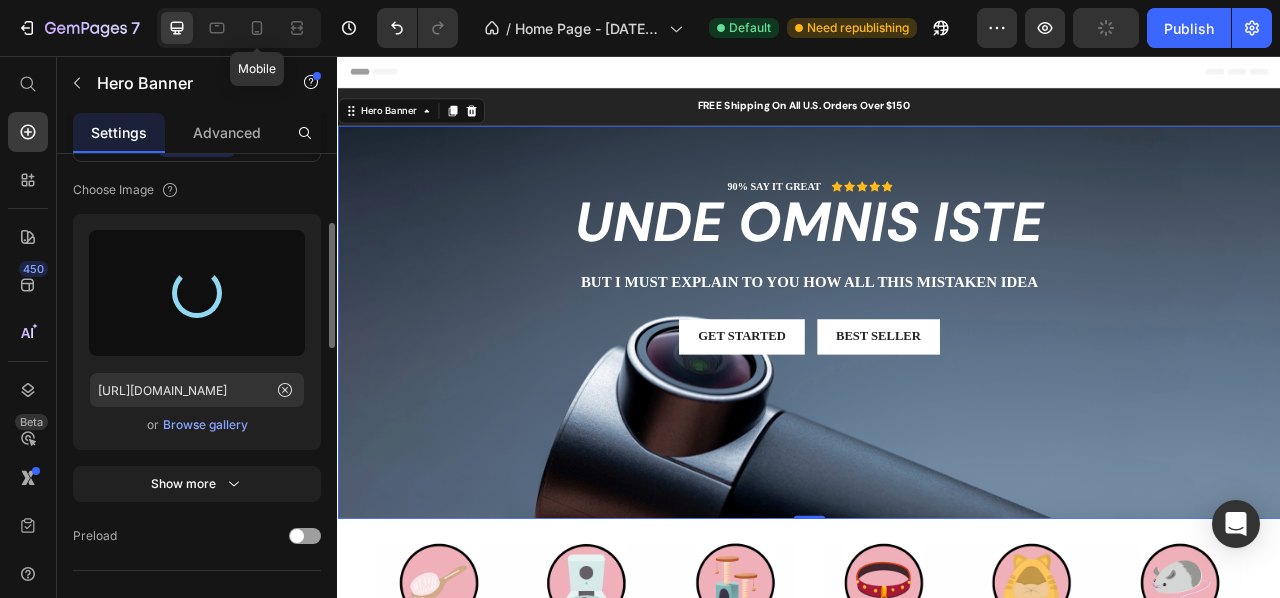 type on "[URL][DOMAIN_NAME]" 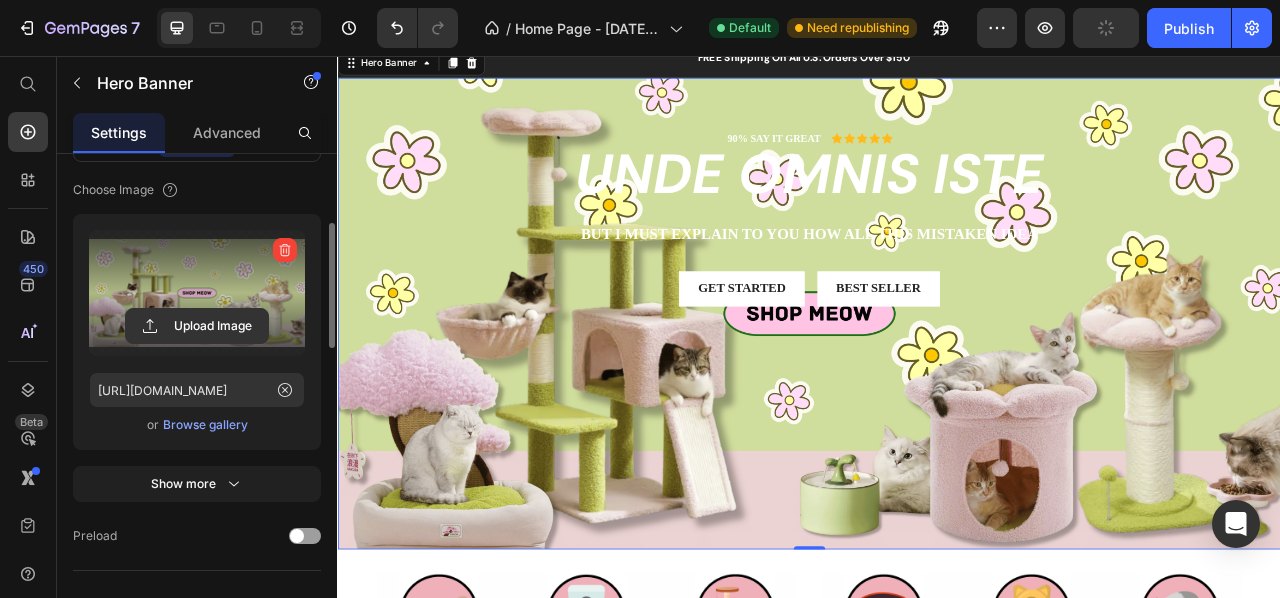 scroll, scrollTop: 40, scrollLeft: 0, axis: vertical 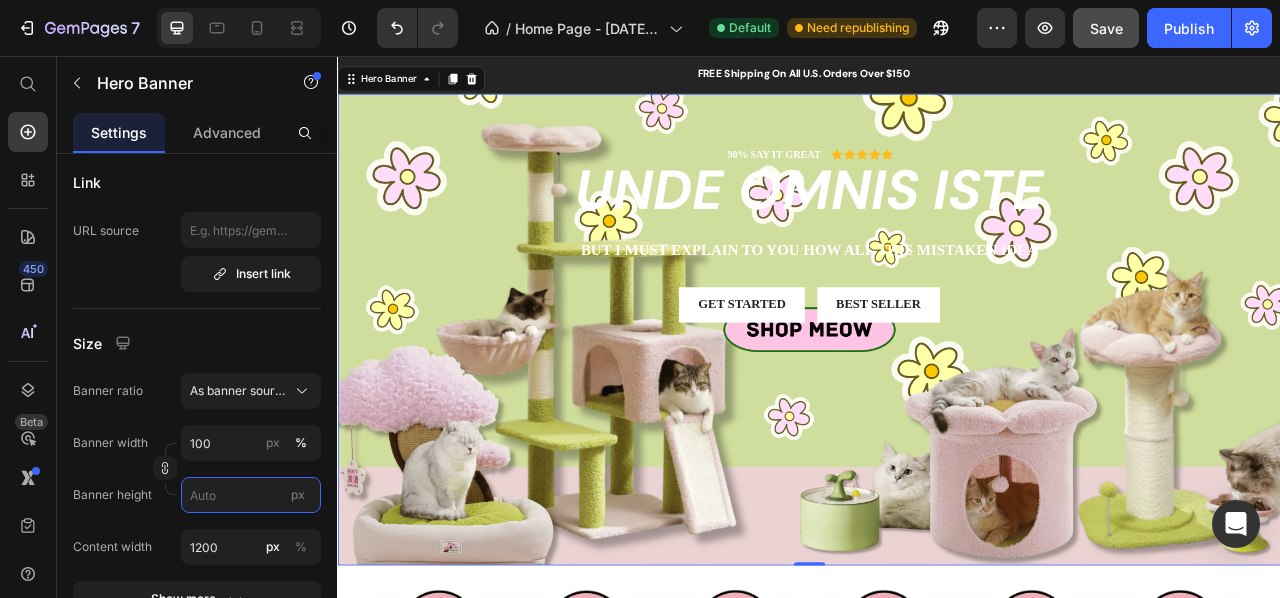 click on "px" at bounding box center [251, 495] 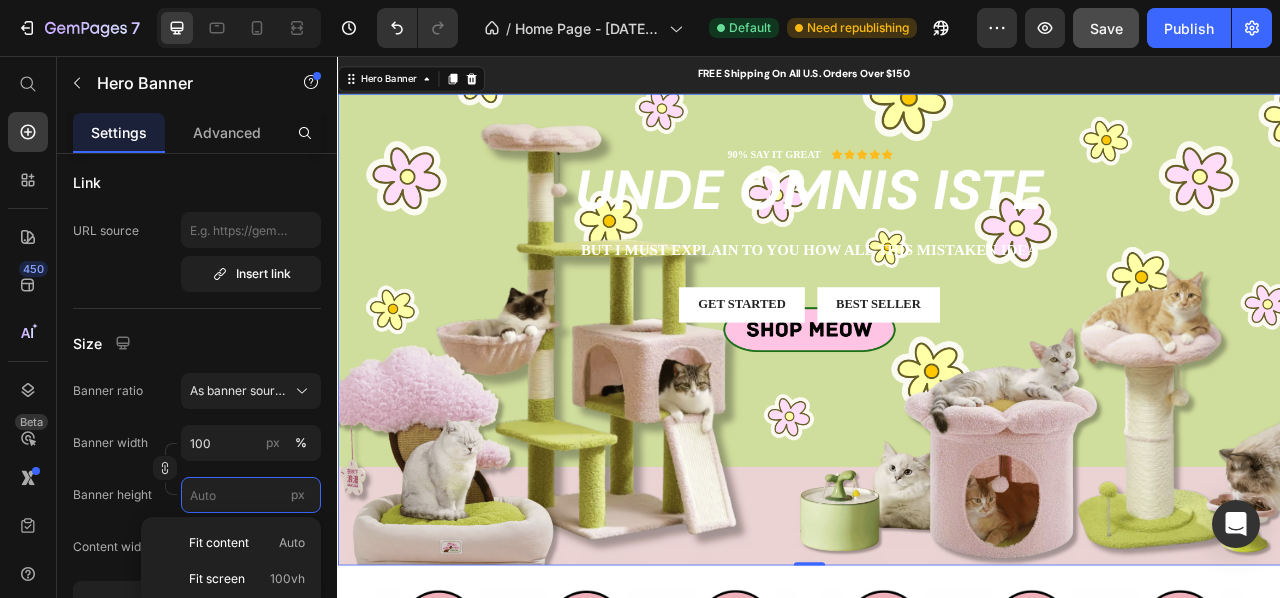 type 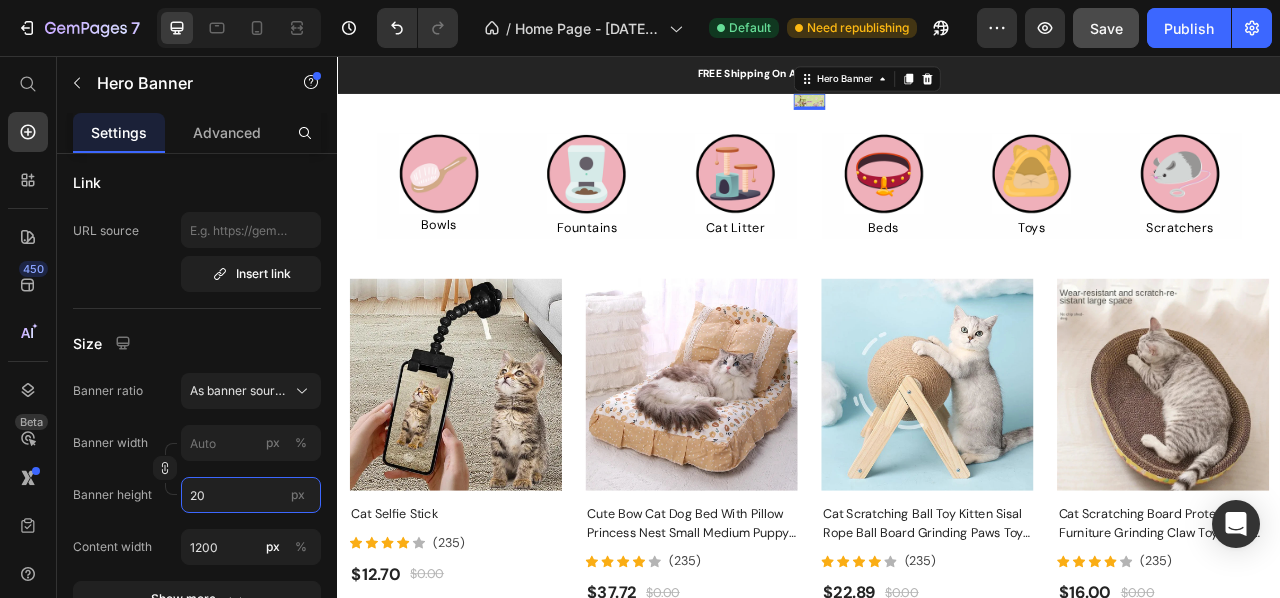 type on "2" 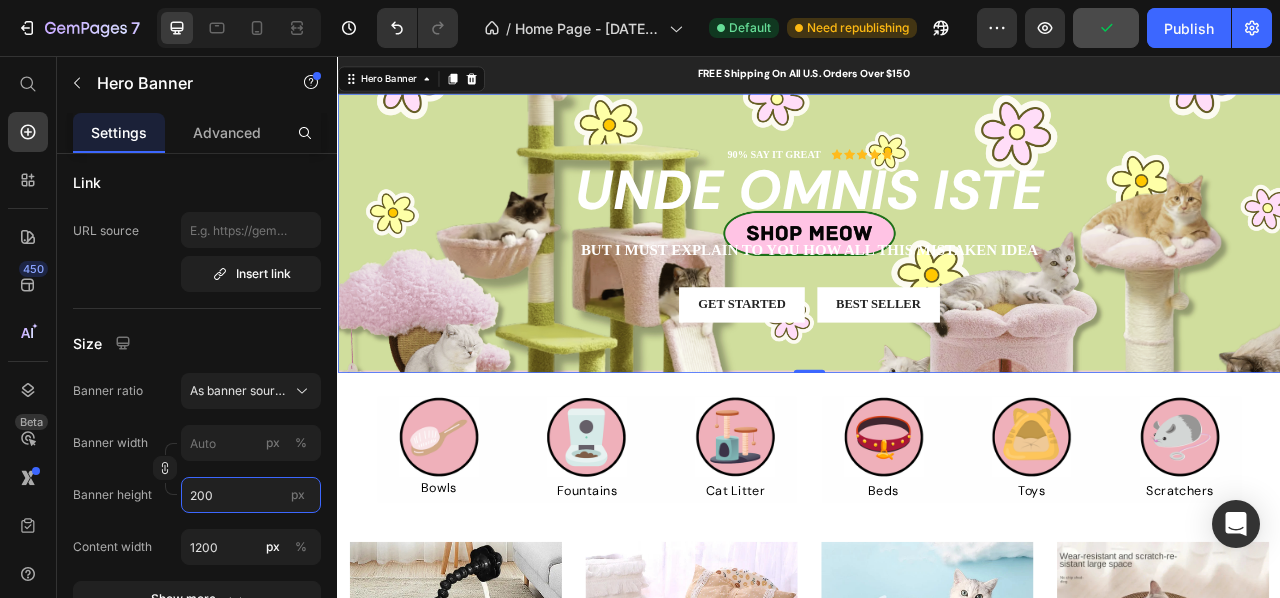 type on "2" 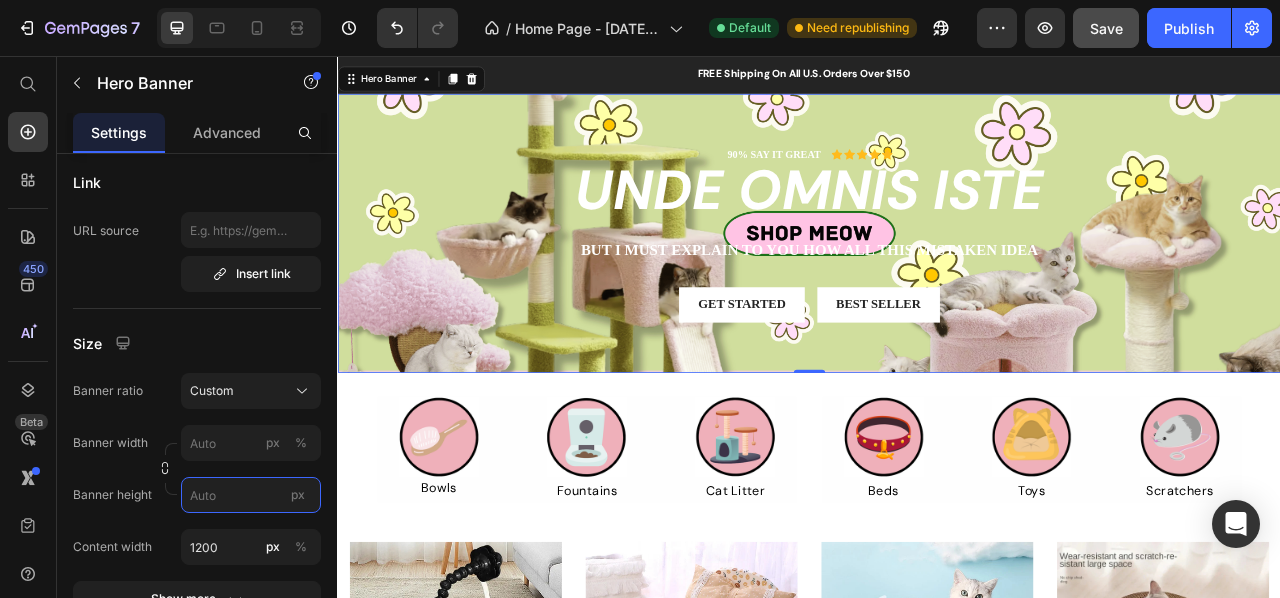 type 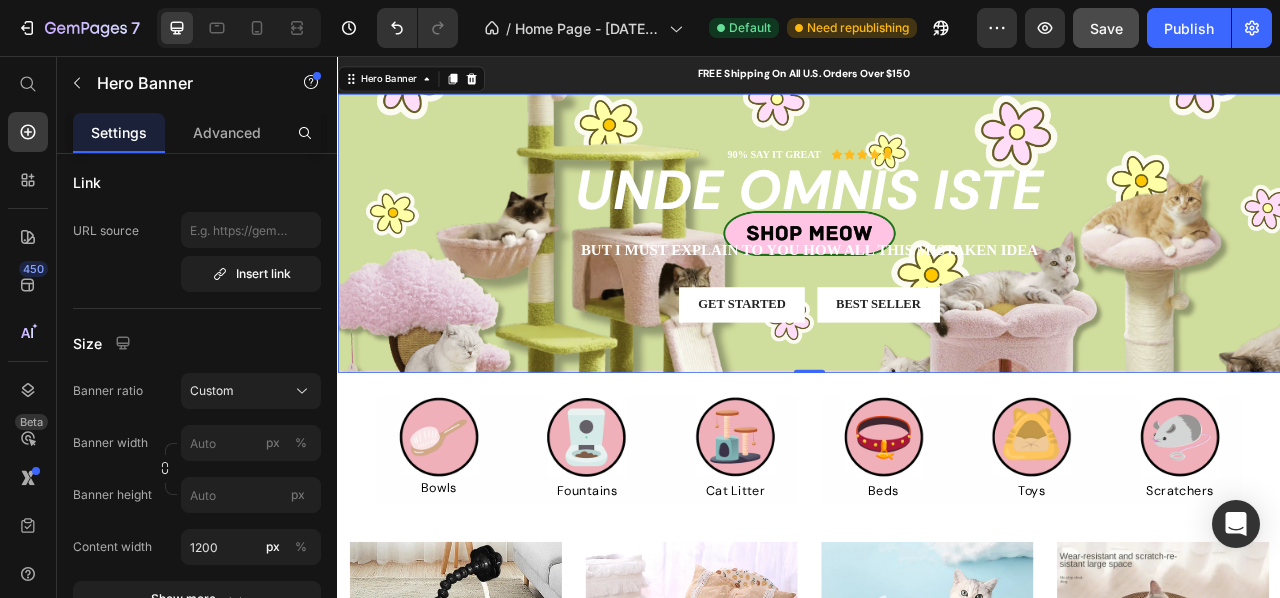 click at bounding box center [165, 469] 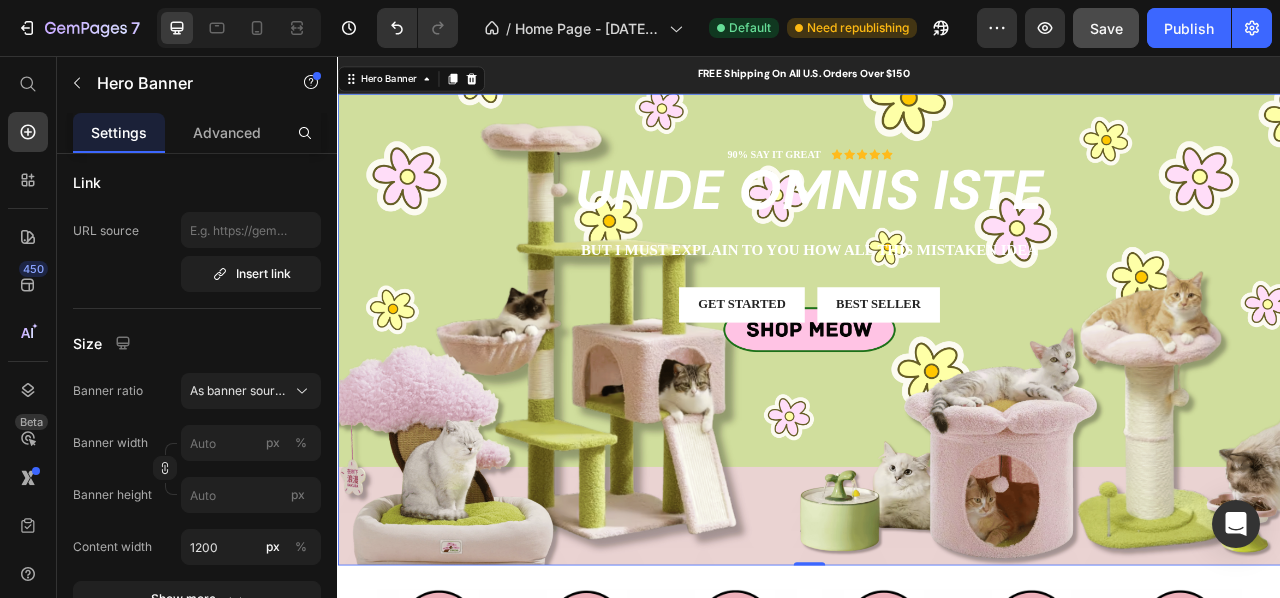 scroll, scrollTop: 0, scrollLeft: 0, axis: both 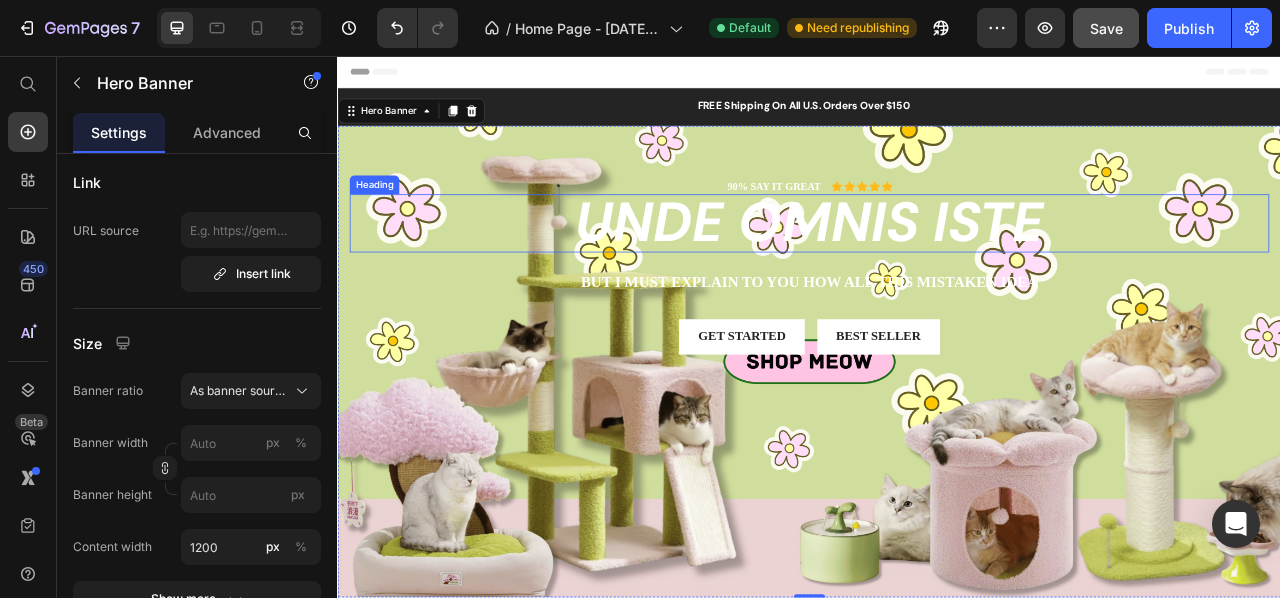 click on "unde omnis iste" at bounding box center [937, 269] 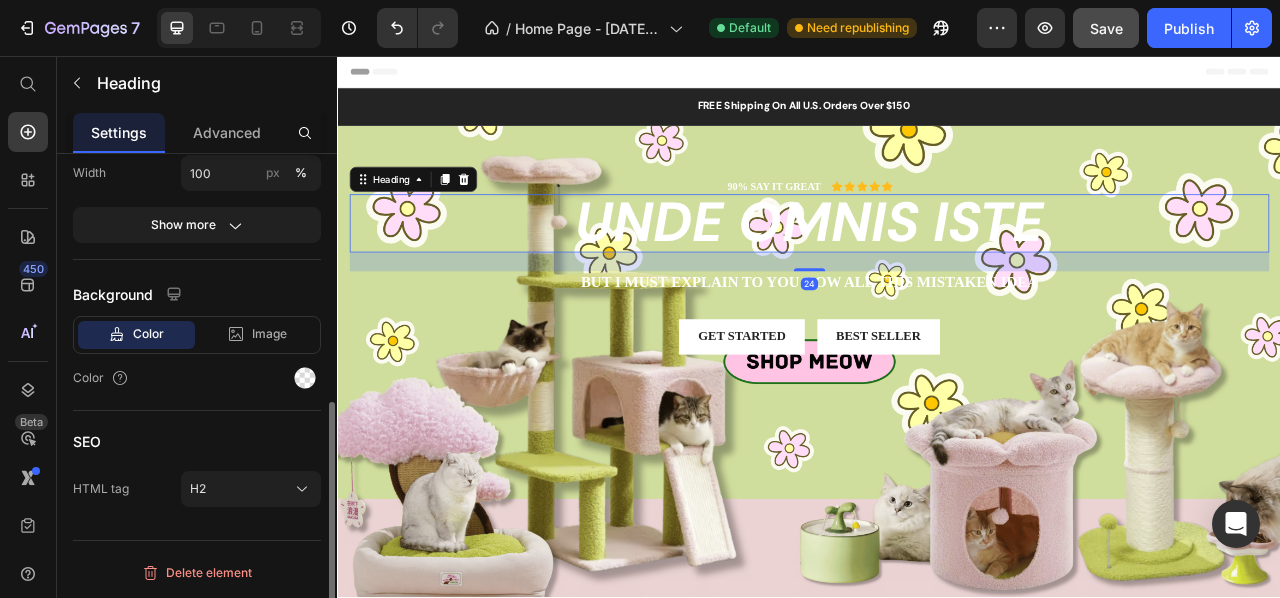 scroll, scrollTop: 0, scrollLeft: 0, axis: both 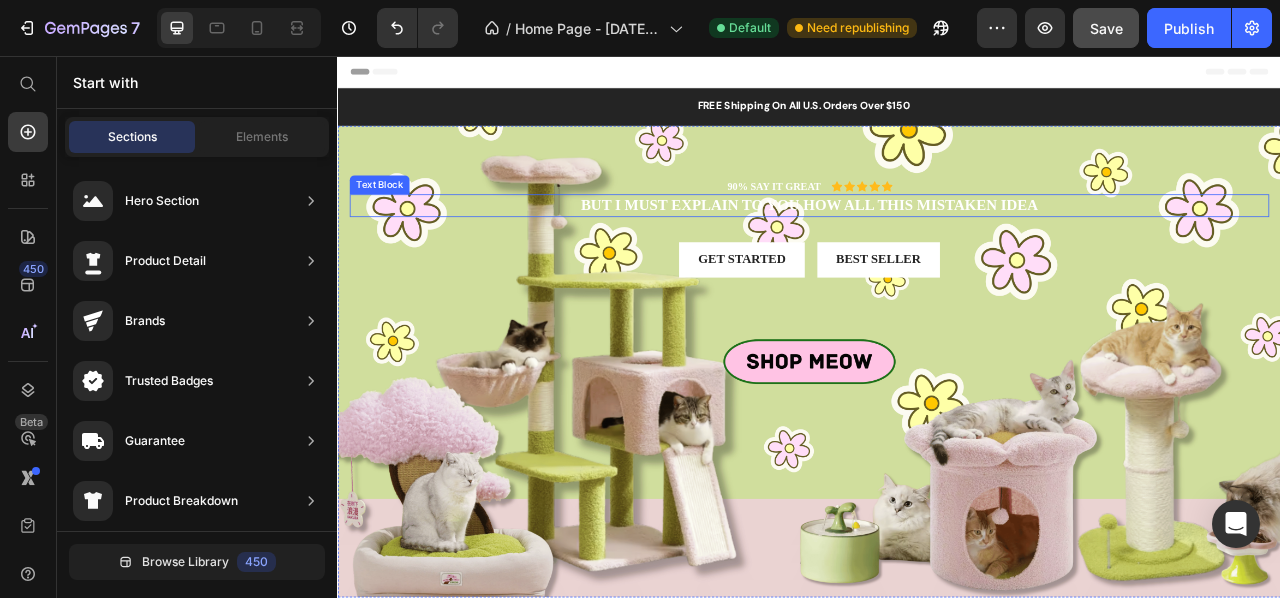 click on "But I must explain to you how all this mistaken idea" at bounding box center [937, 246] 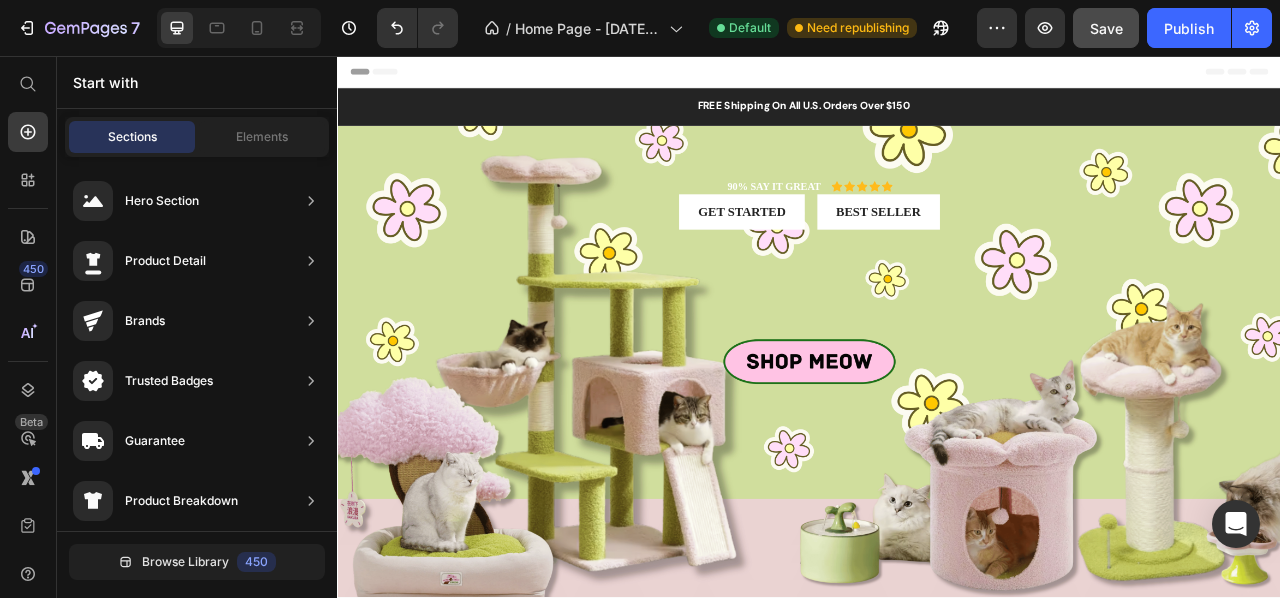 click on "Get started" at bounding box center (850, 254) 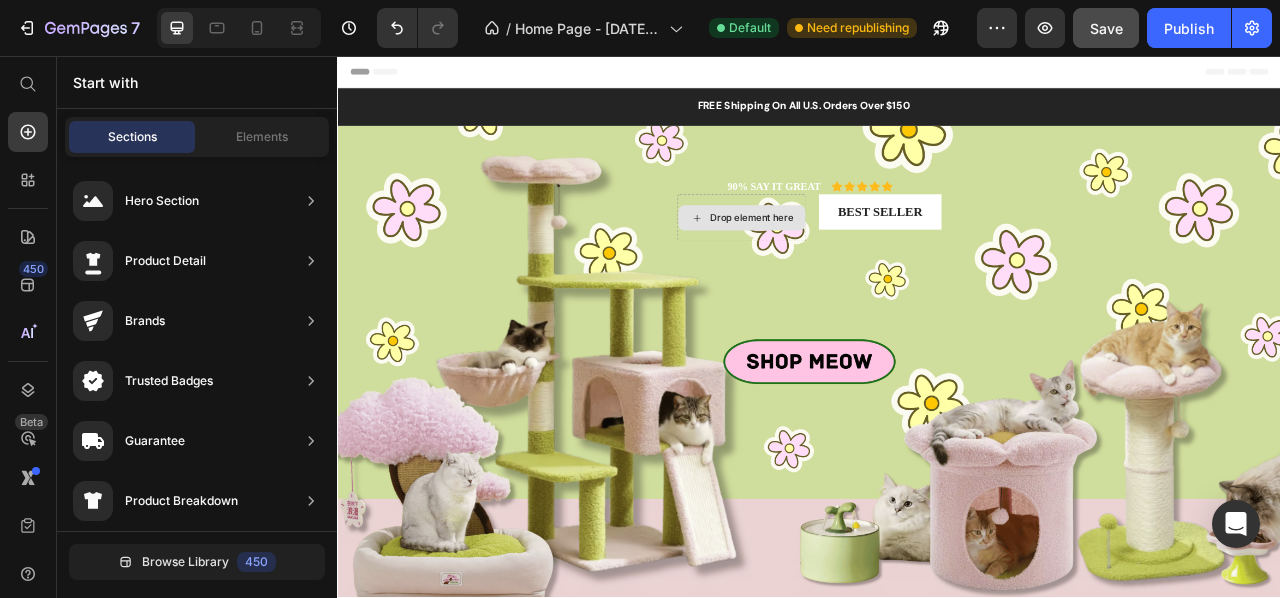 click on "Drop element here" at bounding box center (851, 262) 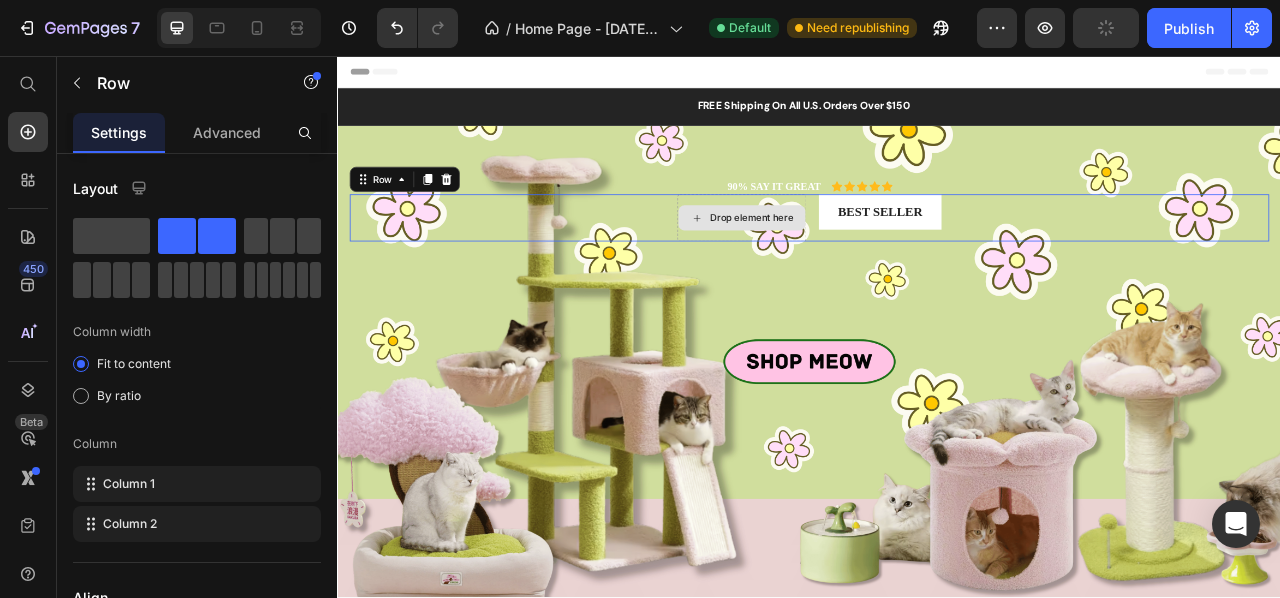 click on "Drop element here" at bounding box center (851, 262) 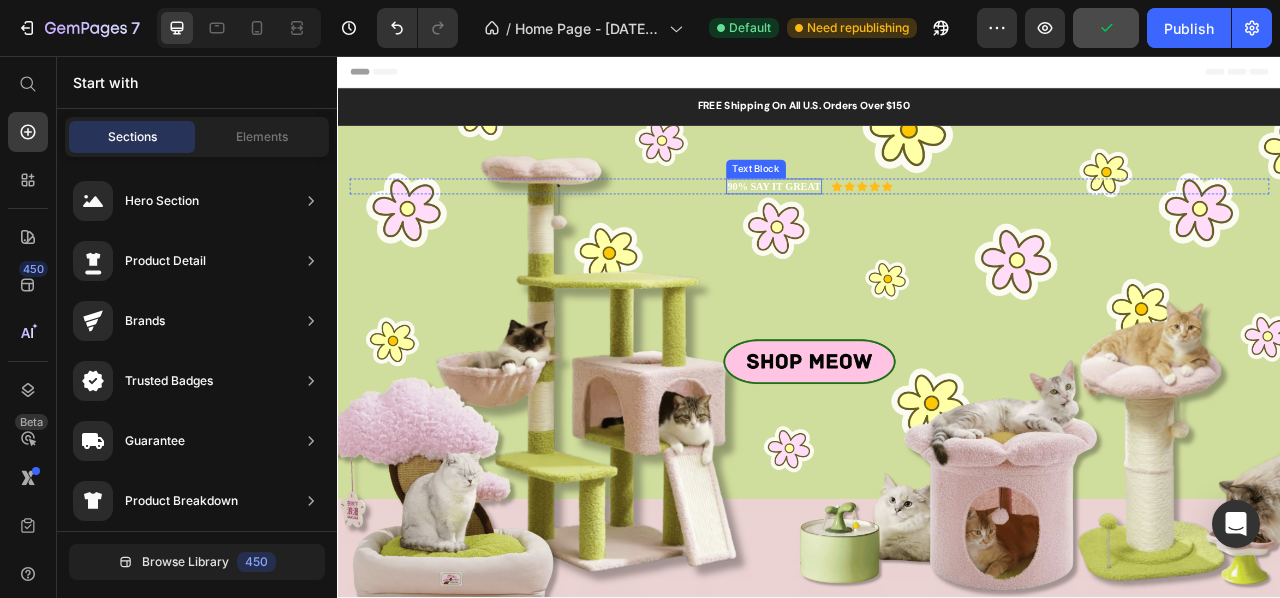 click on "90% SAY IT GREAT" at bounding box center [892, 222] 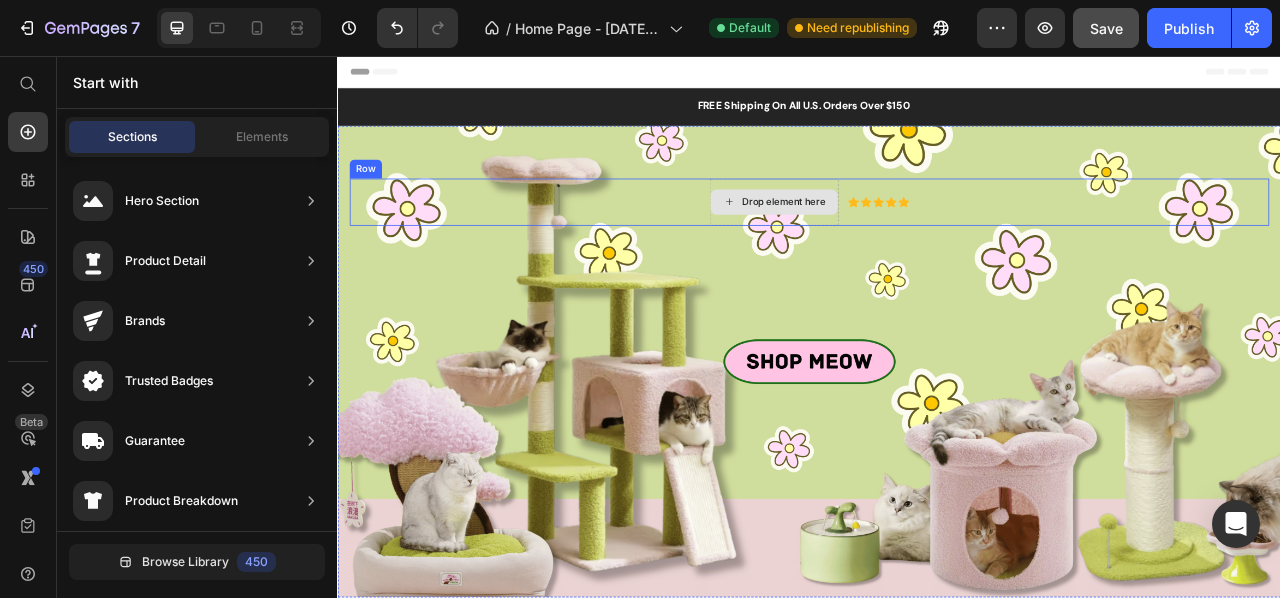 click on "Drop element here" at bounding box center [892, 242] 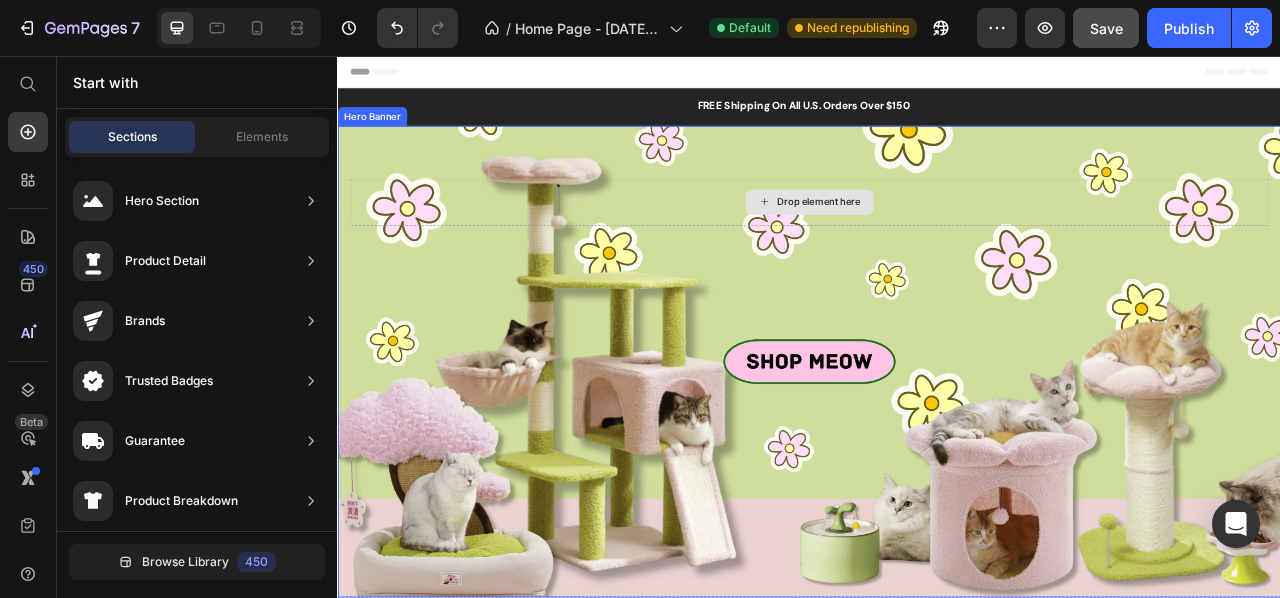 click on "Drop element here" at bounding box center (937, 242) 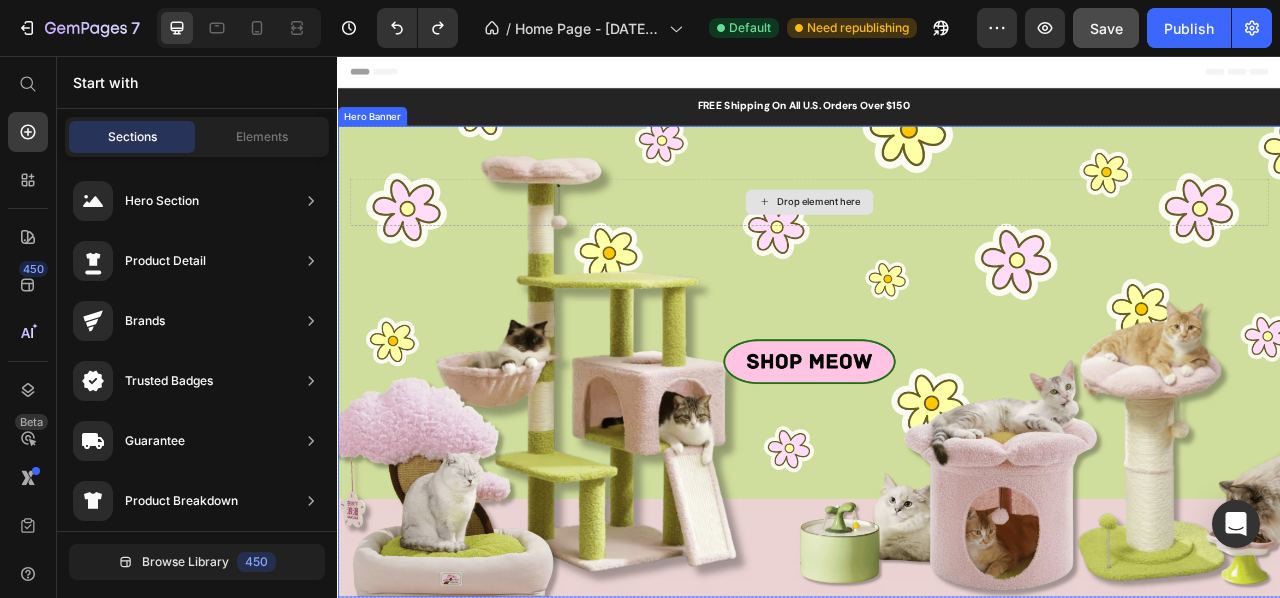 click on "Drop element here" at bounding box center (949, 242) 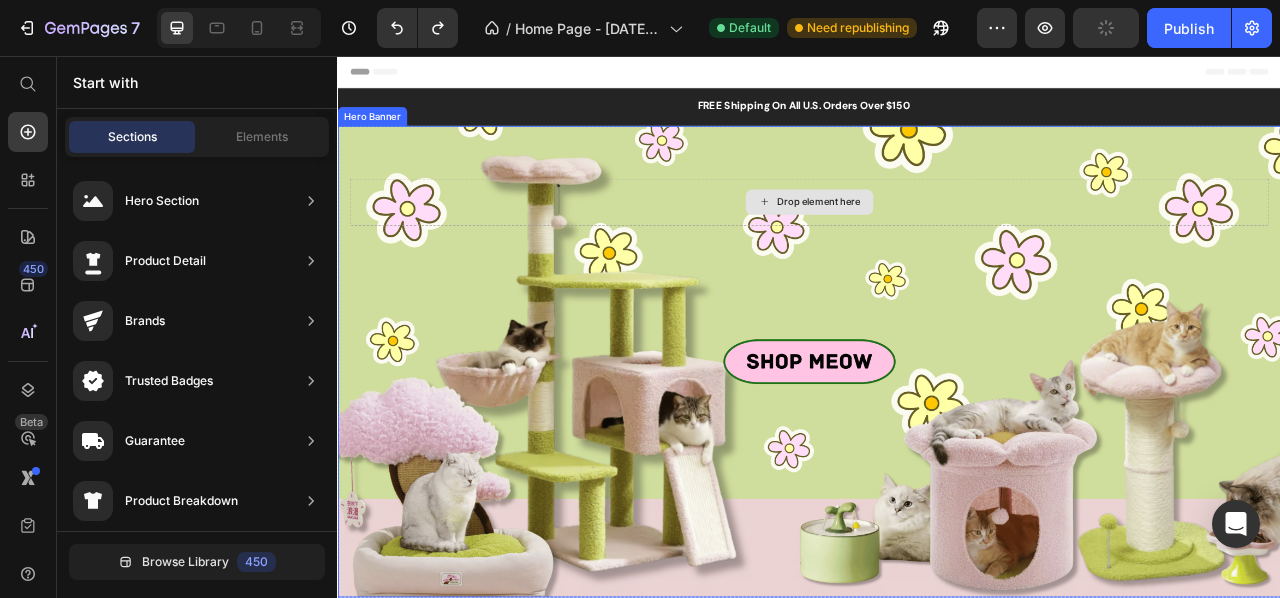 click on "Drop element here" at bounding box center (937, 242) 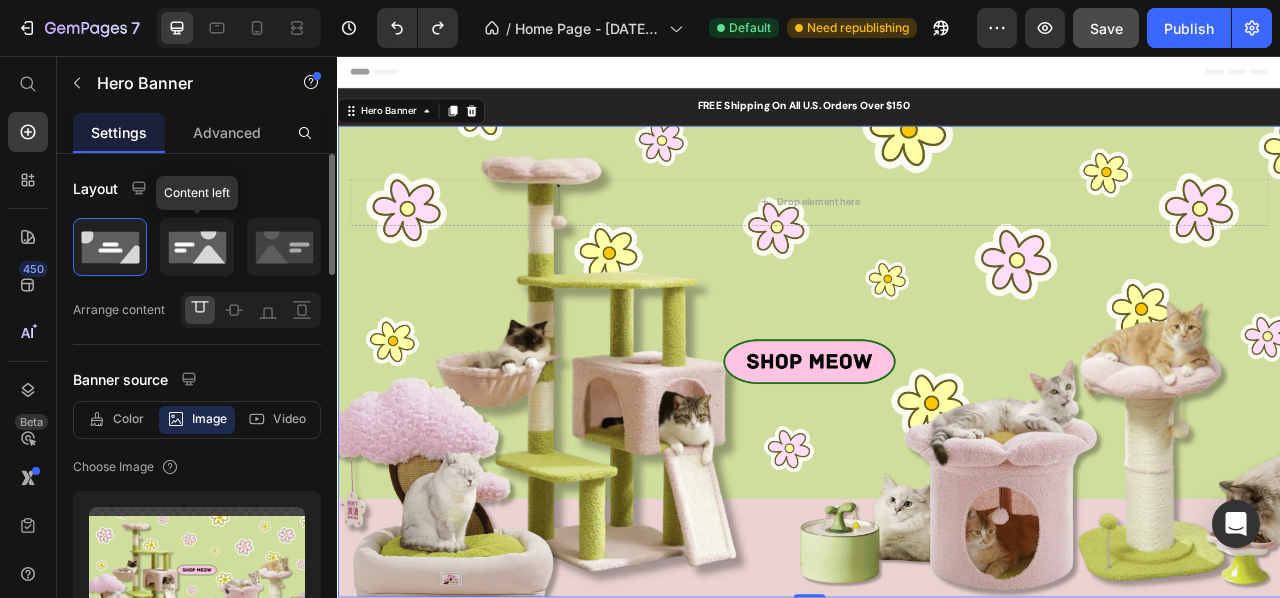 click 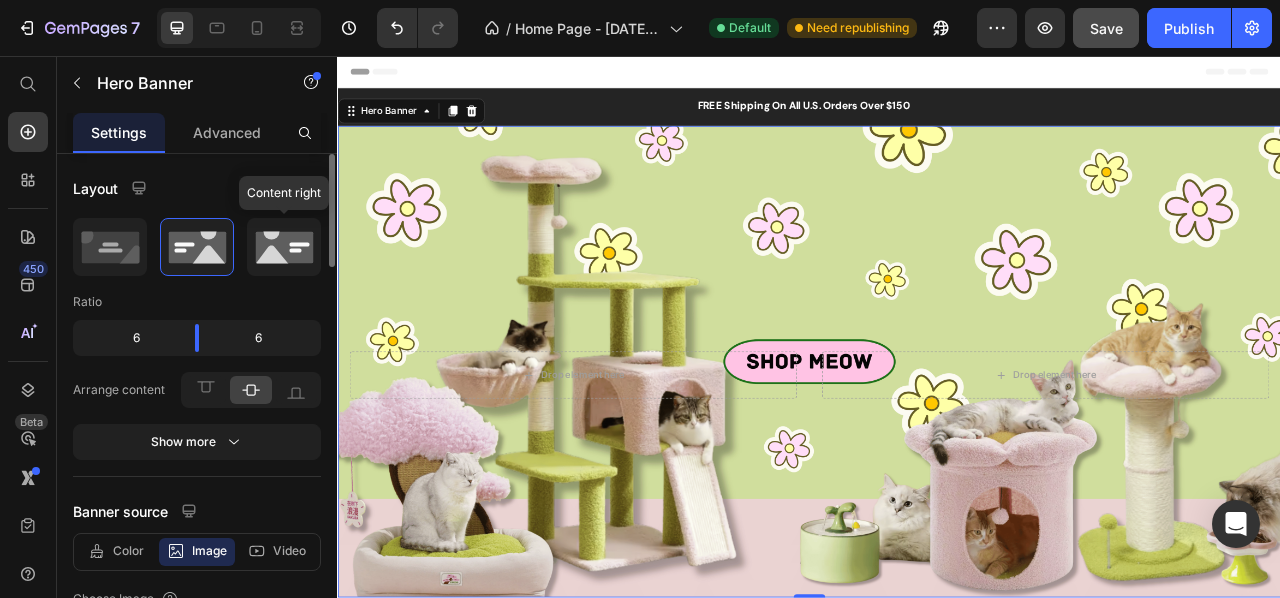 click 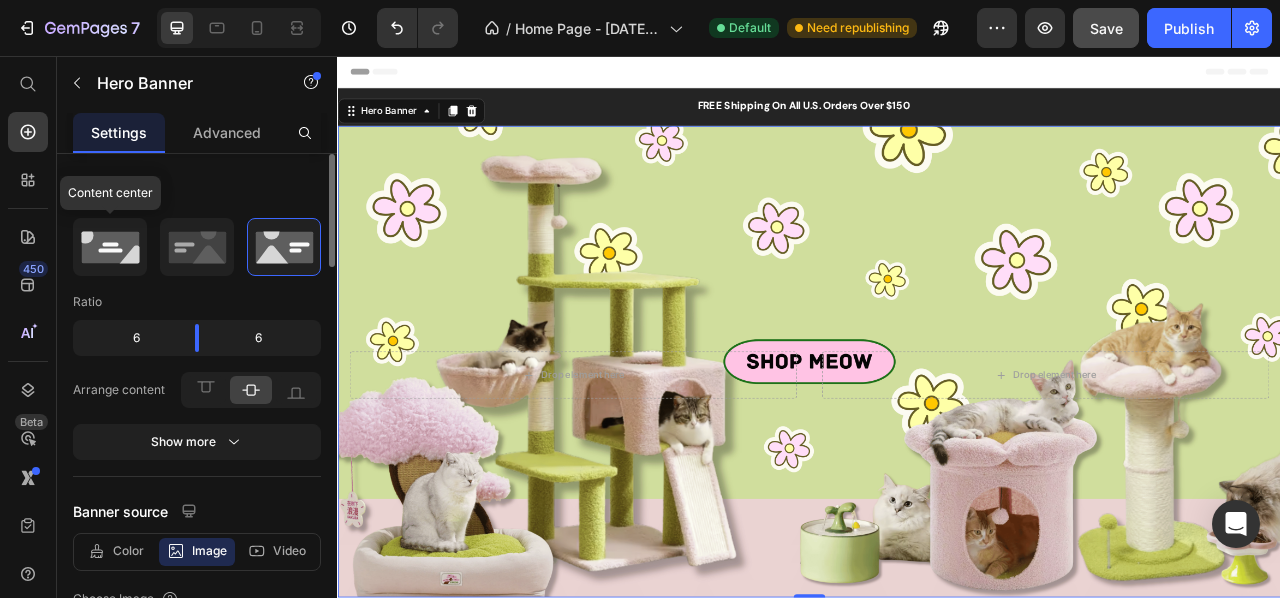 click 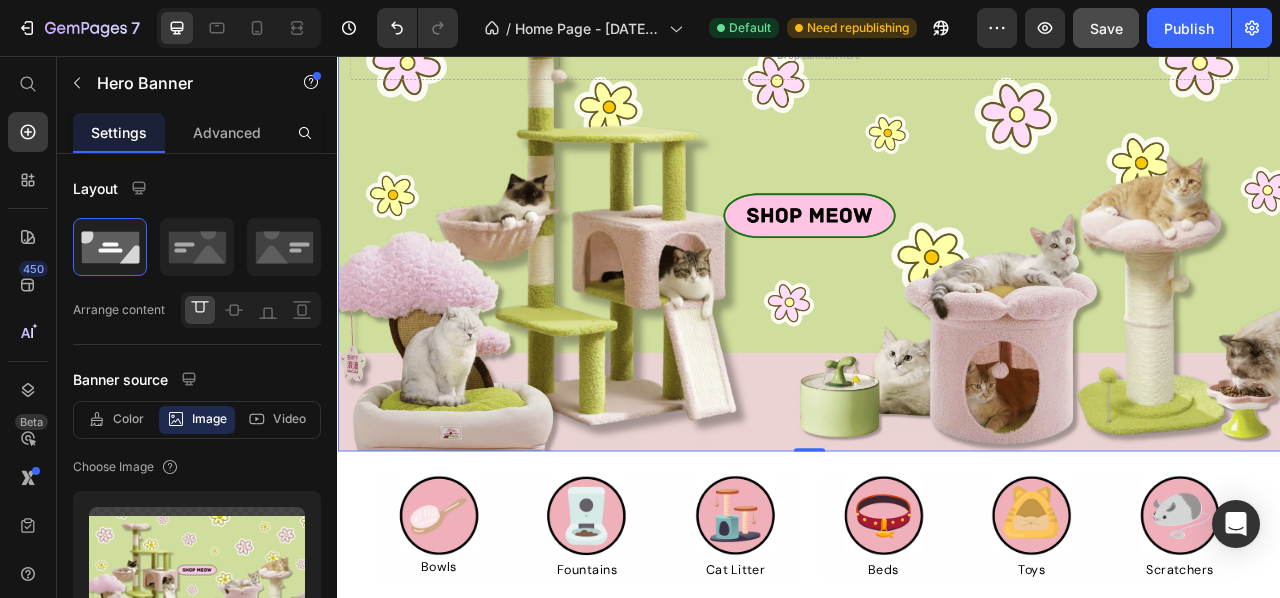 scroll, scrollTop: 187, scrollLeft: 0, axis: vertical 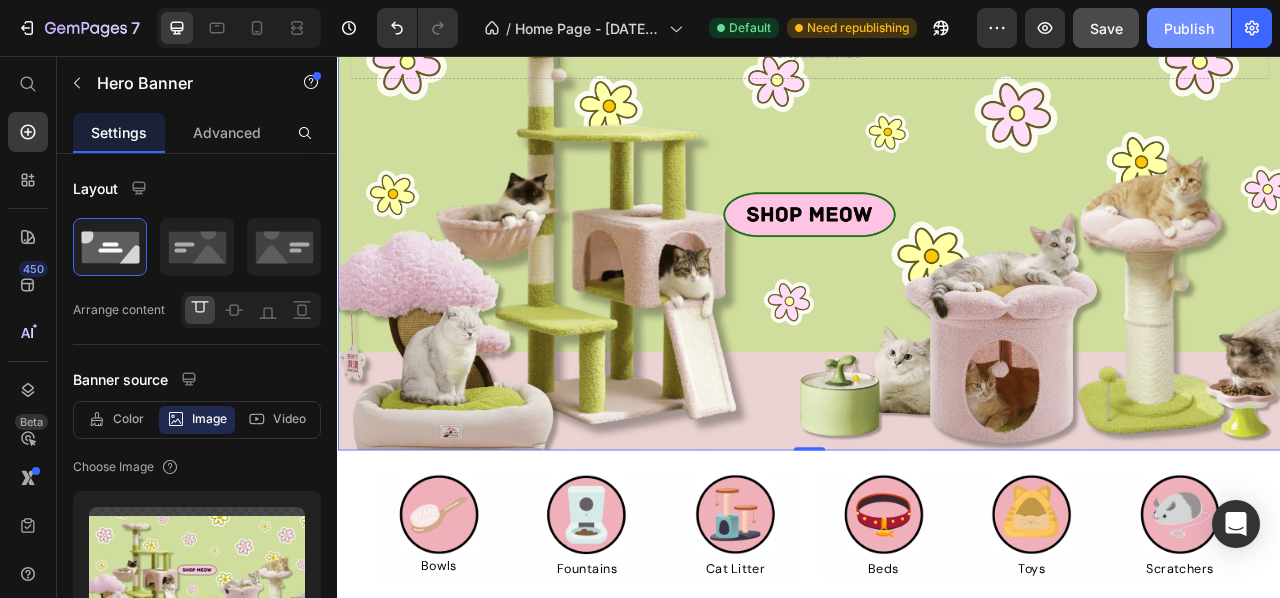 click on "Publish" 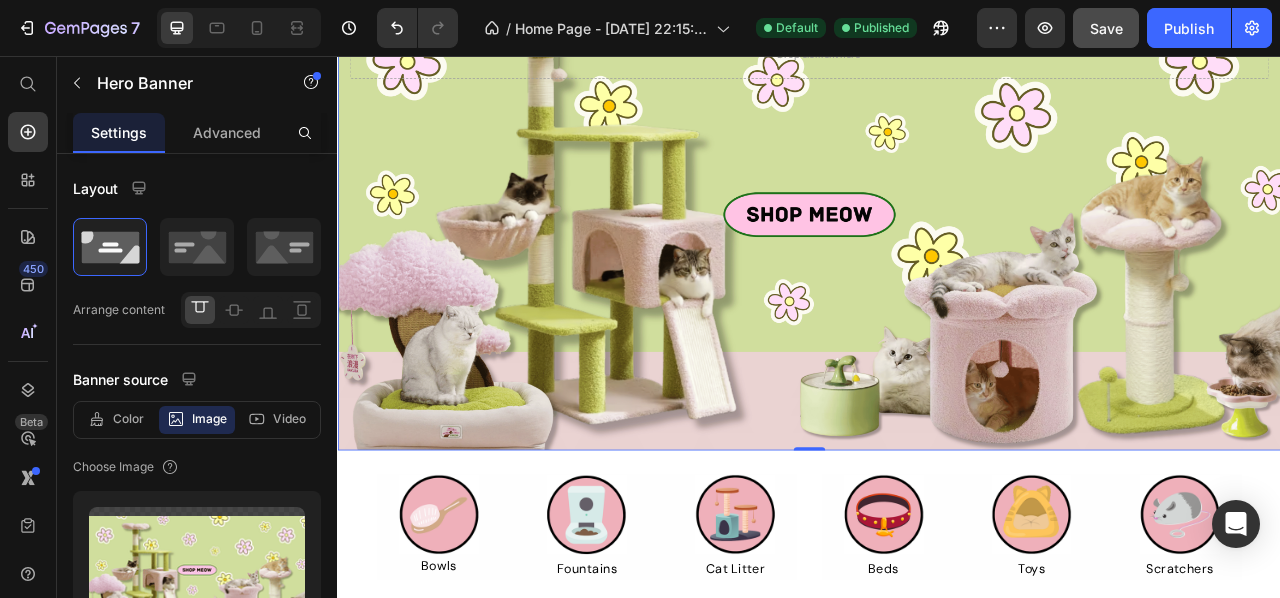 scroll, scrollTop: 0, scrollLeft: 0, axis: both 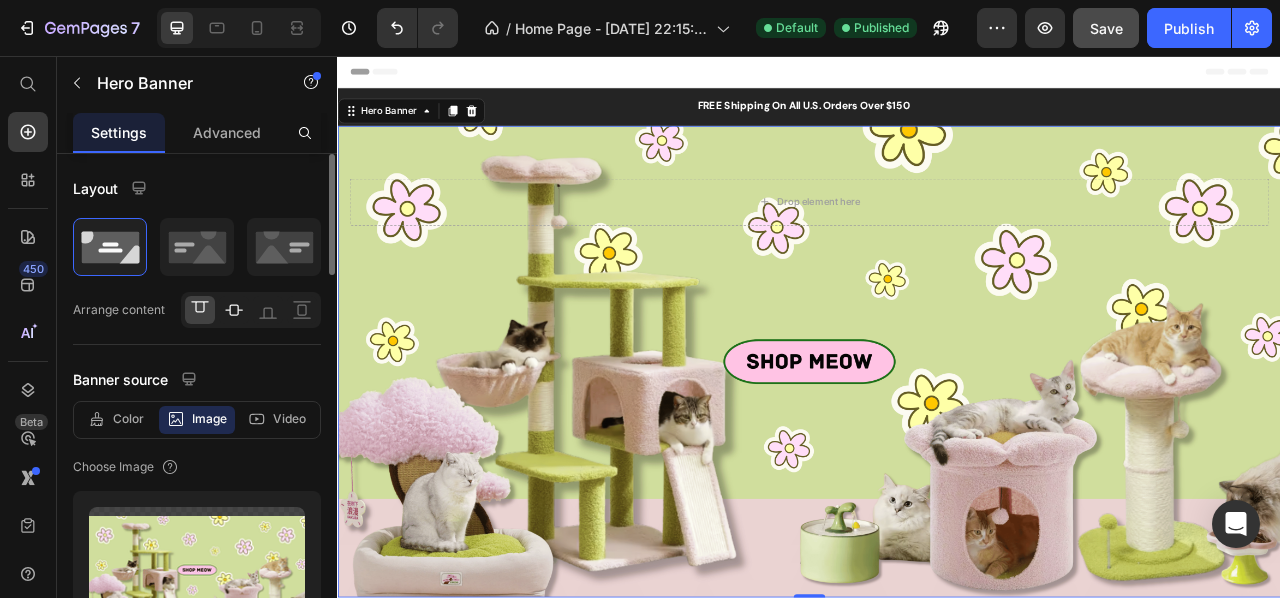 click 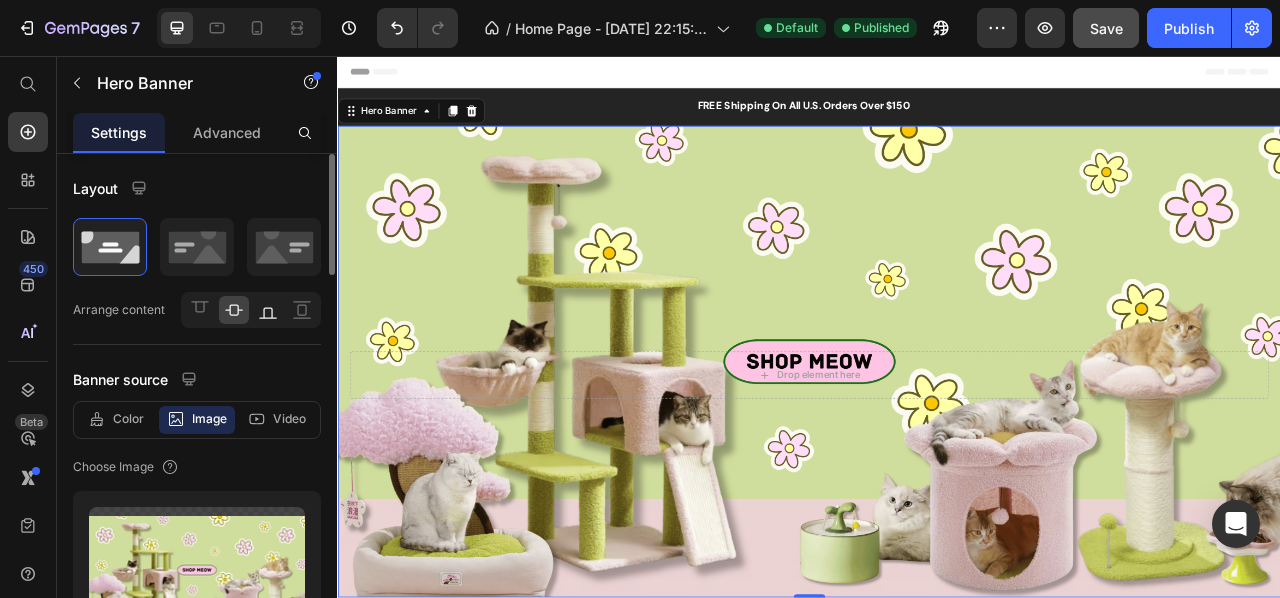 click 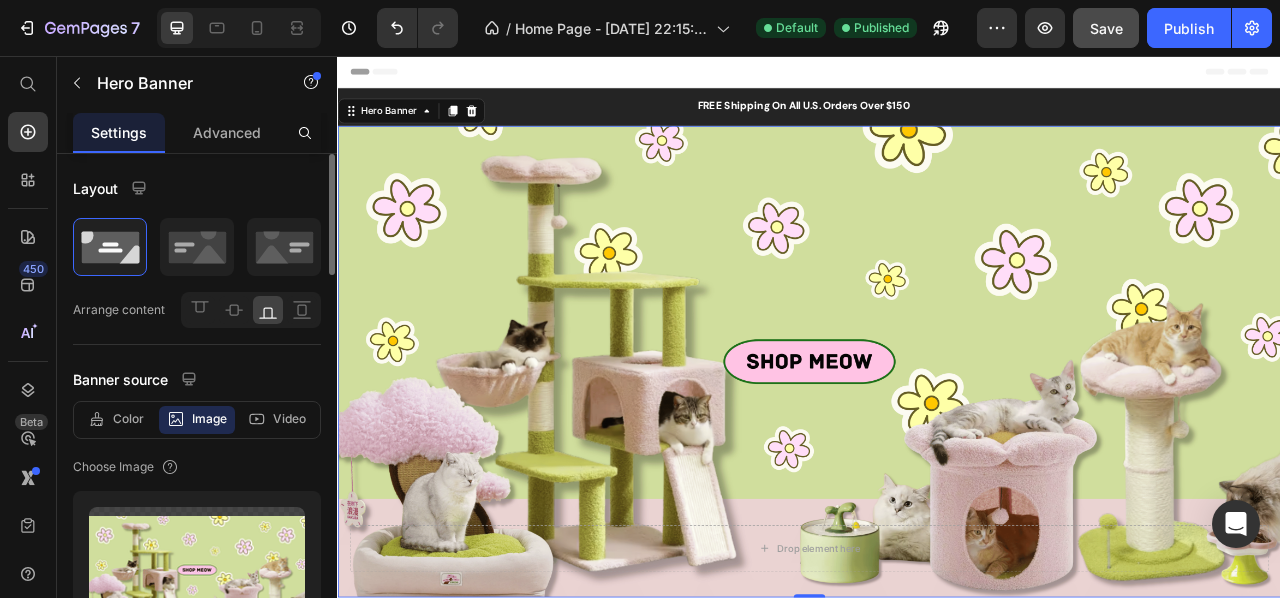 click 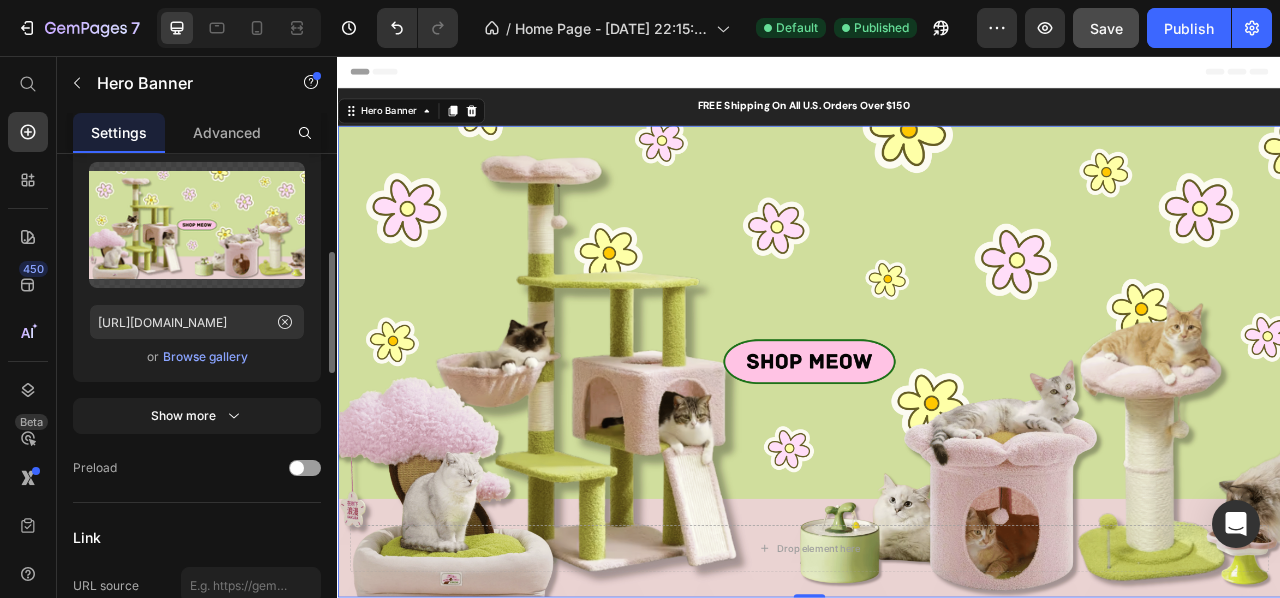 scroll, scrollTop: 358, scrollLeft: 0, axis: vertical 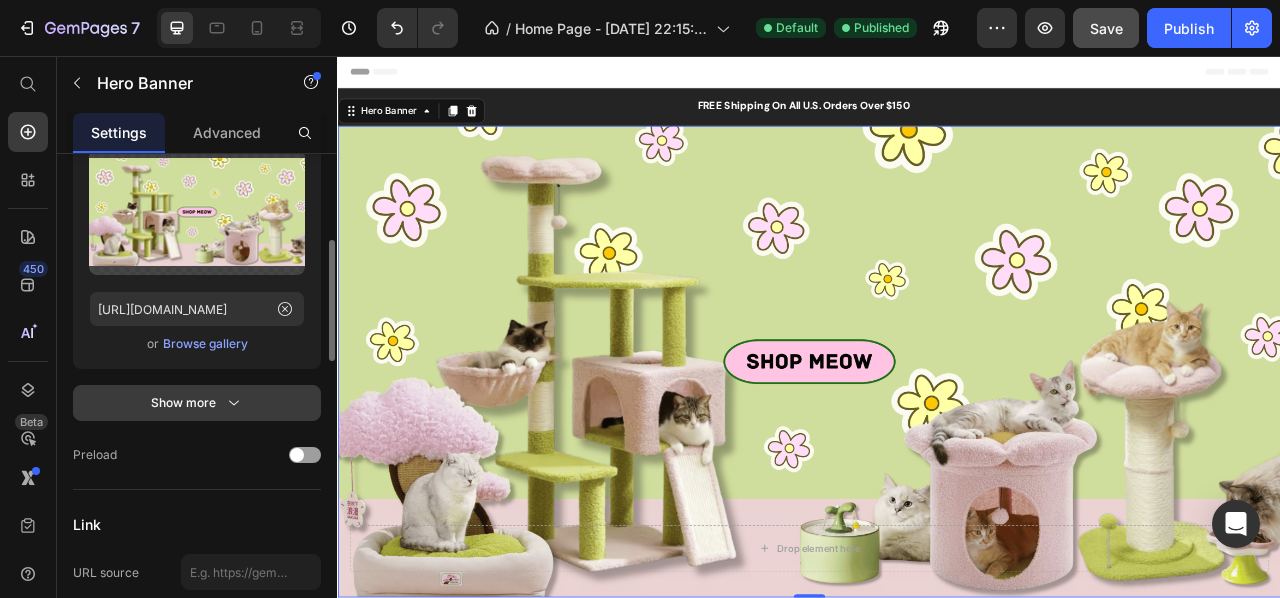 click 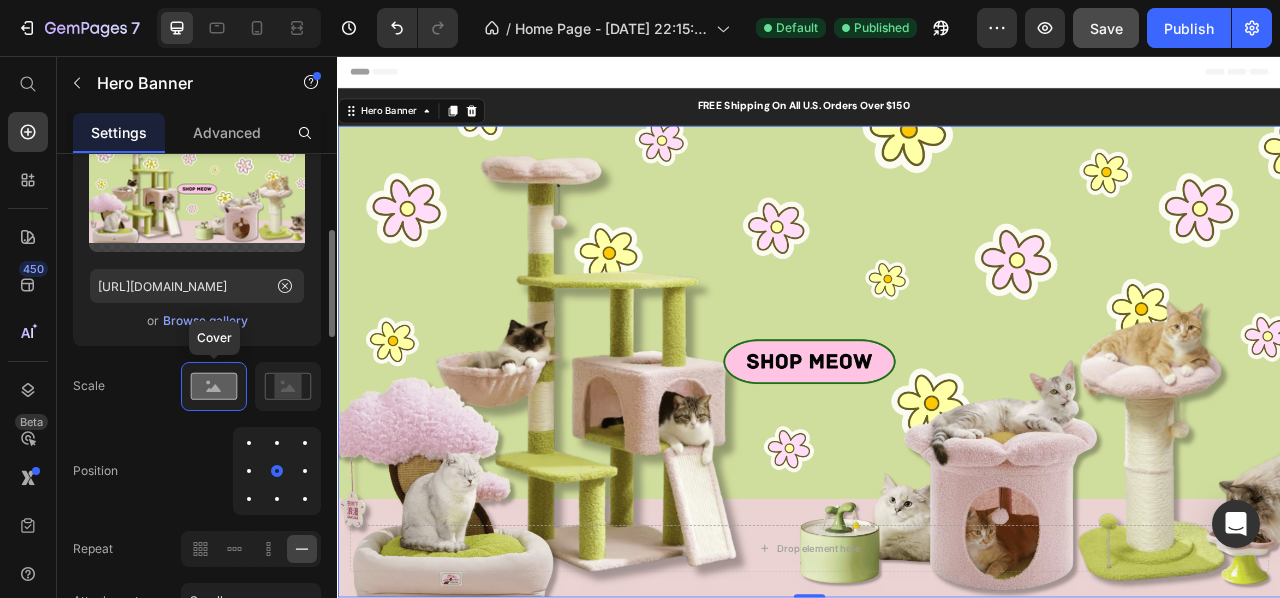 scroll, scrollTop: 382, scrollLeft: 0, axis: vertical 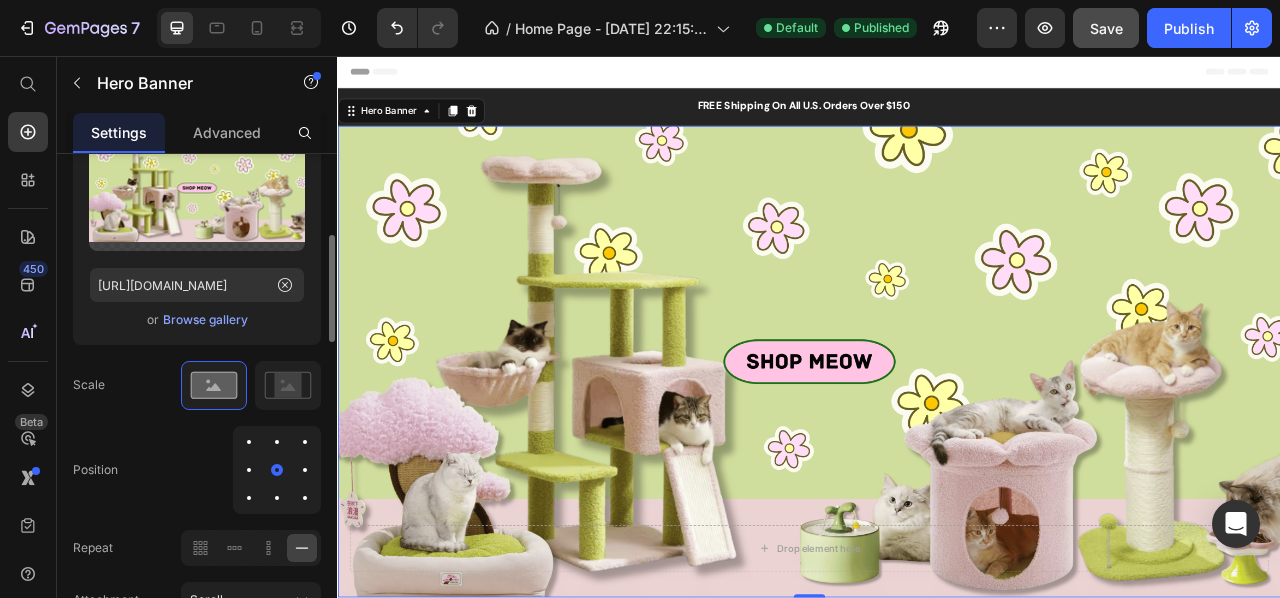 click at bounding box center [277, 442] 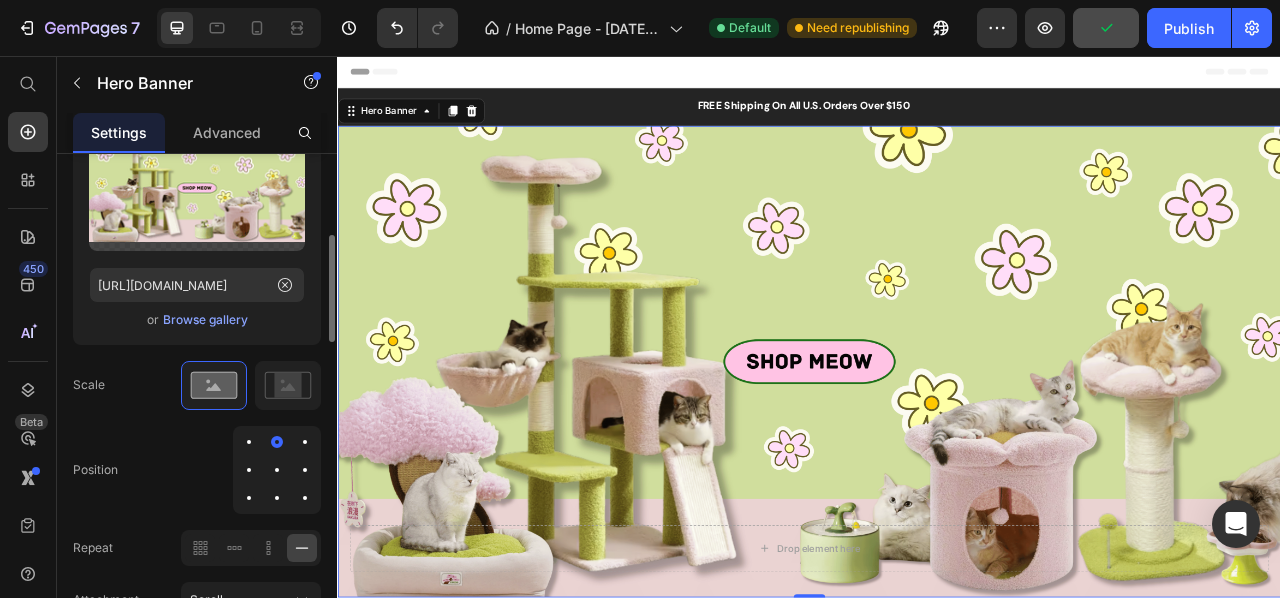 click at bounding box center [277, 470] 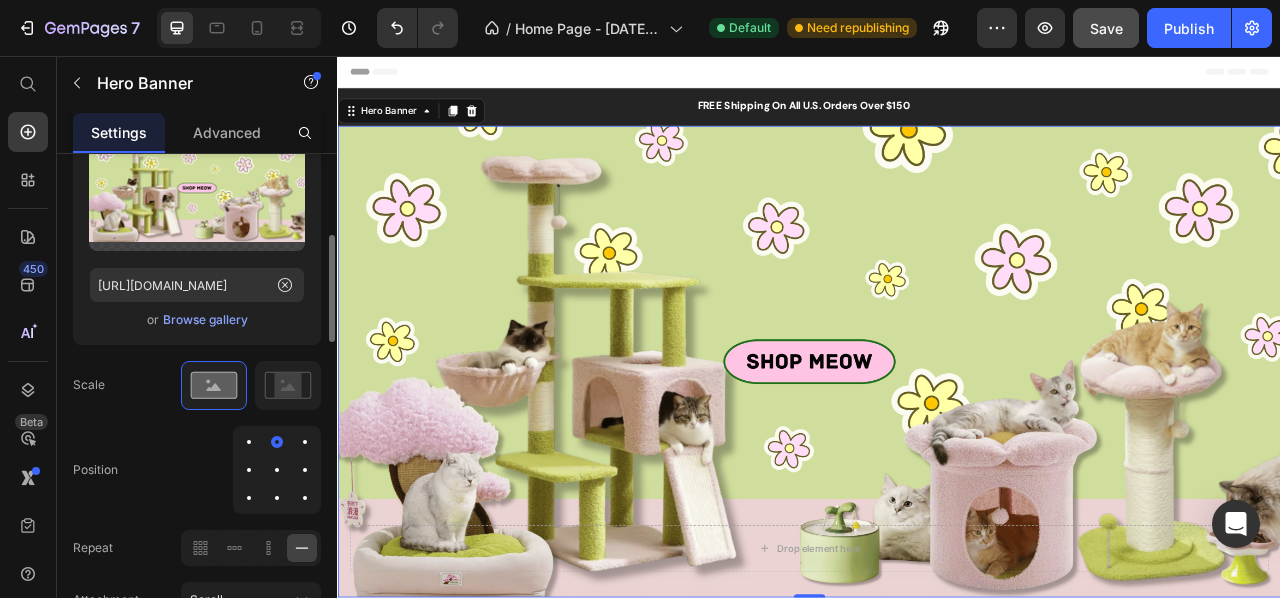 click at bounding box center (277, 470) 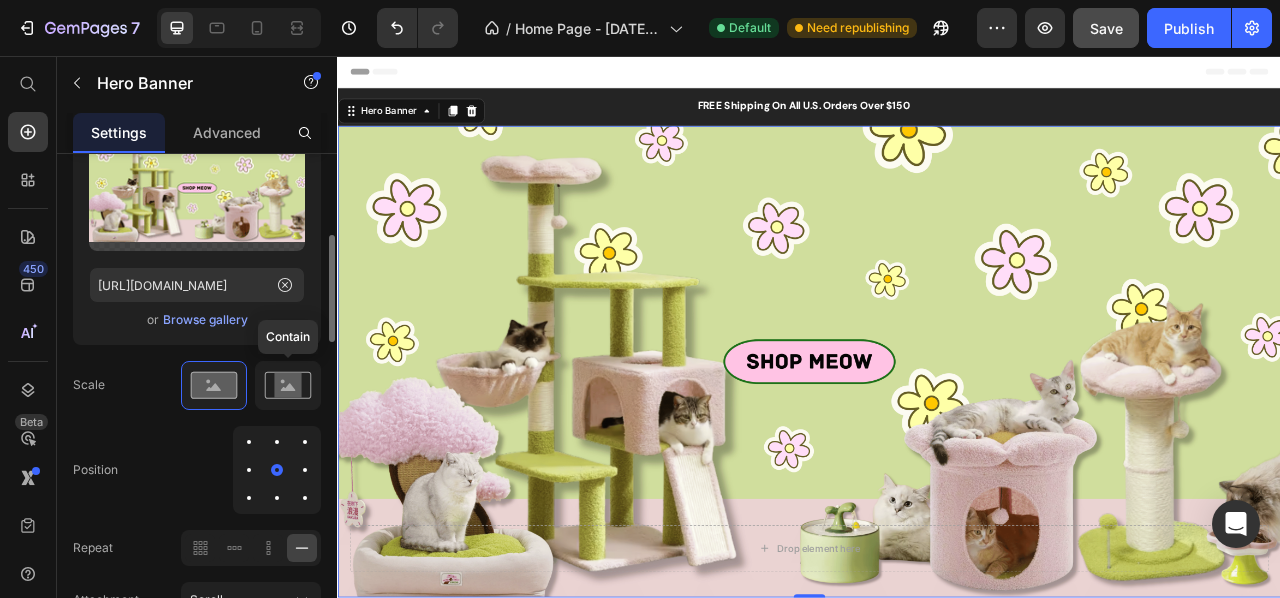 click 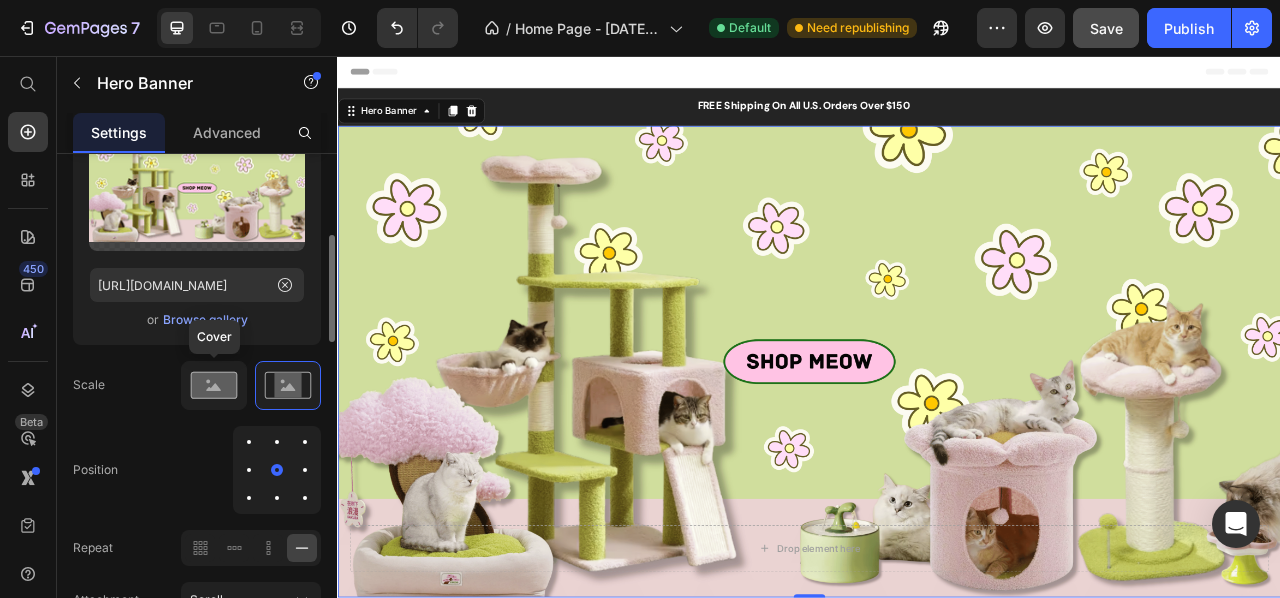 click 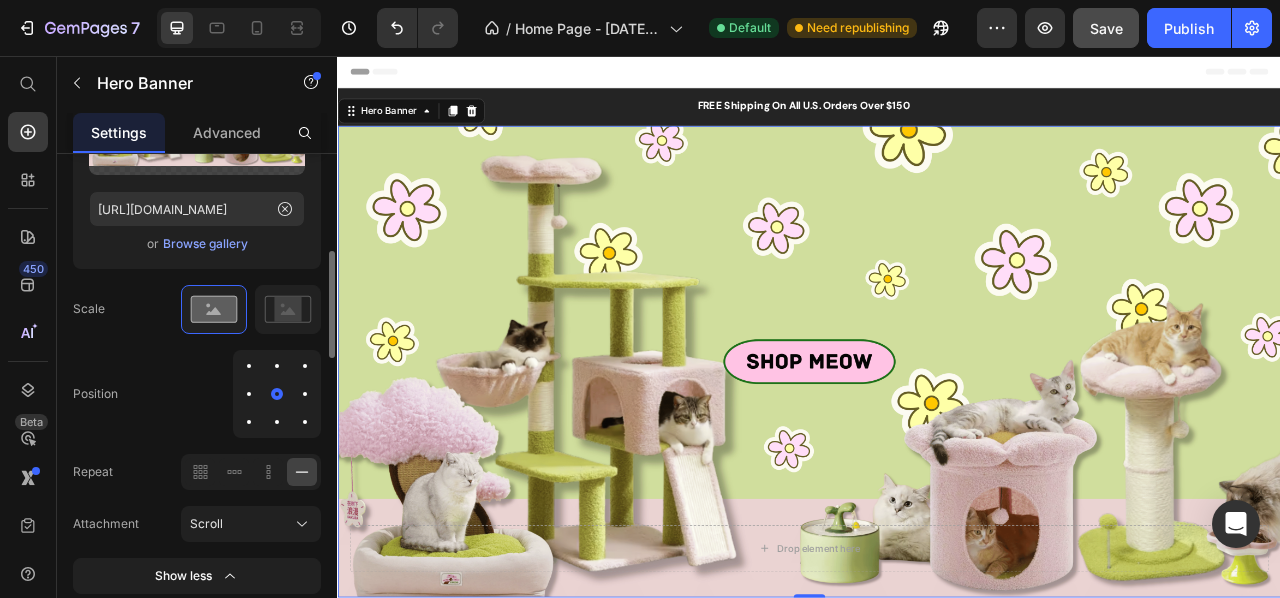 scroll, scrollTop: 459, scrollLeft: 0, axis: vertical 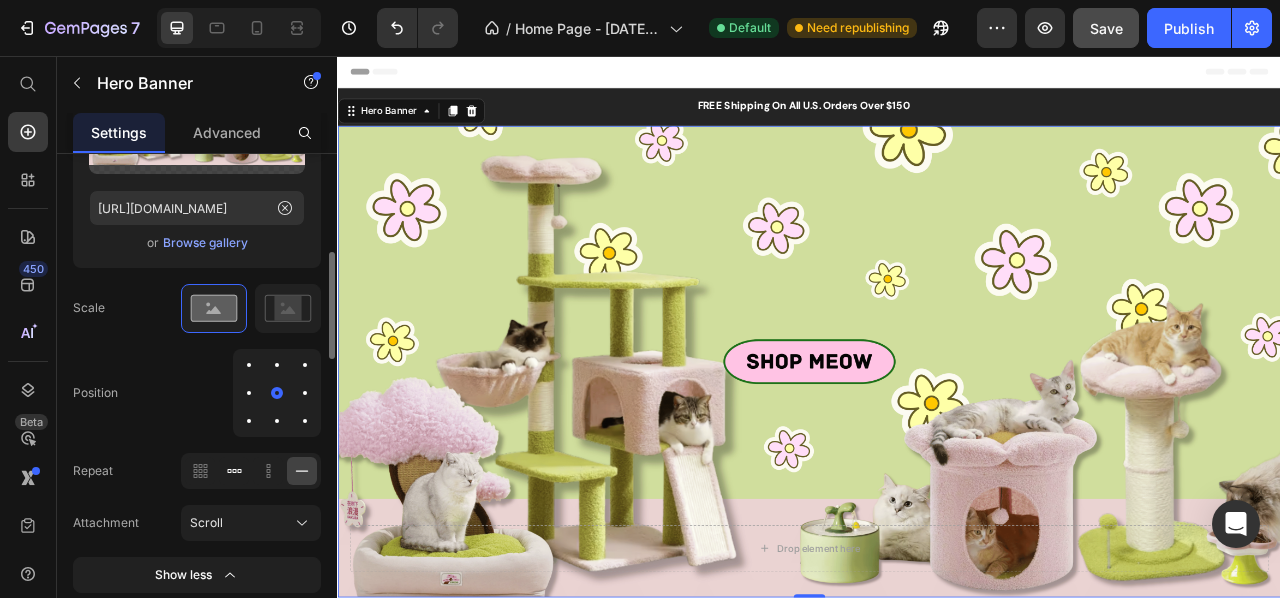 click 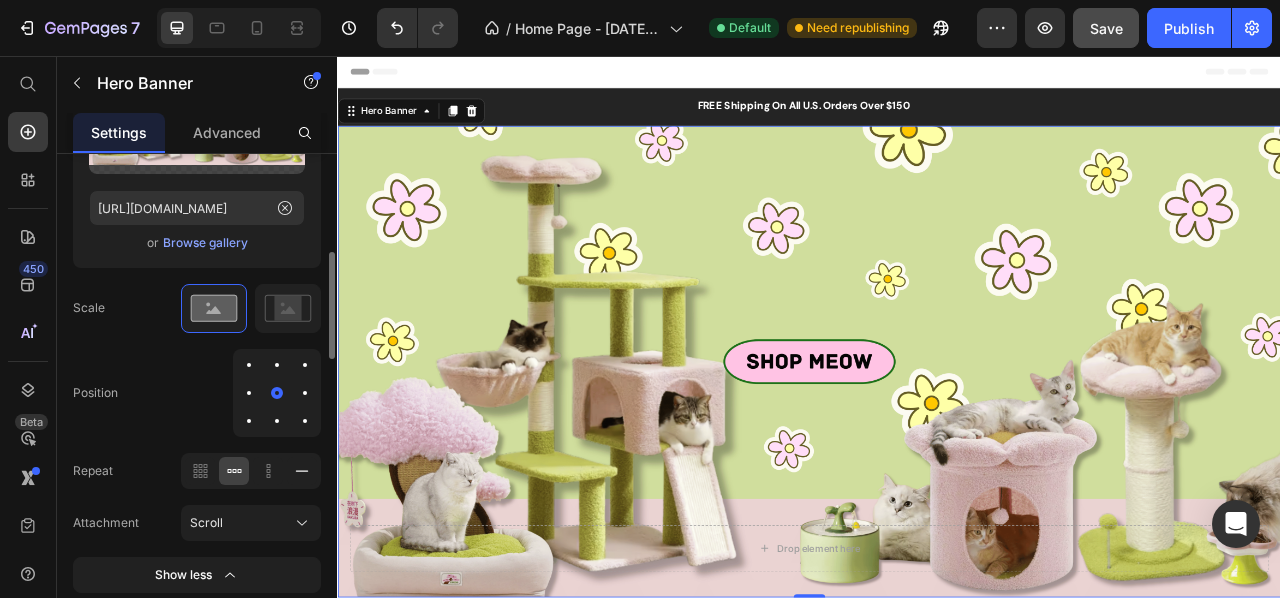 click 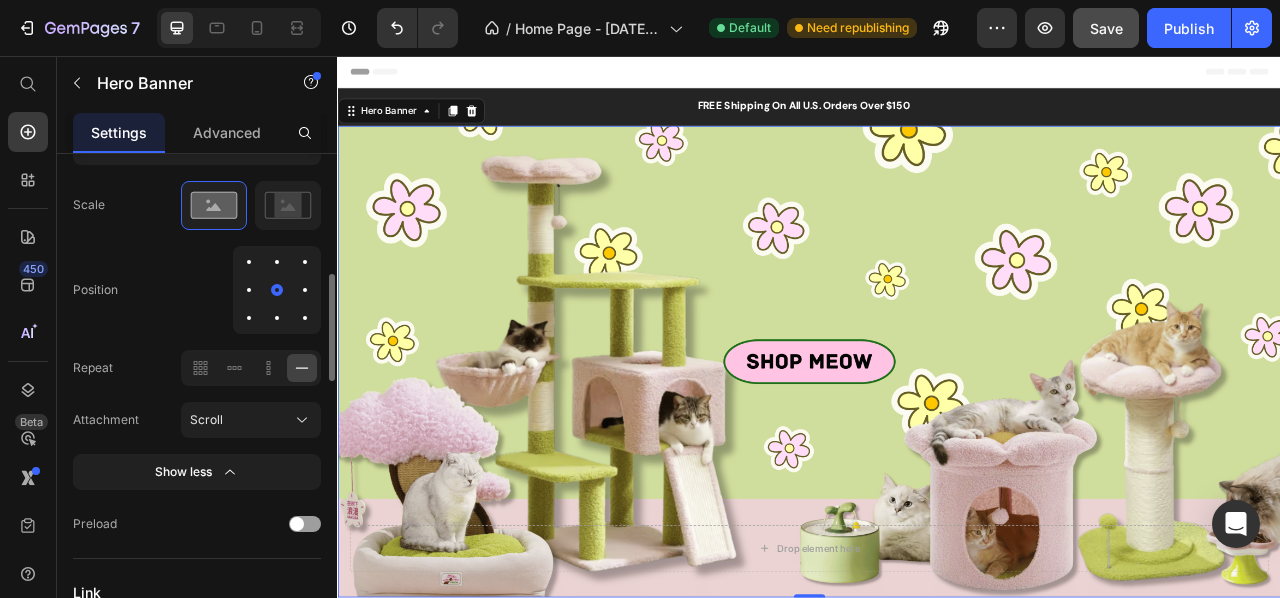 scroll, scrollTop: 563, scrollLeft: 0, axis: vertical 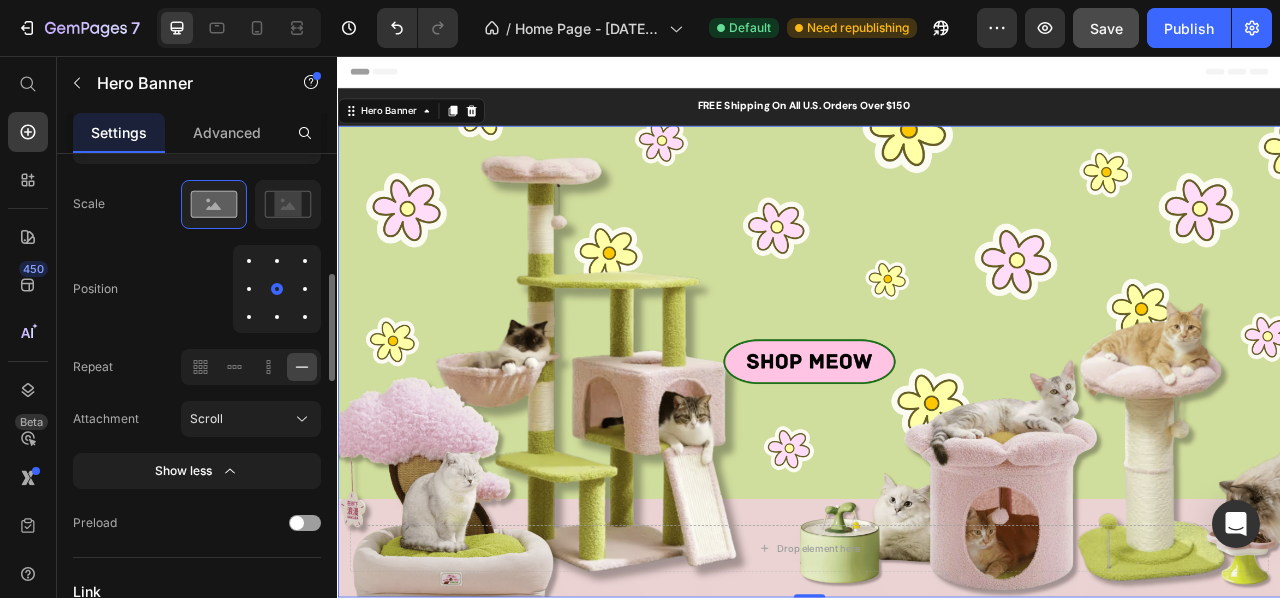 click on "Show less" at bounding box center [197, 471] 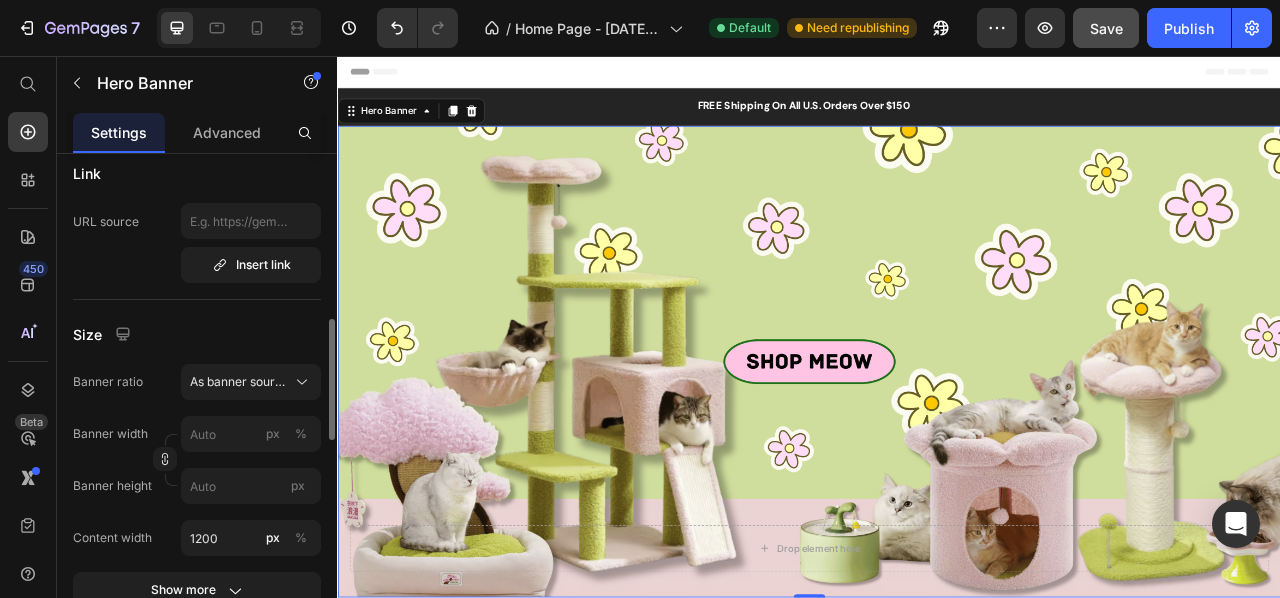 scroll, scrollTop: 711, scrollLeft: 0, axis: vertical 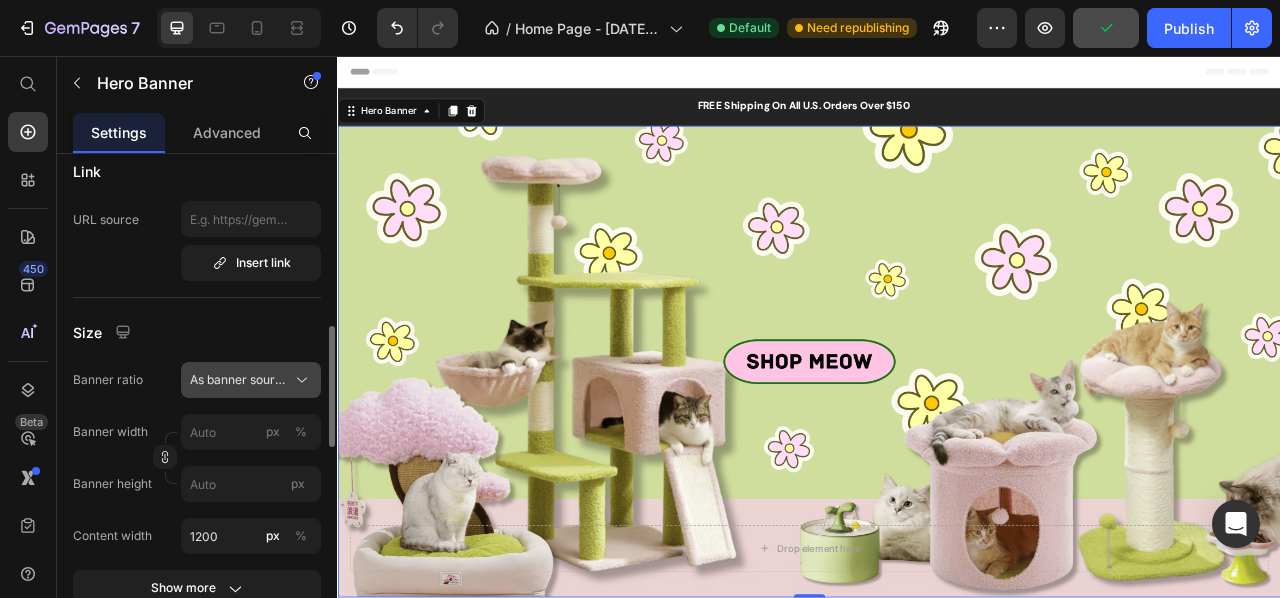 click on "As banner source" at bounding box center [239, 380] 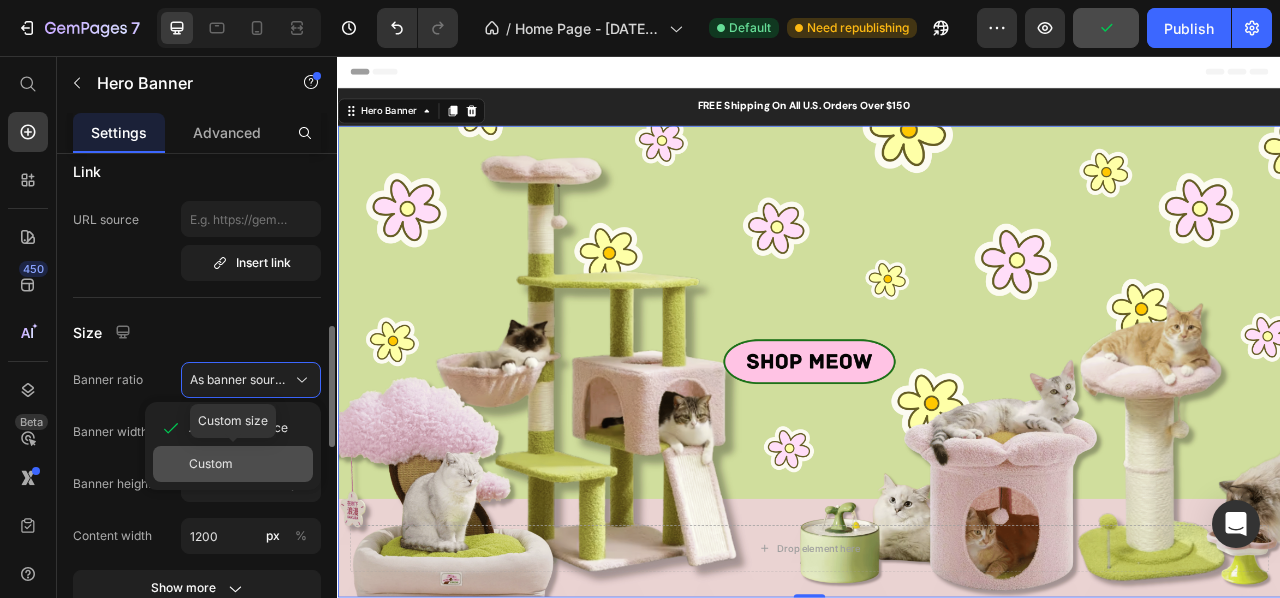 click on "Custom" at bounding box center [247, 464] 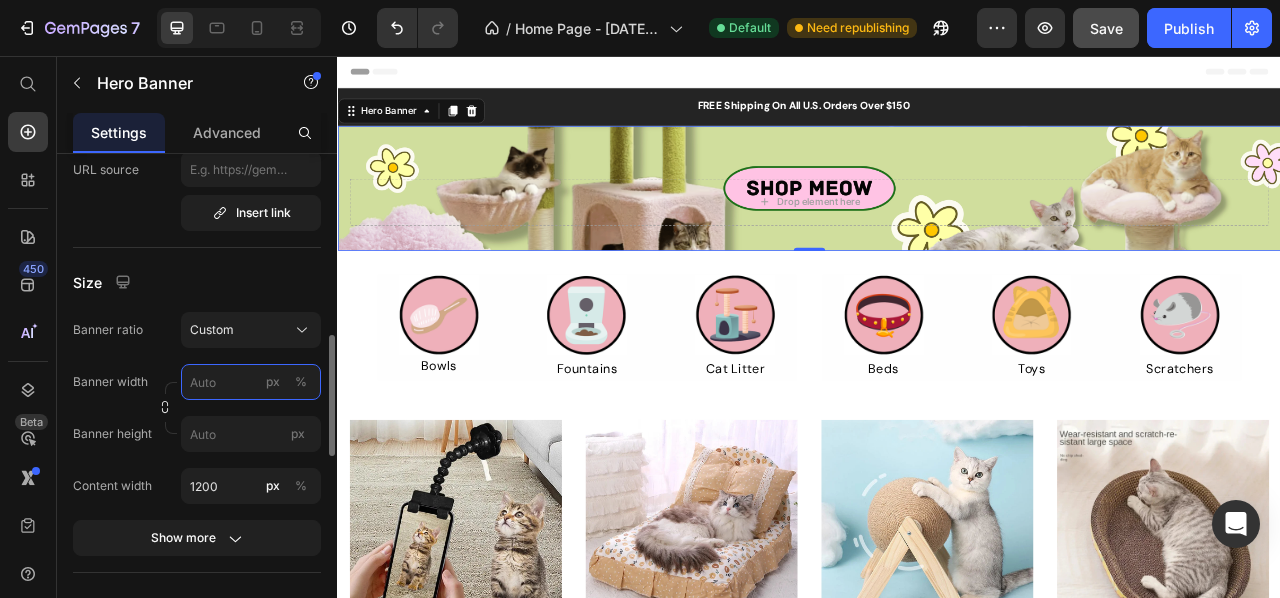 scroll, scrollTop: 764, scrollLeft: 0, axis: vertical 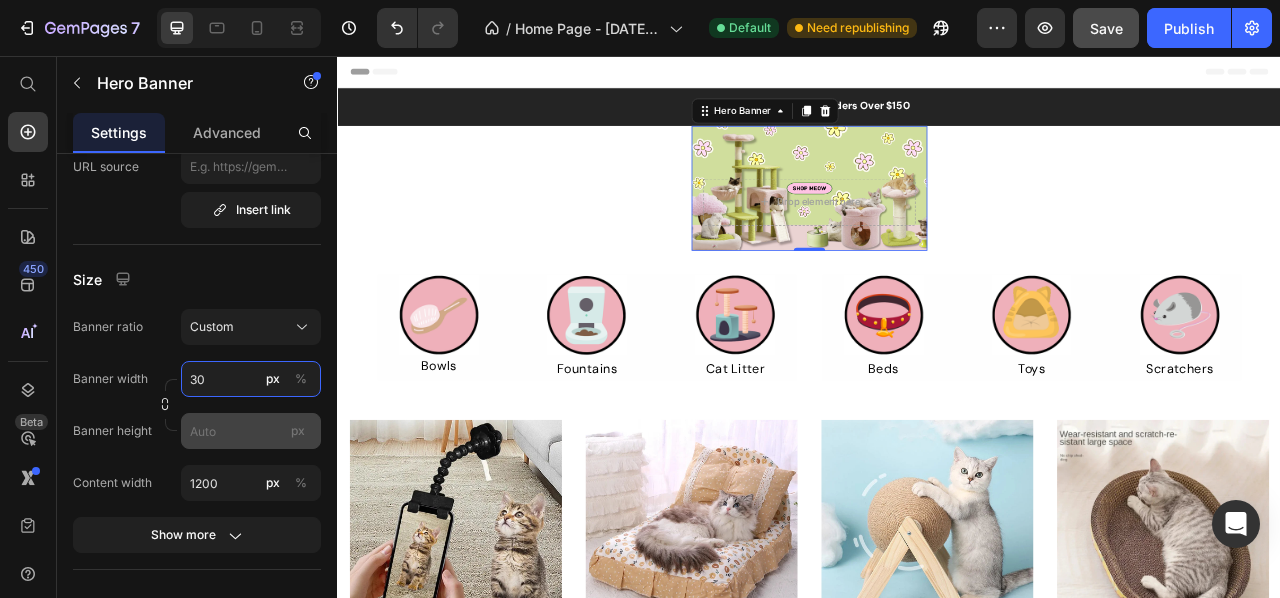 type on "3" 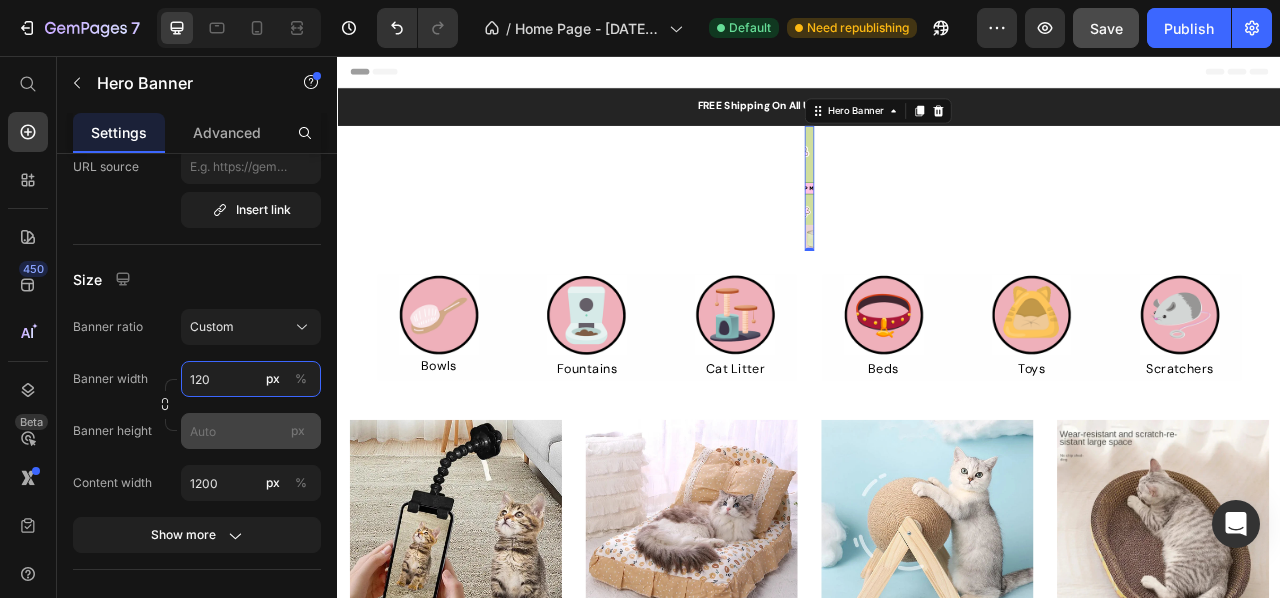 type on "1200" 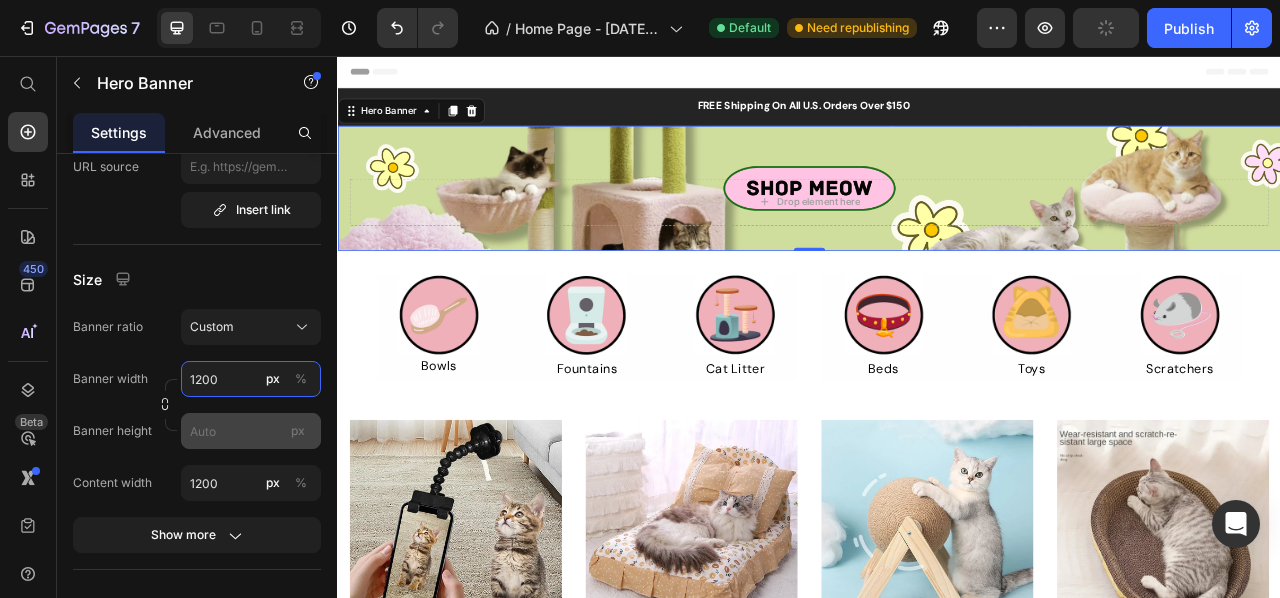 type 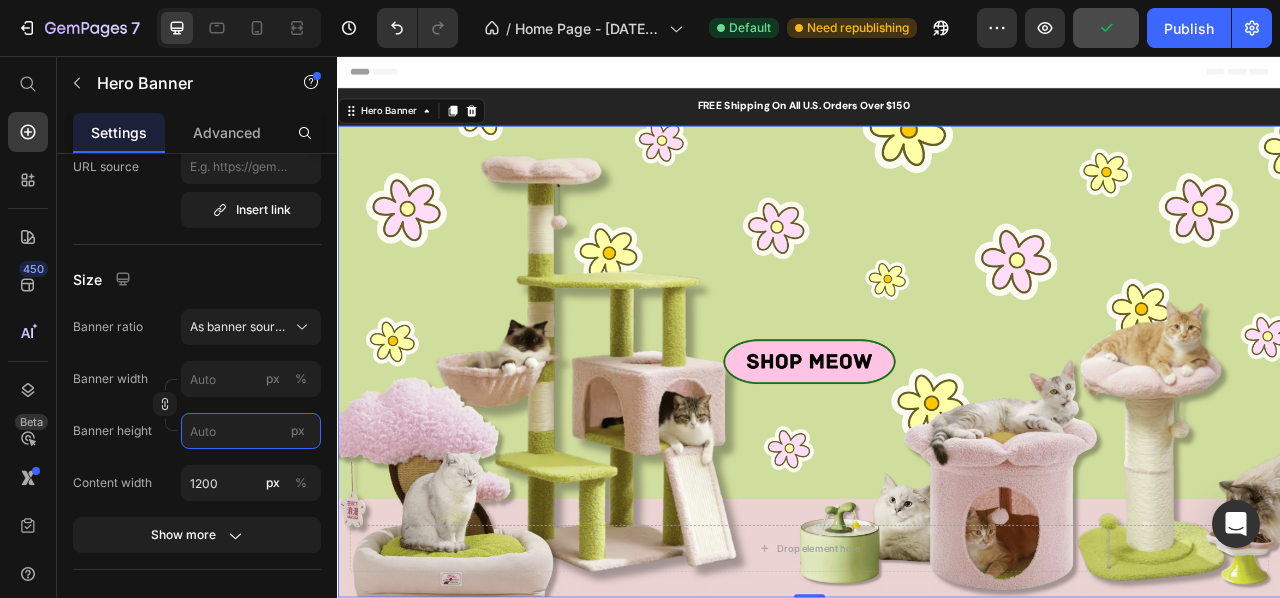 click on "px" at bounding box center [251, 431] 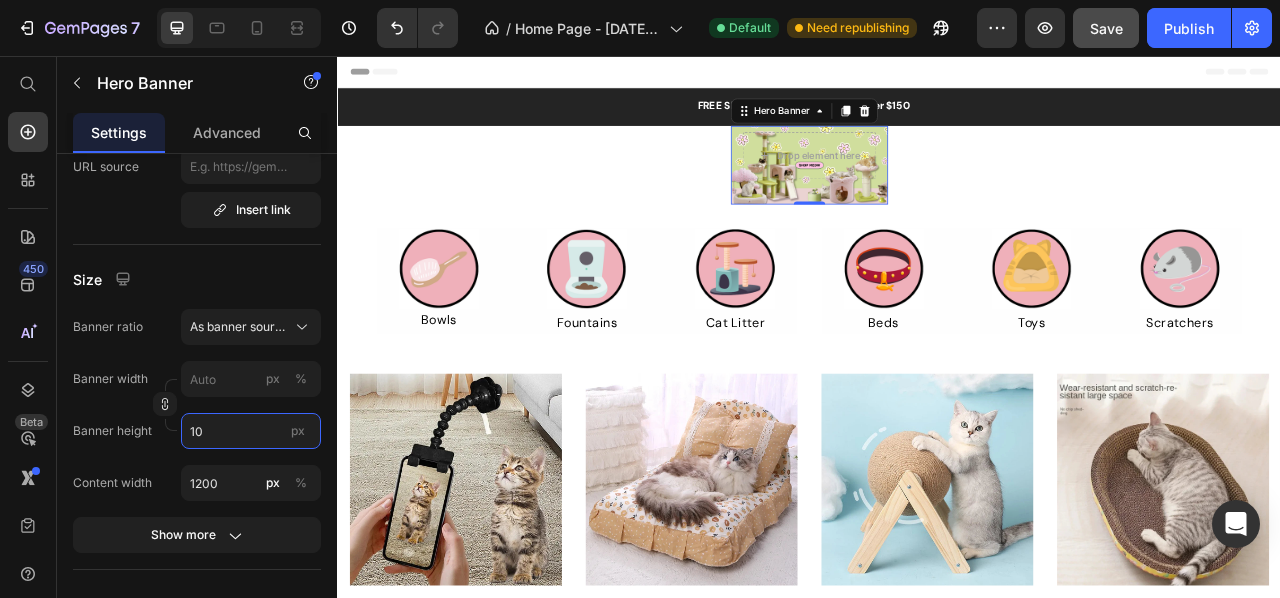 type on "1" 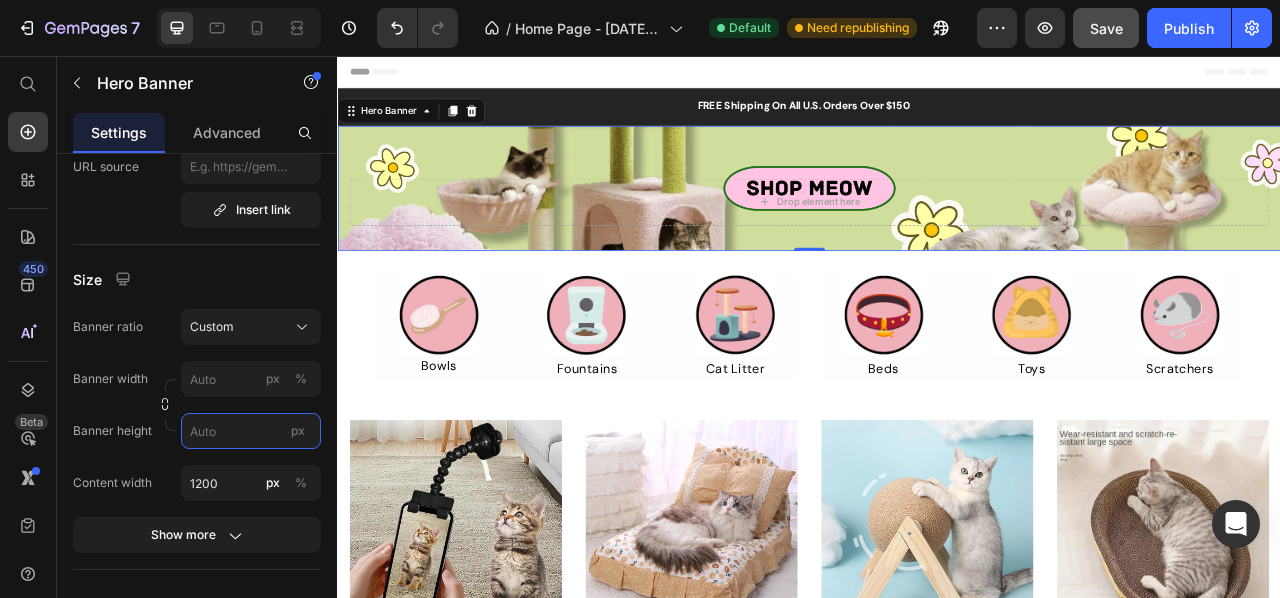 type on "8" 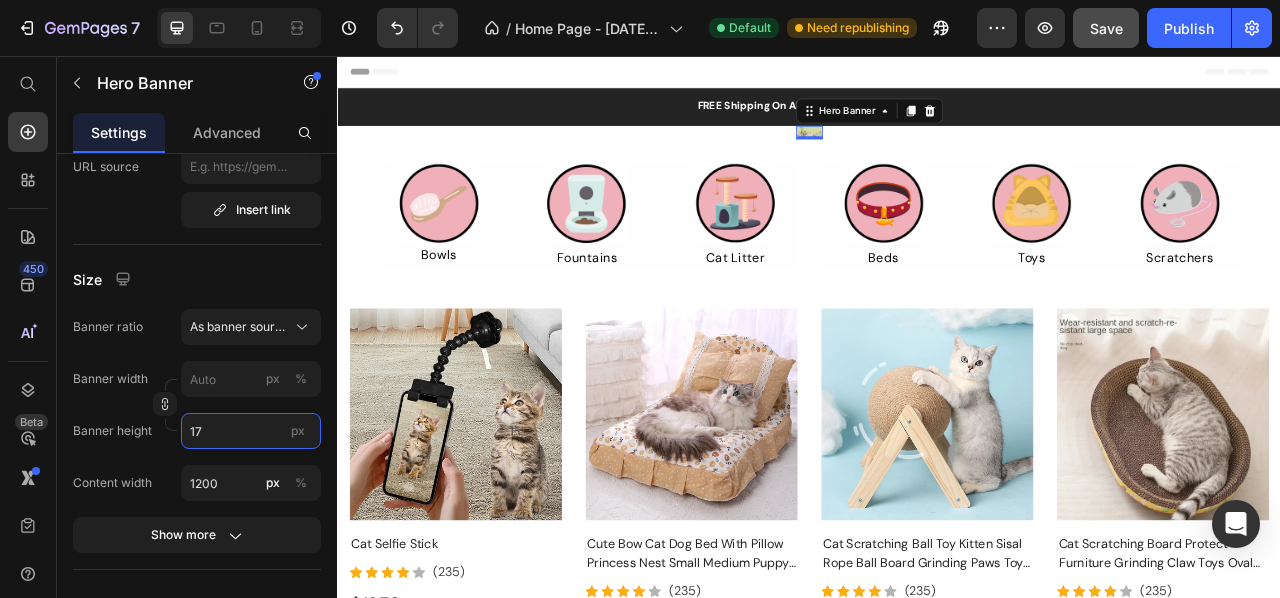 type on "1" 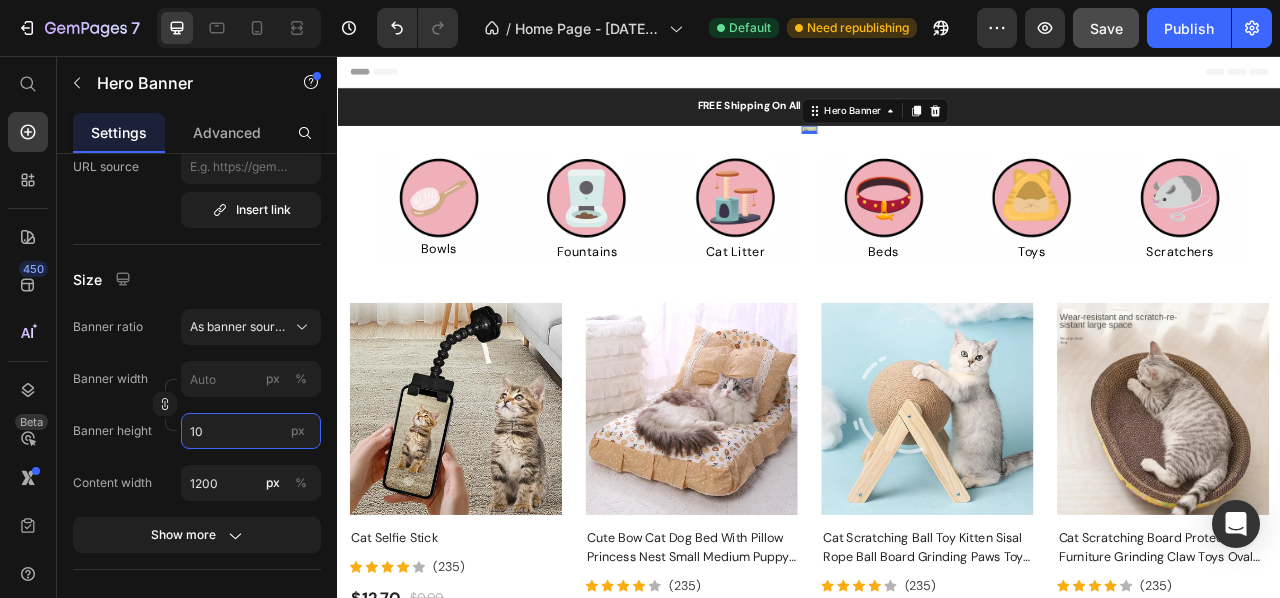 type on "1" 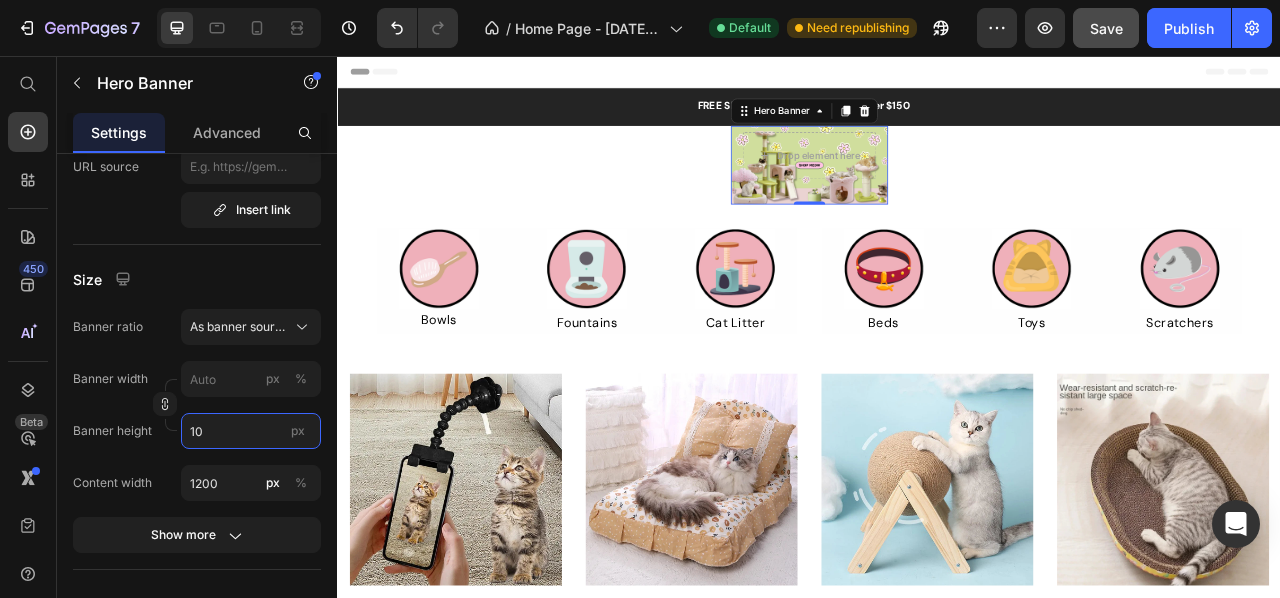 type on "1" 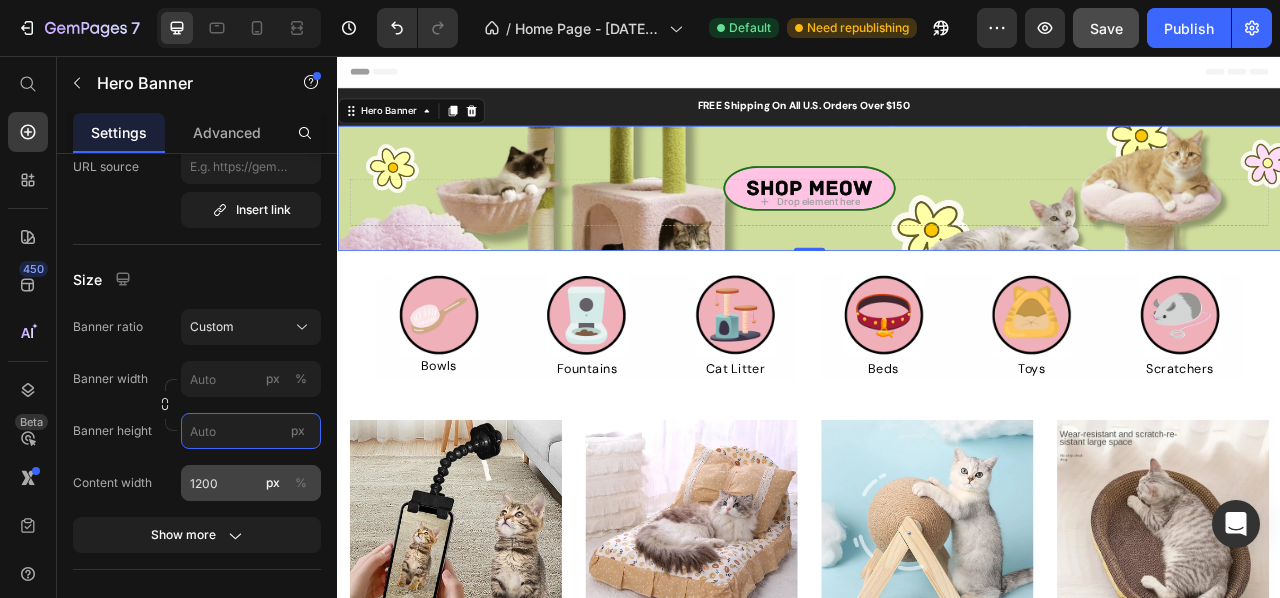 type on "1" 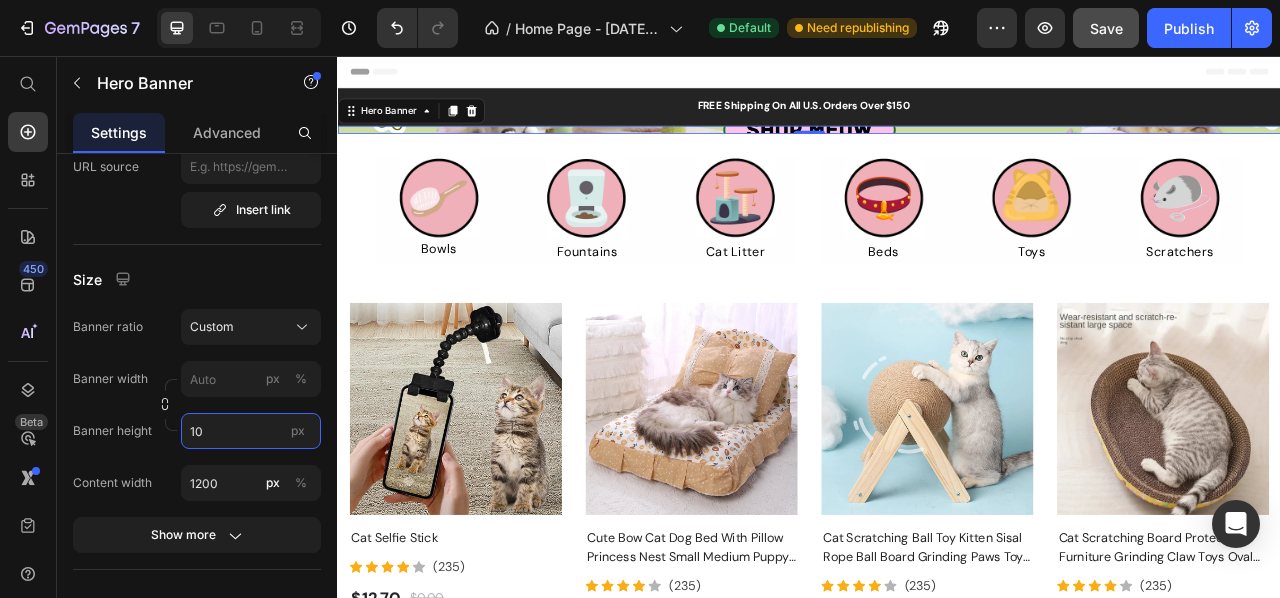 type on "1" 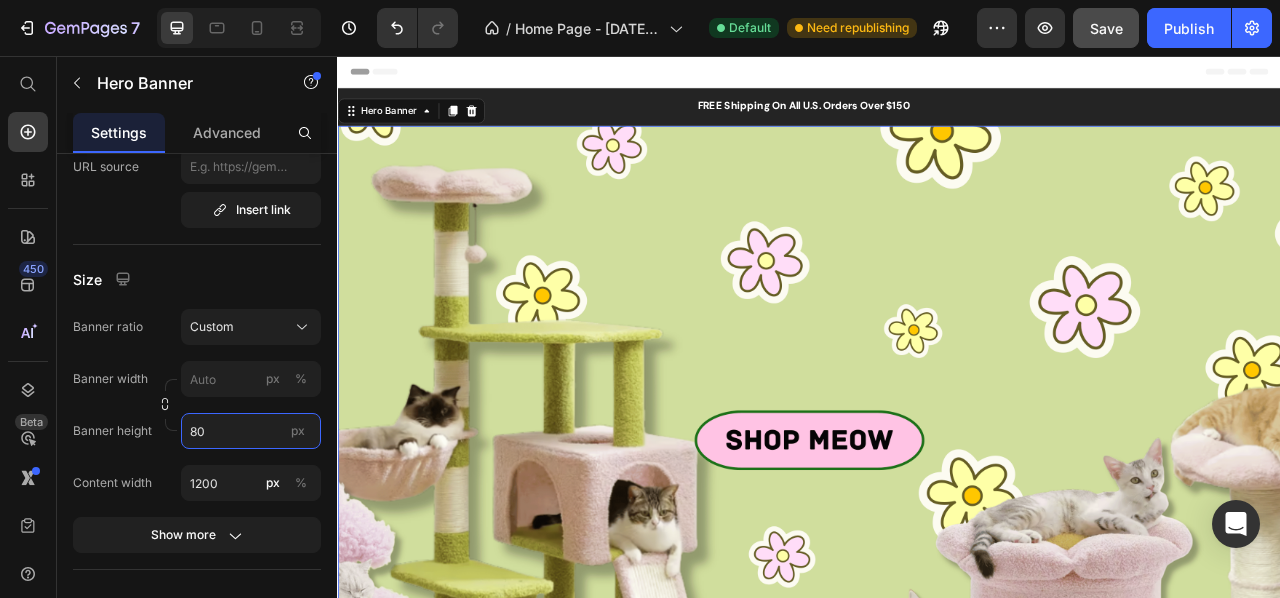 type on "8" 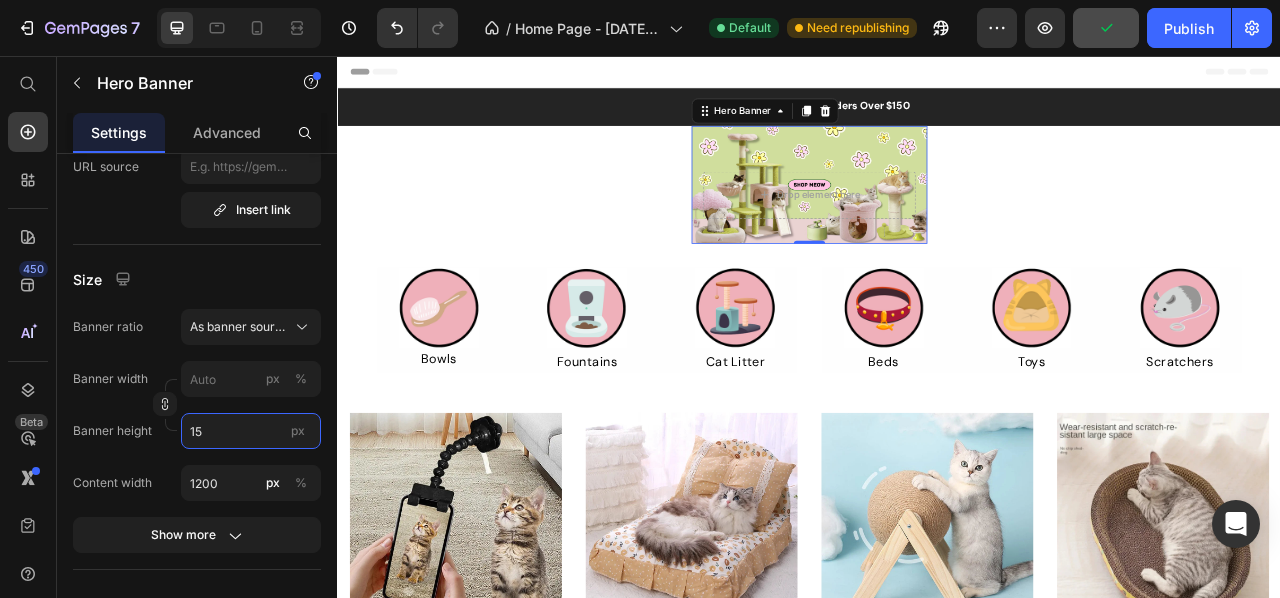 type on "1" 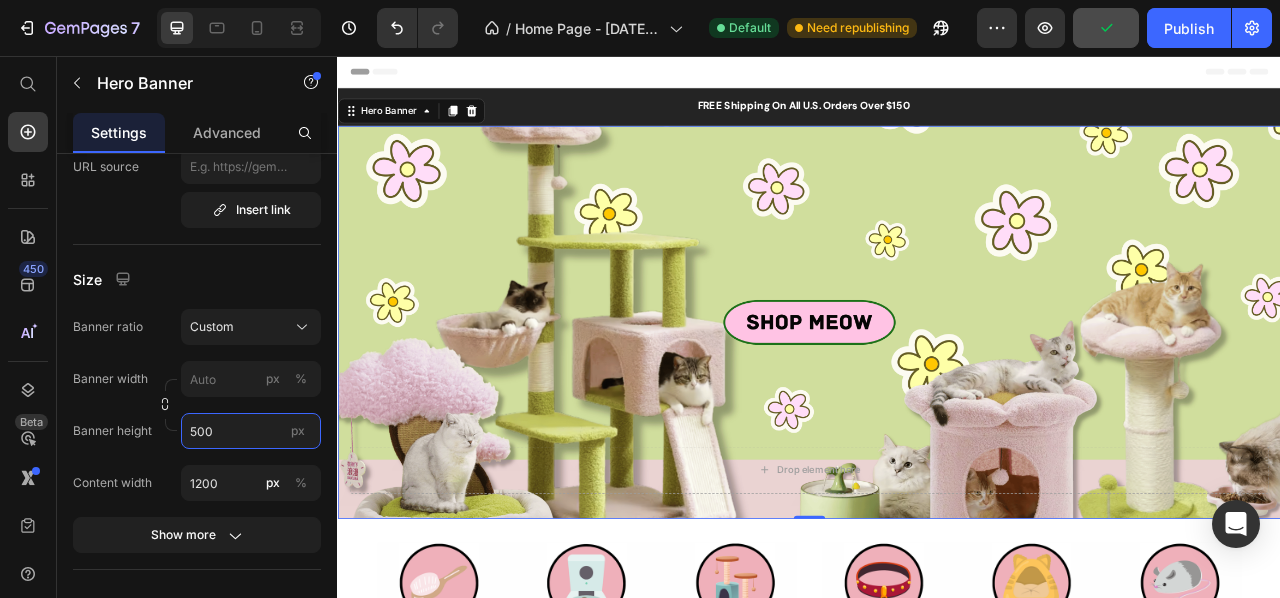type on "1" 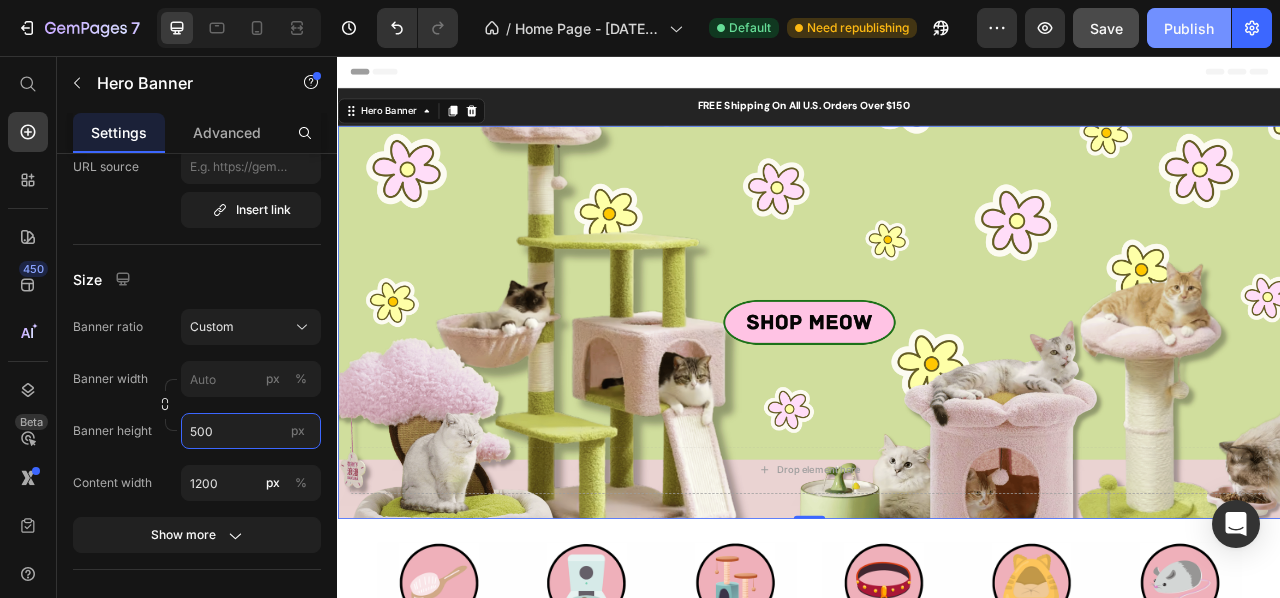 type on "500" 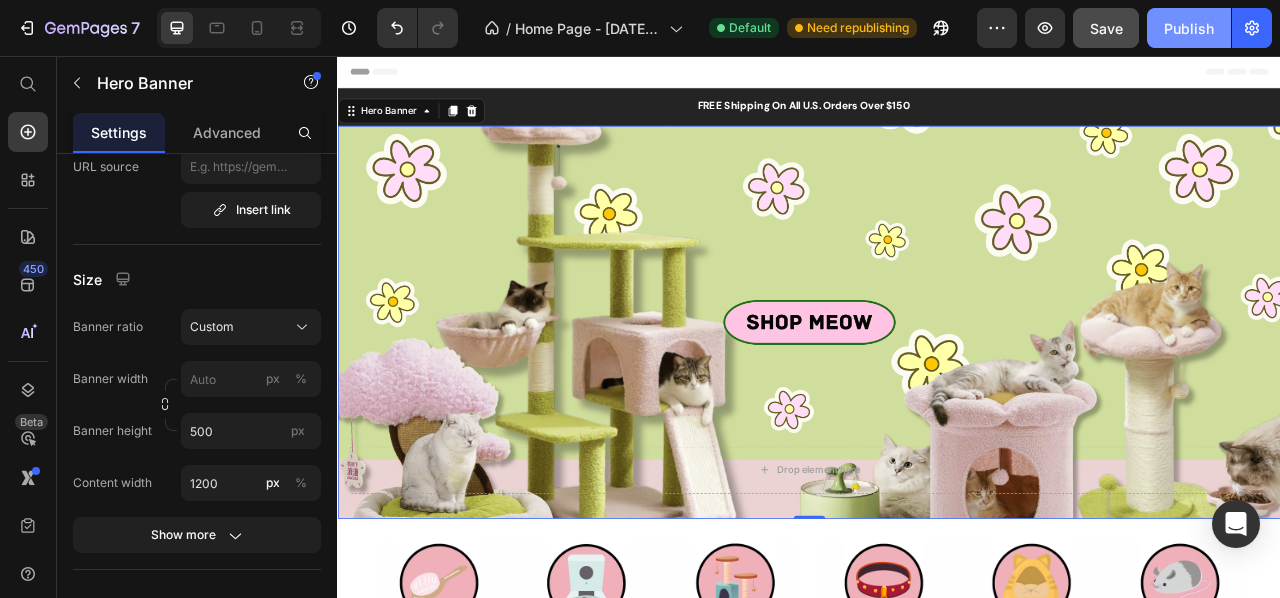 click on "Publish" 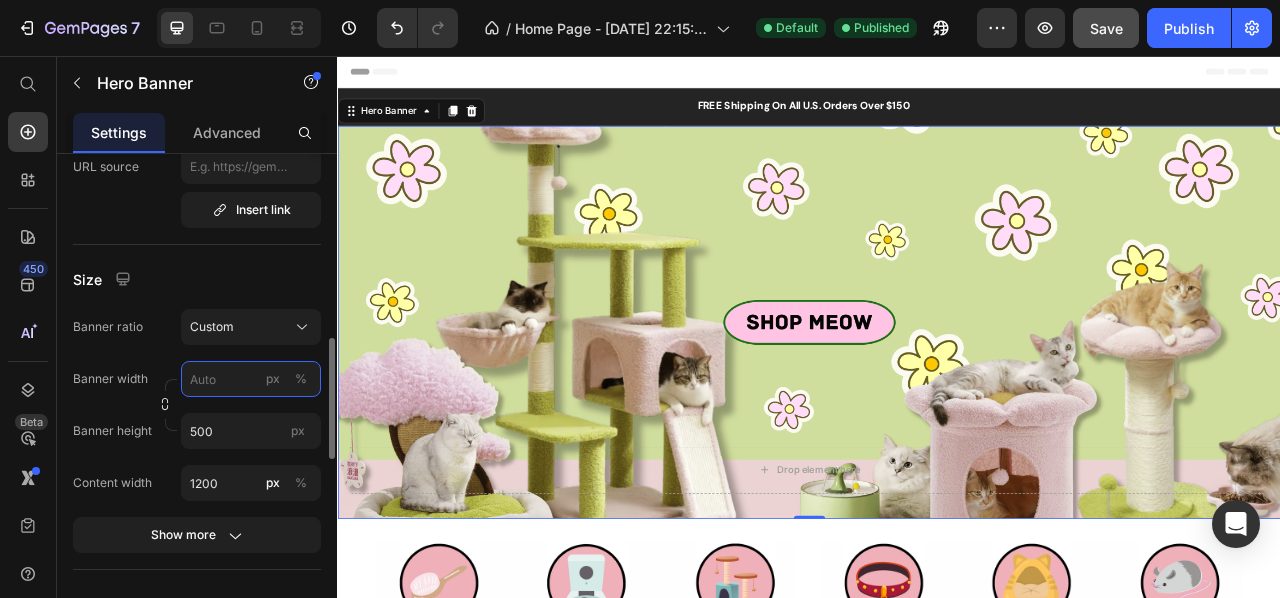 click on "px %" at bounding box center [251, 379] 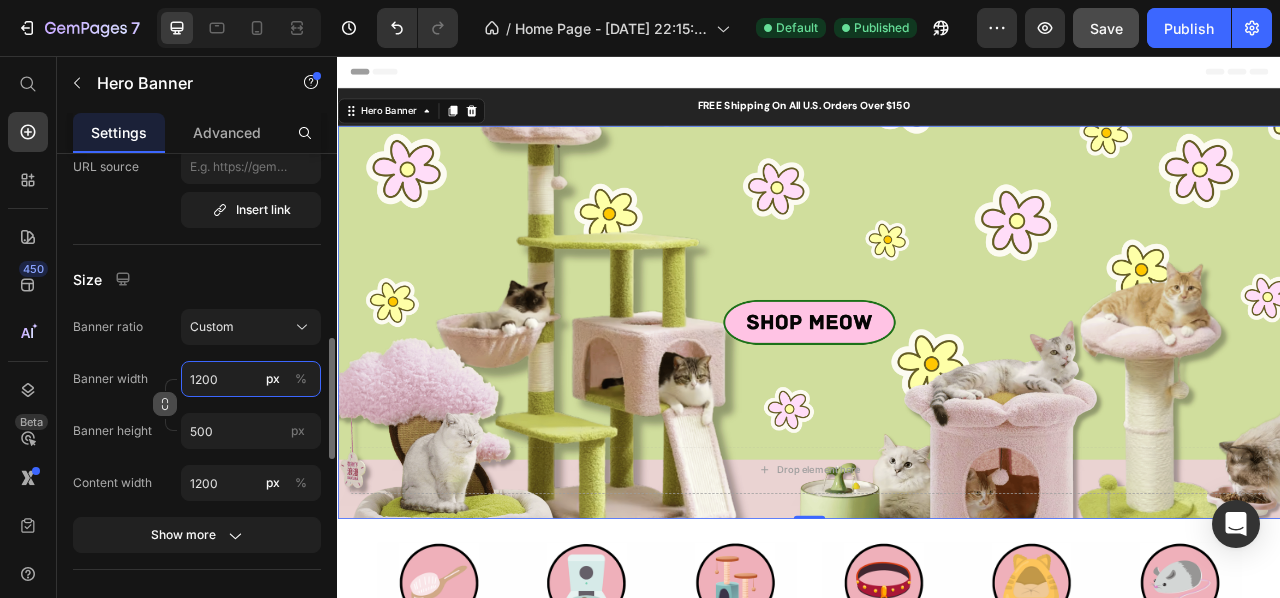 type on "1200" 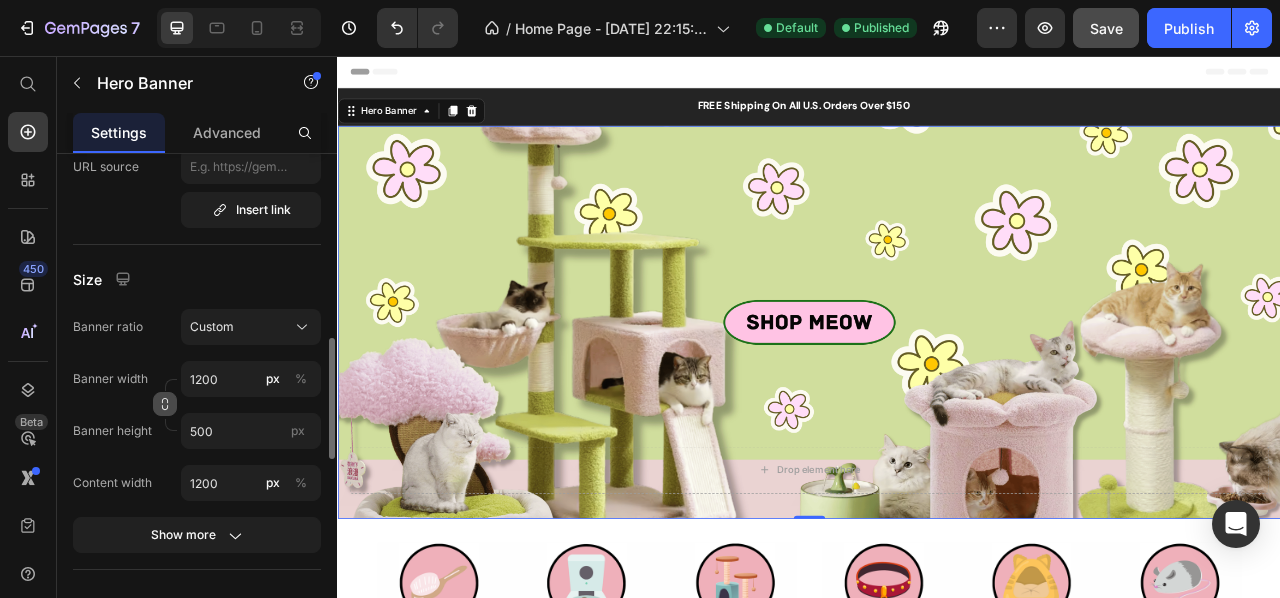 click 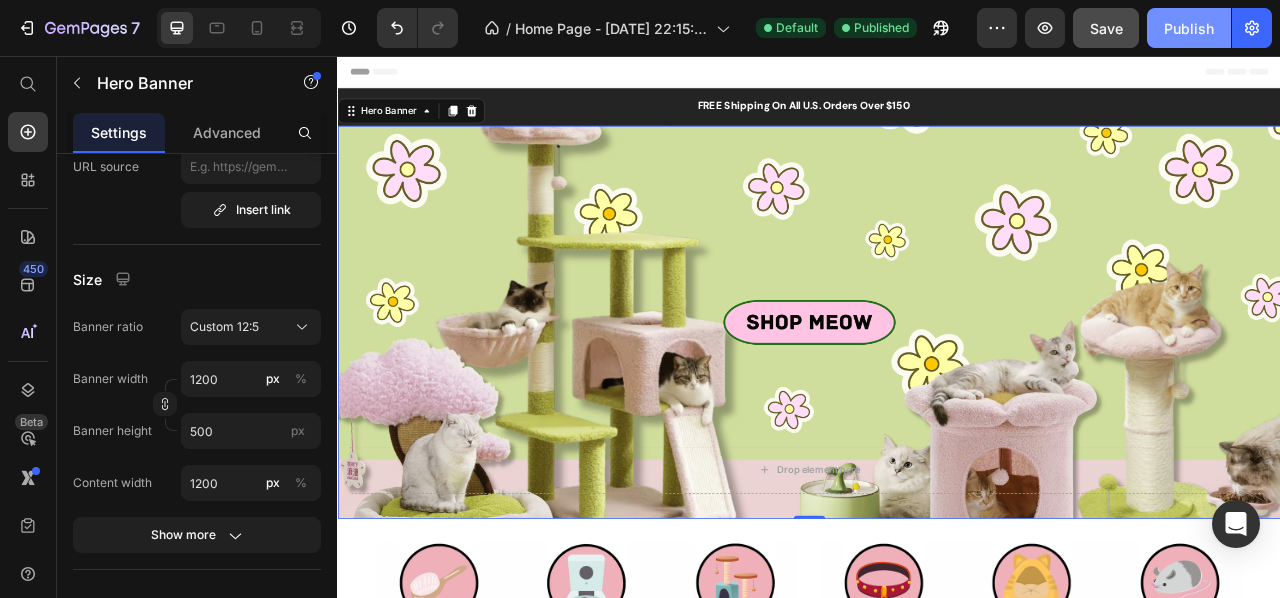 click on "Publish" 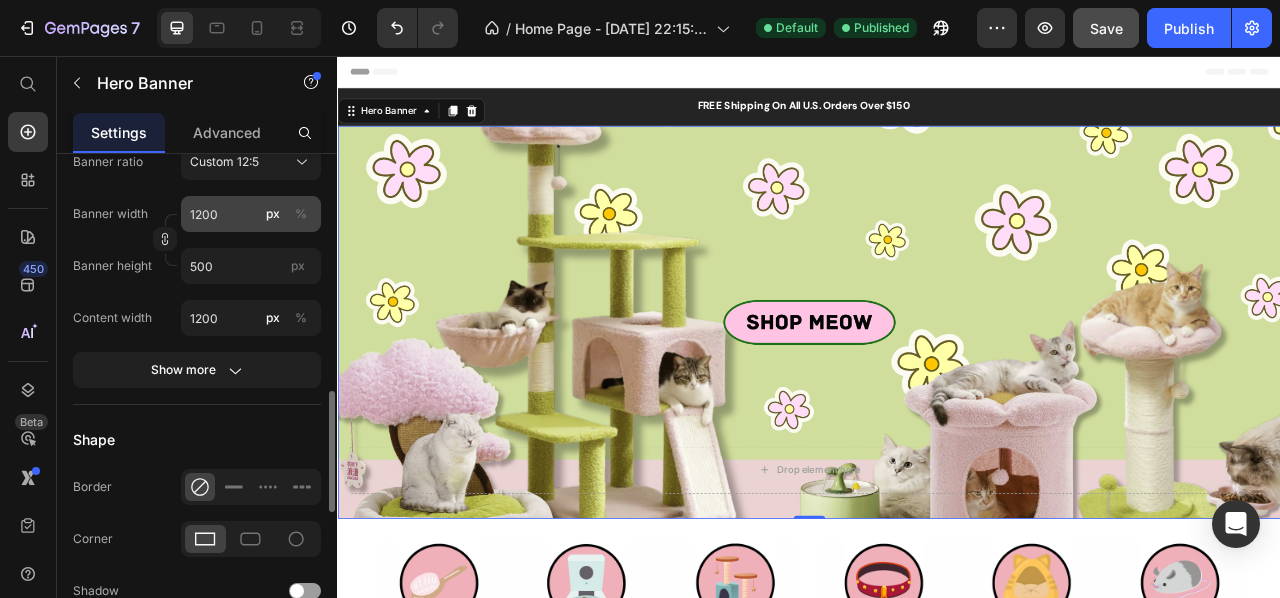 scroll, scrollTop: 939, scrollLeft: 0, axis: vertical 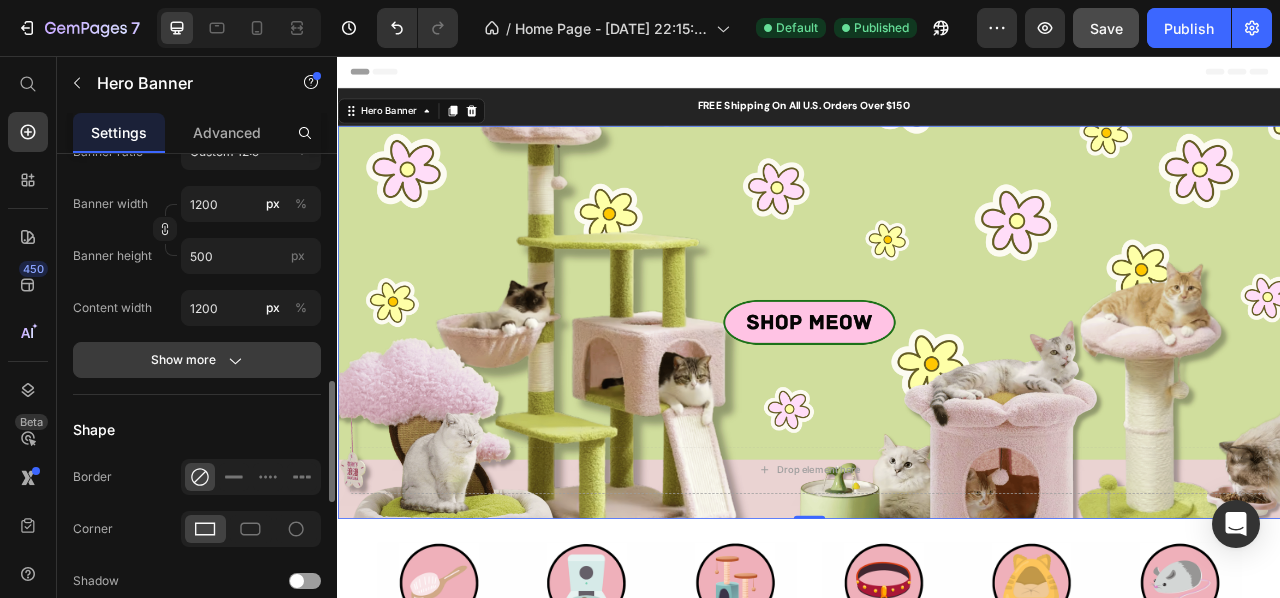 click on "Show more" at bounding box center [197, 360] 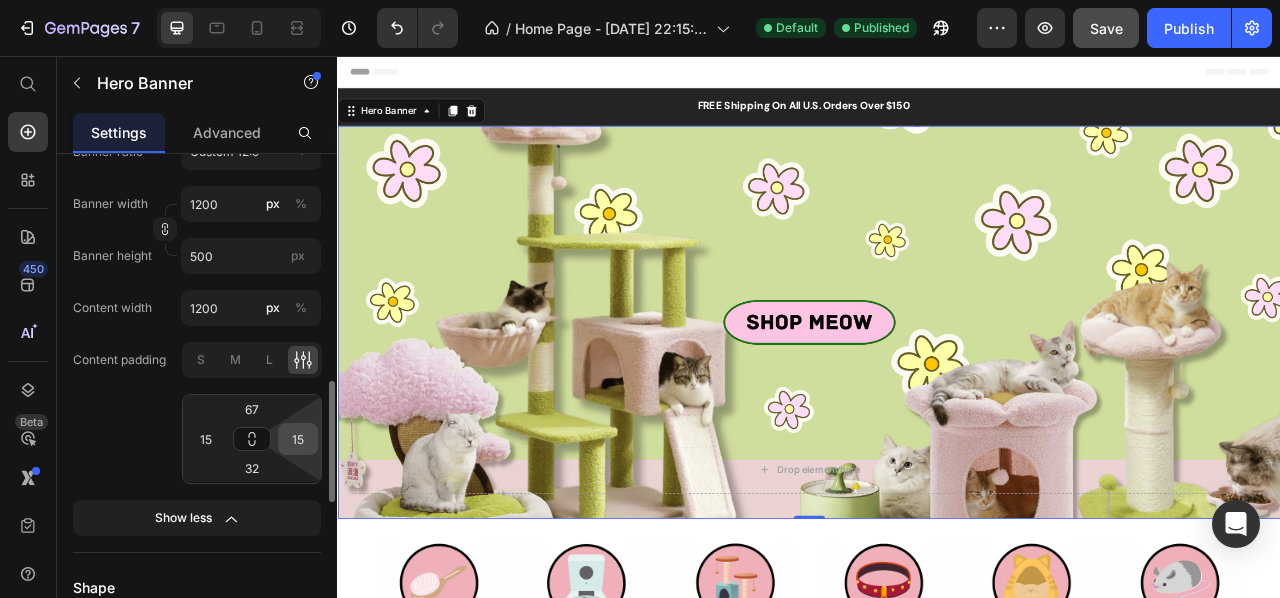 click on "15" at bounding box center (298, 439) 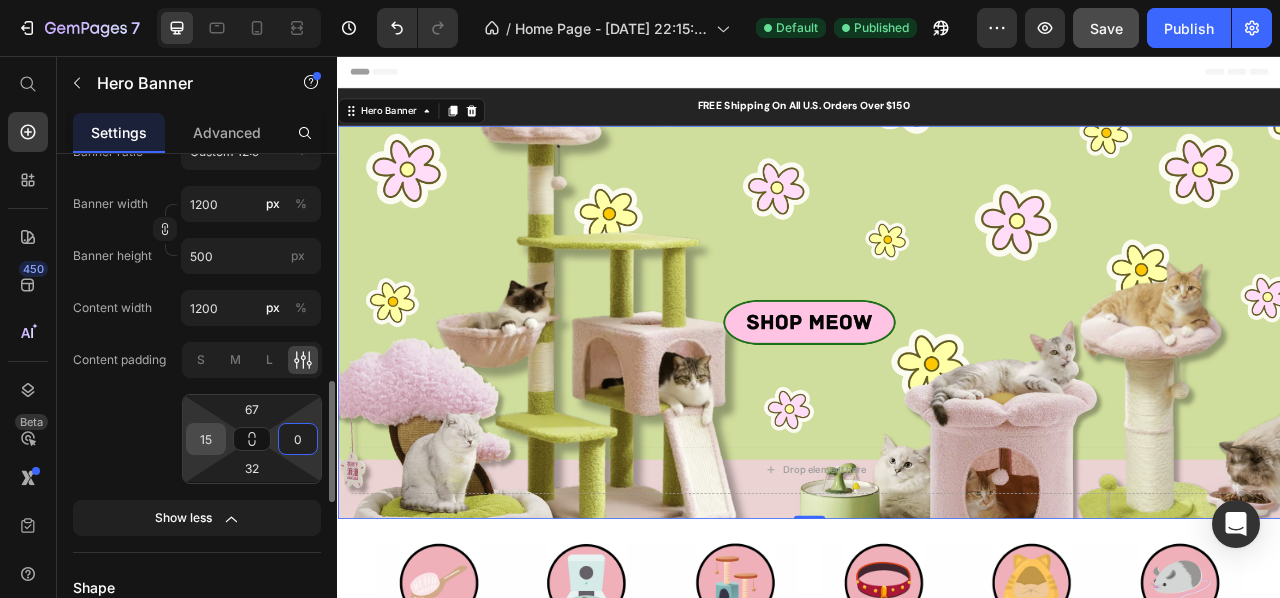 type on "0" 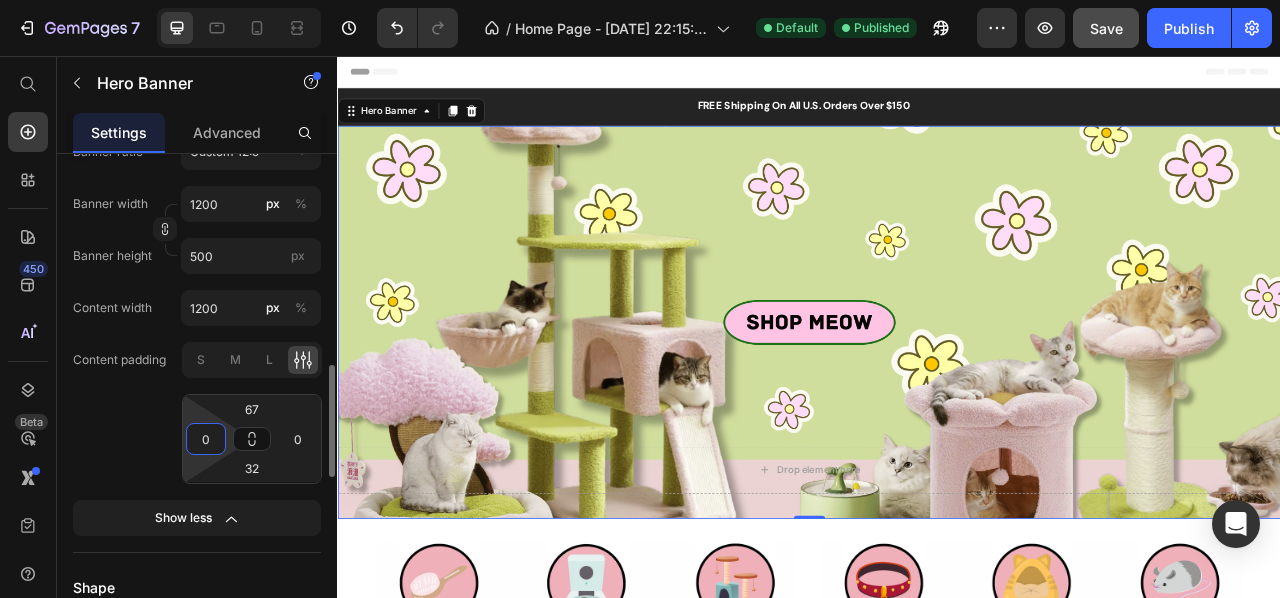 type on "0" 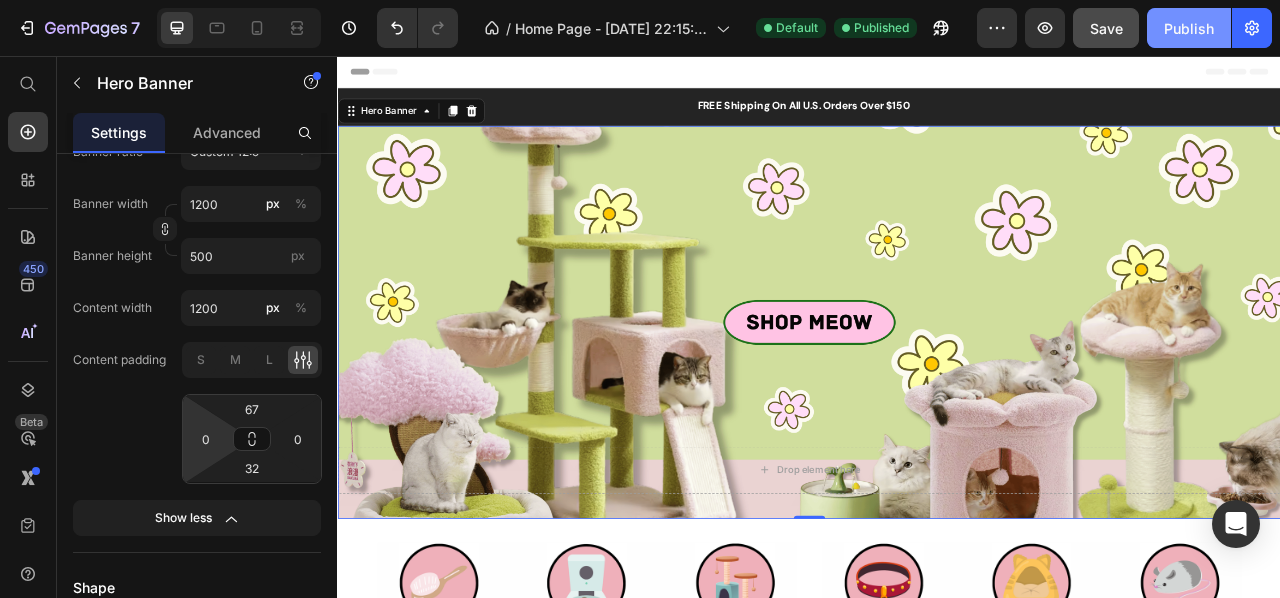 click on "Publish" at bounding box center (1189, 28) 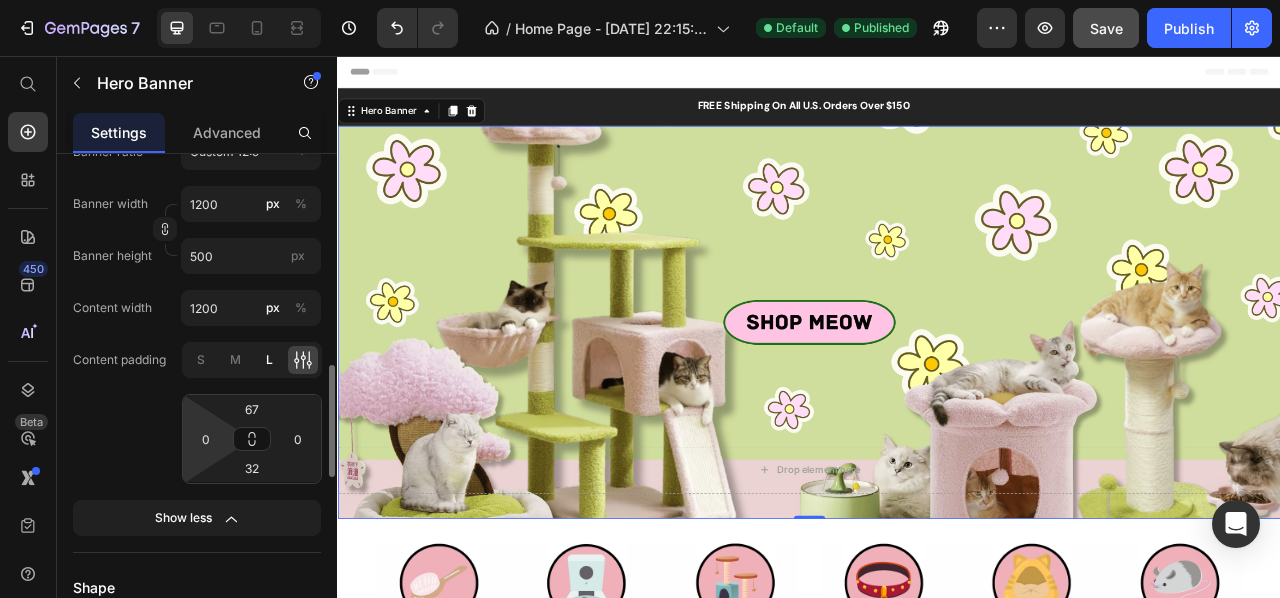 click on "L" 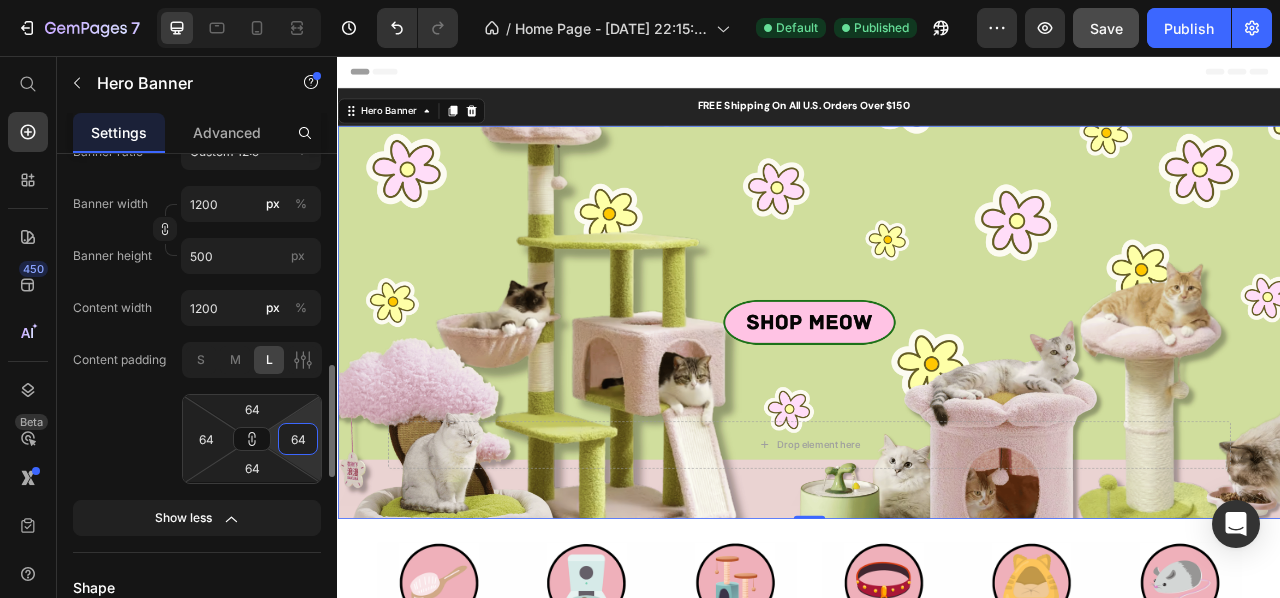 click on "64" at bounding box center [298, 439] 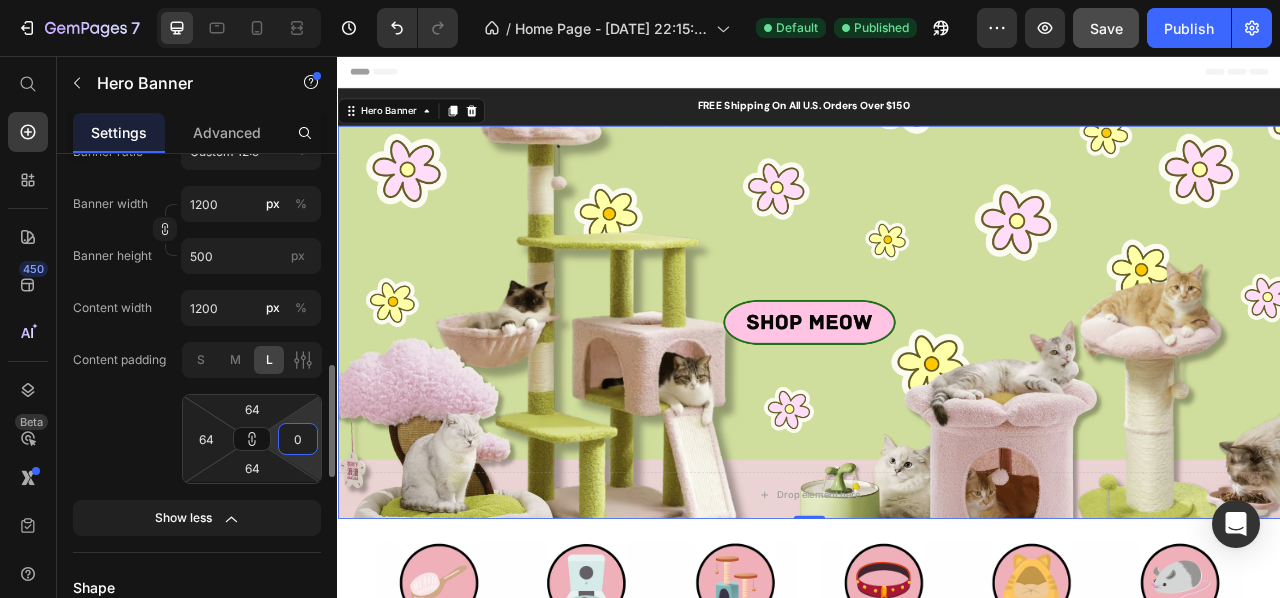 click on "0" at bounding box center [298, 439] 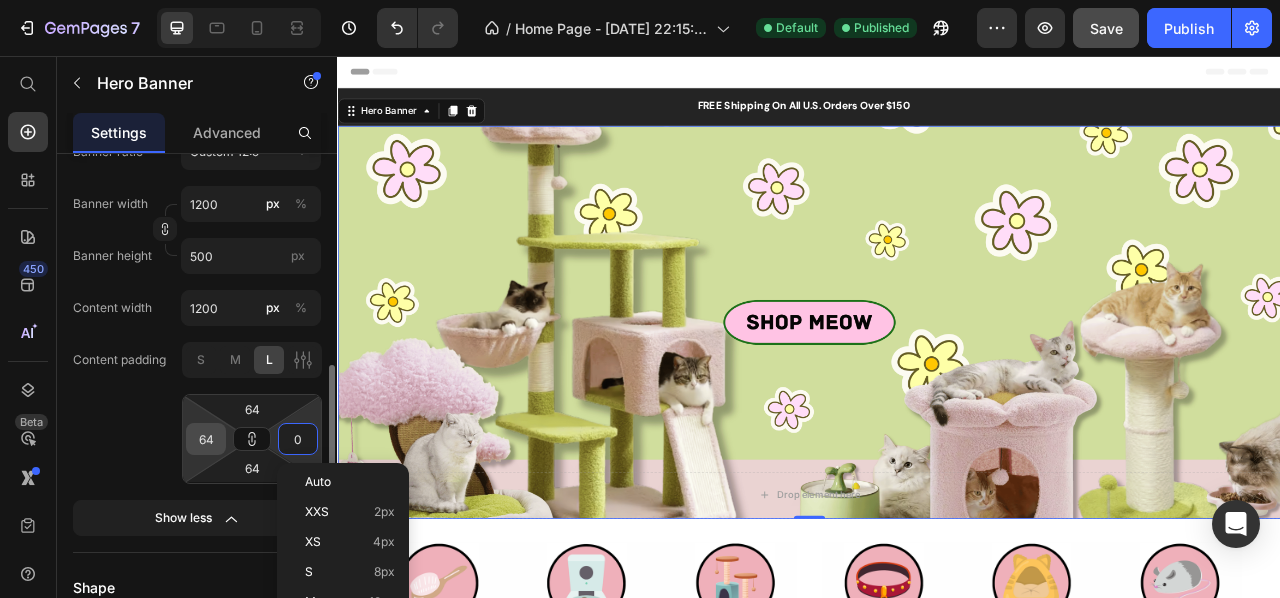 type on "0" 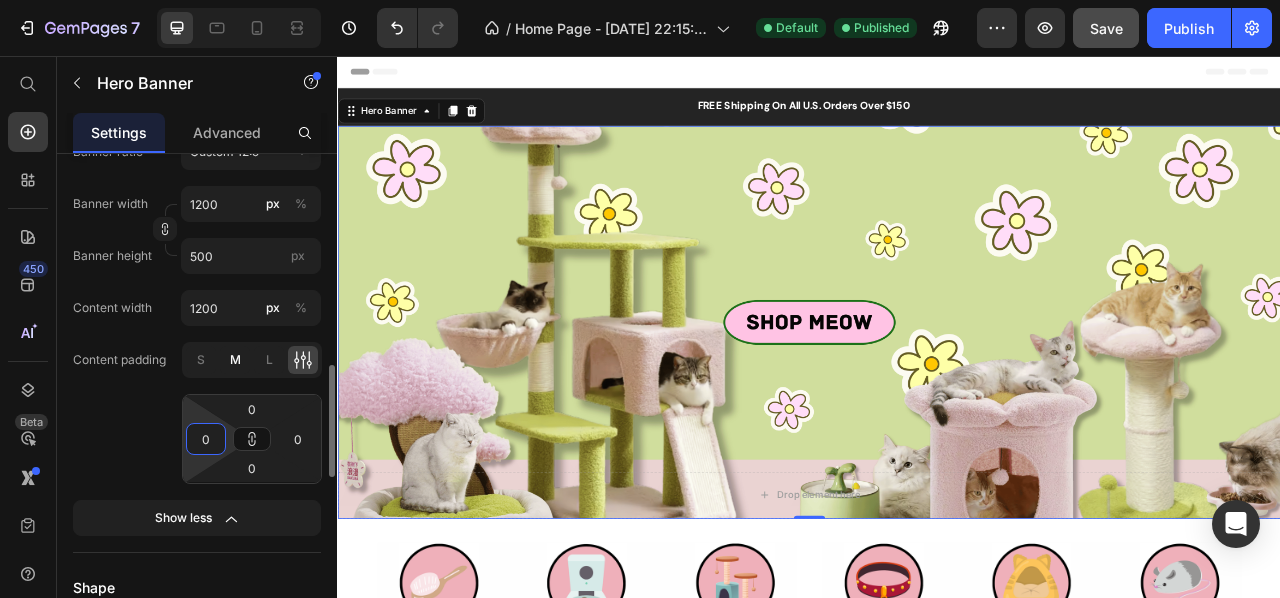 click on "M" 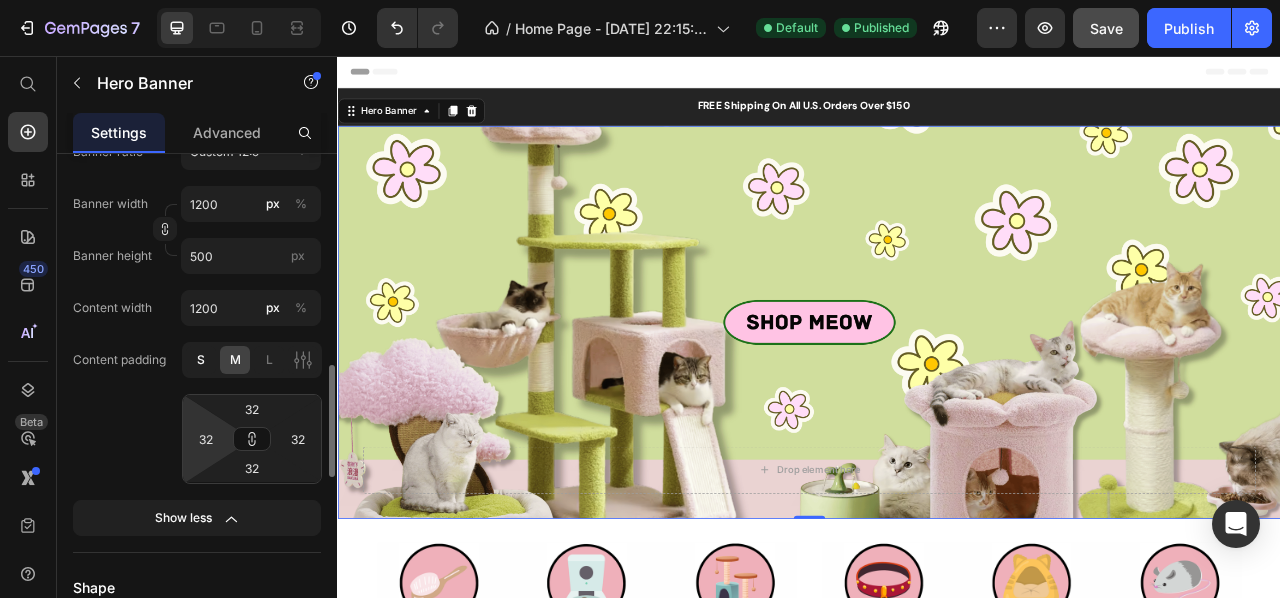 click on "S" 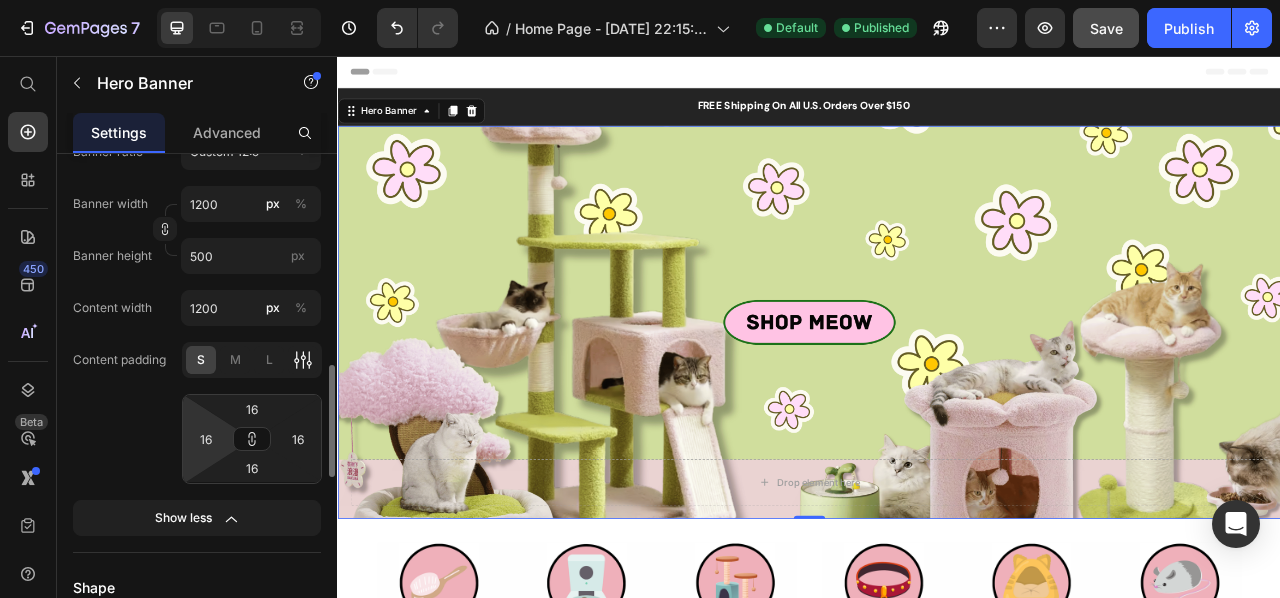 click 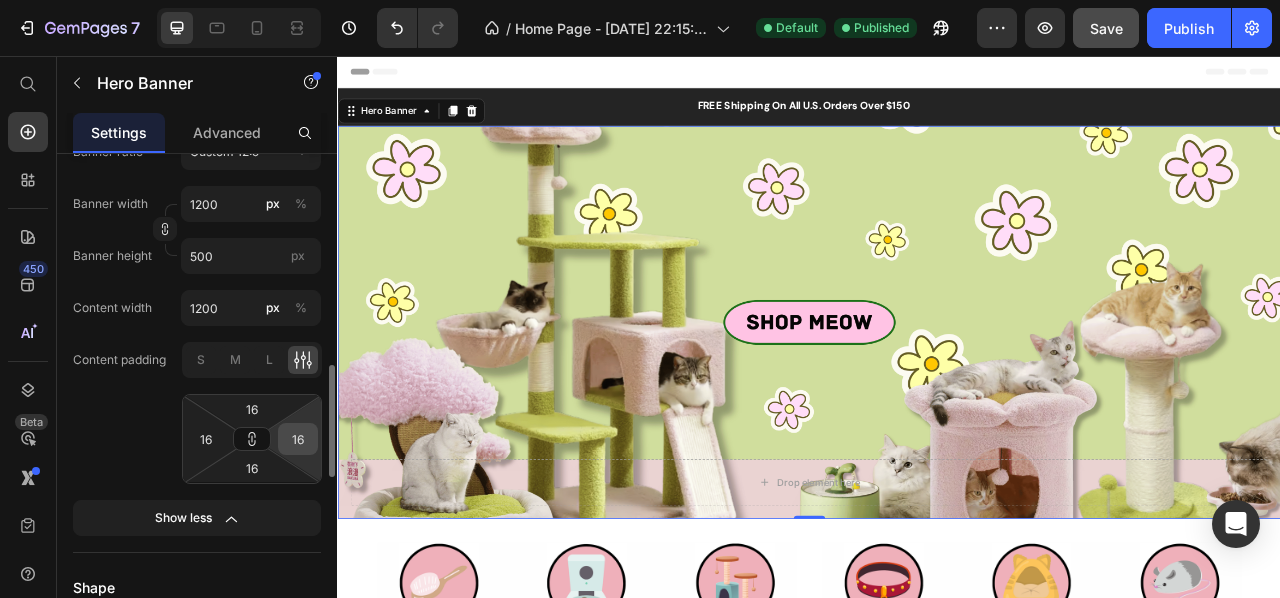 click on "16" at bounding box center (298, 439) 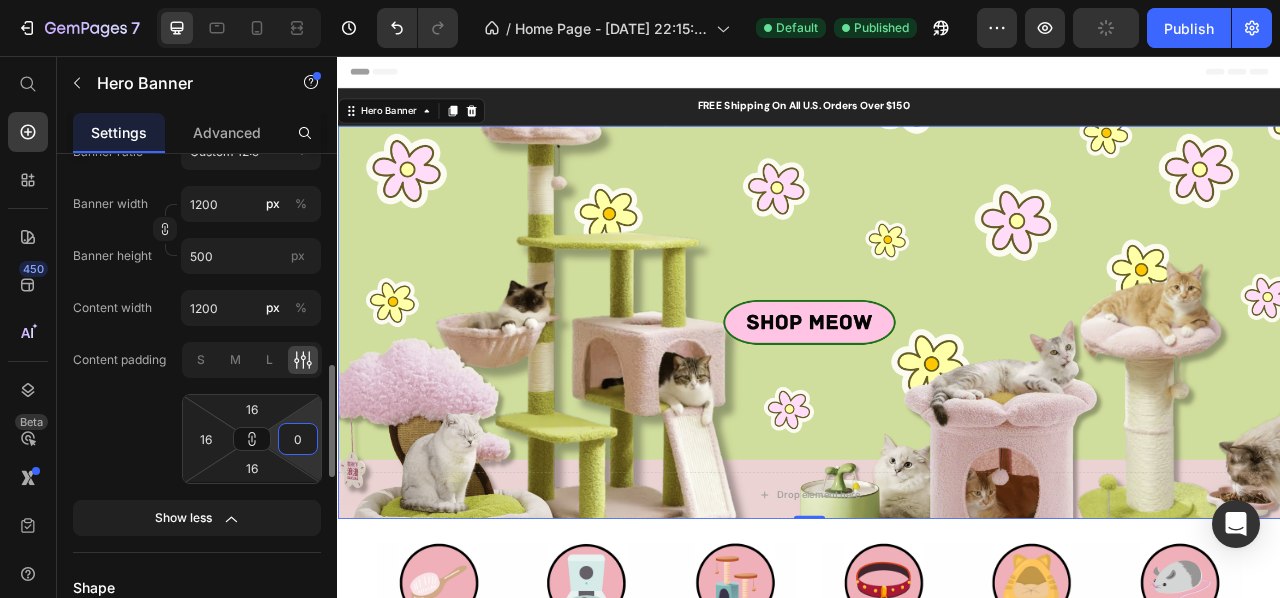type on "0" 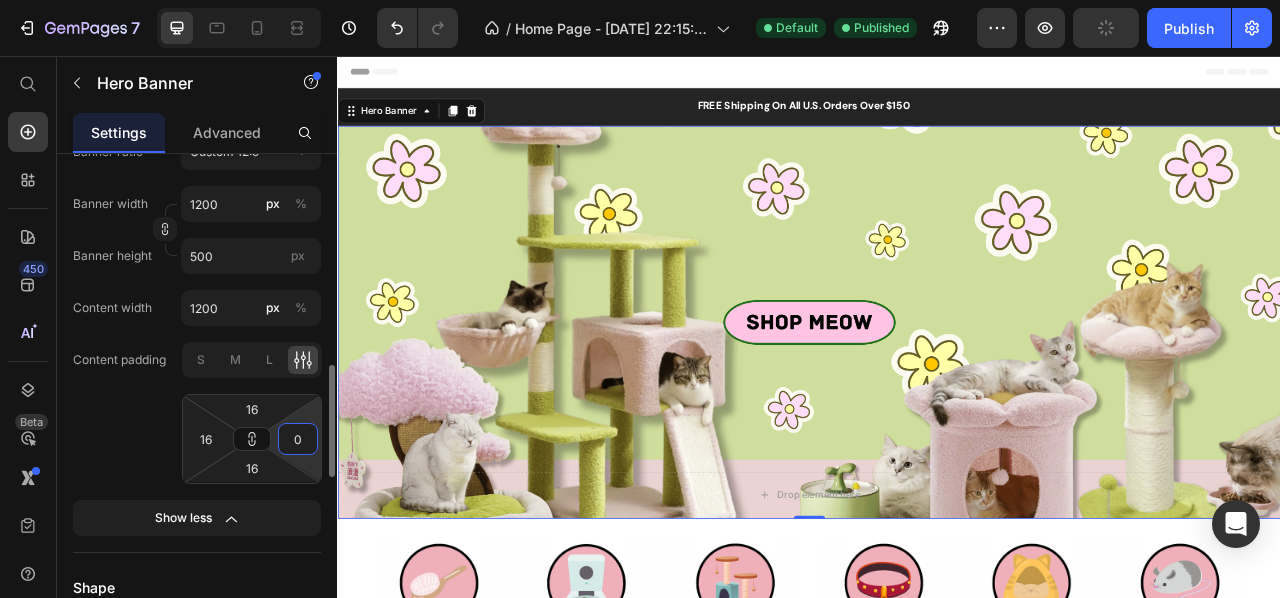type on "0" 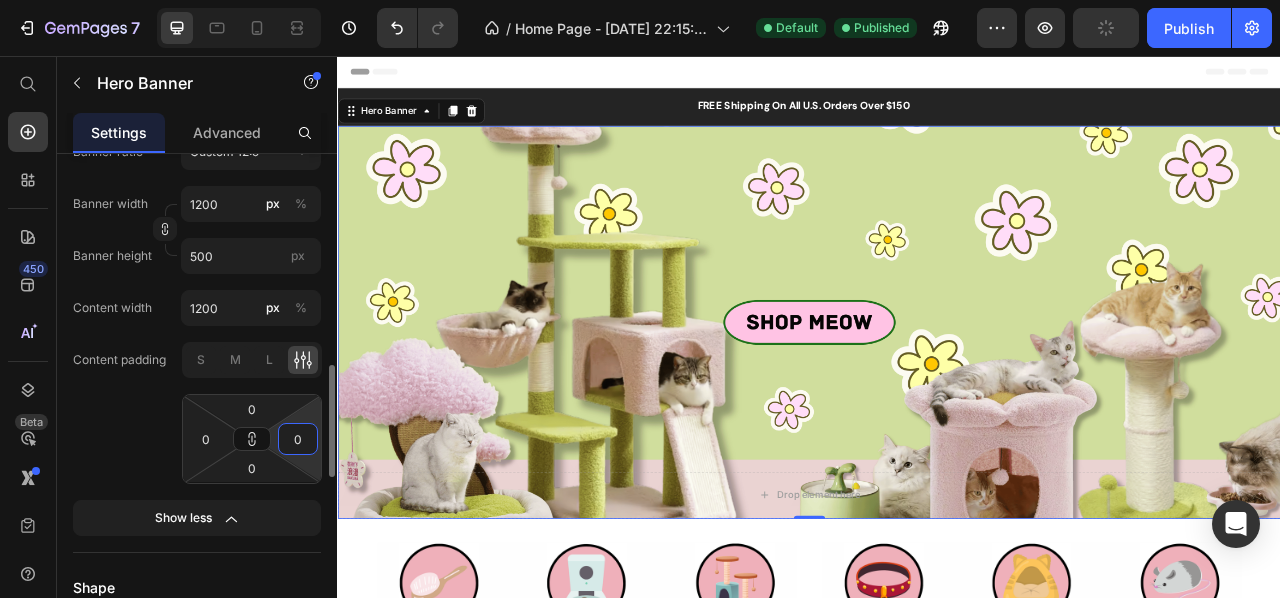 type 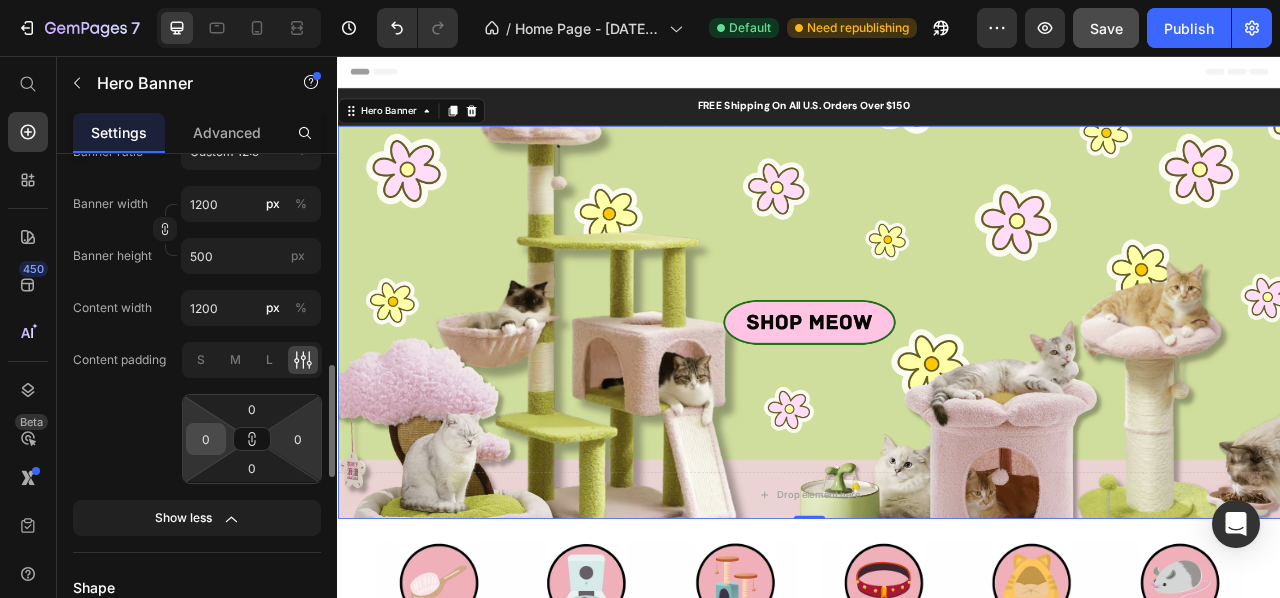 click on "0" at bounding box center (206, 439) 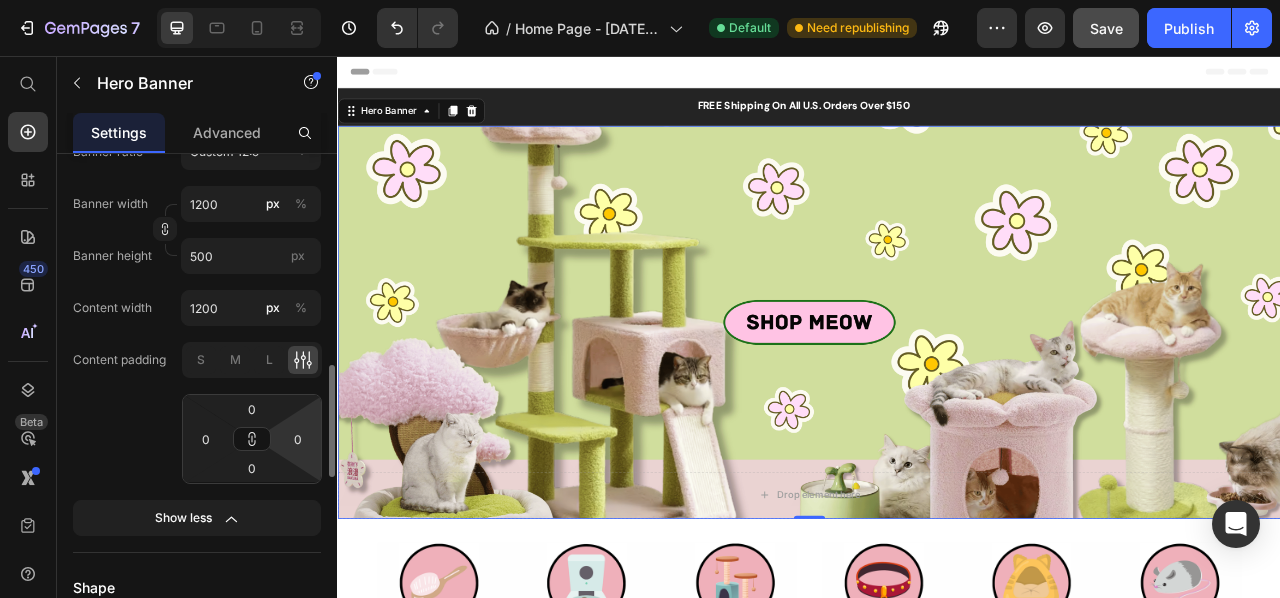 click on "Content padding S M L 0 0 0 0" 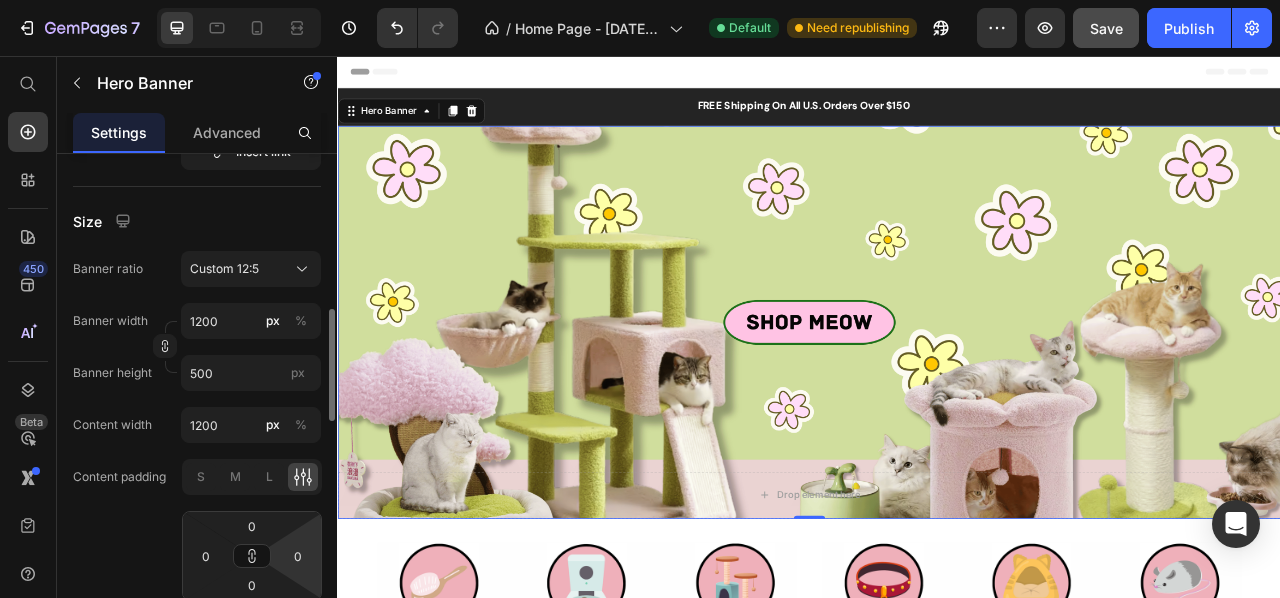 scroll, scrollTop: 798, scrollLeft: 0, axis: vertical 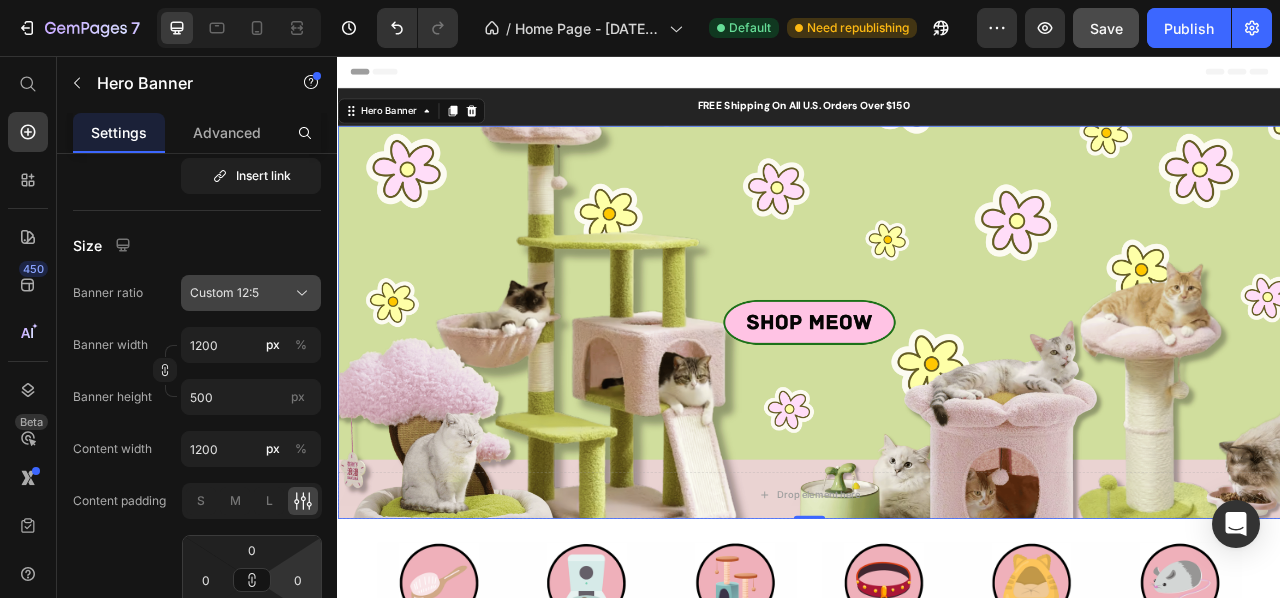 click on "Custom 12:5" at bounding box center [224, 293] 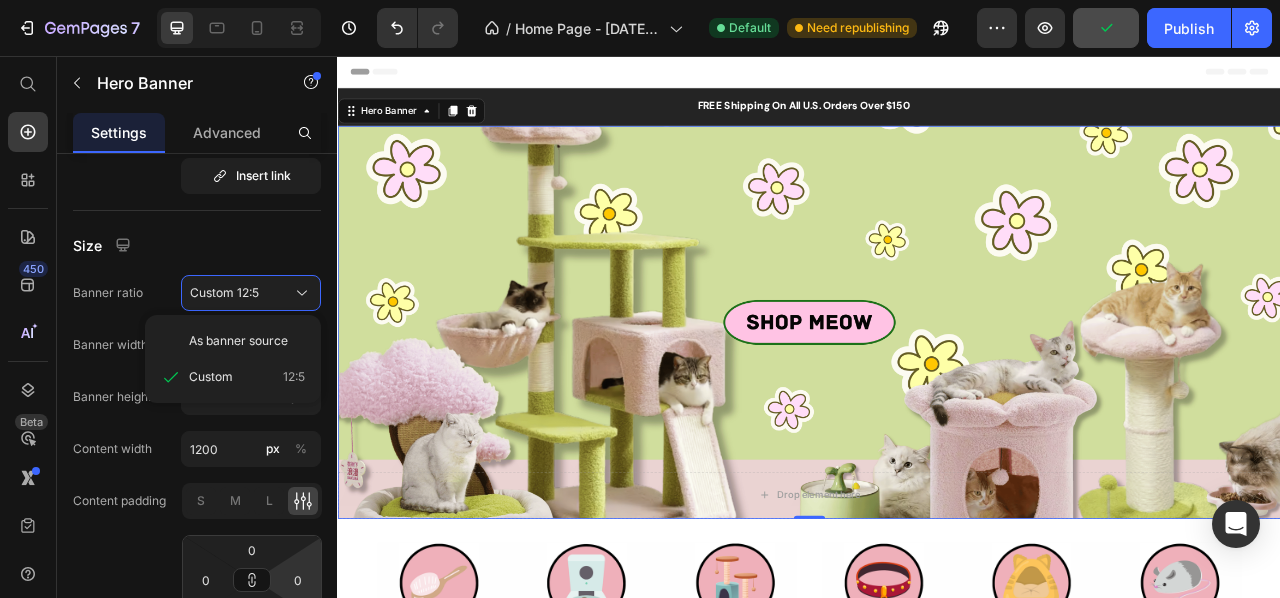 click on "As banner source Custom 12:5" at bounding box center [233, 359] 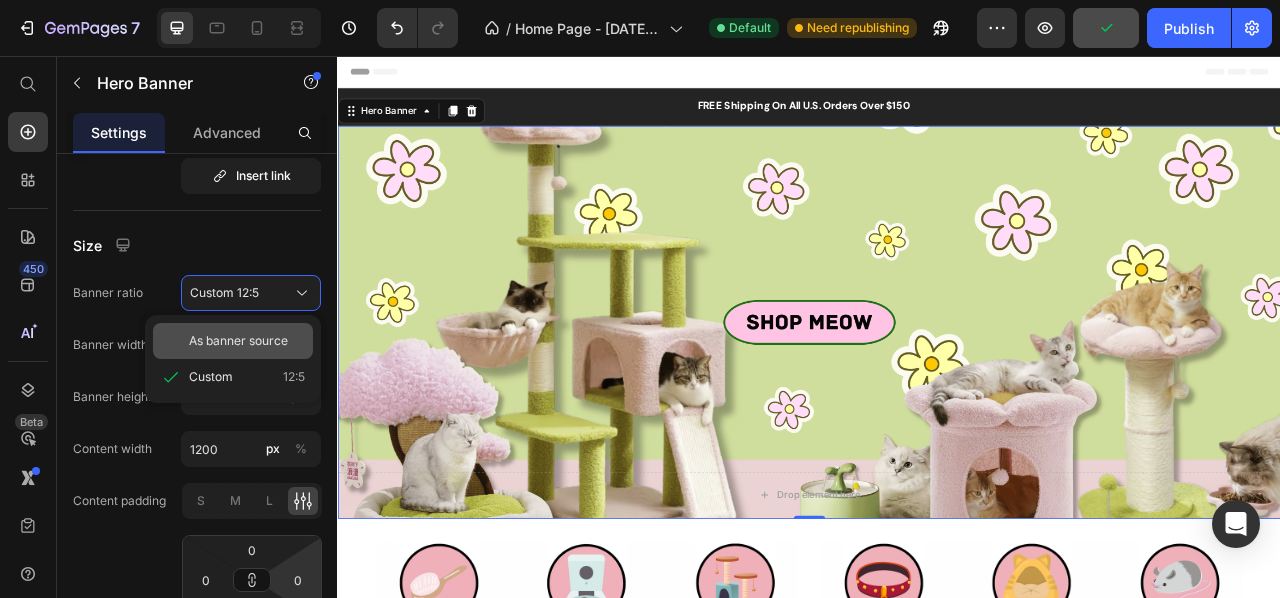 click on "As banner source" at bounding box center [238, 341] 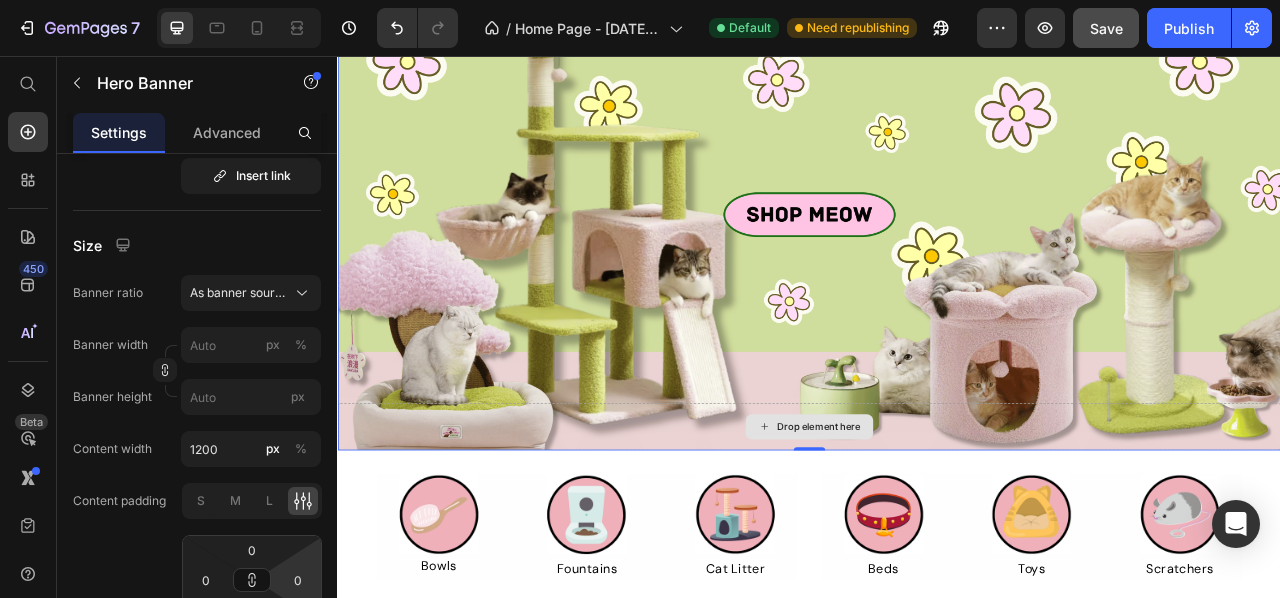 scroll, scrollTop: 253, scrollLeft: 0, axis: vertical 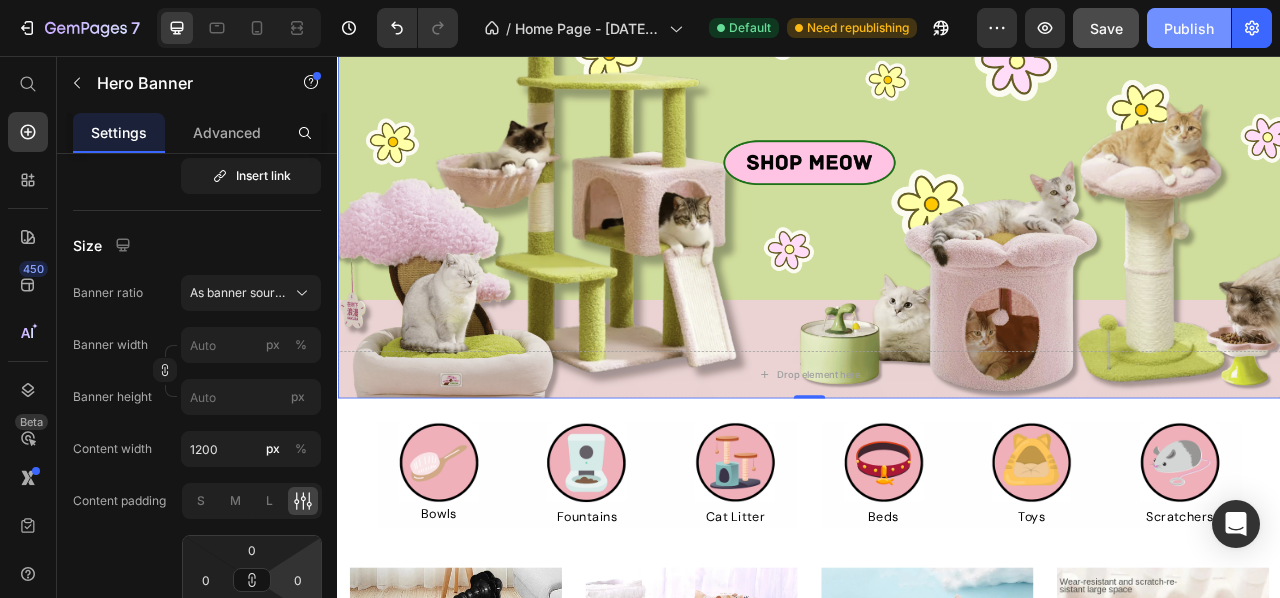 click on "Publish" 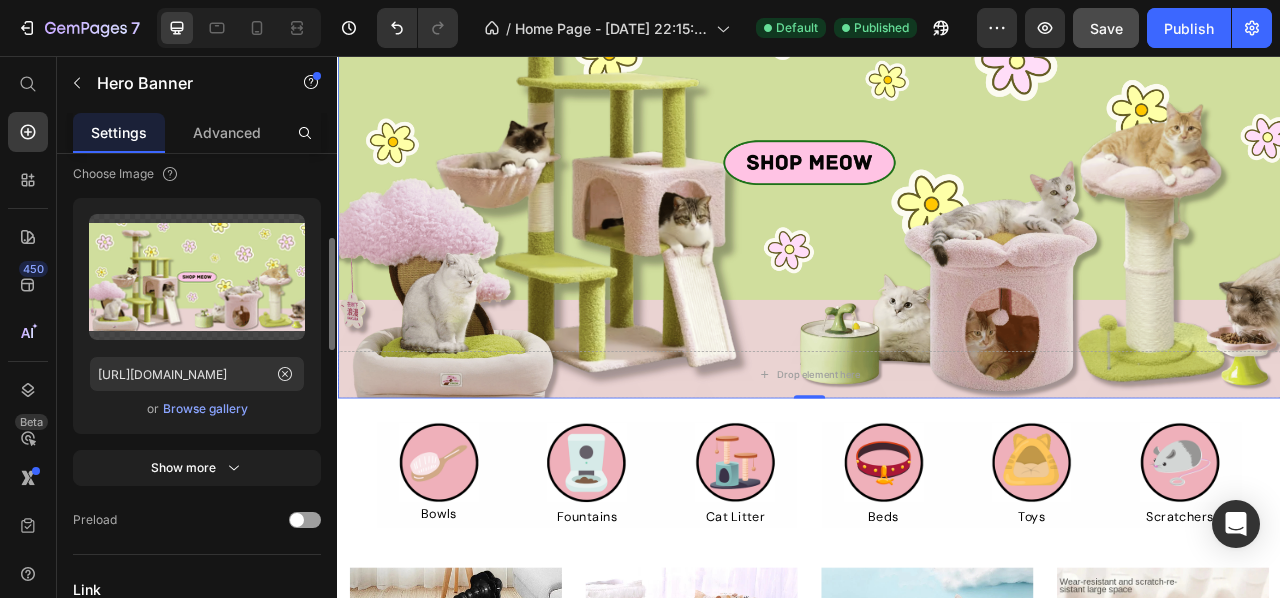 scroll, scrollTop: 282, scrollLeft: 0, axis: vertical 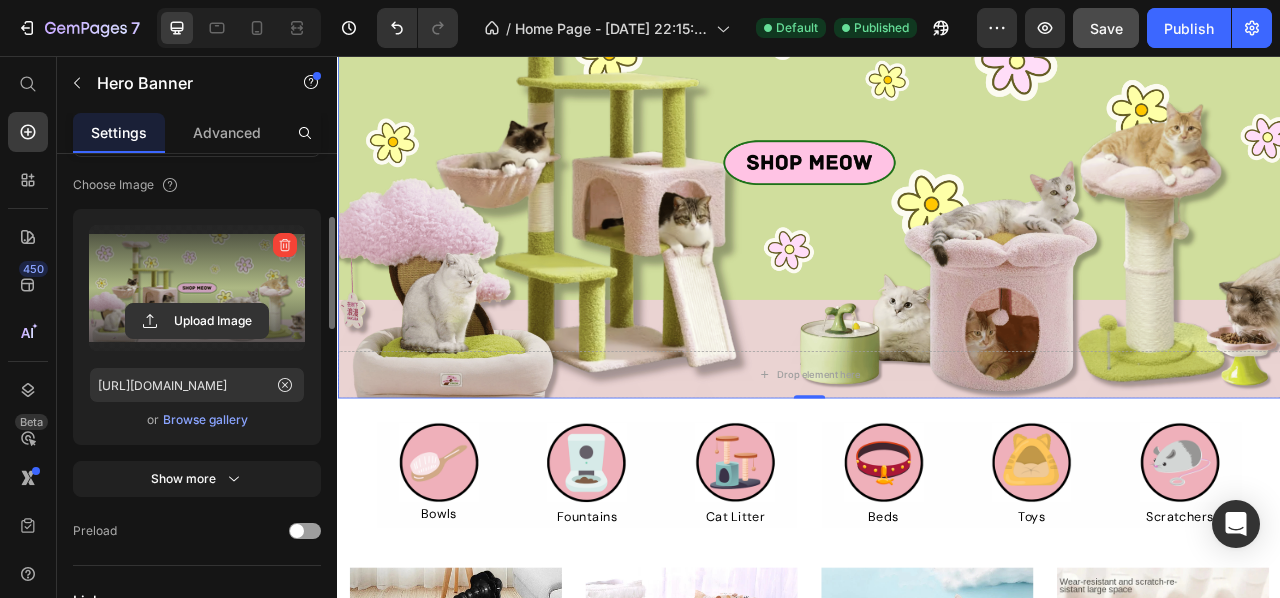 click at bounding box center [197, 288] 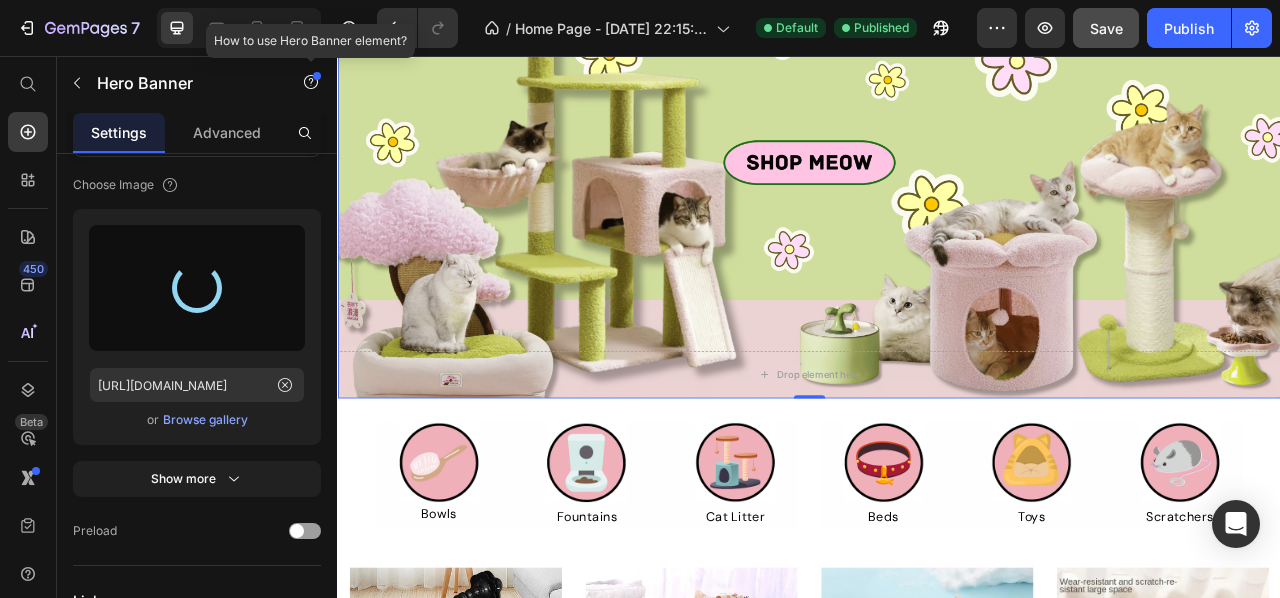 type on "[URL][DOMAIN_NAME]" 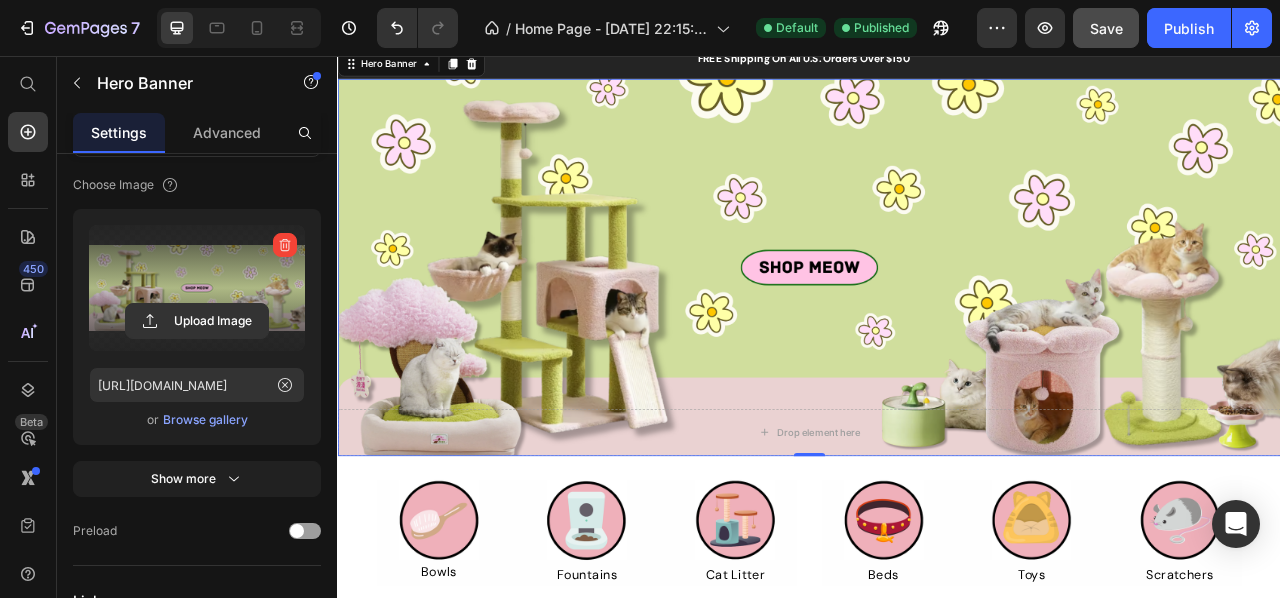 scroll, scrollTop: 0, scrollLeft: 0, axis: both 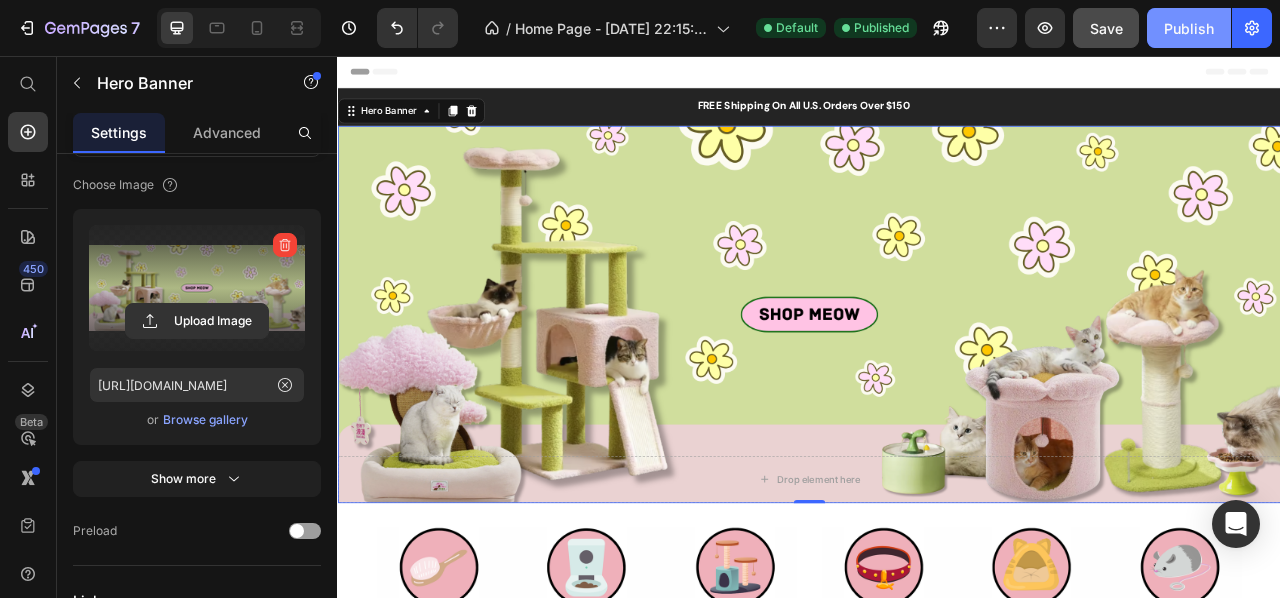 click on "Publish" at bounding box center (1189, 28) 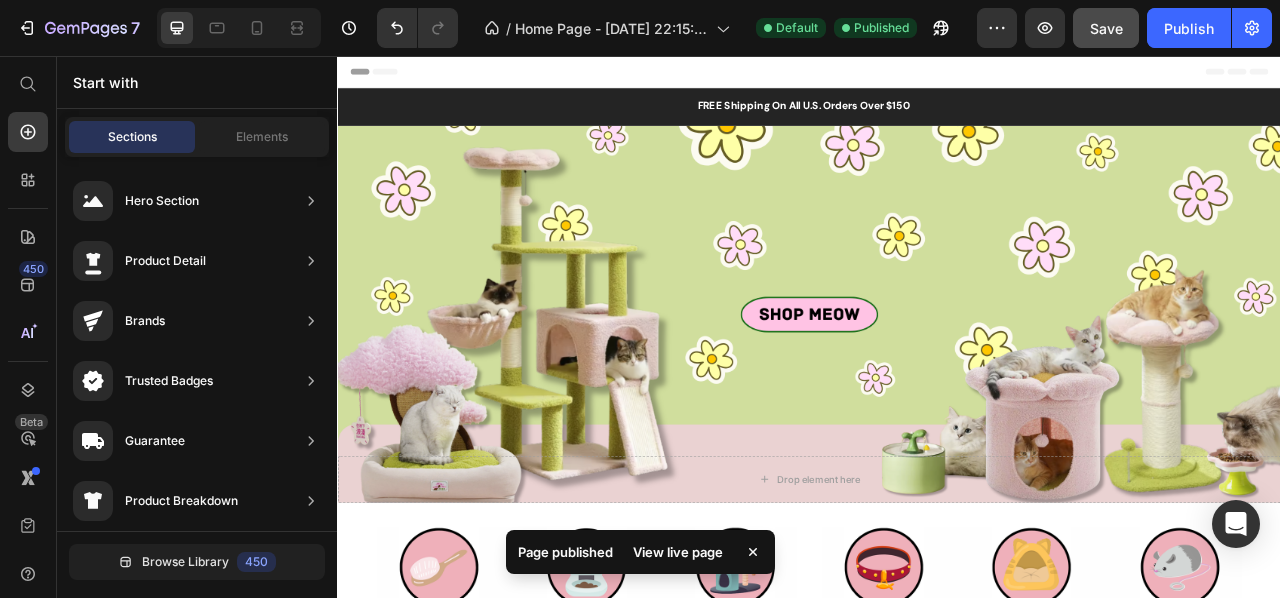 click on "Header" at bounding box center [937, 76] 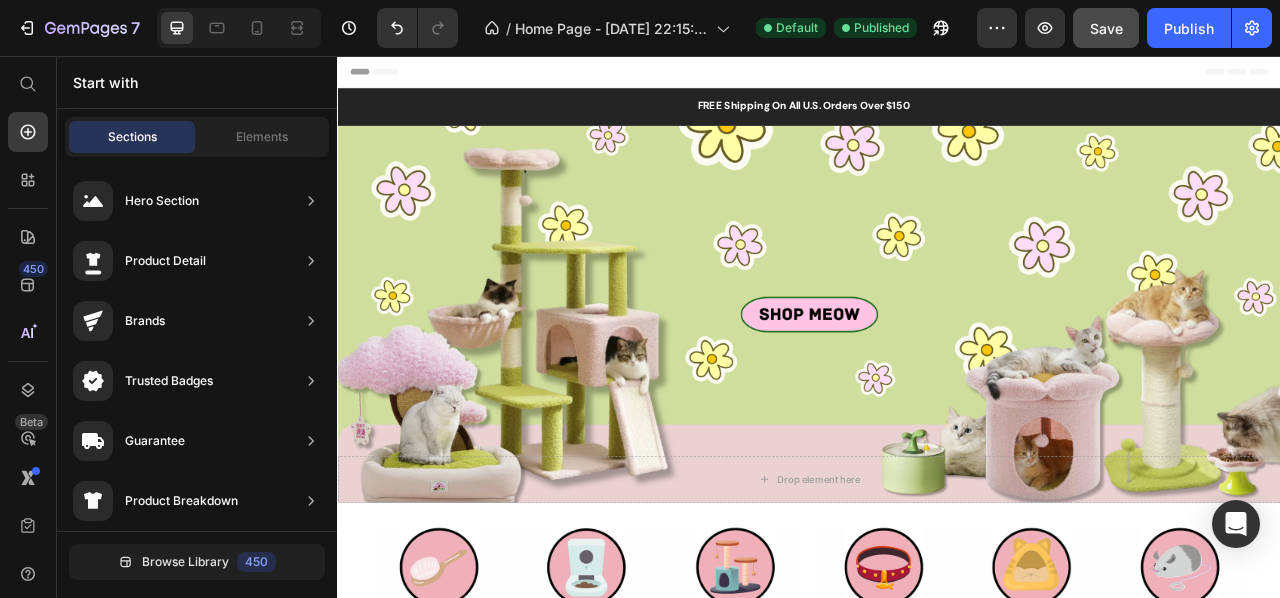click on "Header" at bounding box center [394, 76] 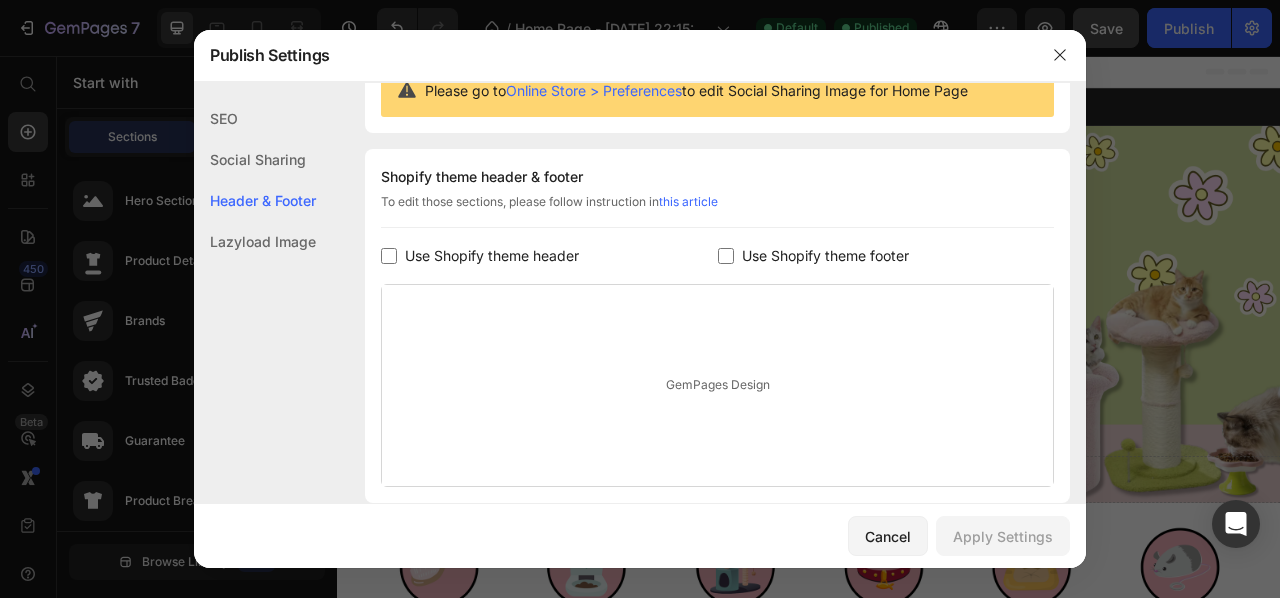 scroll, scrollTop: 224, scrollLeft: 0, axis: vertical 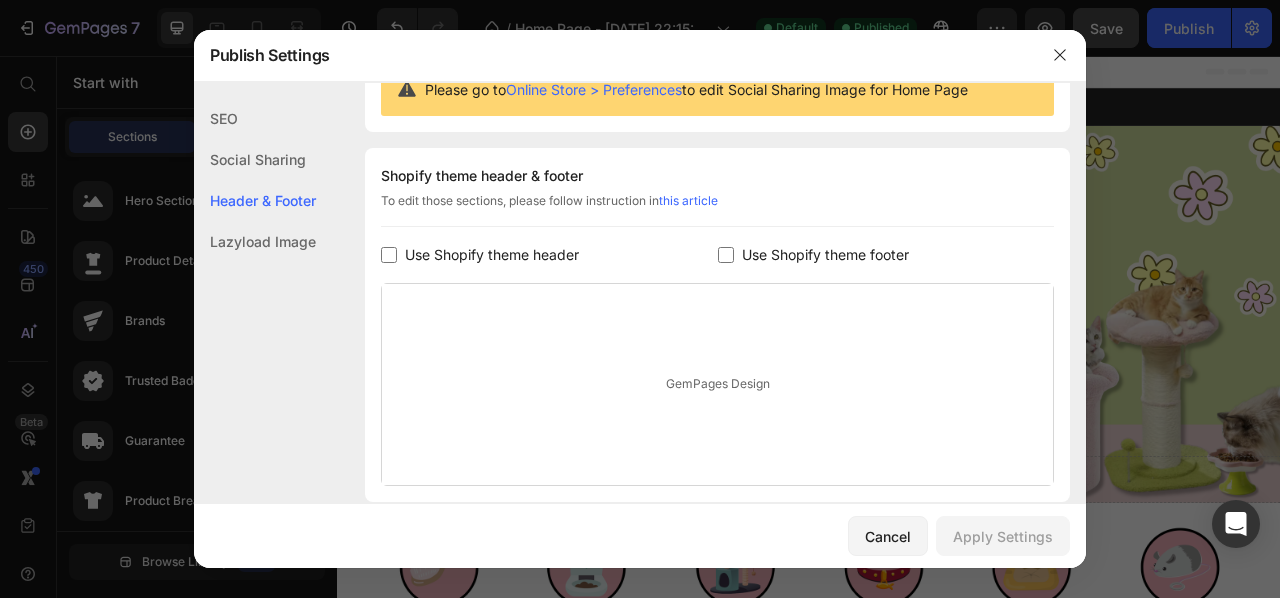 click on "Use Shopify theme header" at bounding box center (492, 255) 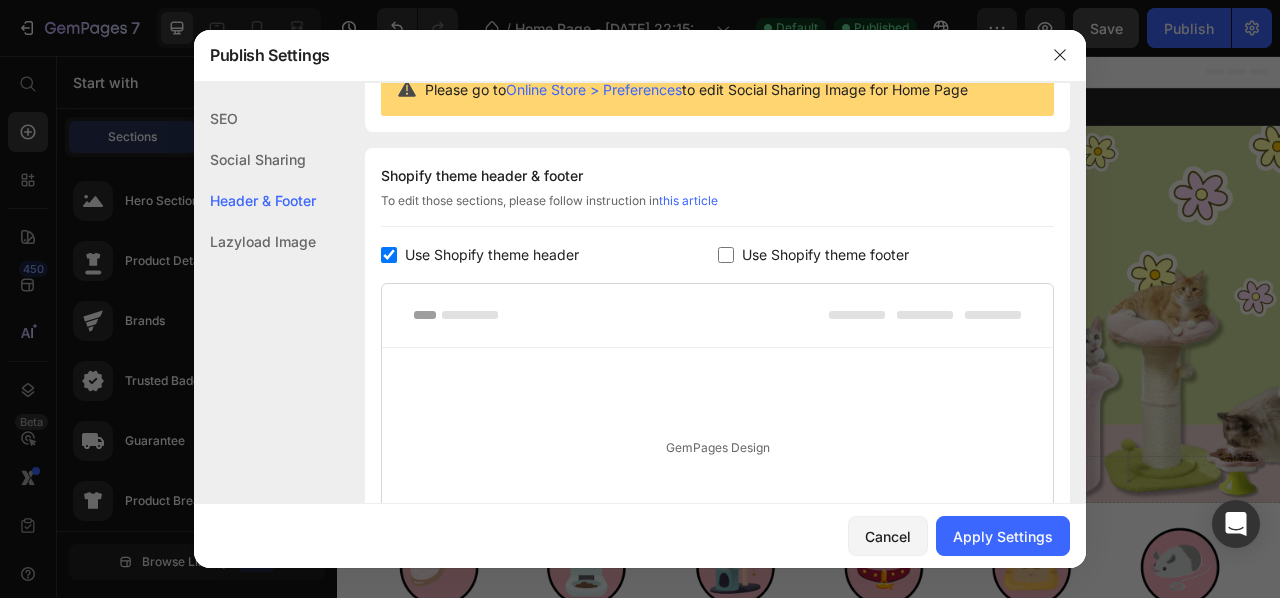 click on "Use Shopify theme header" at bounding box center [549, 255] 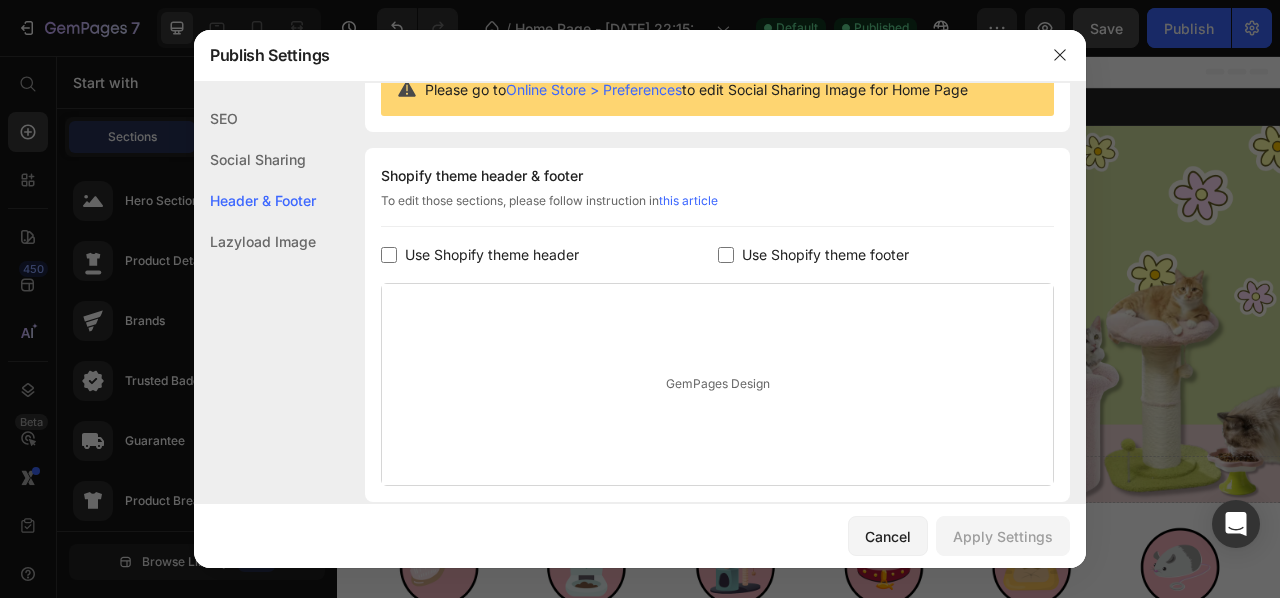 scroll, scrollTop: 370, scrollLeft: 0, axis: vertical 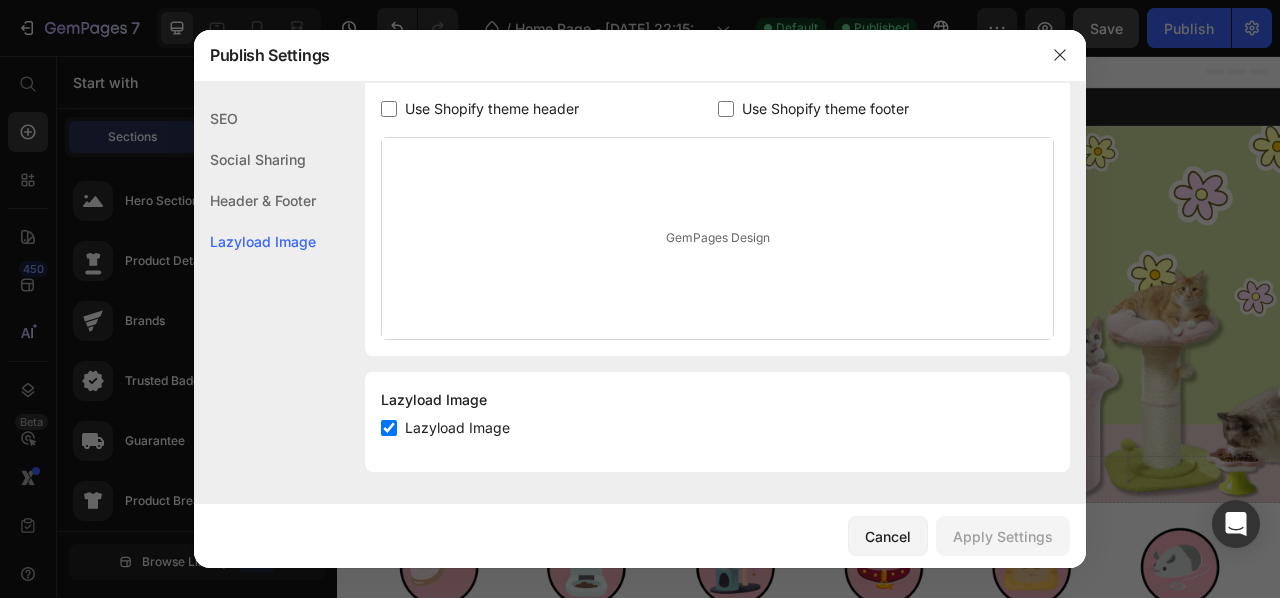 click on "Use Shopify theme header" at bounding box center [492, 109] 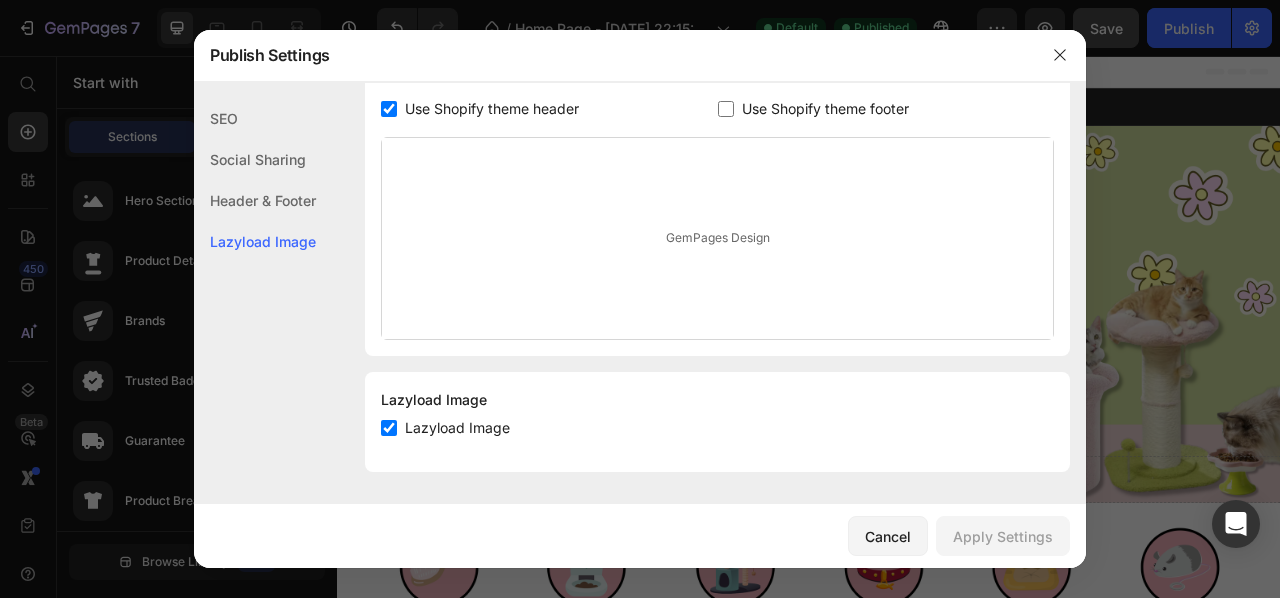 checkbox on "true" 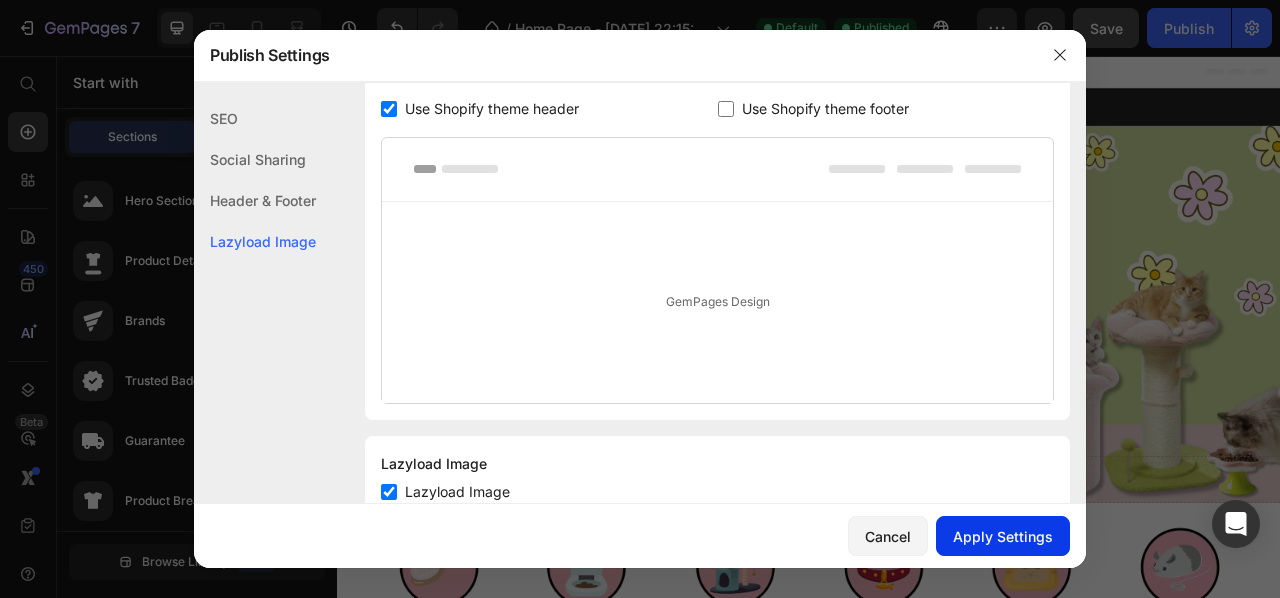 click on "Apply Settings" 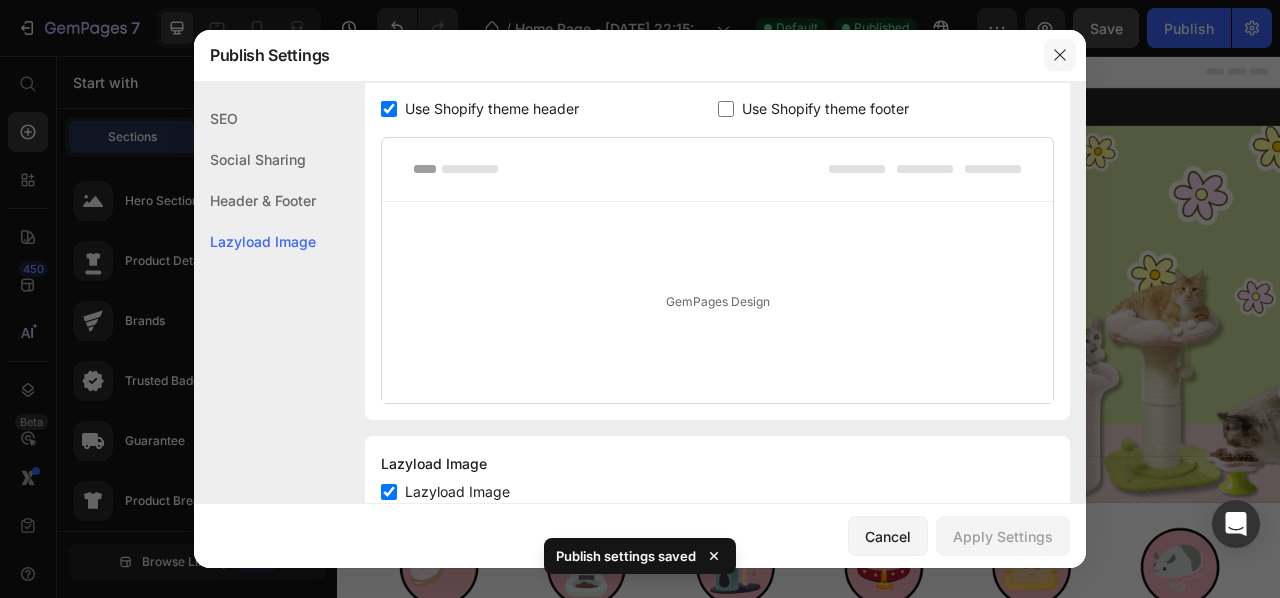 click 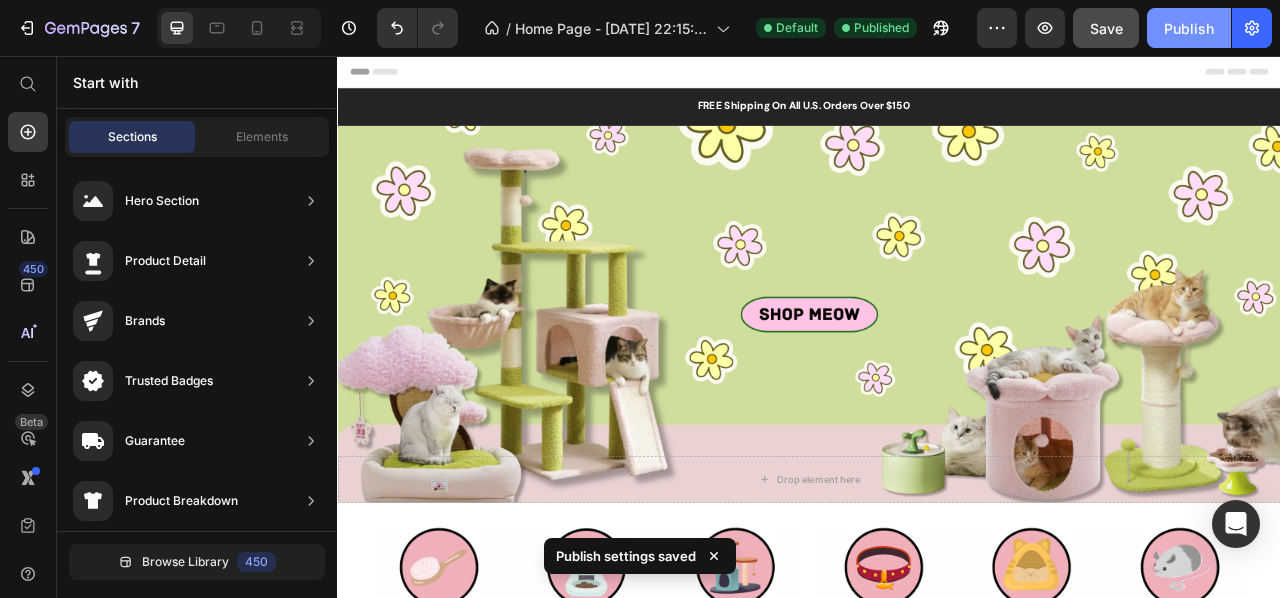 click on "Publish" at bounding box center (1189, 28) 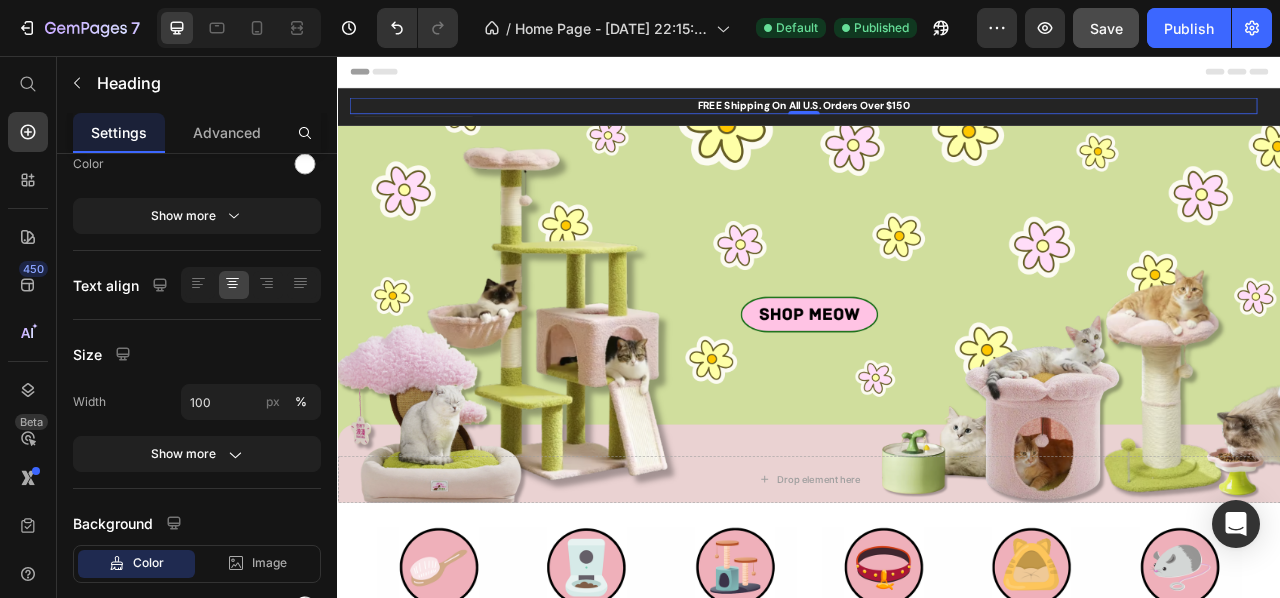 scroll, scrollTop: 0, scrollLeft: 0, axis: both 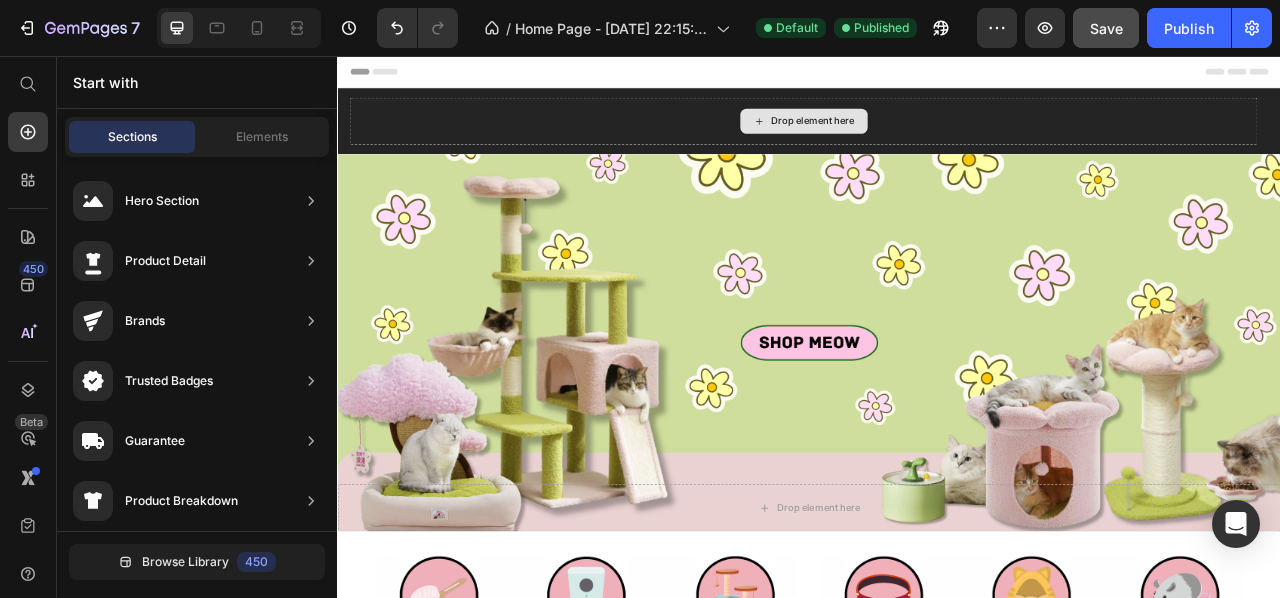 click on "Drop element here" at bounding box center (929, 139) 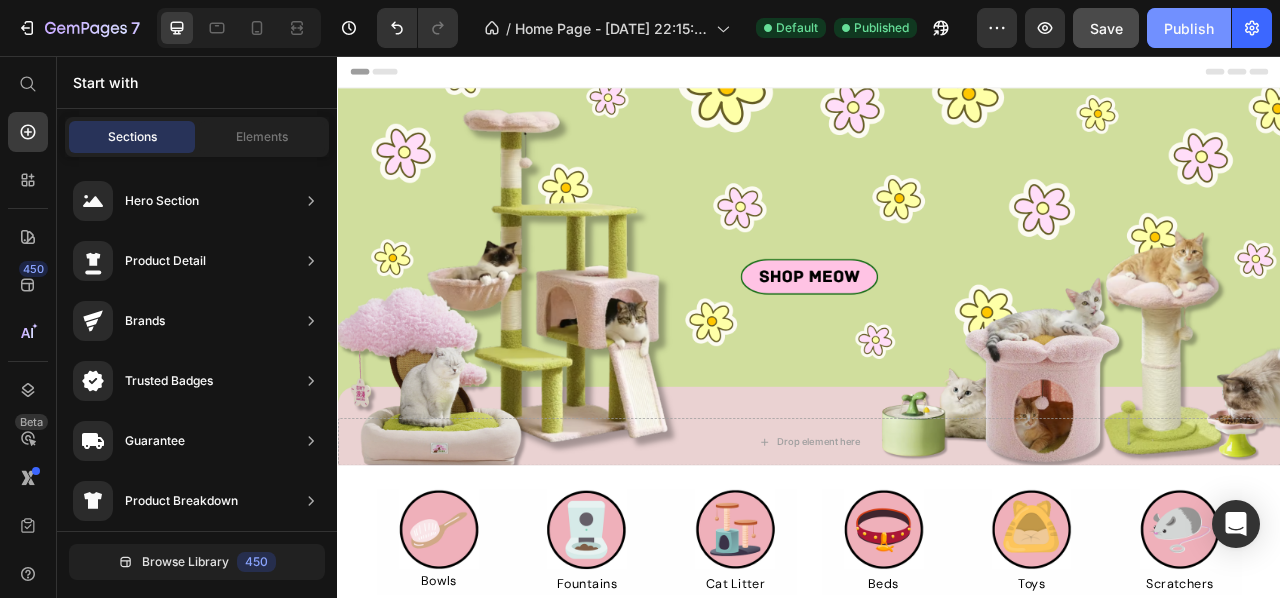 click on "Publish" 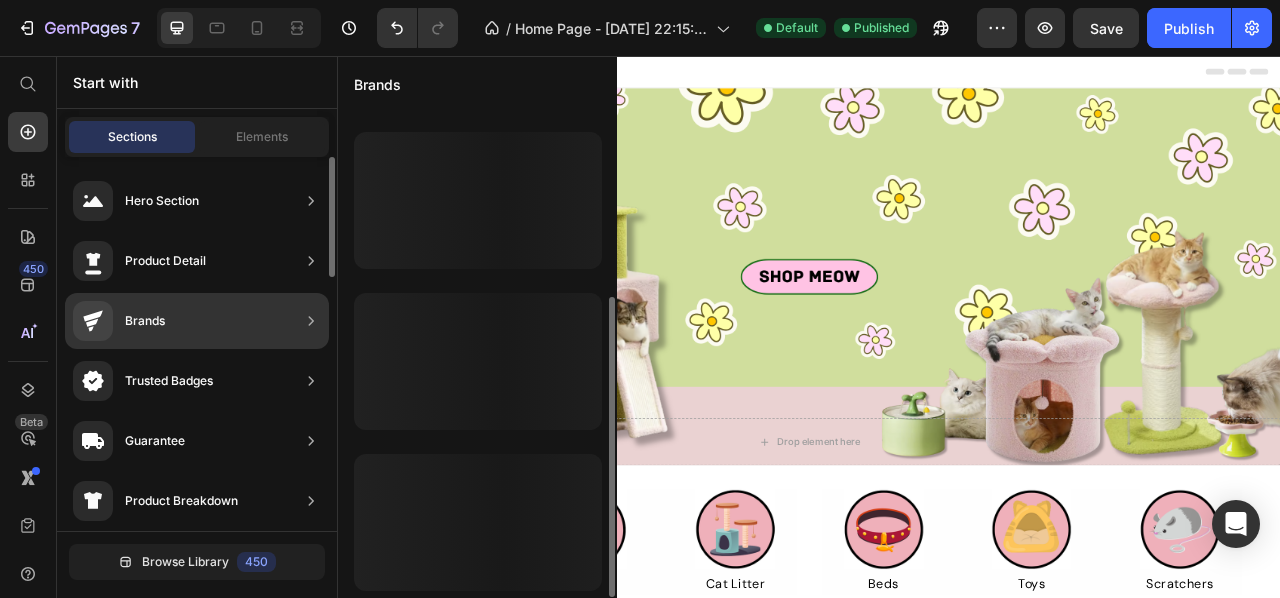 scroll, scrollTop: 305, scrollLeft: 0, axis: vertical 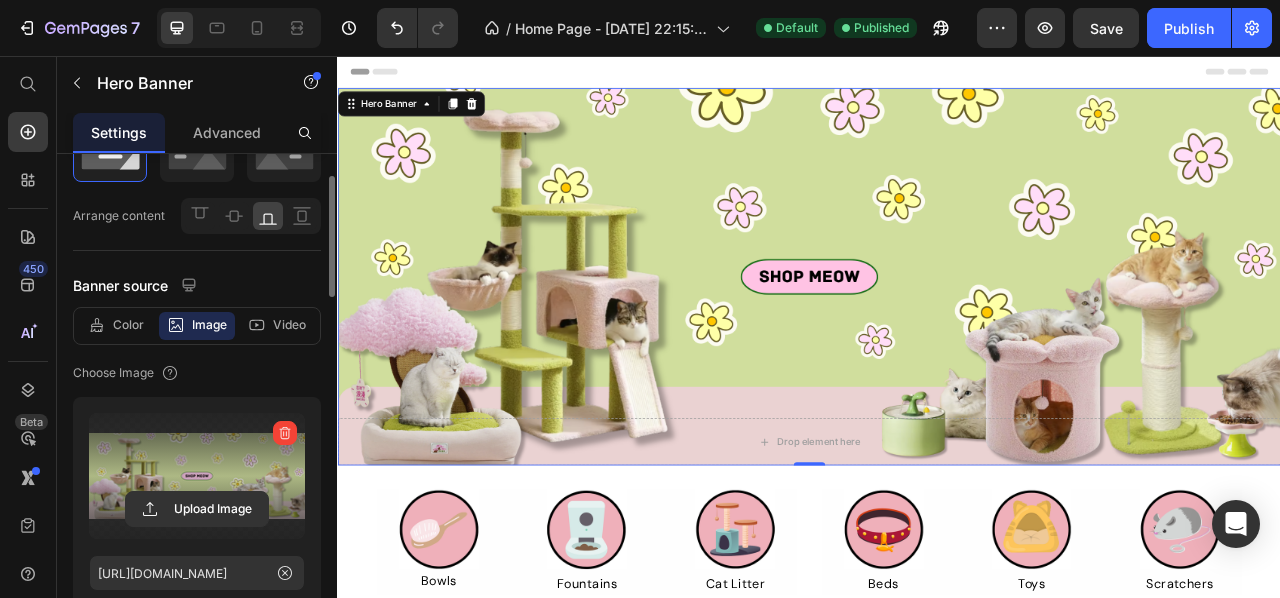 click at bounding box center (197, 476) 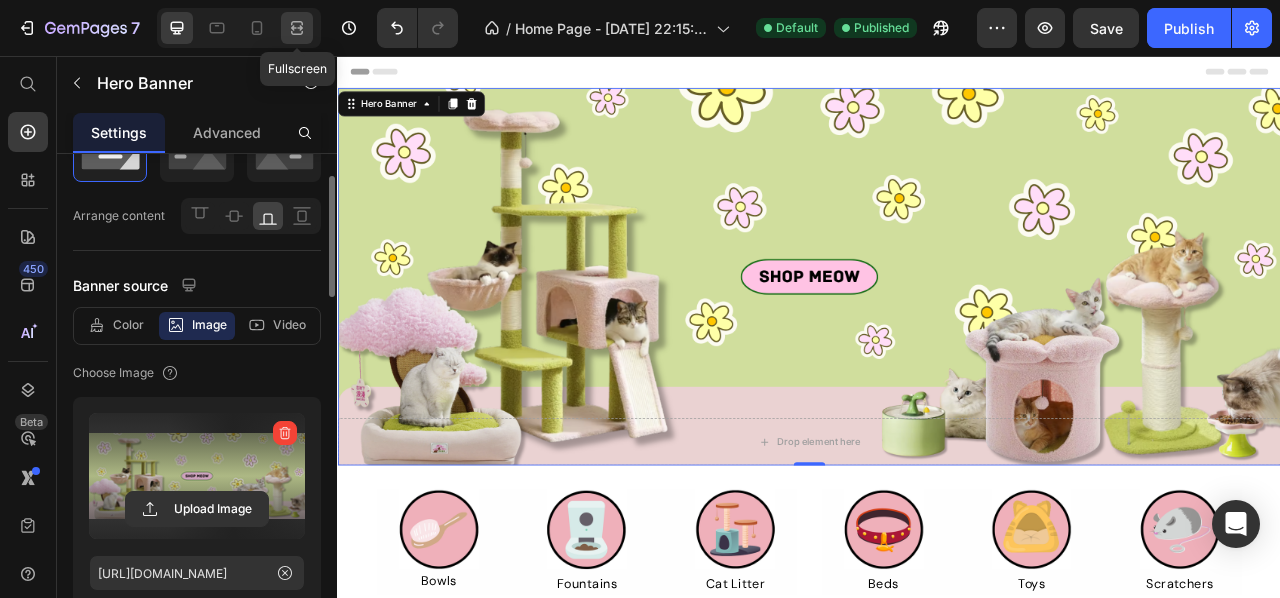 type on "[URL][DOMAIN_NAME]" 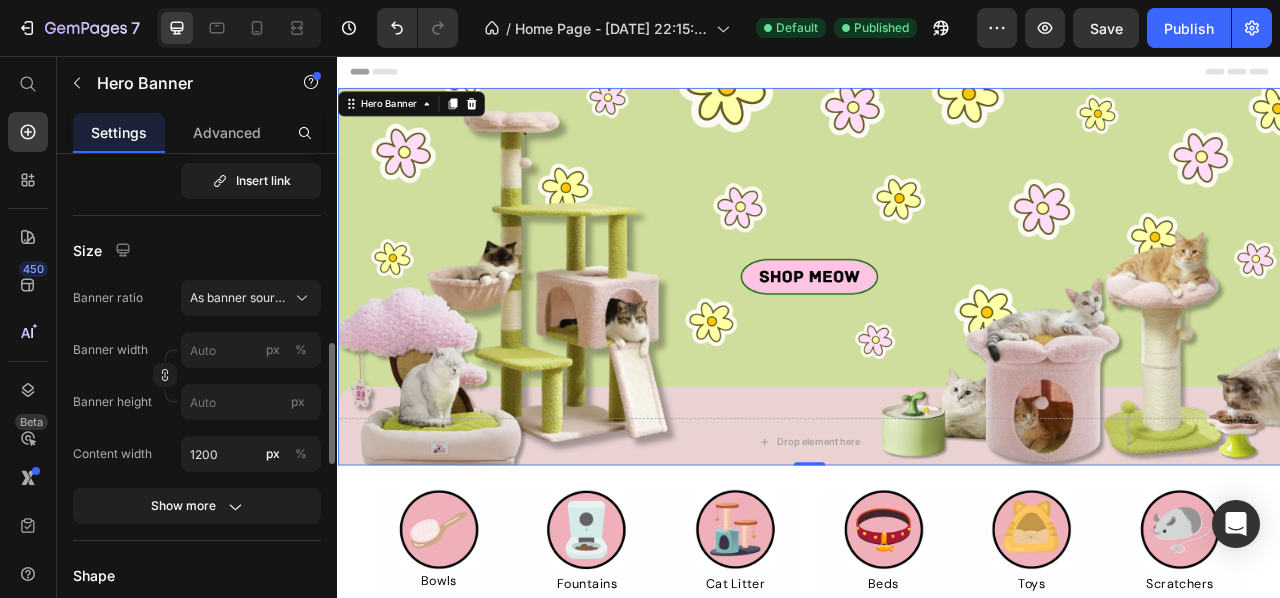 scroll, scrollTop: 795, scrollLeft: 0, axis: vertical 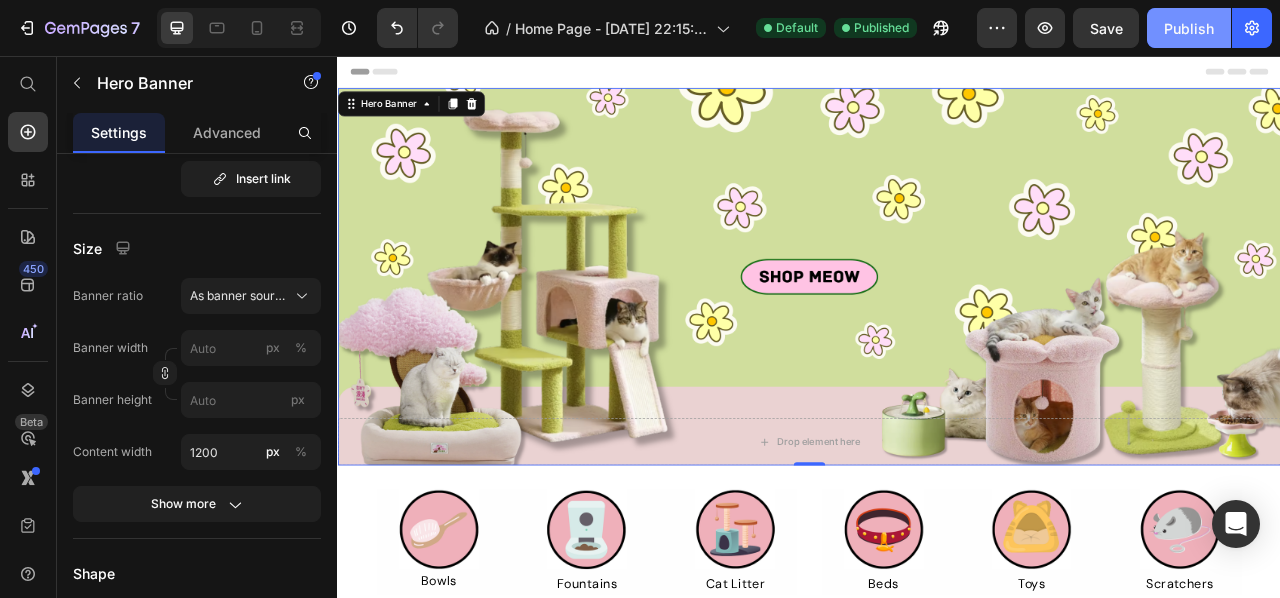 click on "Publish" 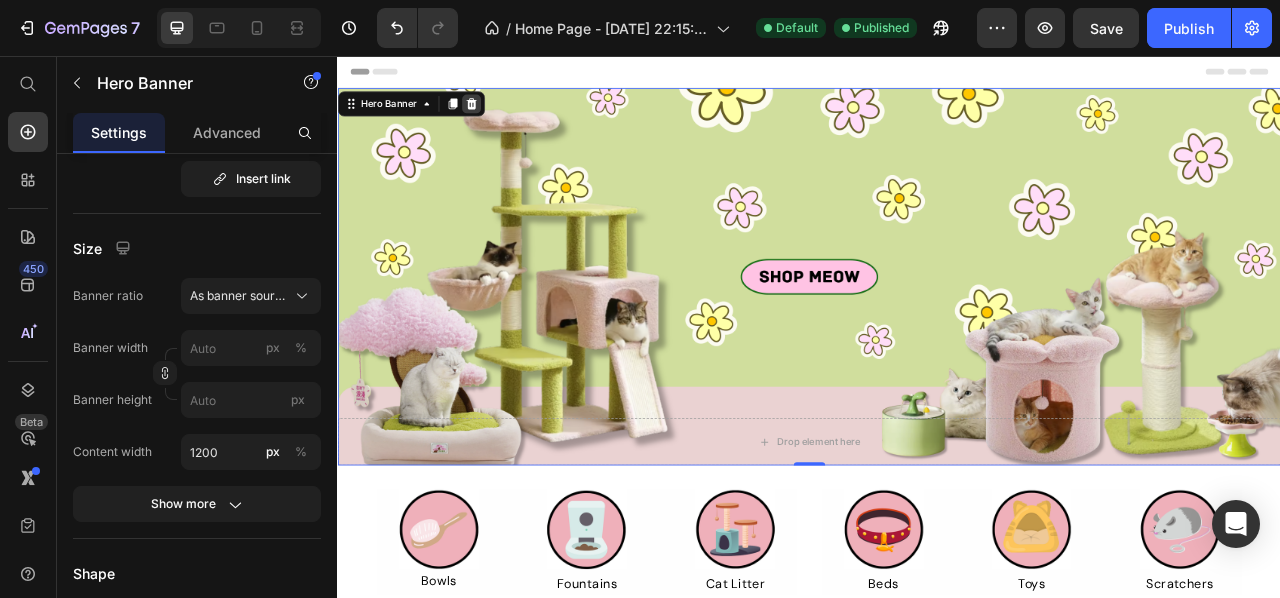 click at bounding box center [507, 117] 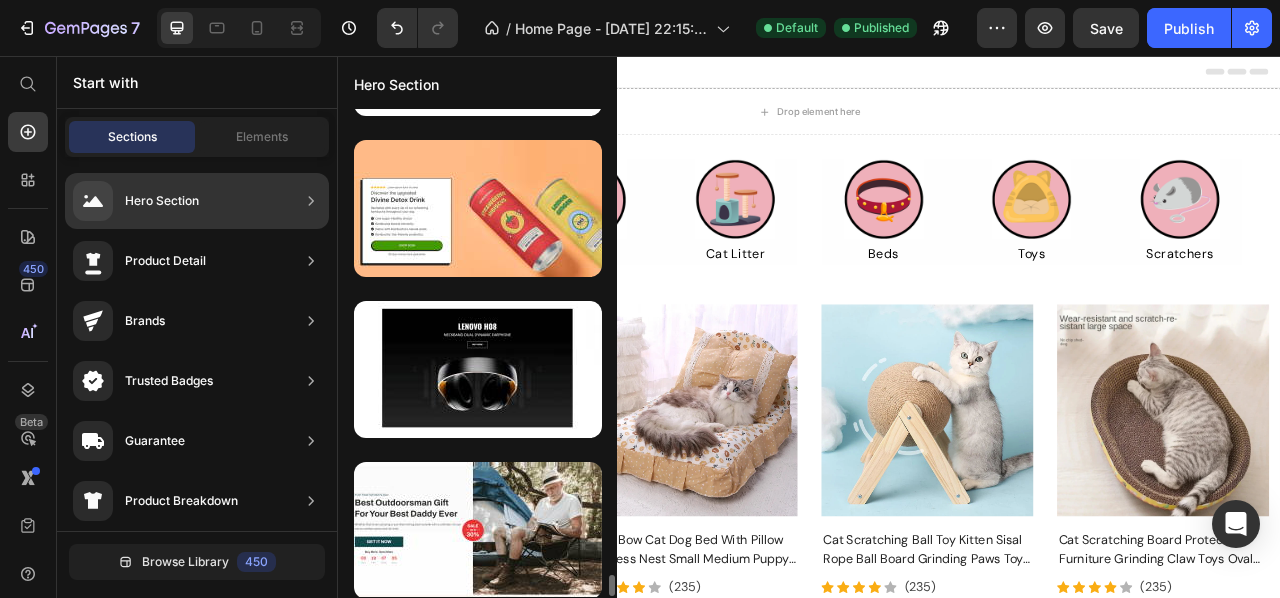 scroll, scrollTop: 10609, scrollLeft: 0, axis: vertical 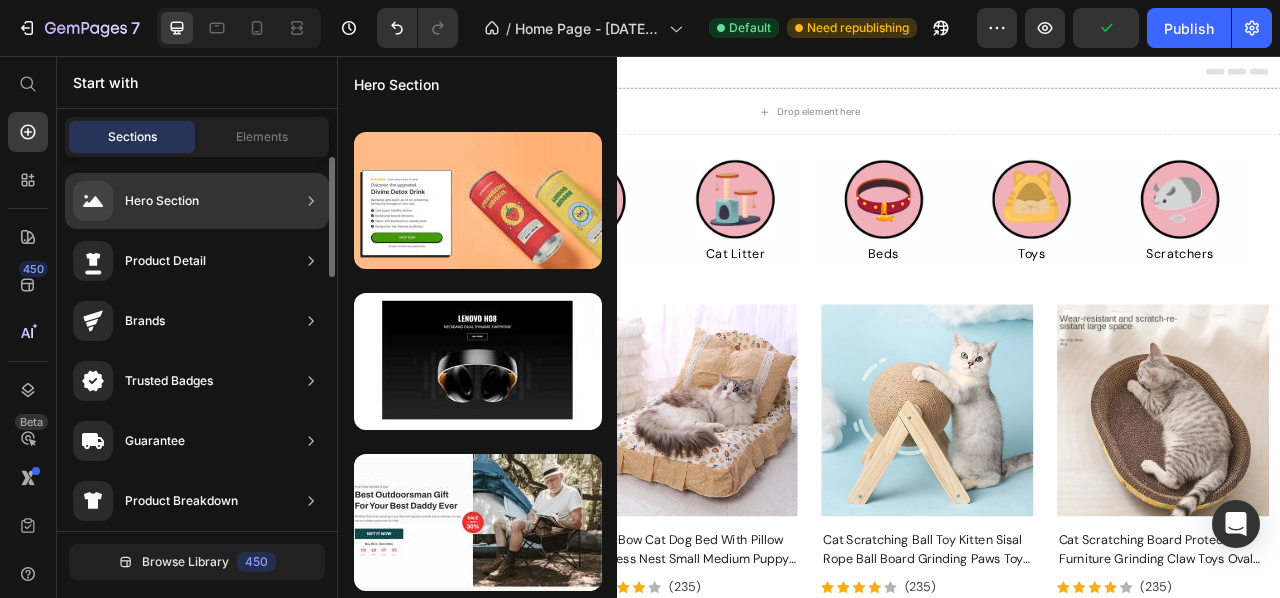 click on "Hero Section" 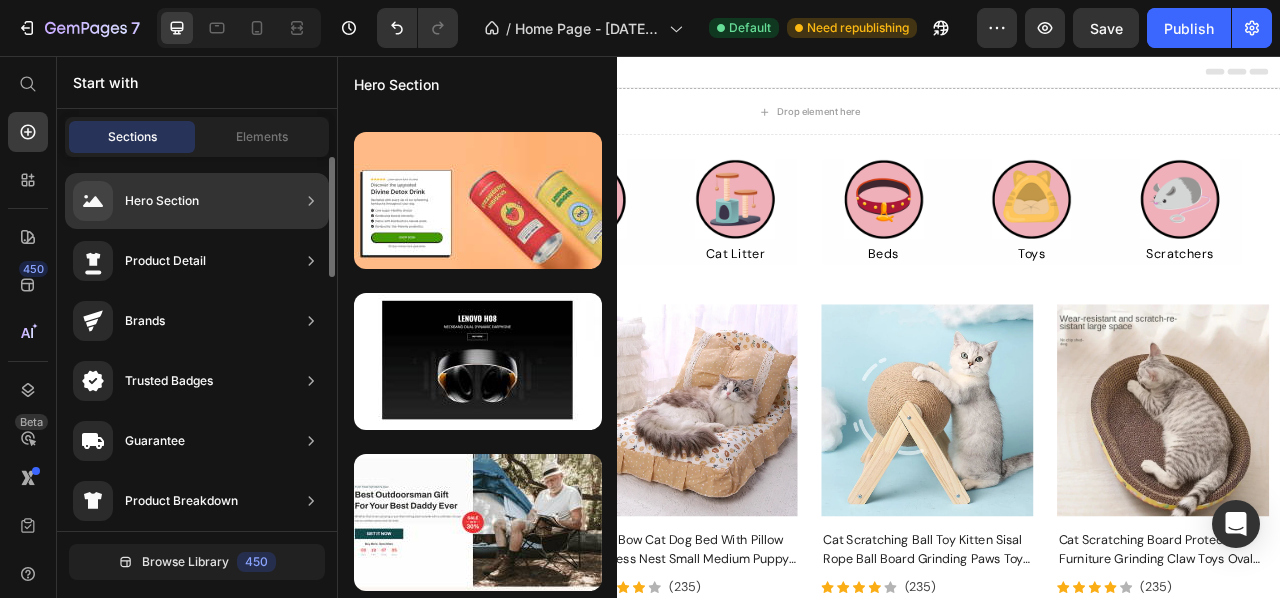click on "Hero Section" 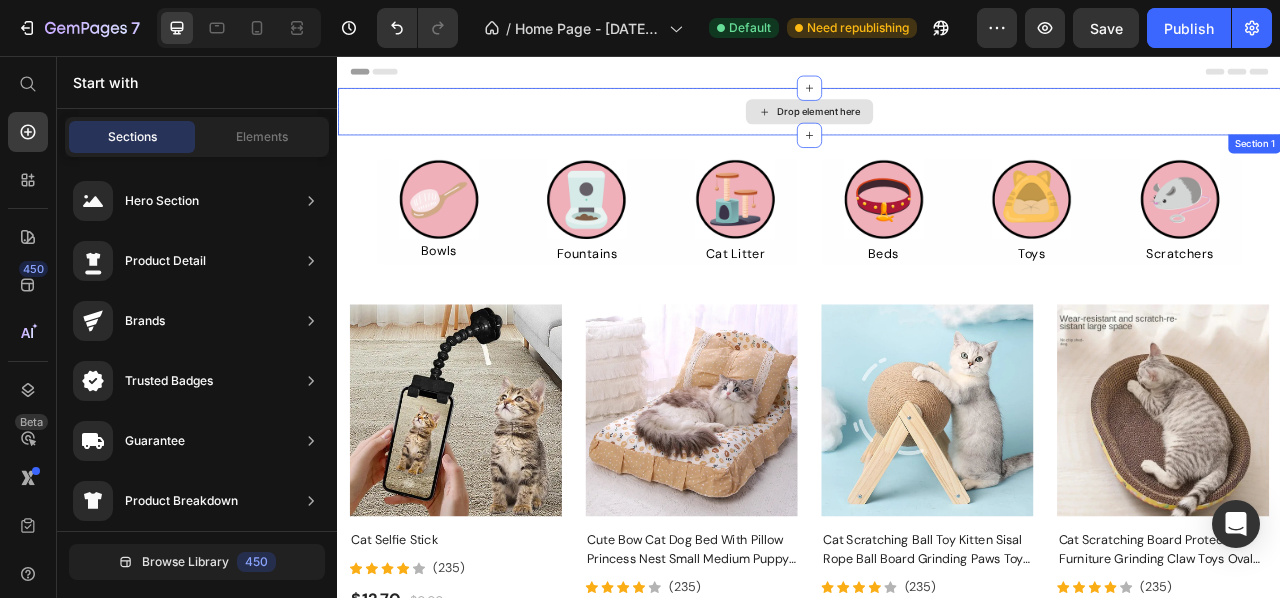 click on "Drop element here" at bounding box center [937, 127] 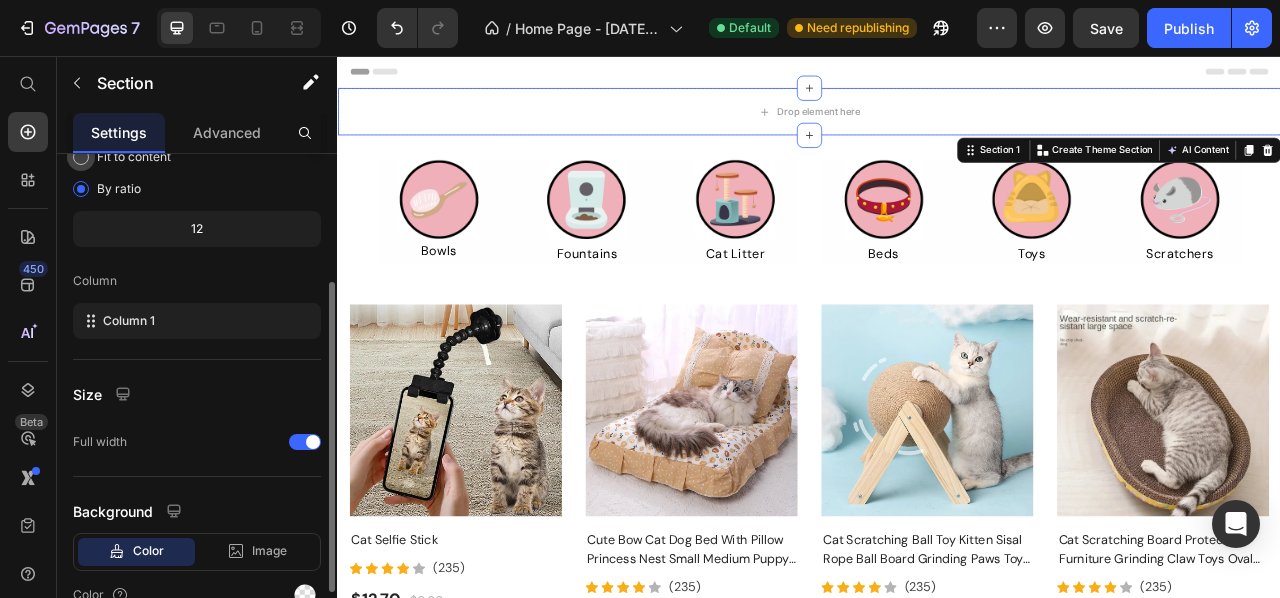 scroll, scrollTop: 208, scrollLeft: 0, axis: vertical 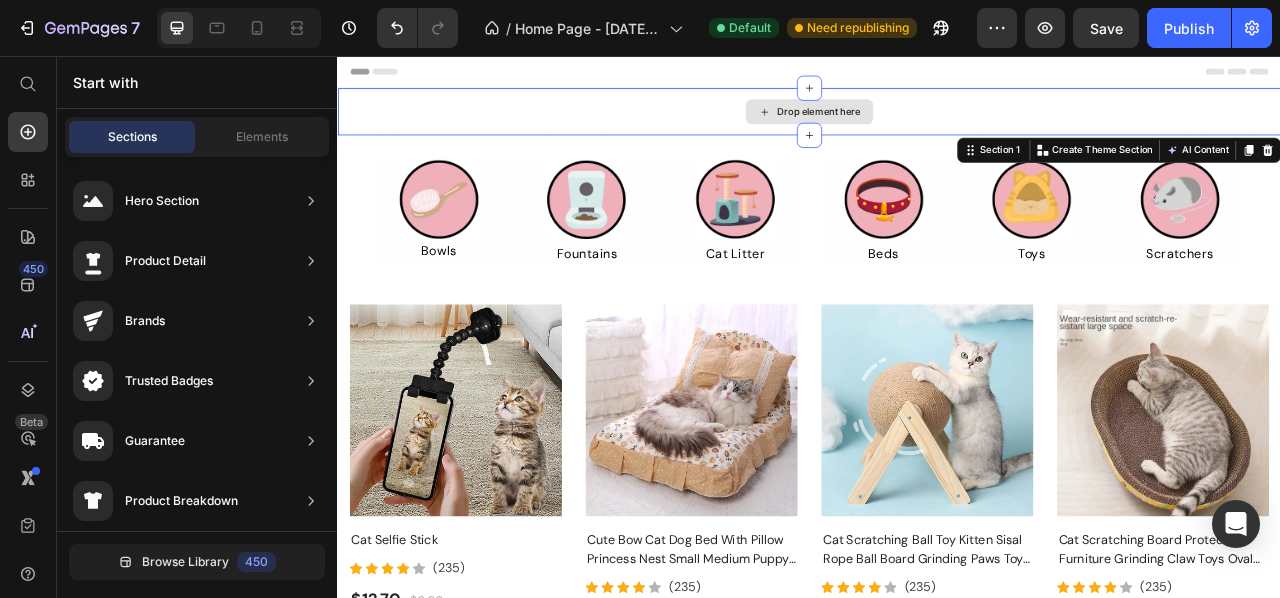 click on "Drop element here" at bounding box center (949, 127) 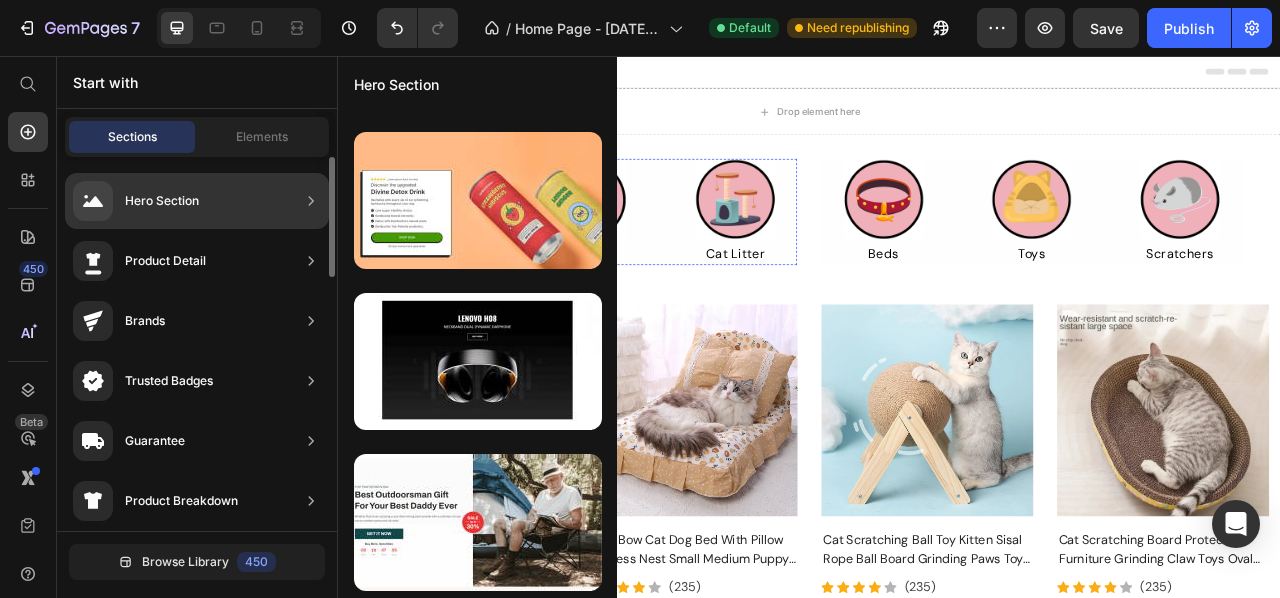 scroll, scrollTop: 305, scrollLeft: 0, axis: vertical 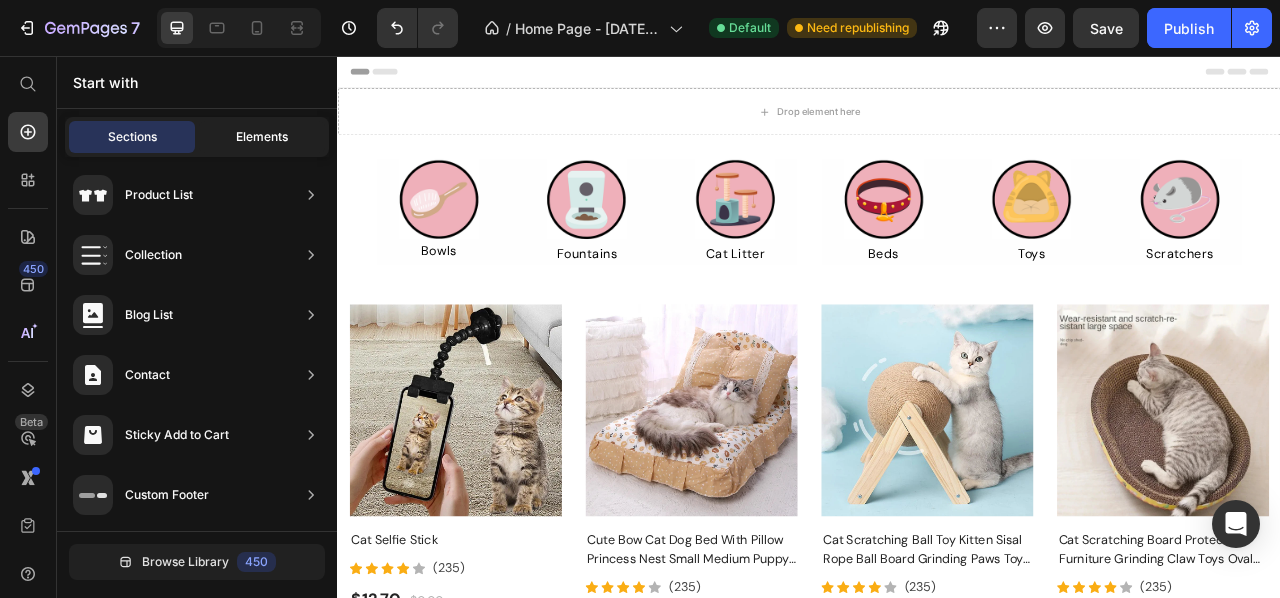 click on "Elements" at bounding box center [262, 137] 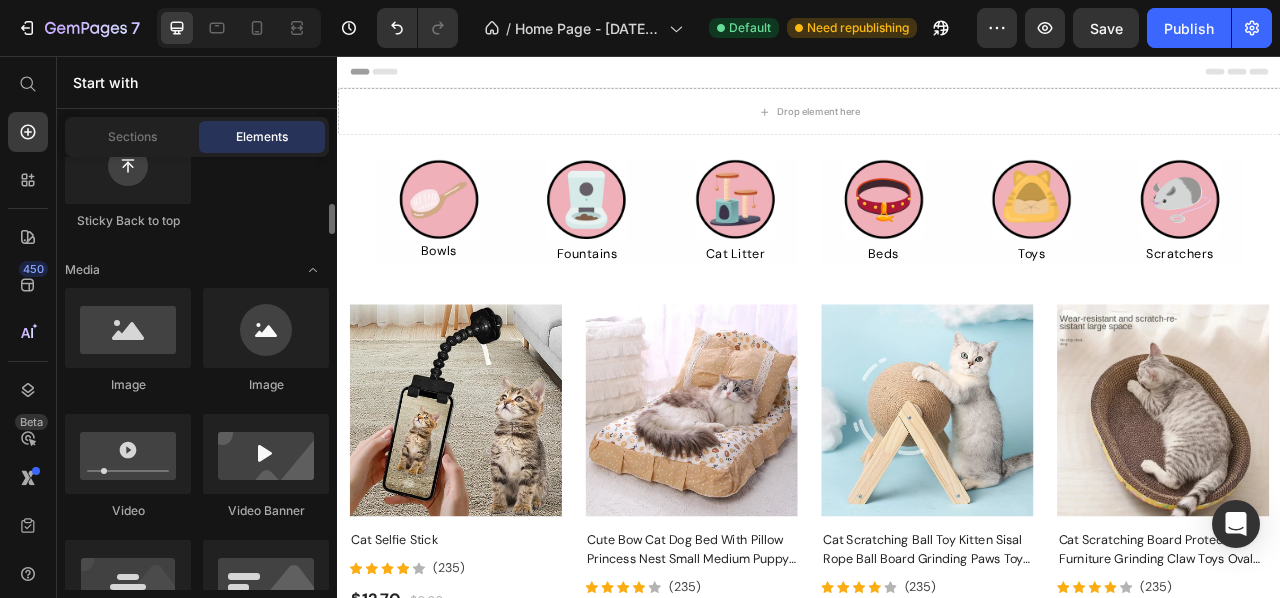 scroll, scrollTop: 659, scrollLeft: 0, axis: vertical 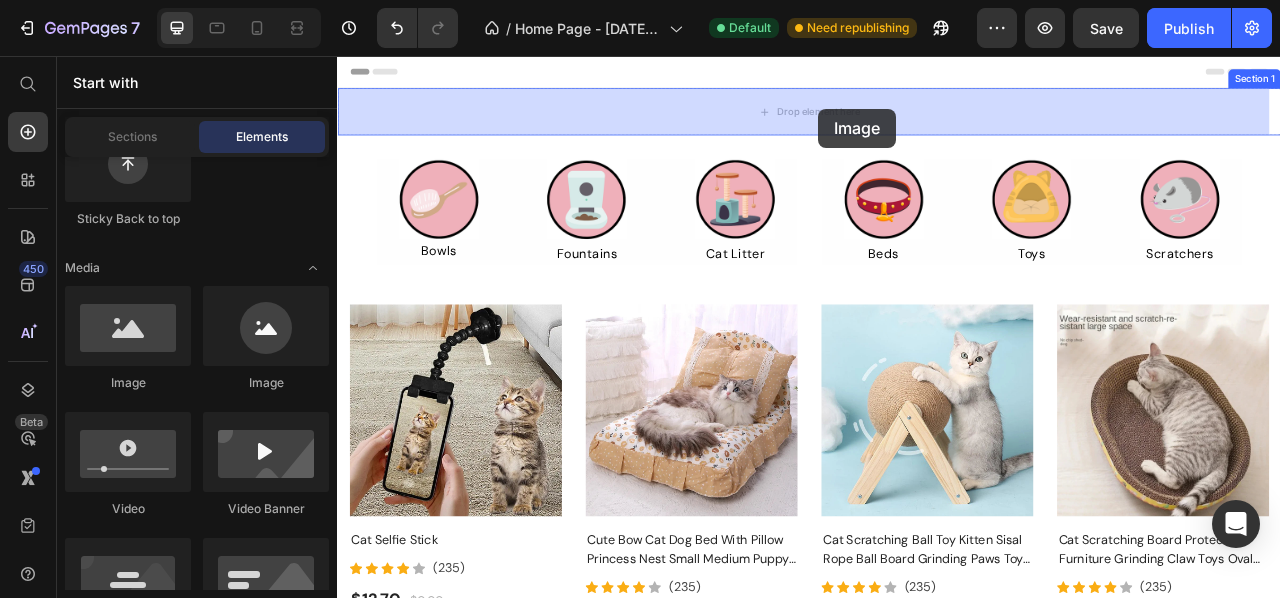 drag, startPoint x: 485, startPoint y: 408, endPoint x: 949, endPoint y: 123, distance: 544.5374 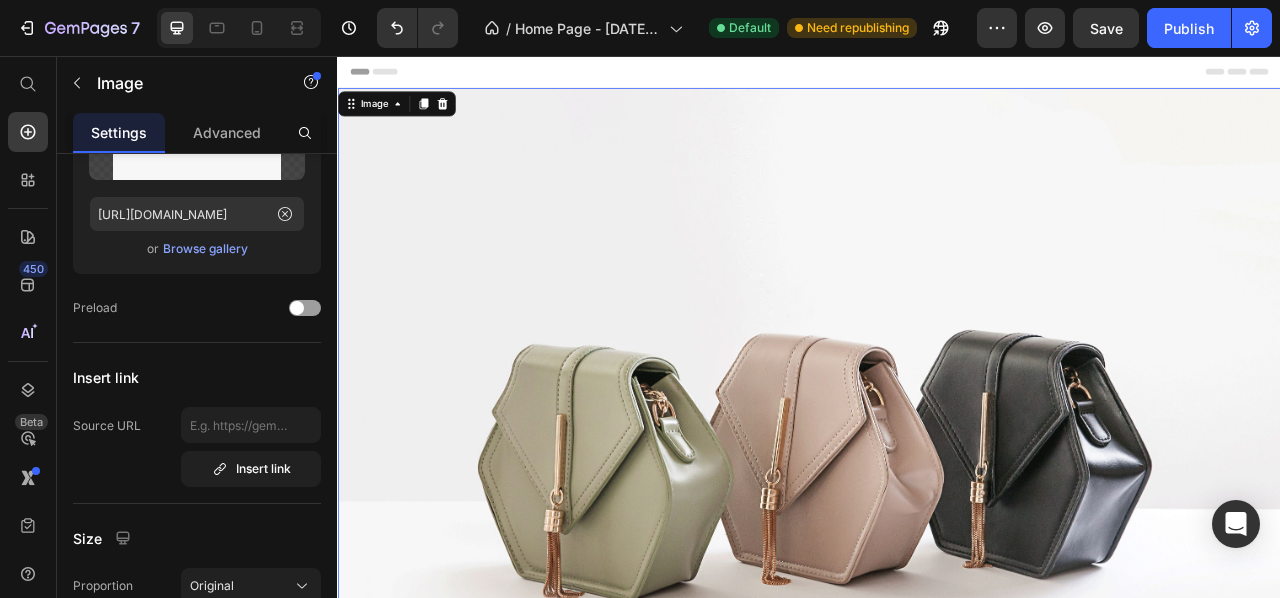 scroll, scrollTop: 0, scrollLeft: 0, axis: both 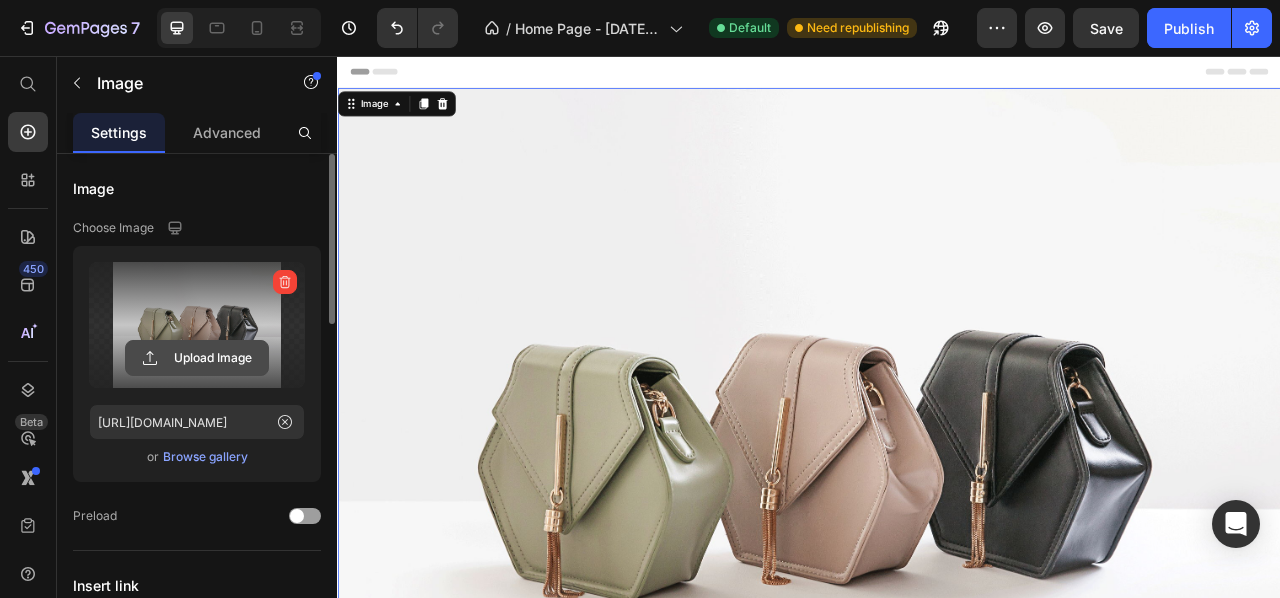 click 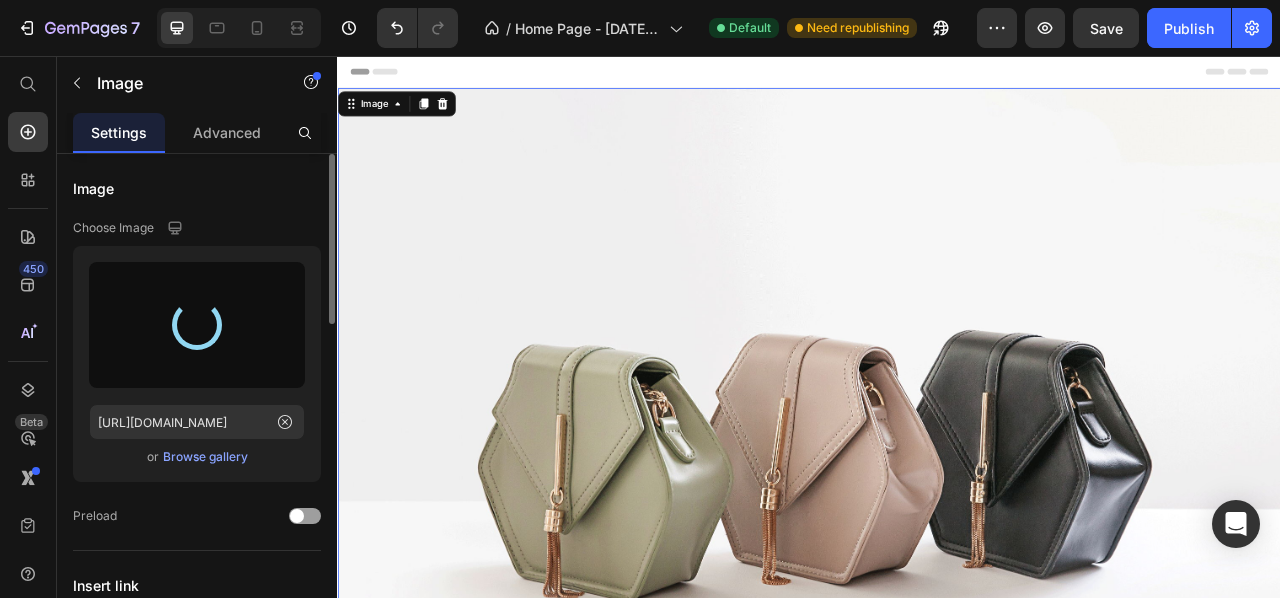 type on "[URL][DOMAIN_NAME]" 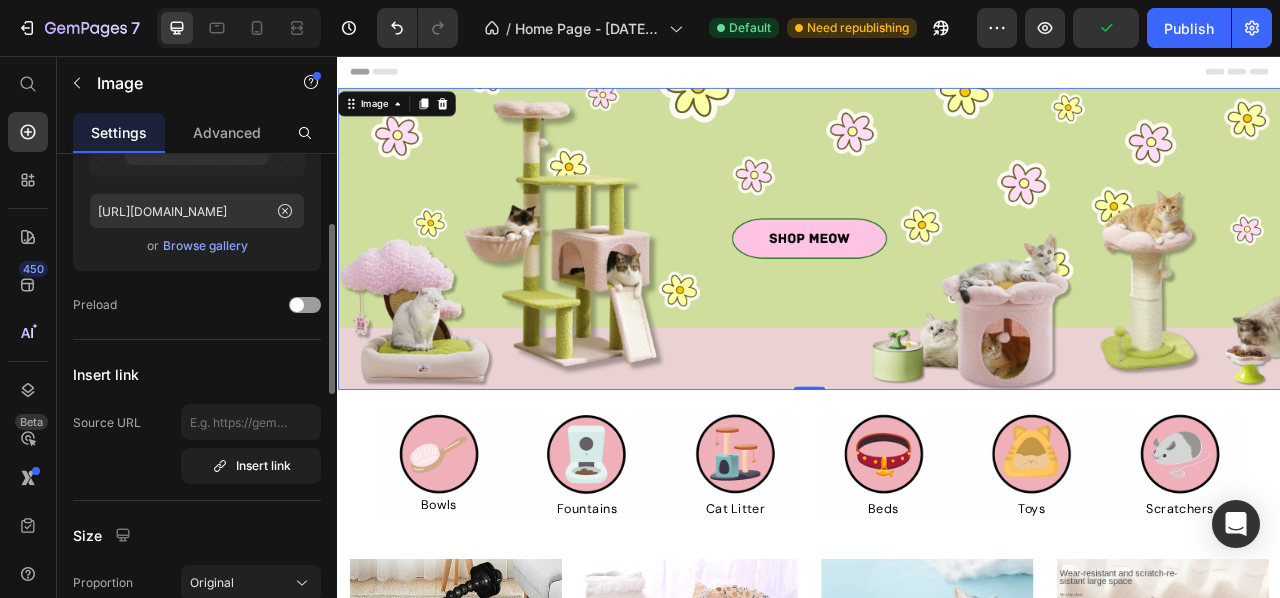 scroll, scrollTop: 212, scrollLeft: 0, axis: vertical 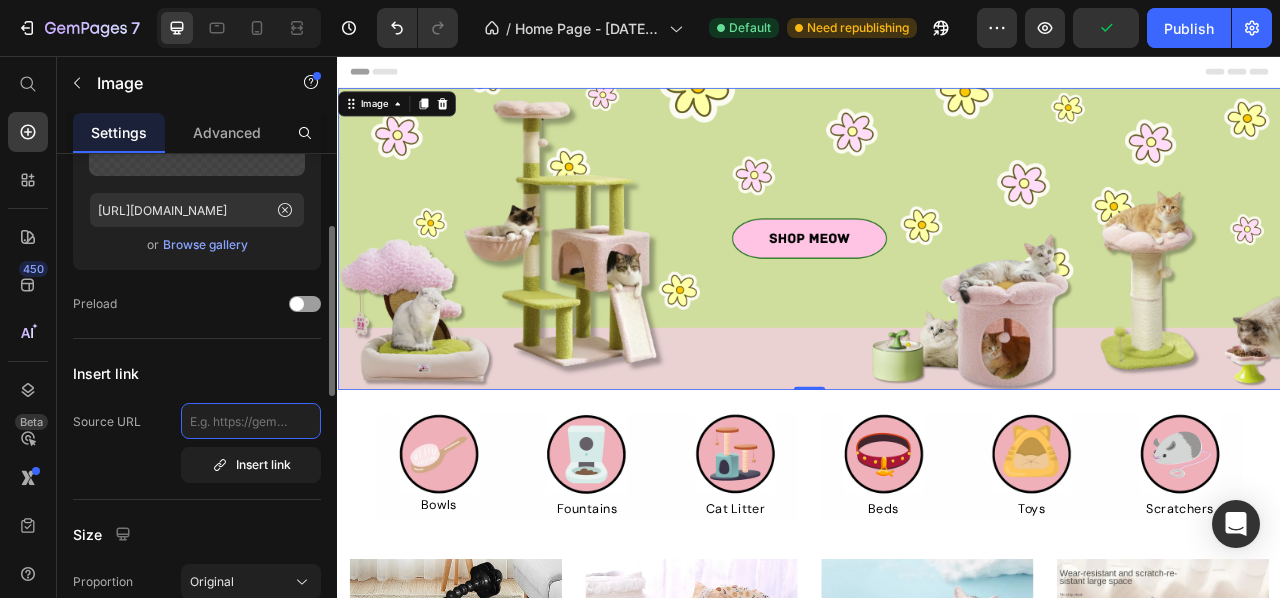 click 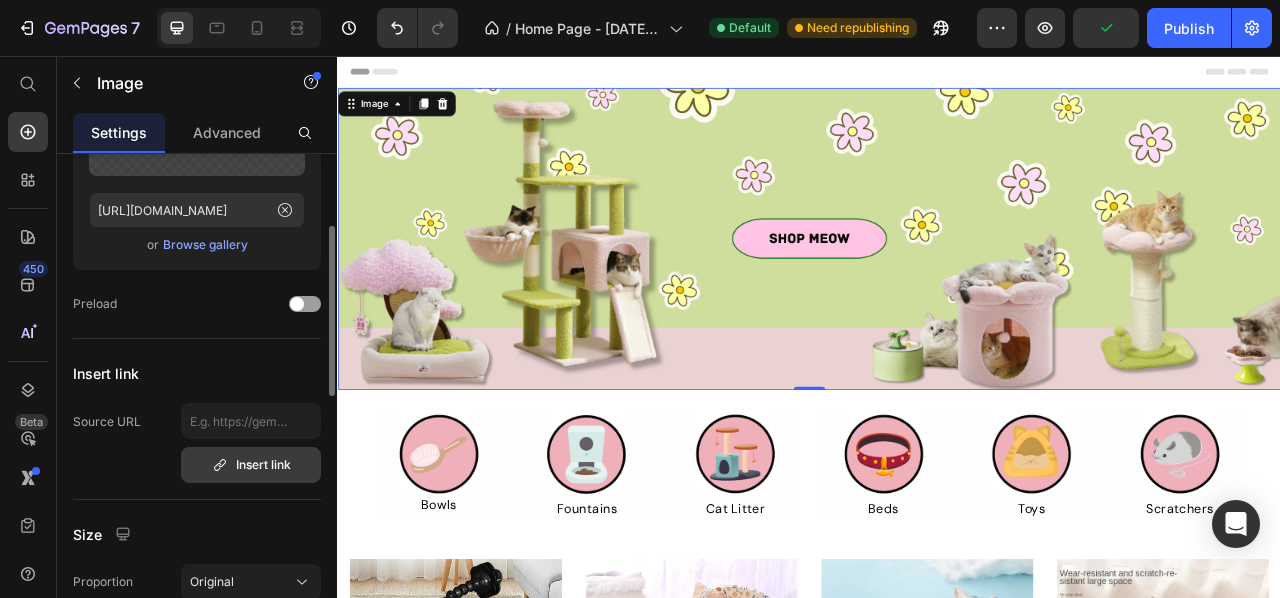 click on "Insert link" at bounding box center (251, 465) 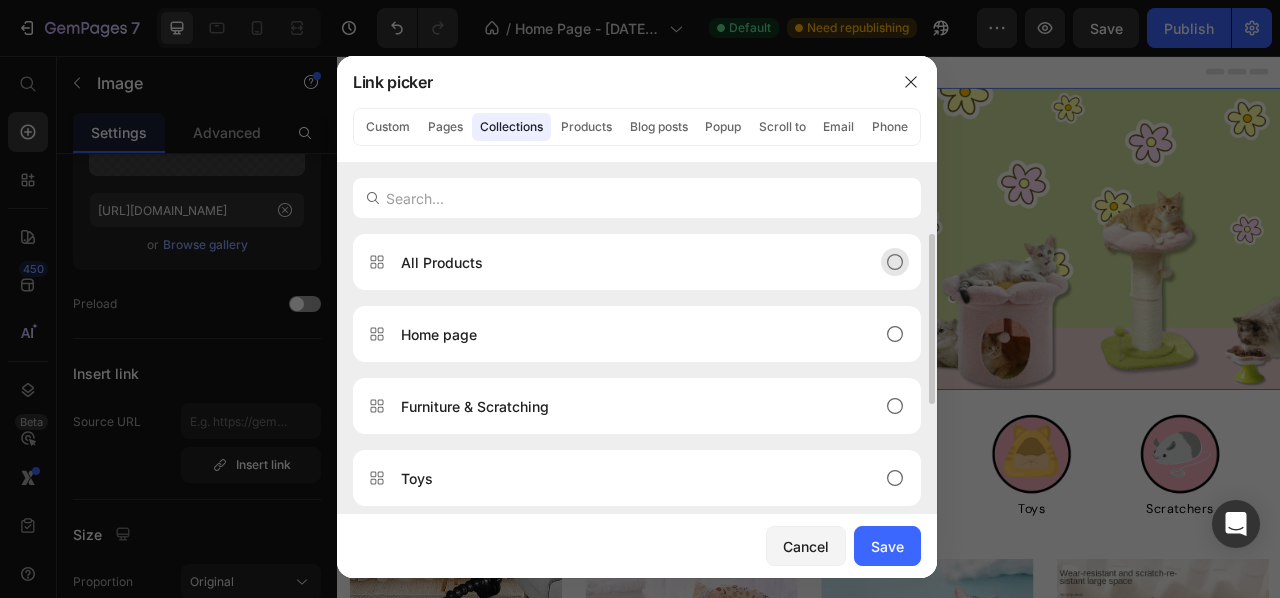click on "All Products" at bounding box center [637, 262] 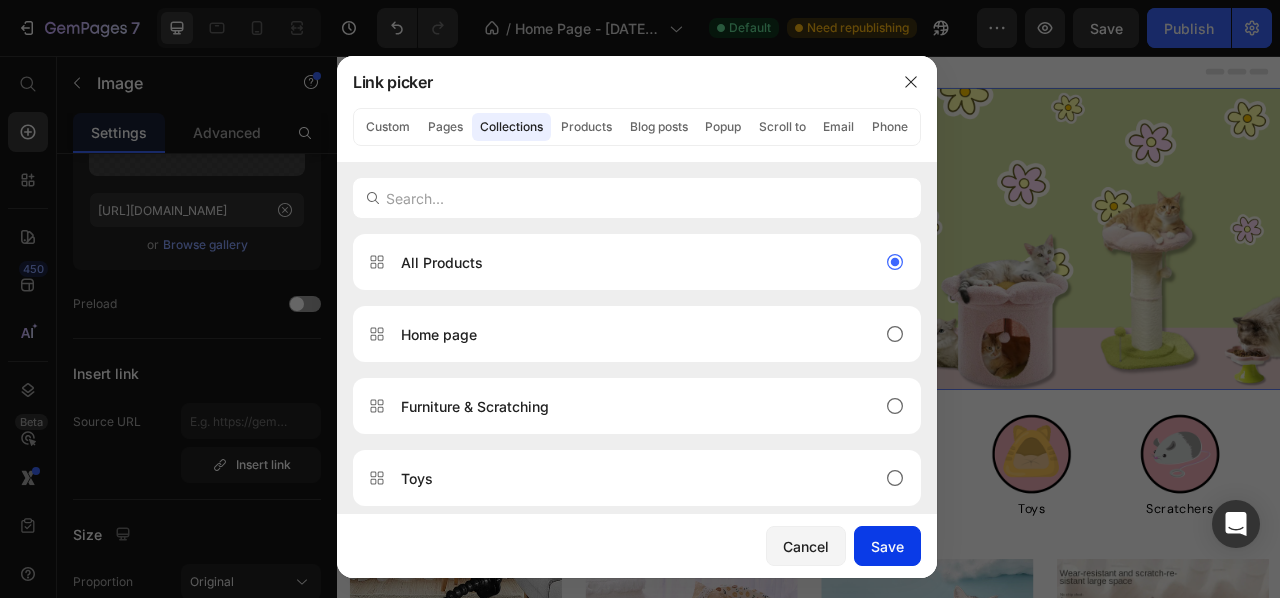 click on "Save" 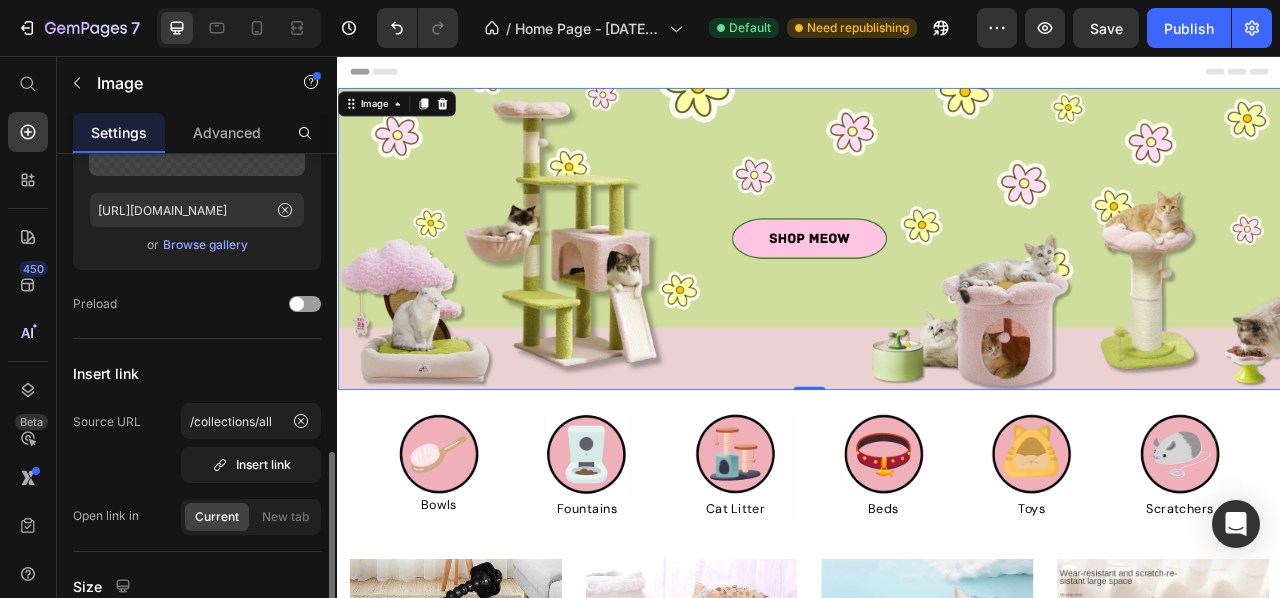 scroll, scrollTop: 519, scrollLeft: 0, axis: vertical 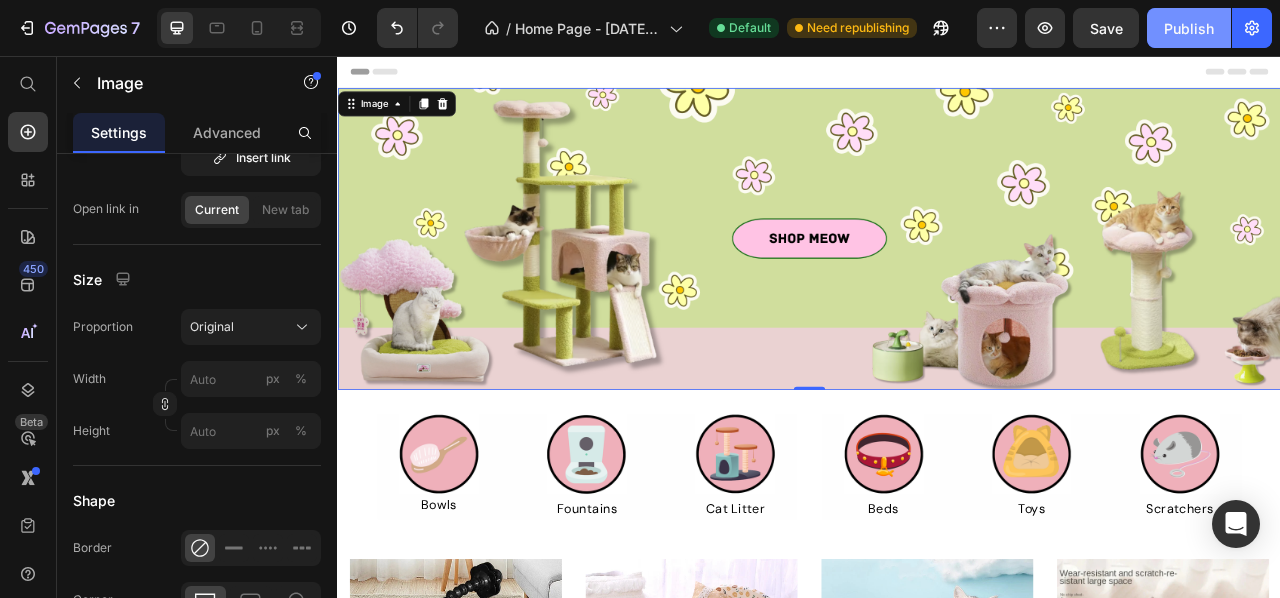 click on "Publish" at bounding box center (1189, 28) 